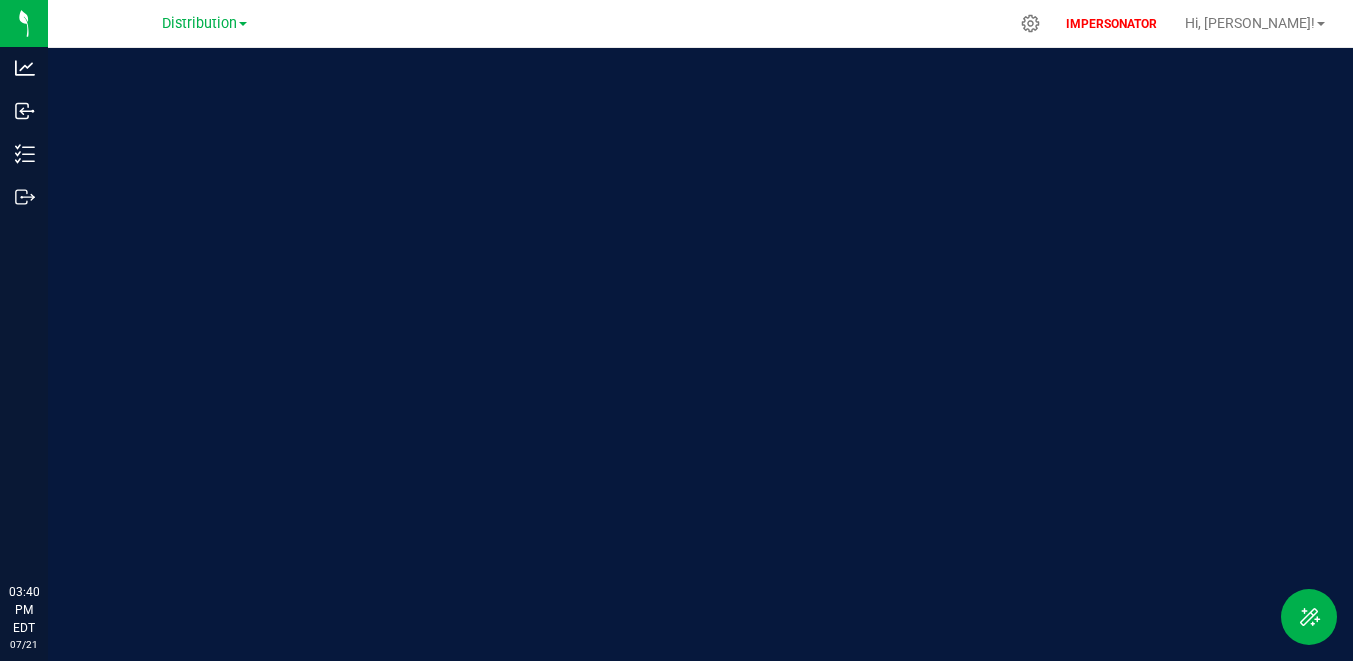 scroll, scrollTop: 0, scrollLeft: 0, axis: both 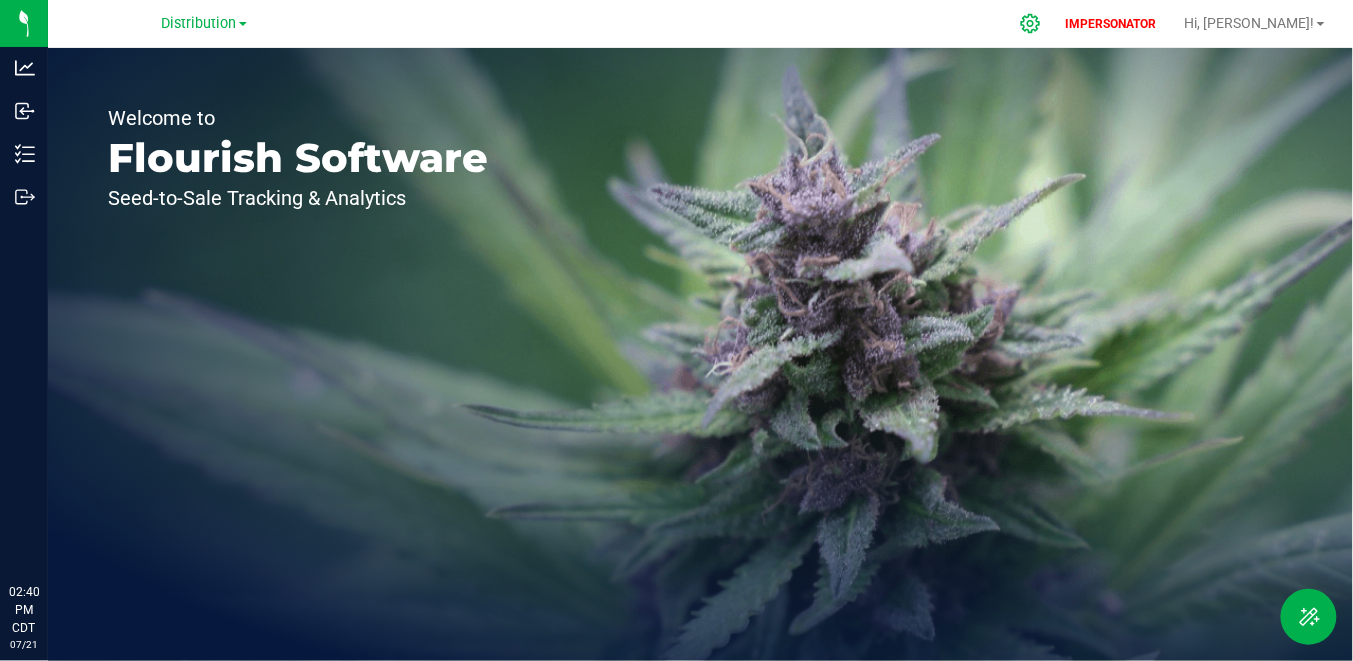 click 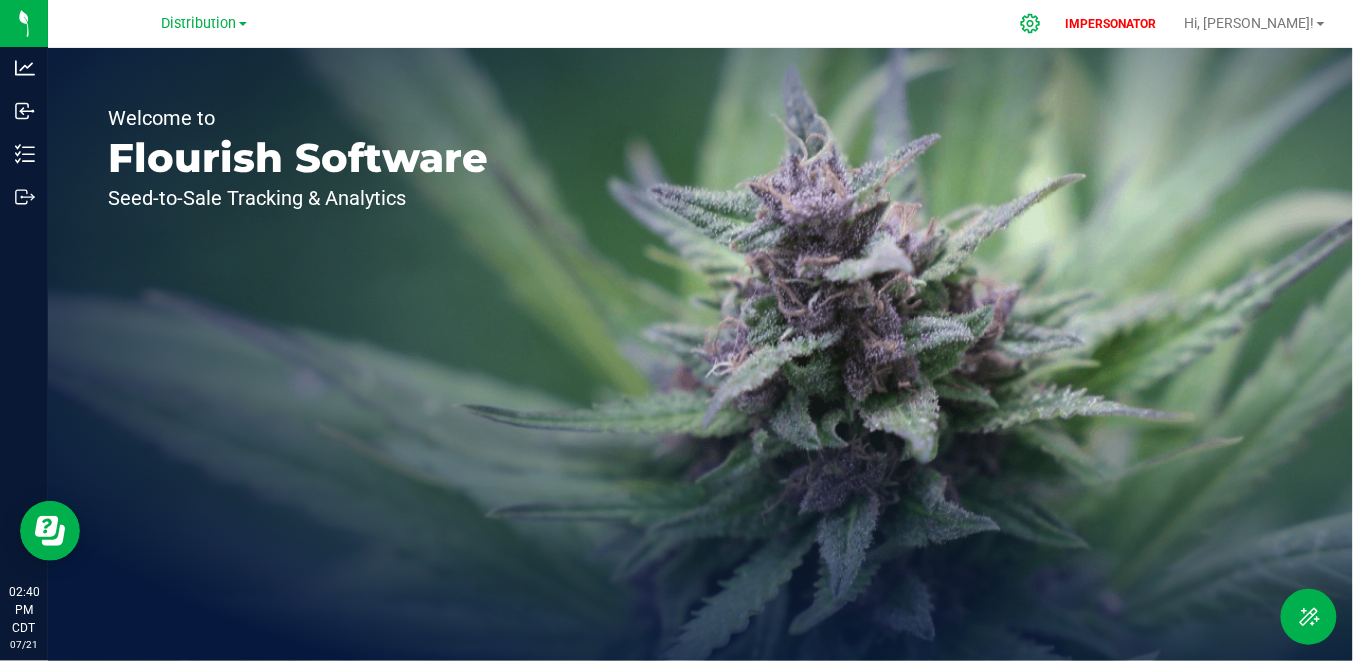 scroll, scrollTop: 0, scrollLeft: 0, axis: both 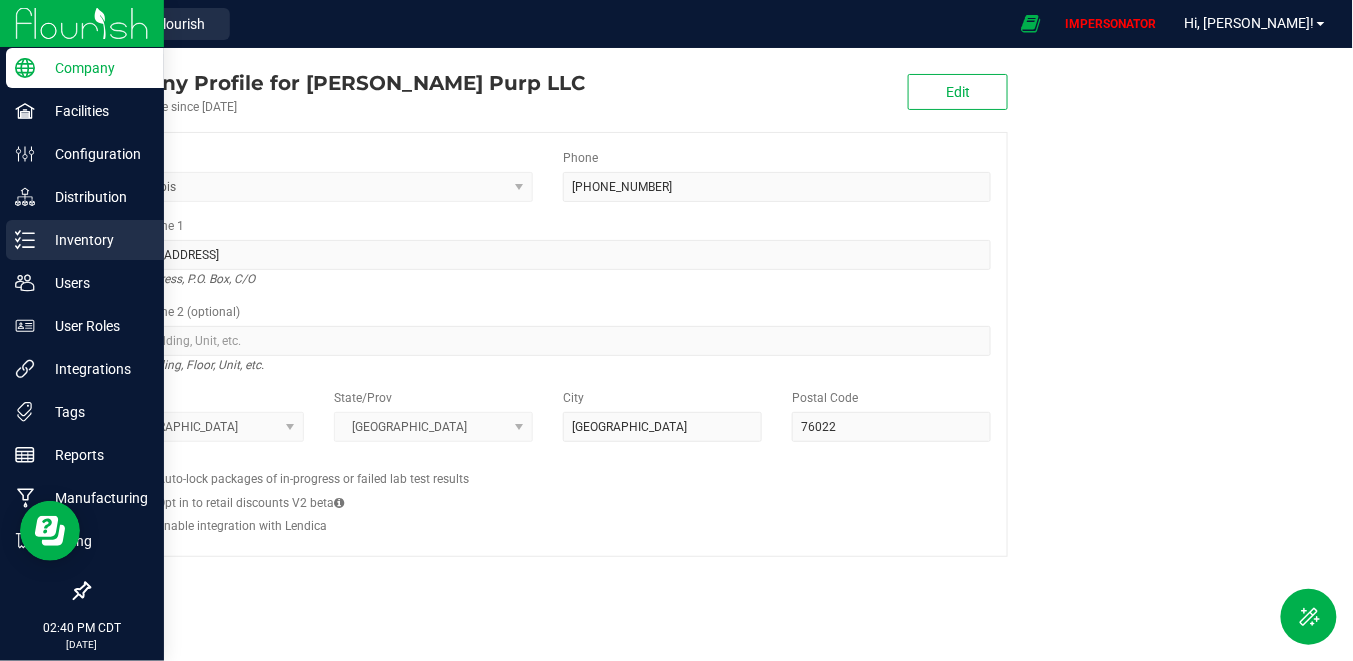 click on "Inventory" at bounding box center [95, 240] 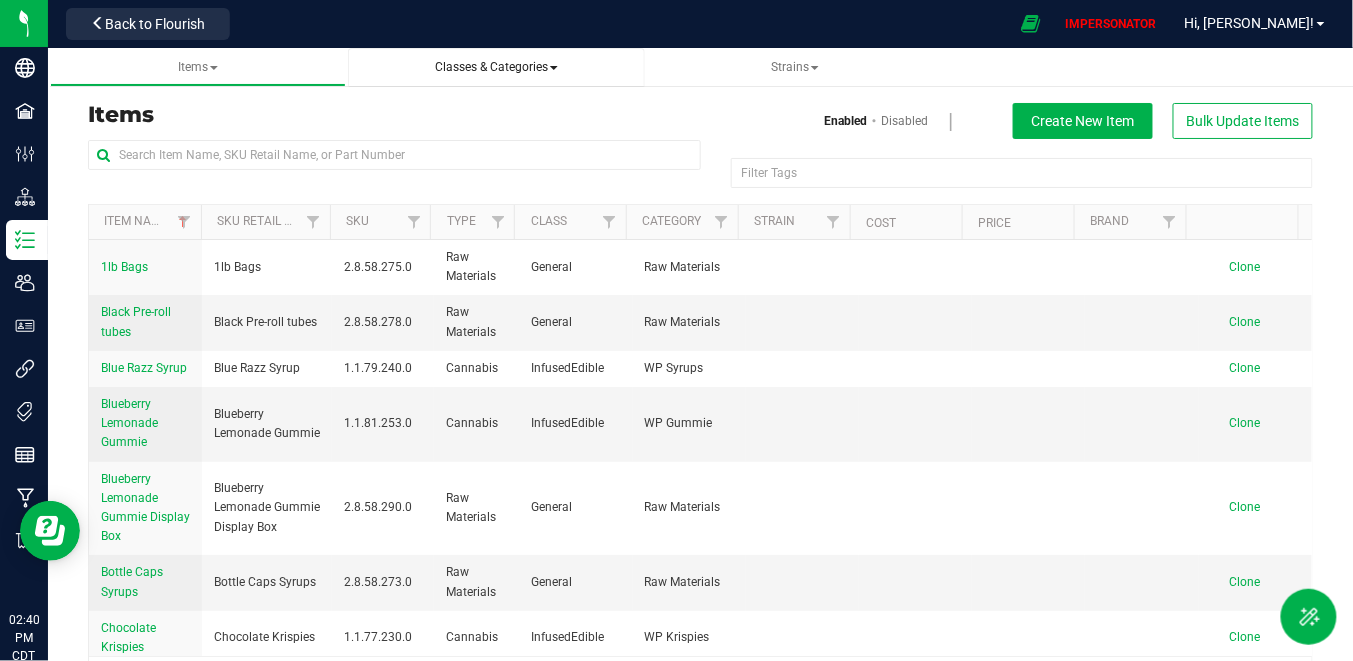 click on "Classes & Categories" at bounding box center [496, 67] 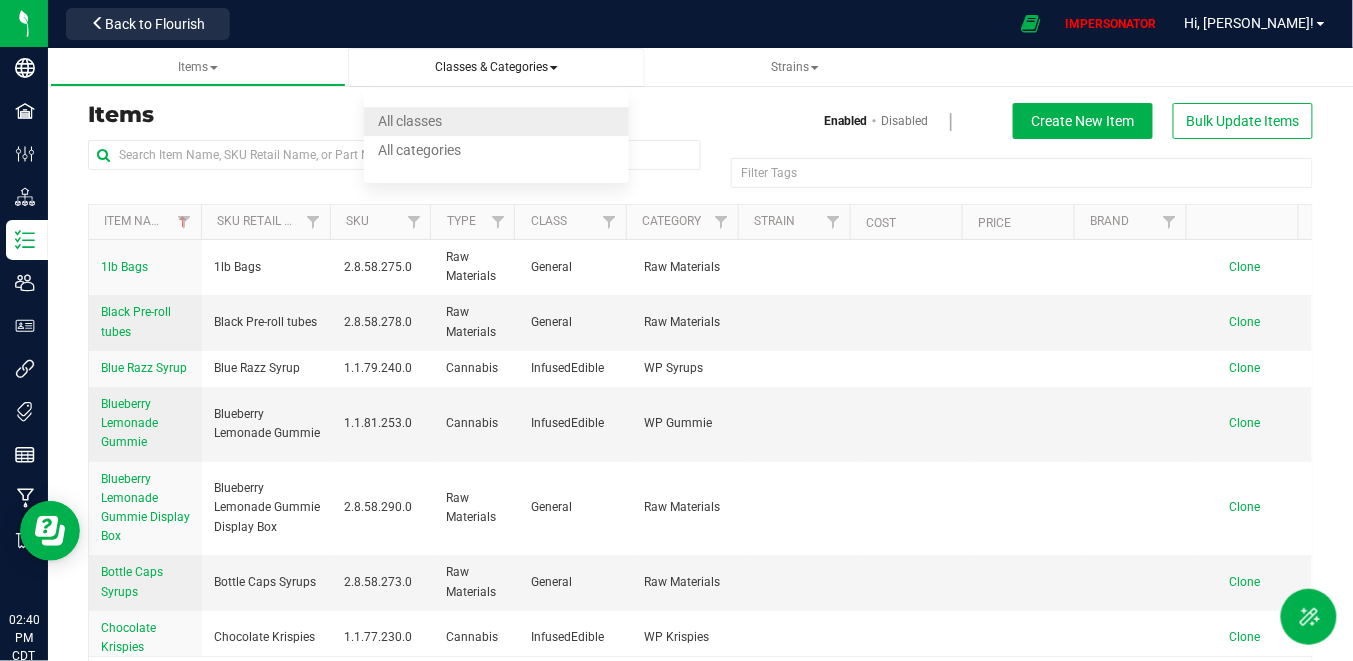 click on "All classes" at bounding box center [496, 121] 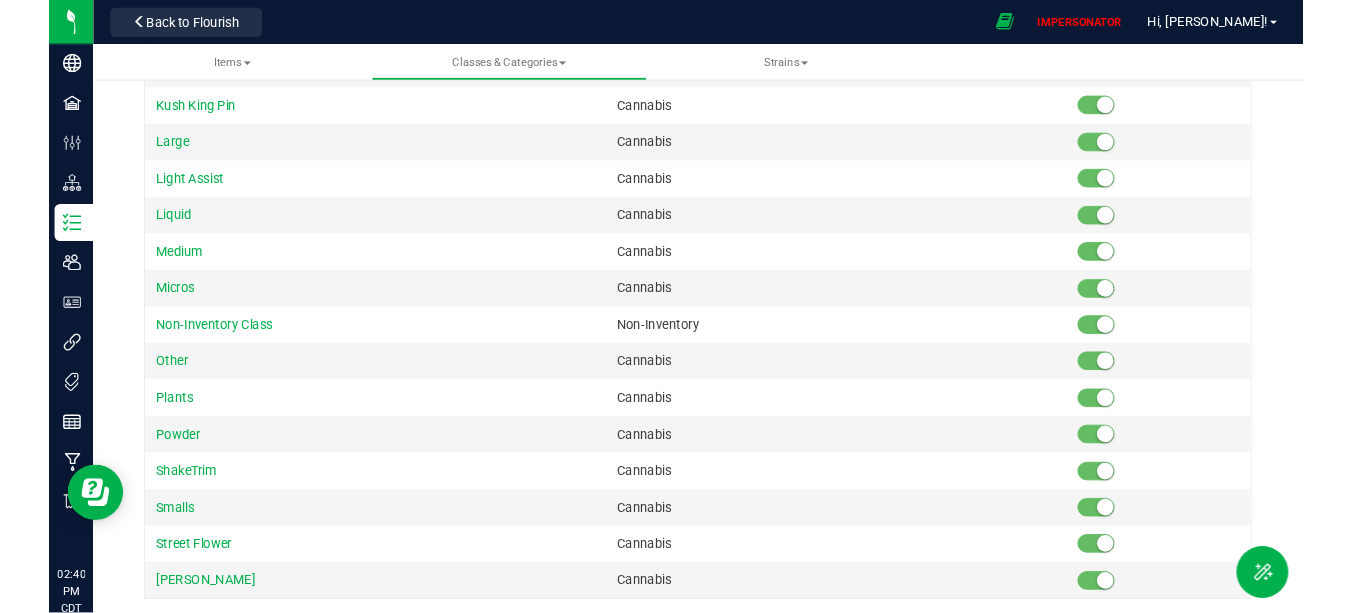 scroll, scrollTop: 527, scrollLeft: 0, axis: vertical 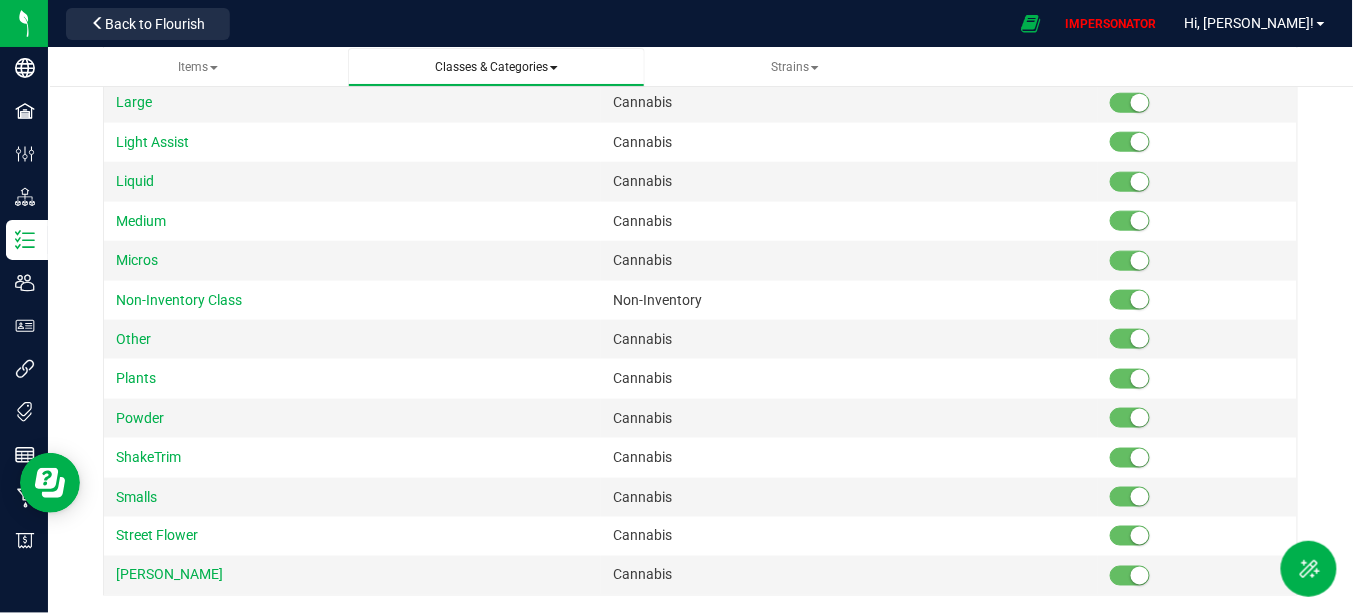 click on "Classes & Categories" at bounding box center [496, 67] 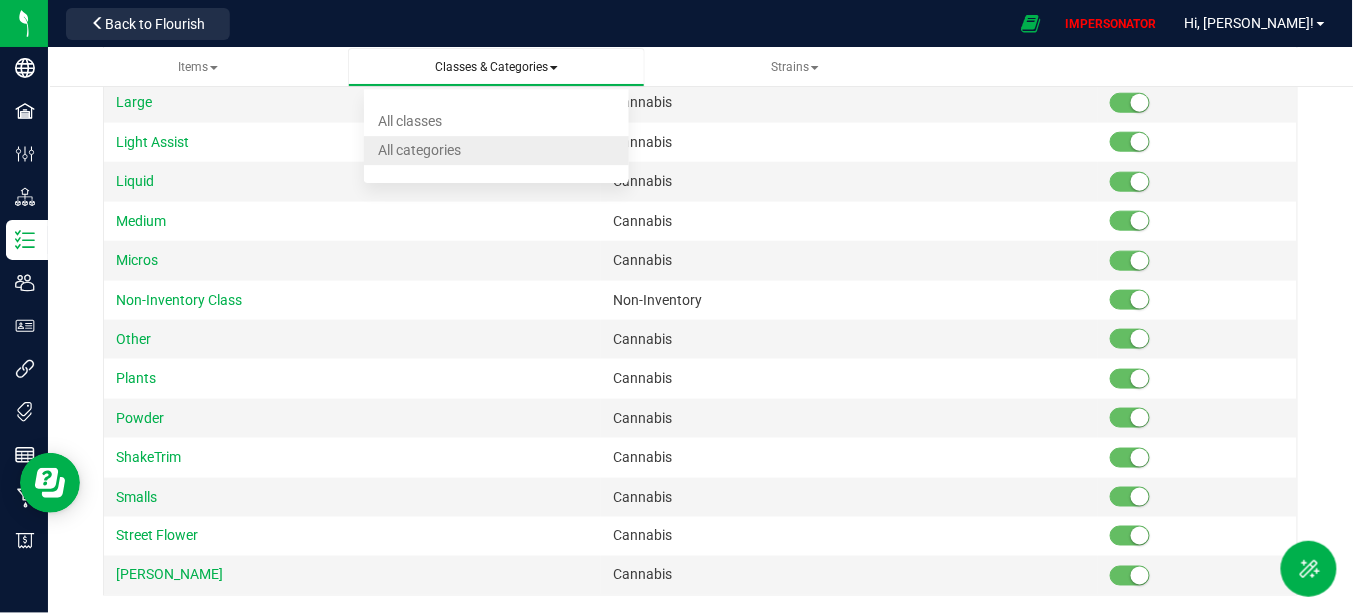 click on "All categories" at bounding box center [420, 150] 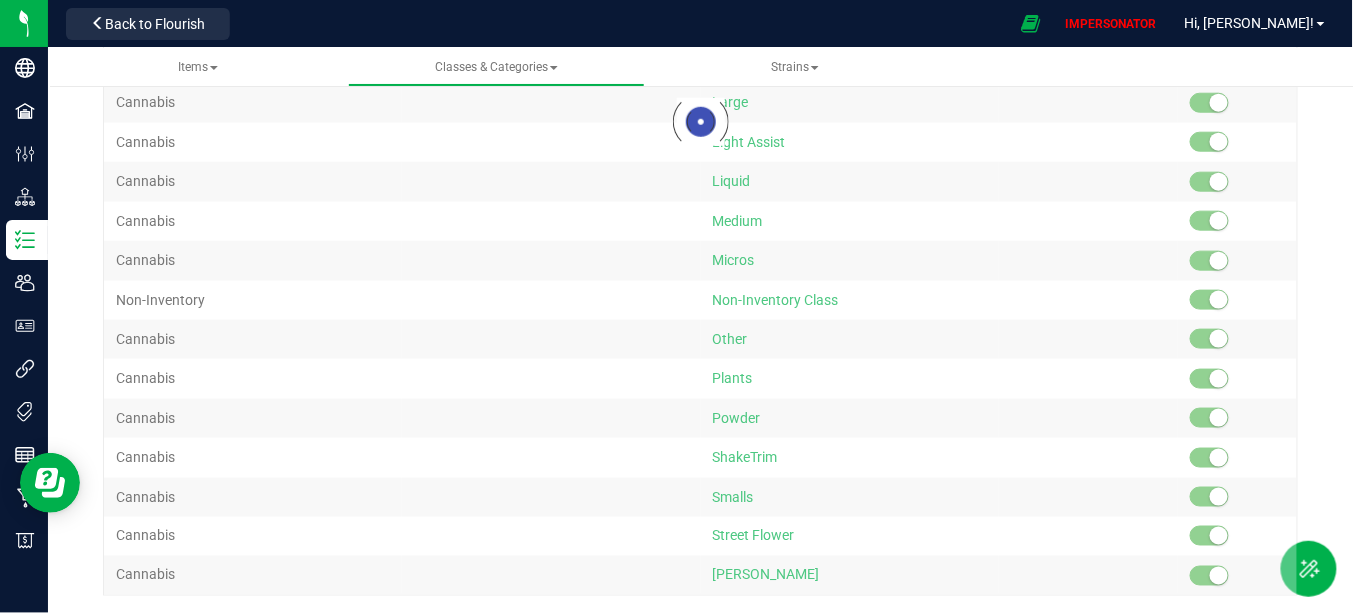 scroll, scrollTop: 0, scrollLeft: 0, axis: both 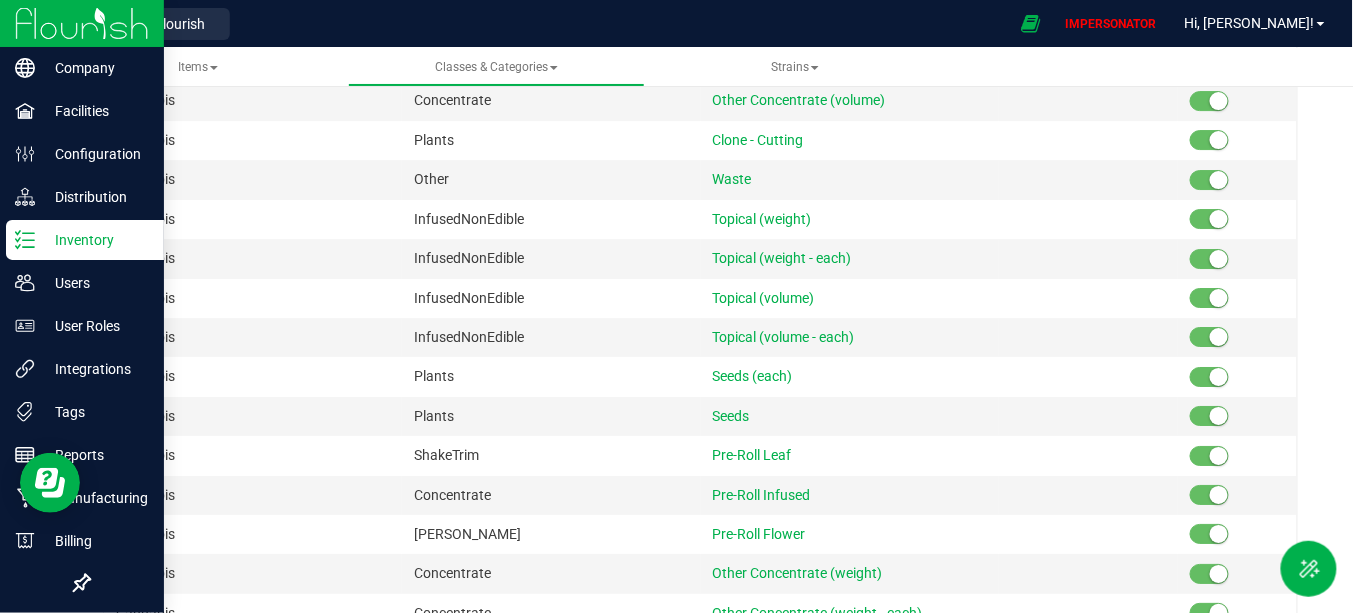 click on "Inventory" at bounding box center [95, 240] 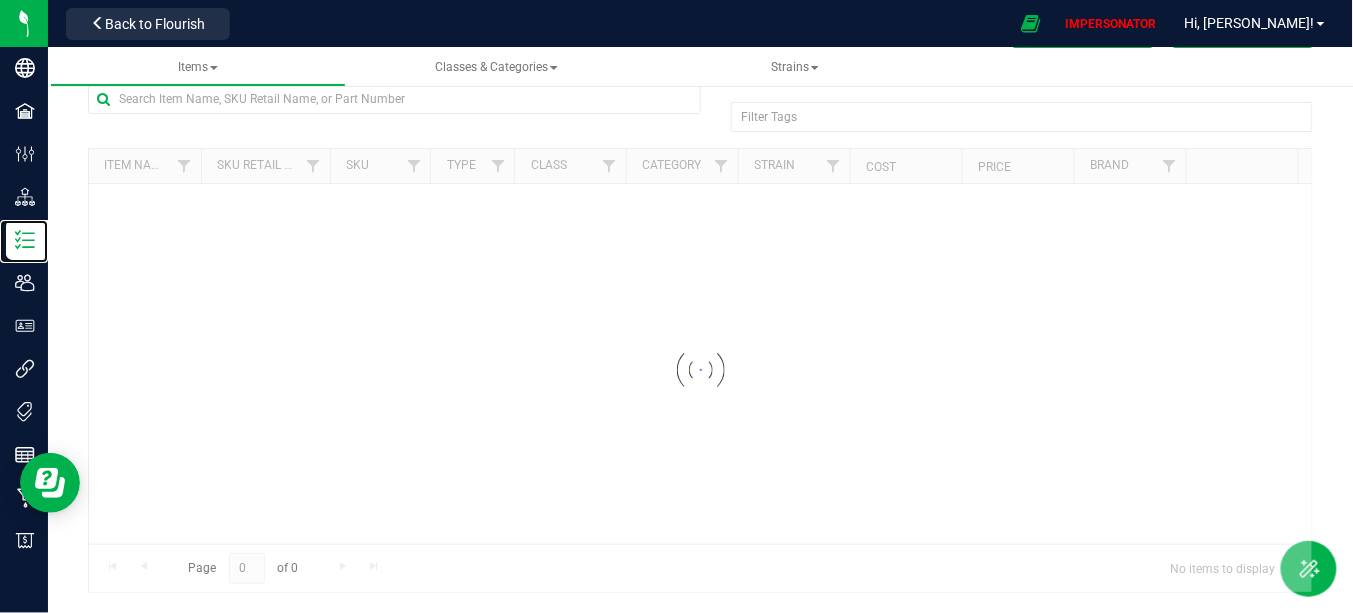 scroll, scrollTop: 0, scrollLeft: 0, axis: both 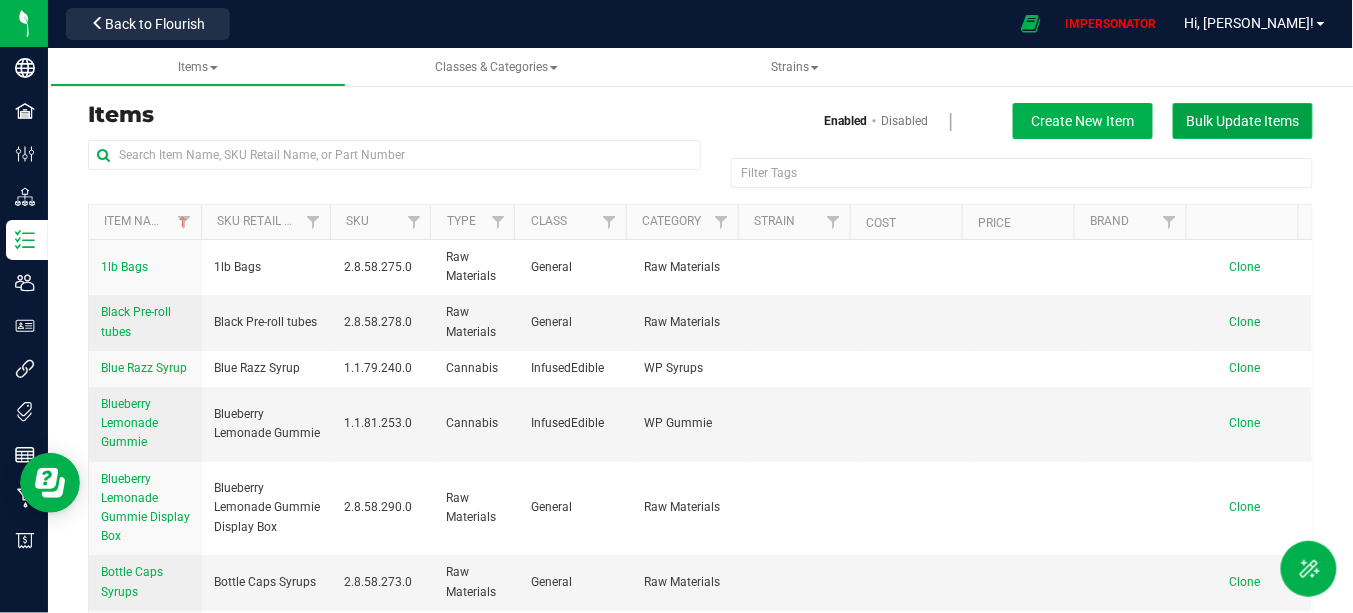 click on "Bulk Update Items" at bounding box center (1243, 121) 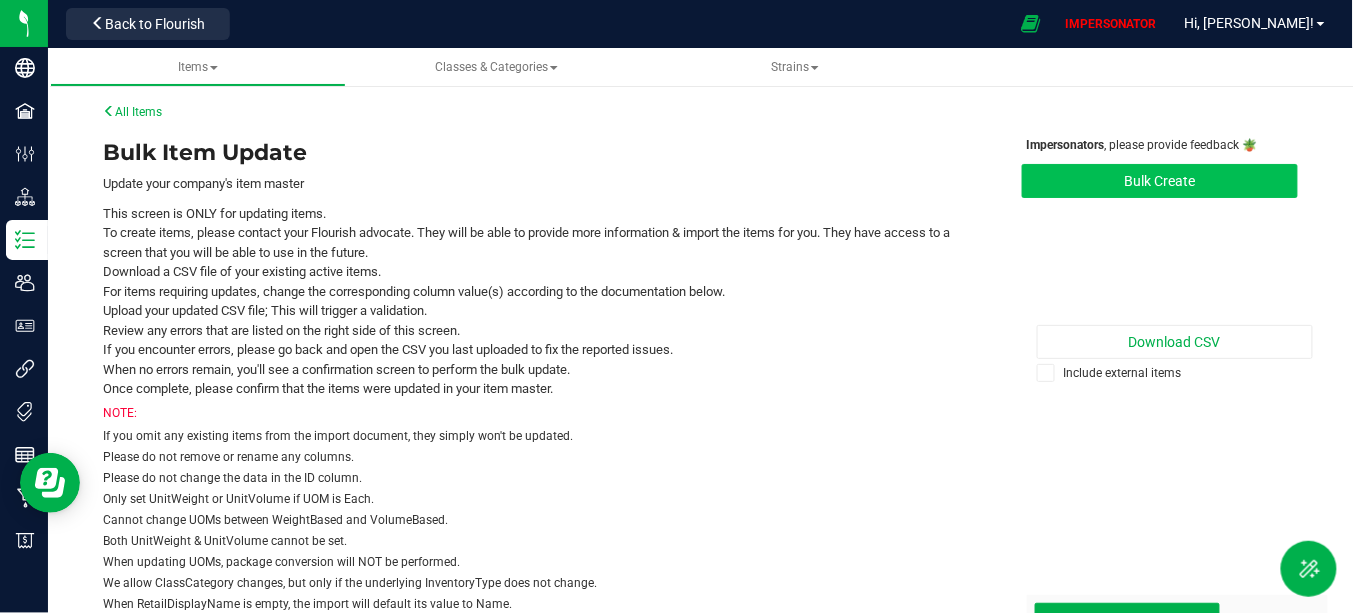 click on "Bulk Create" at bounding box center (1160, 181) 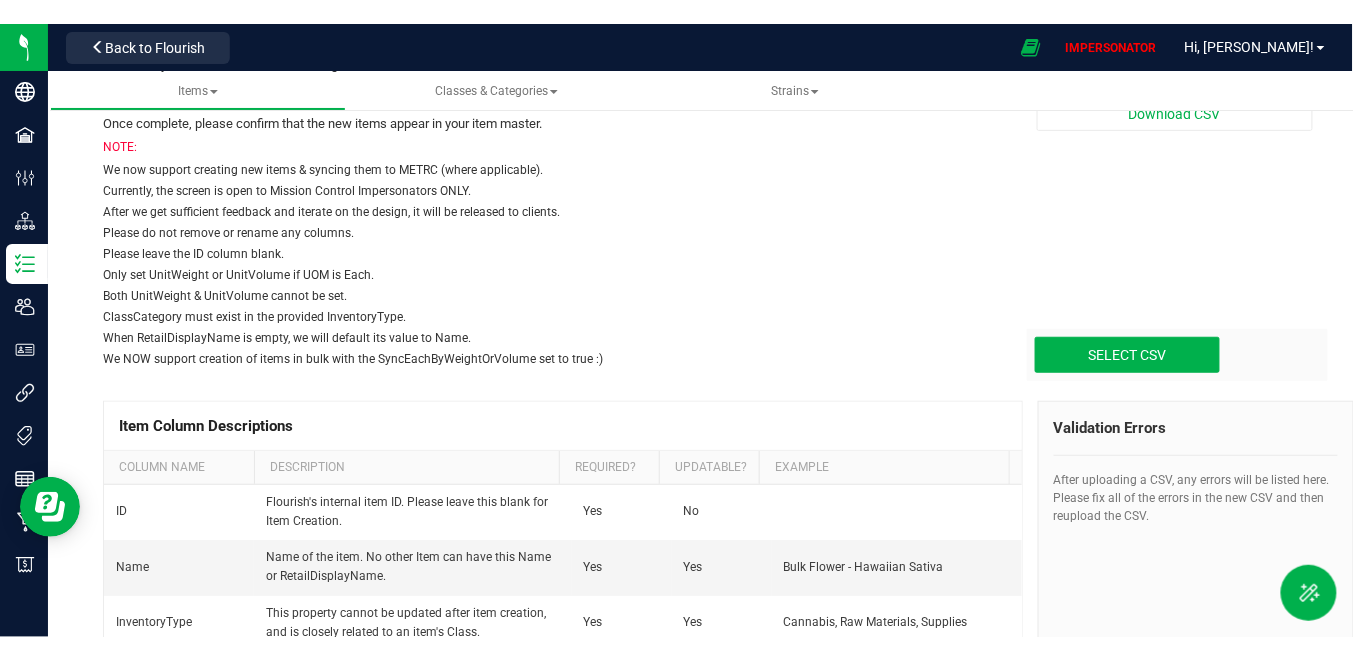 scroll, scrollTop: 270, scrollLeft: 0, axis: vertical 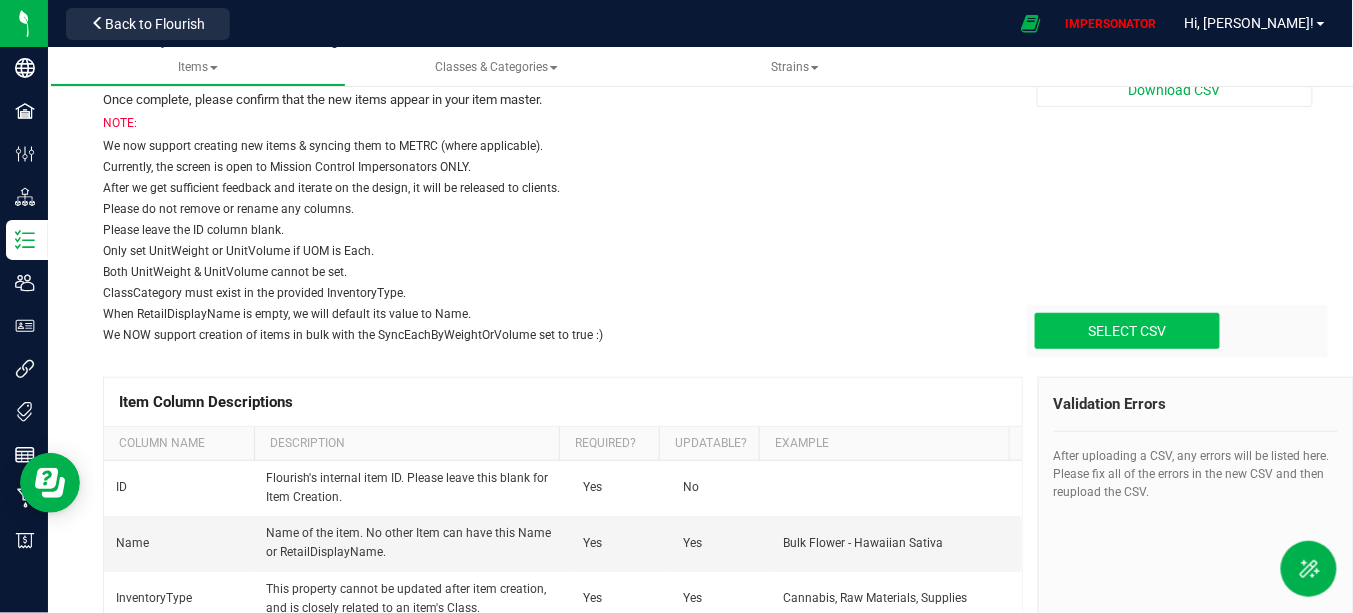 click at bounding box center [-226, 230] 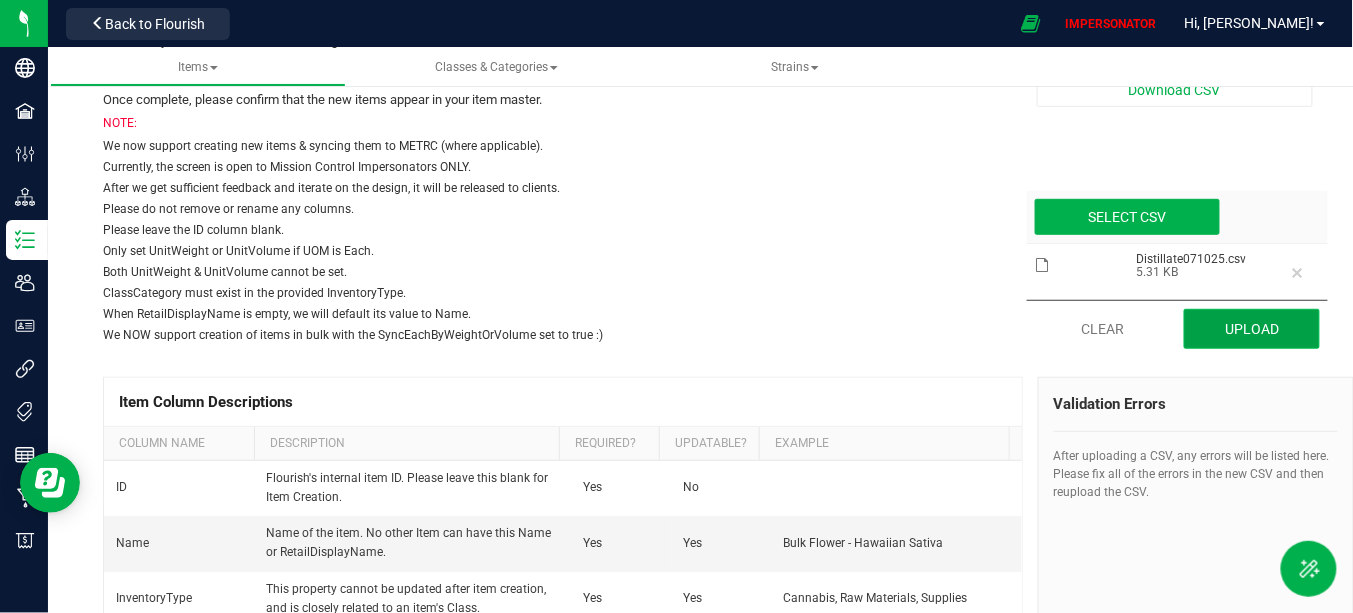 click on "Upload" at bounding box center [1252, 329] 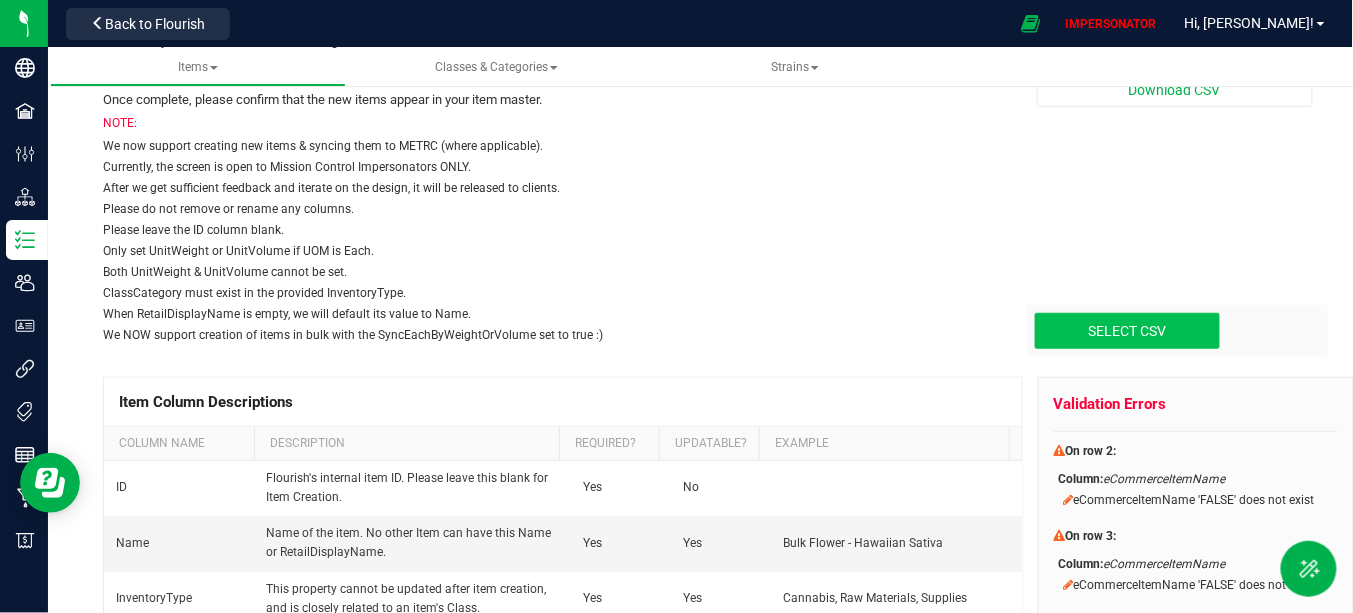 click at bounding box center (-226, 230) 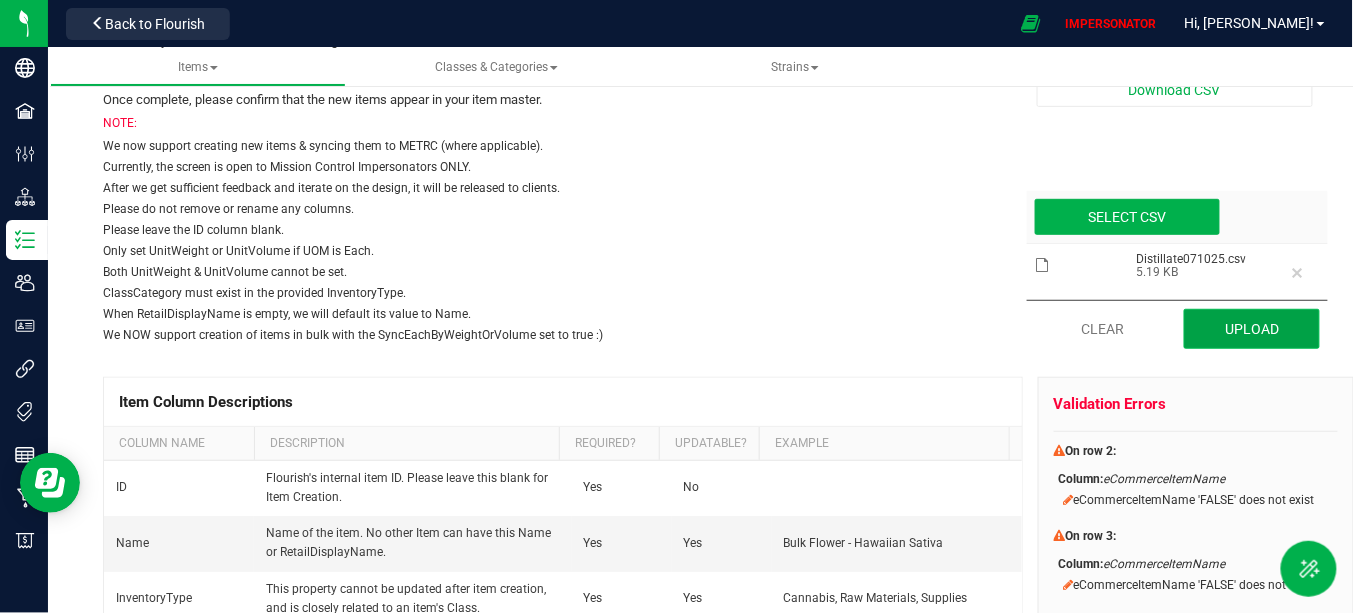 click on "Upload" at bounding box center (1252, 329) 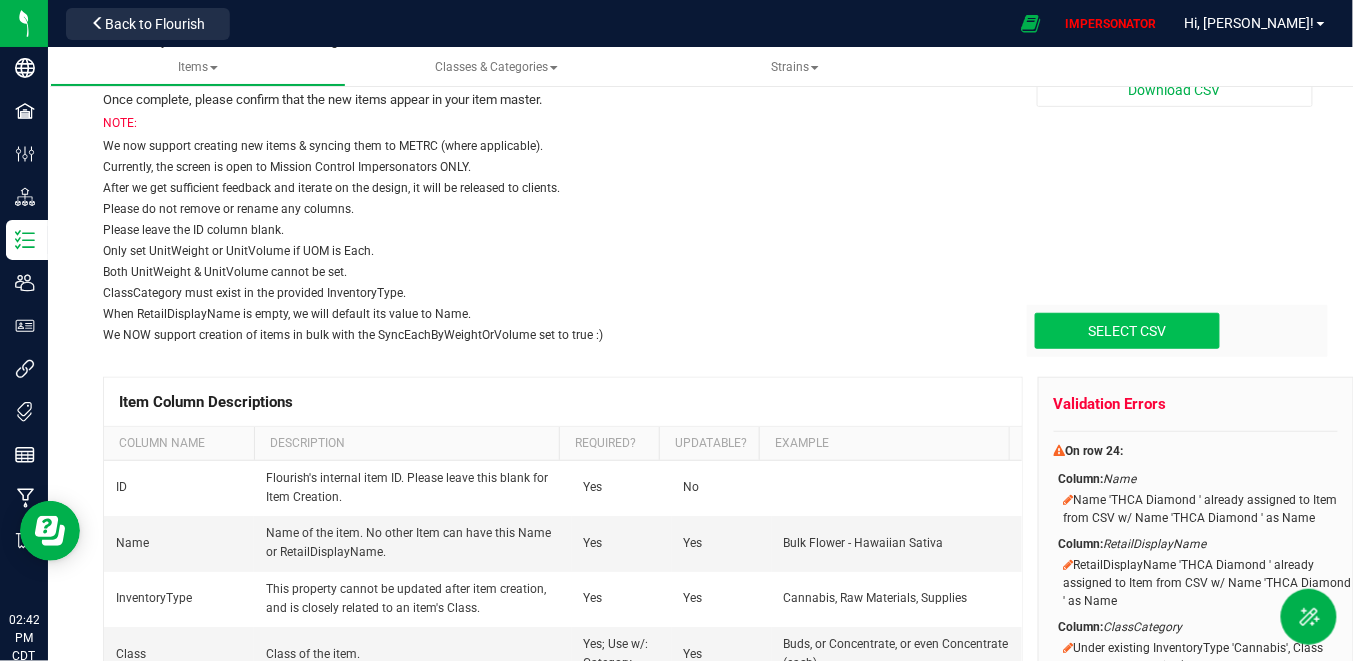 click at bounding box center [-226, 230] 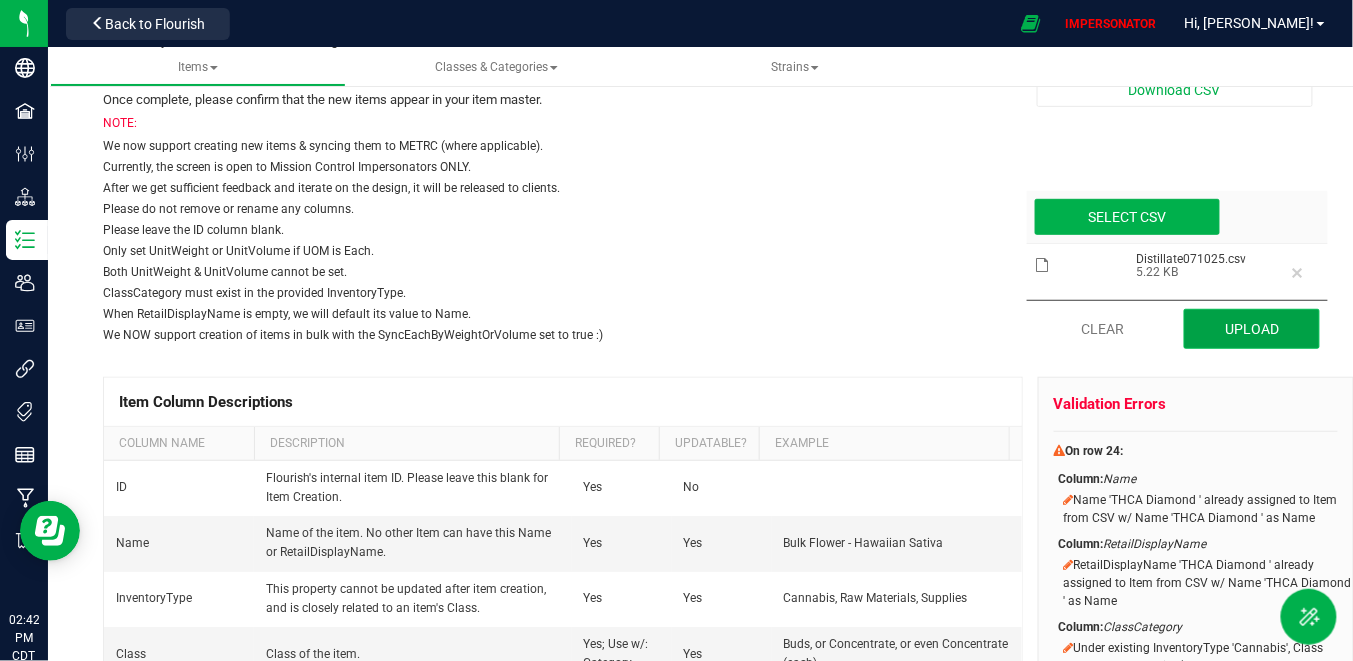 click on "Upload" at bounding box center (1252, 329) 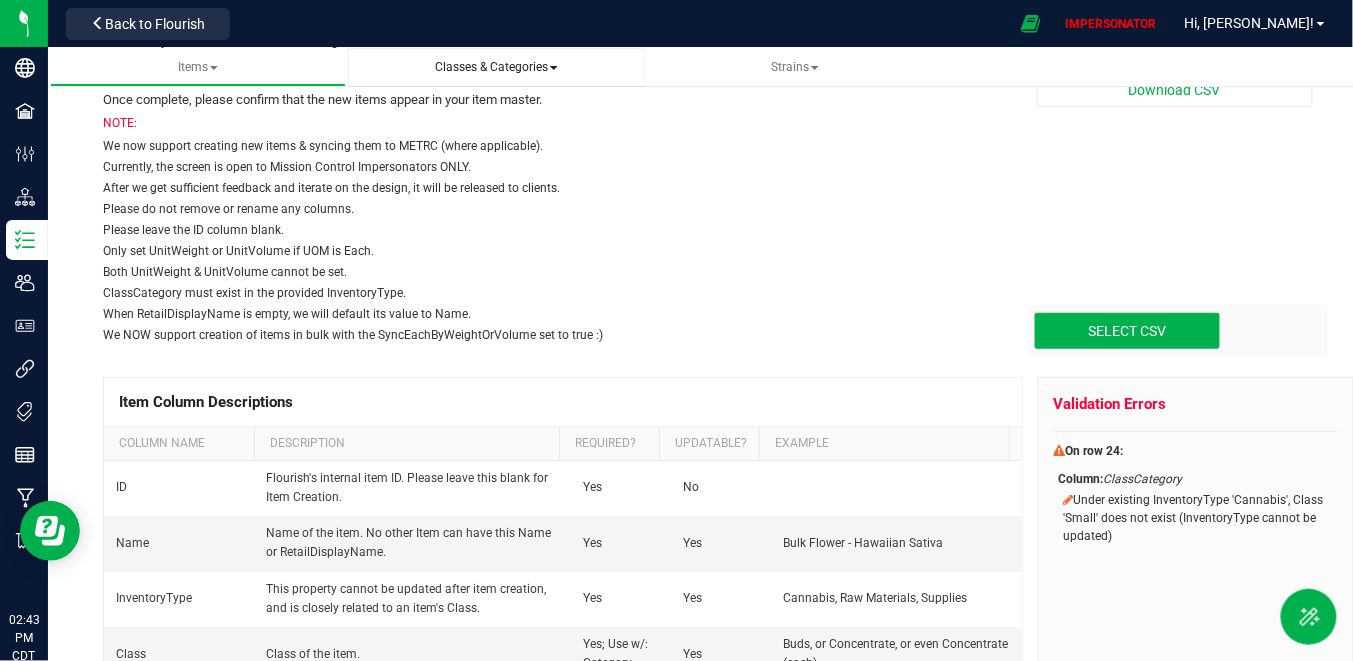 click on "Classes & Categories" at bounding box center [496, 67] 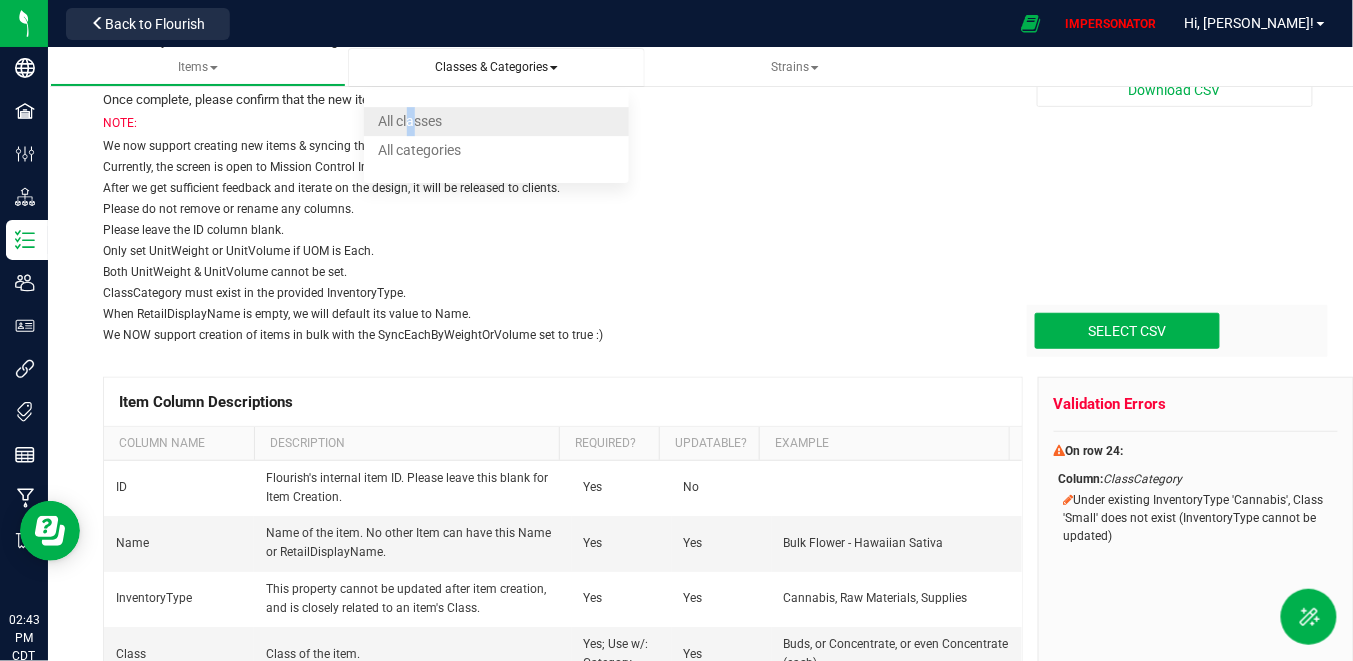 click on "All classes" at bounding box center [411, 121] 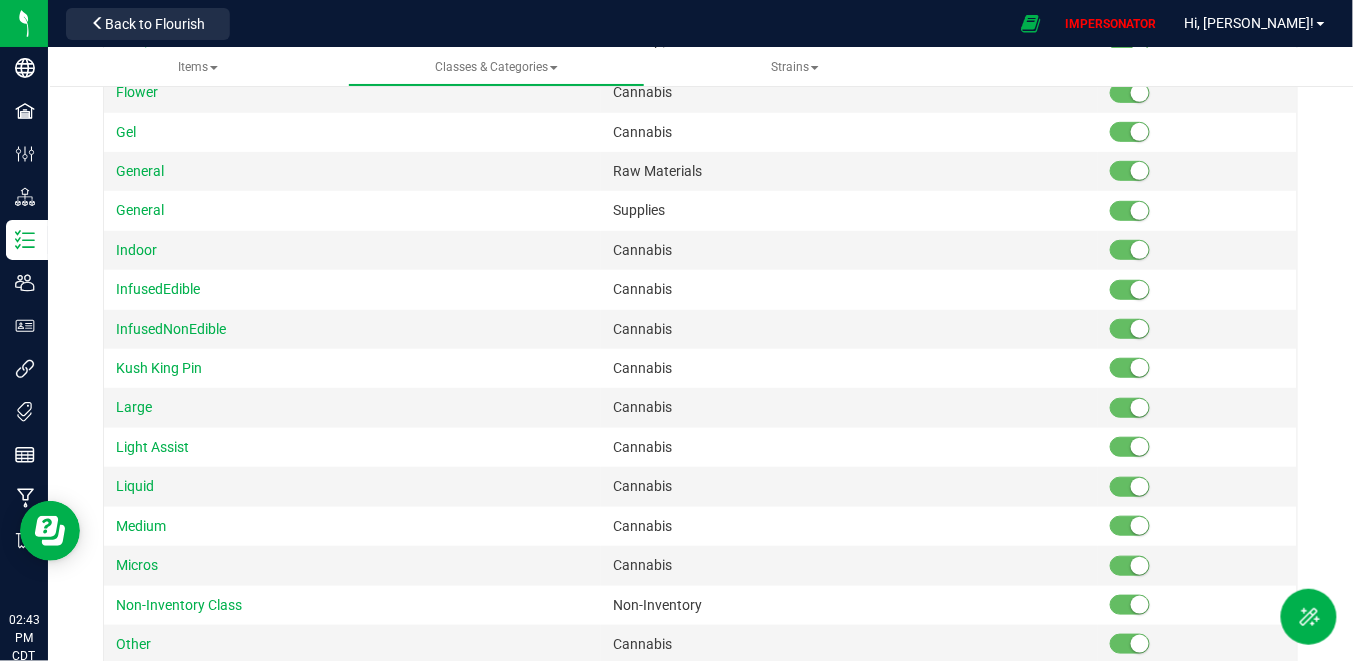 scroll, scrollTop: 0, scrollLeft: 0, axis: both 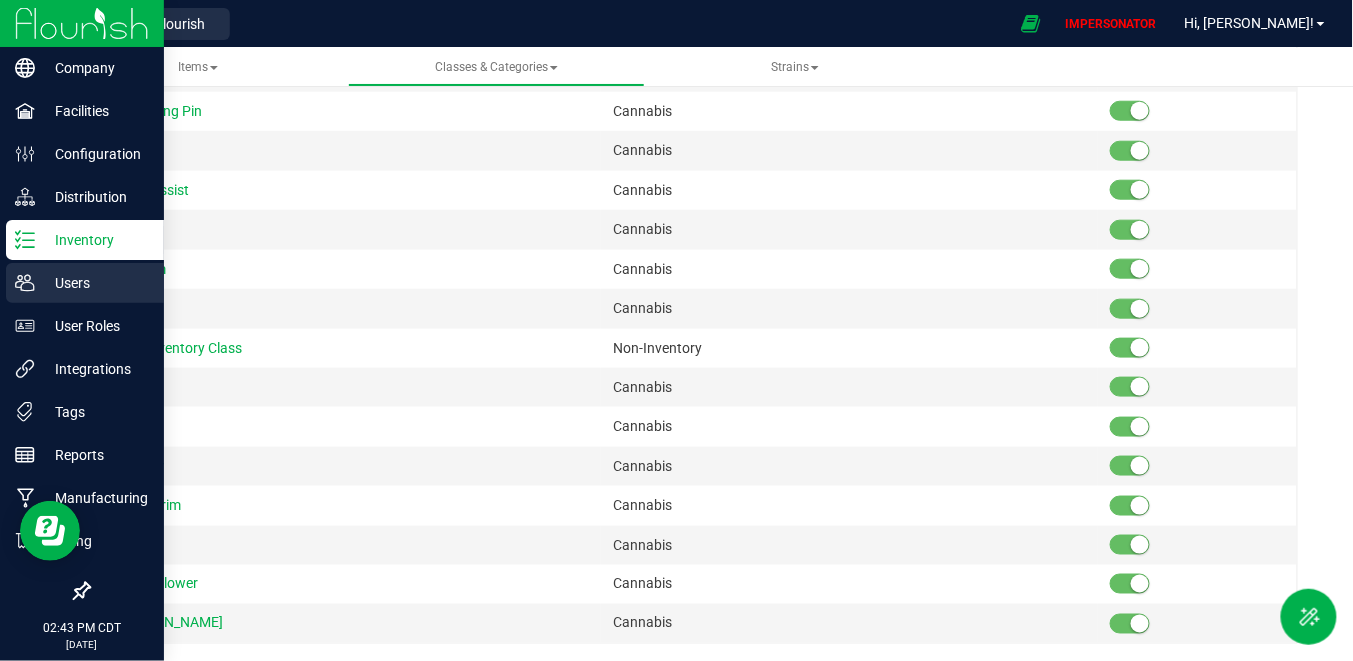 click on "Users" at bounding box center (85, 283) 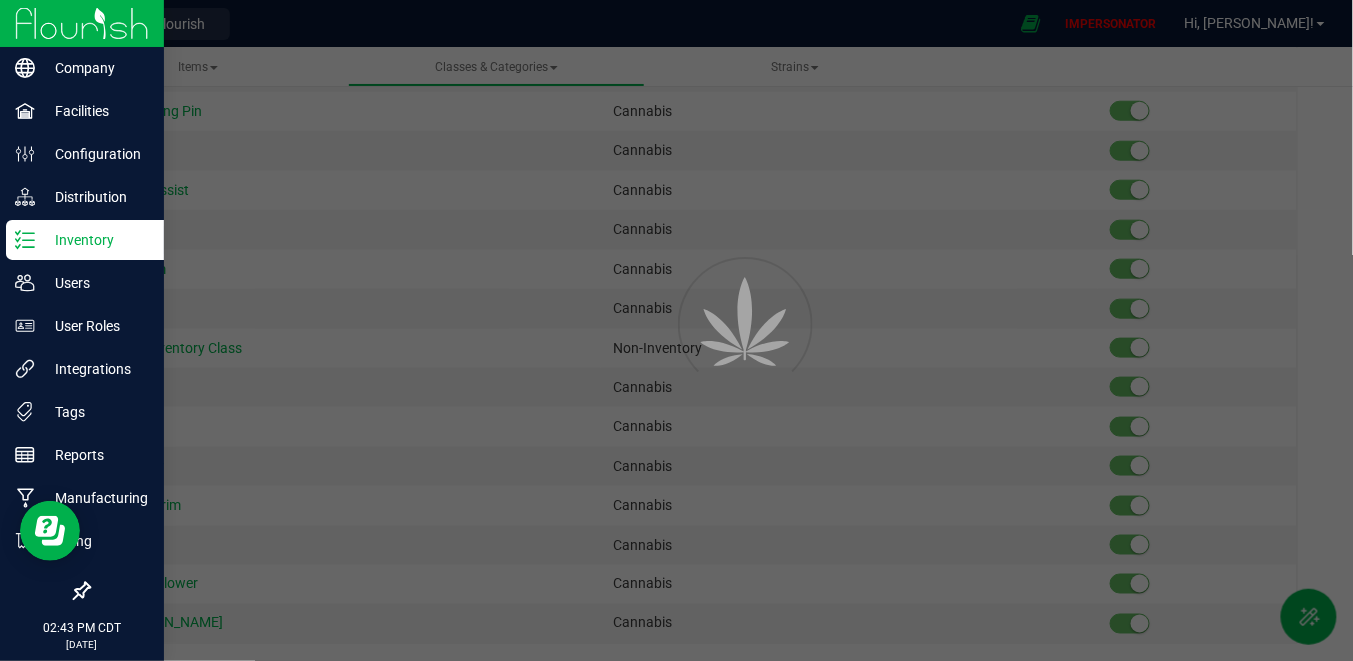 click on "Inventory" at bounding box center [85, 240] 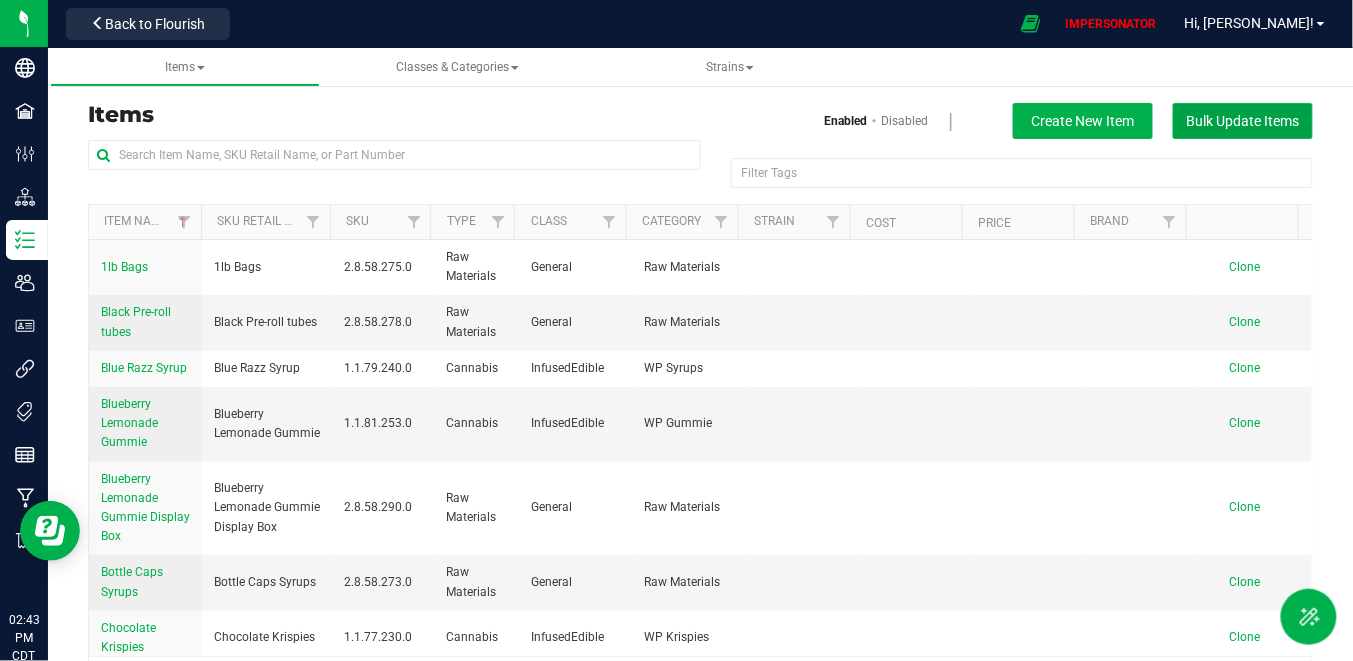 click on "Bulk Update Items" at bounding box center [1243, 121] 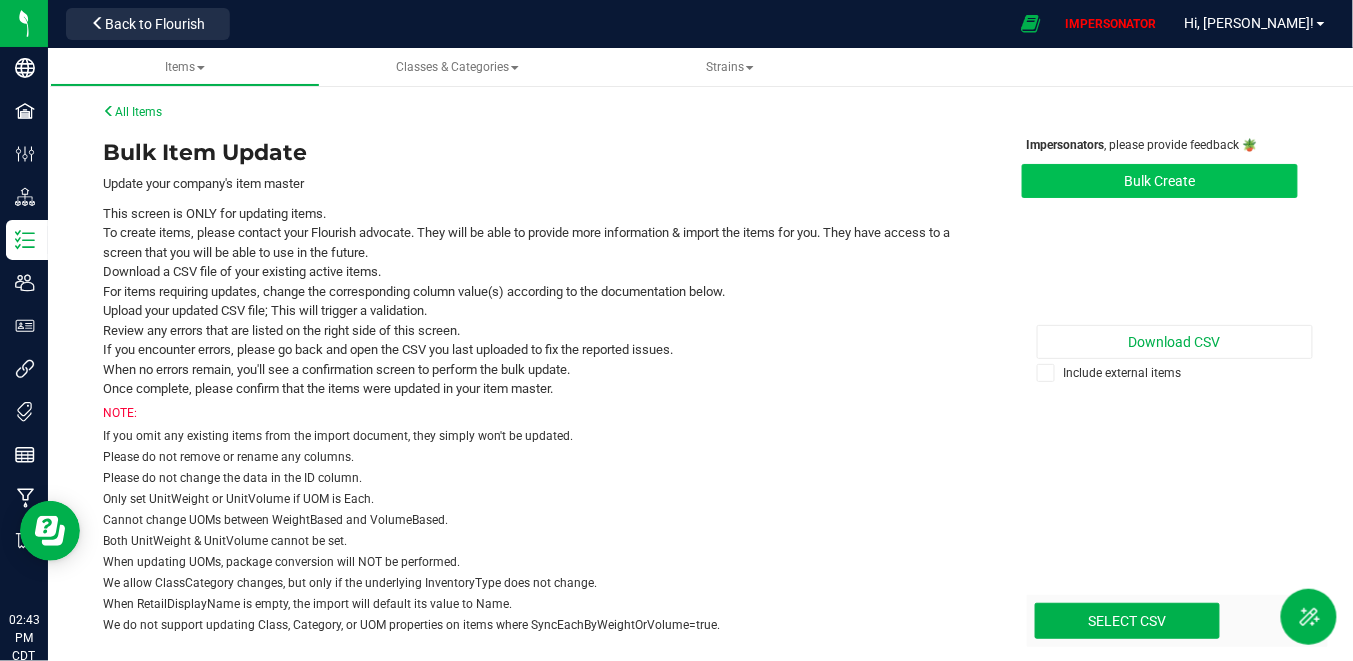 click on "Bulk Create" at bounding box center (1160, 181) 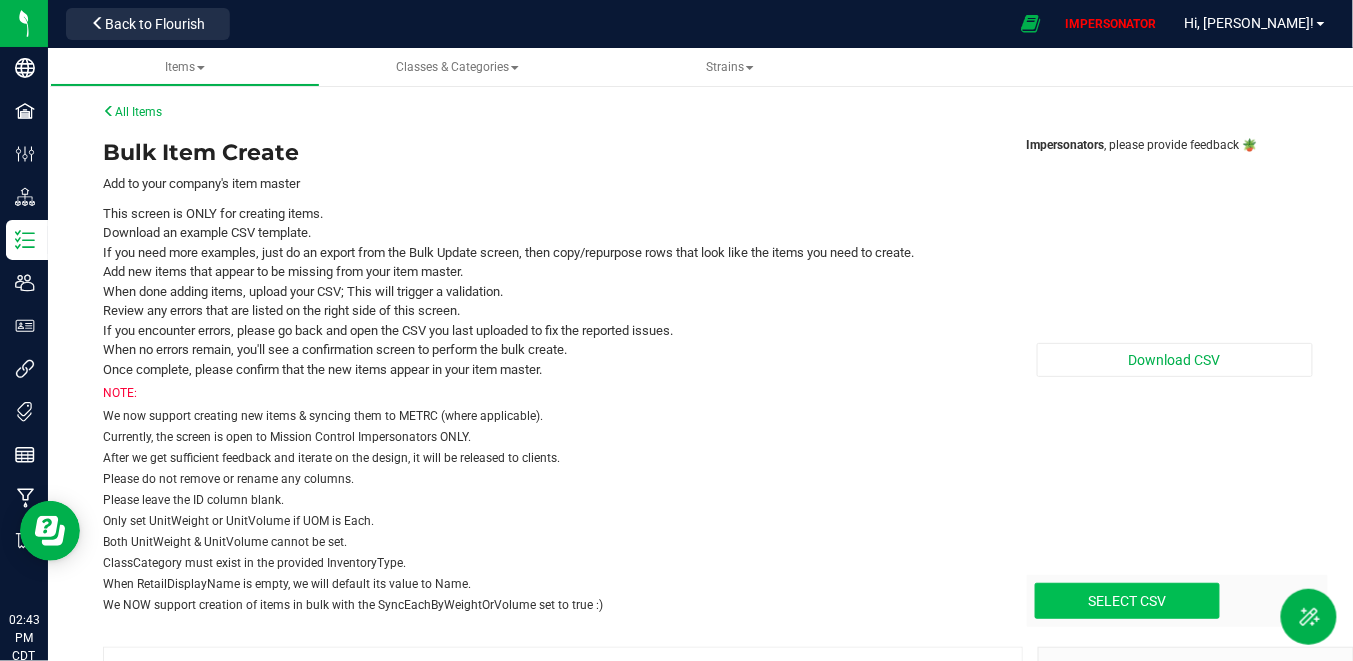 click at bounding box center (-226, 500) 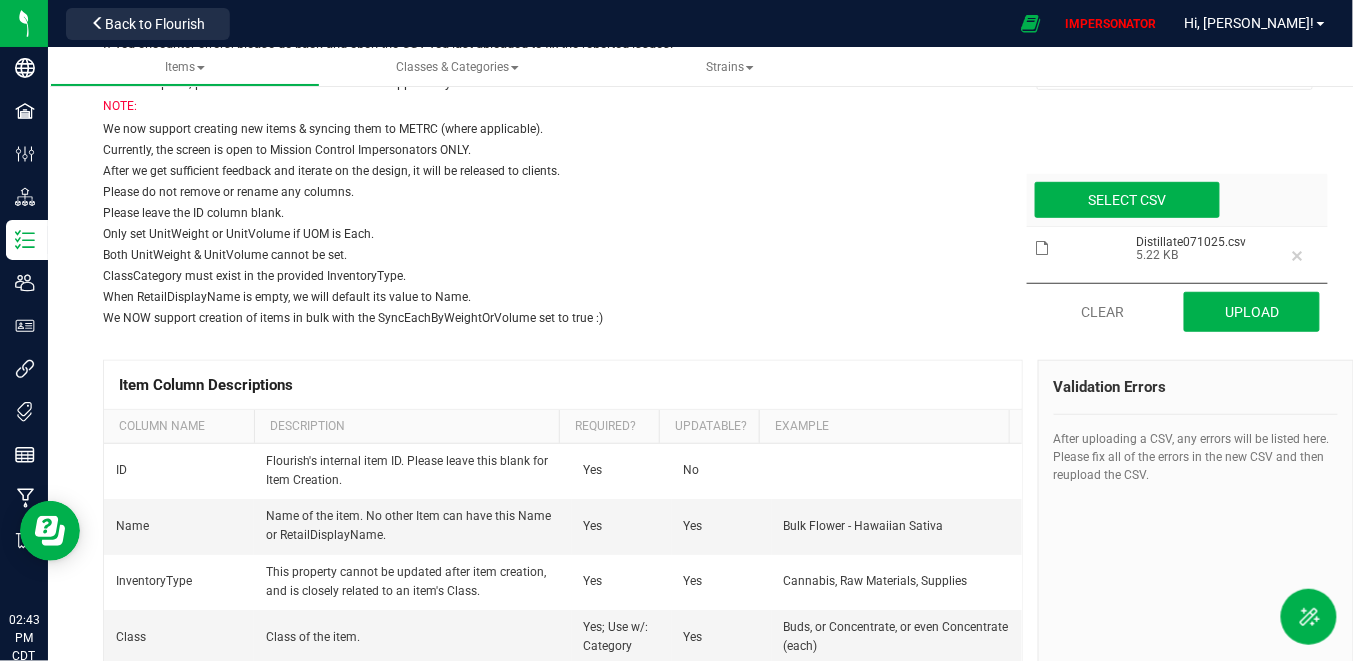 scroll, scrollTop: 305, scrollLeft: 0, axis: vertical 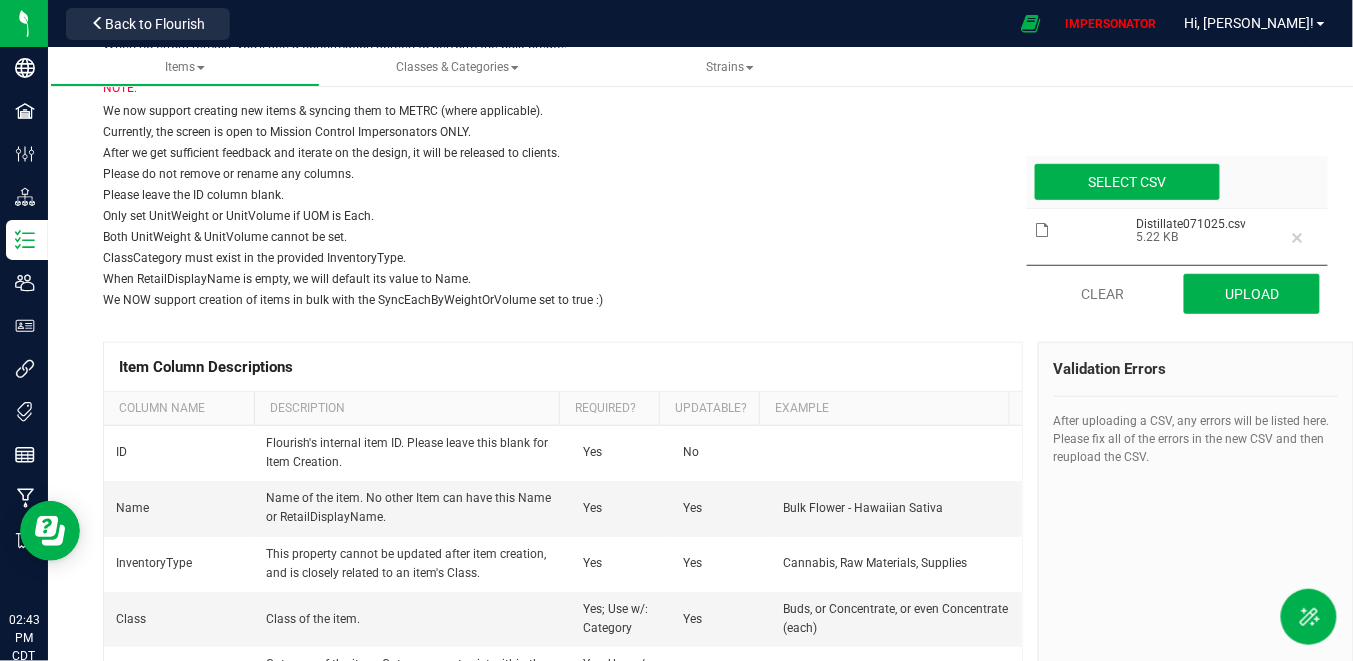 click on "Clear   Upload" at bounding box center [1177, 293] 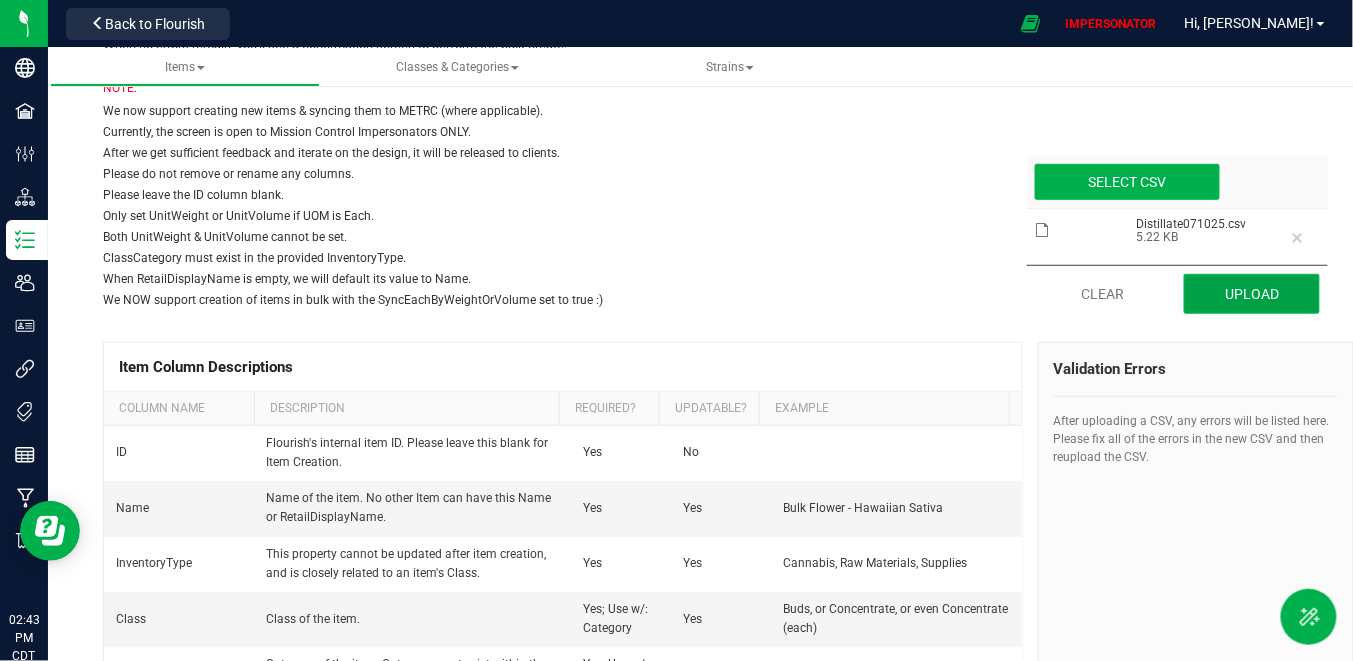 click on "Upload" at bounding box center [1252, 294] 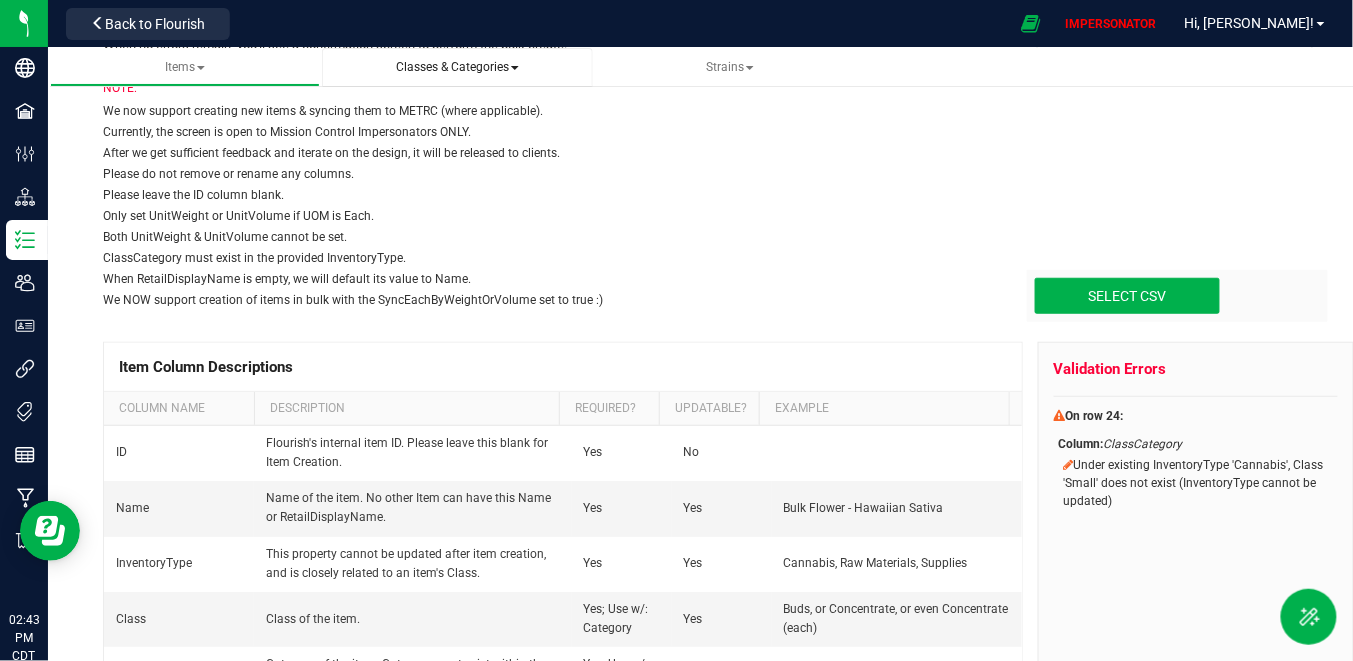 click on "Classes & Categories" at bounding box center (457, 67) 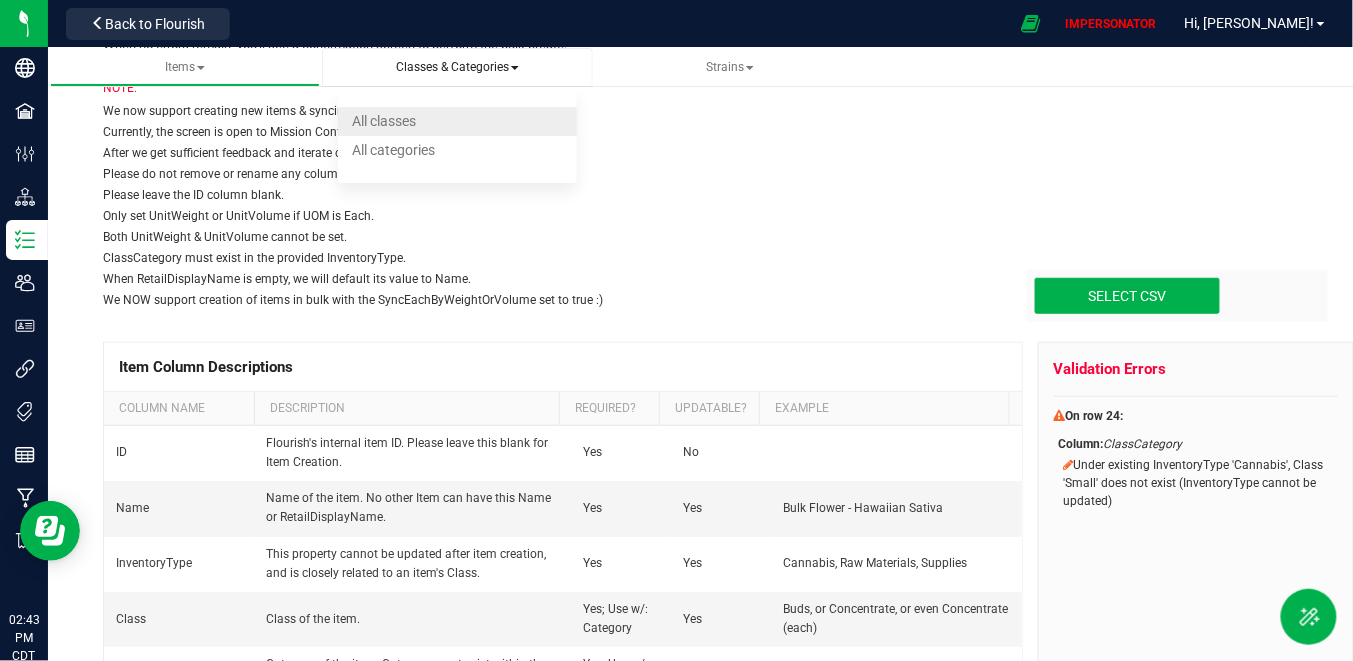 click on "All classes" at bounding box center [457, 121] 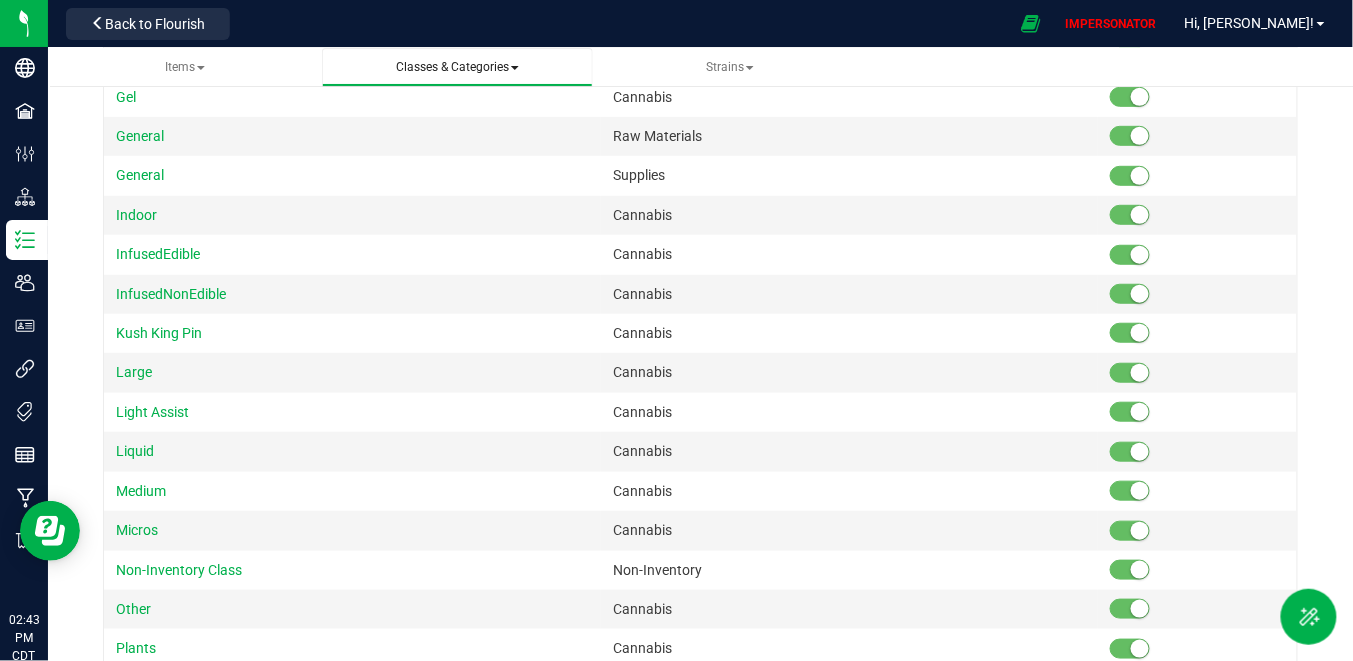 scroll, scrollTop: 0, scrollLeft: 0, axis: both 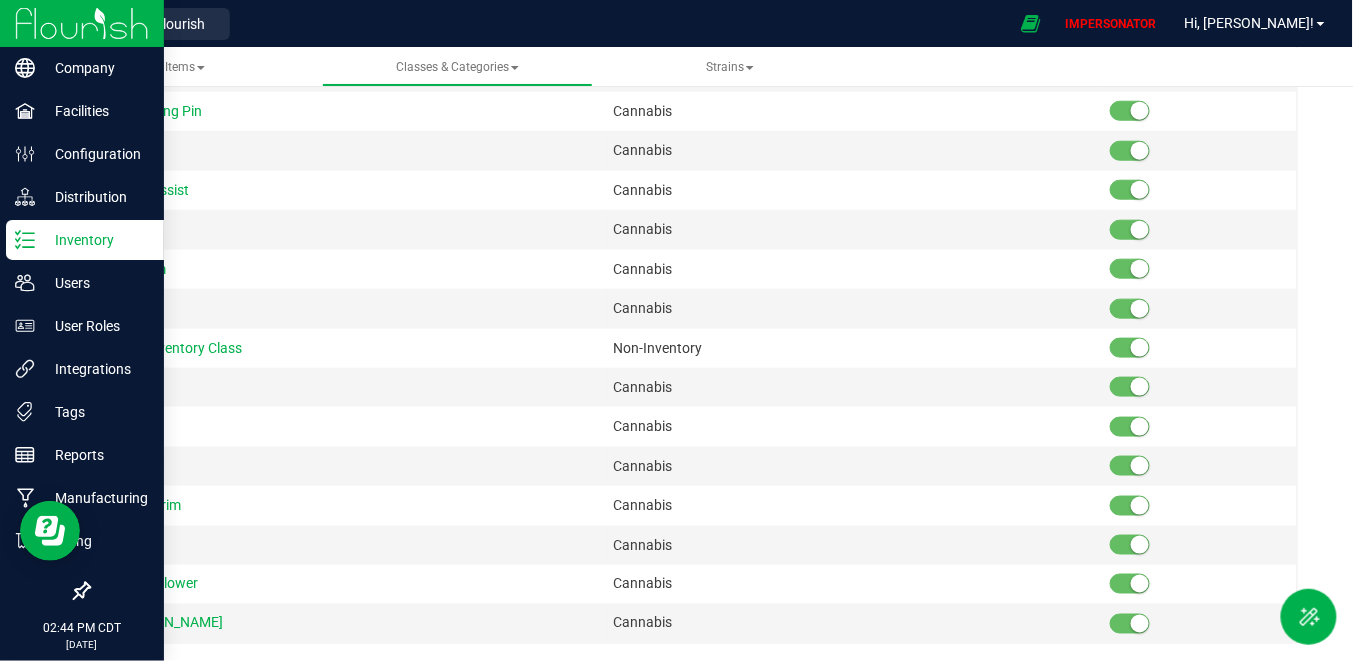 click 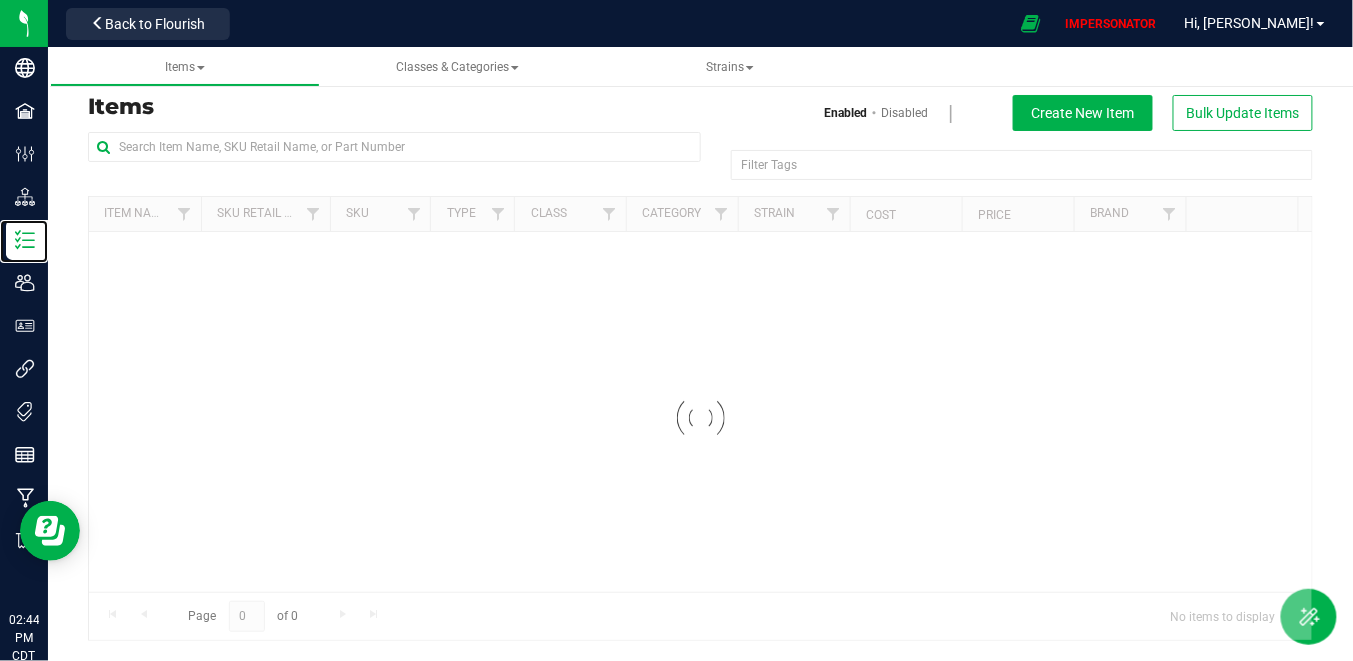 scroll, scrollTop: 0, scrollLeft: 0, axis: both 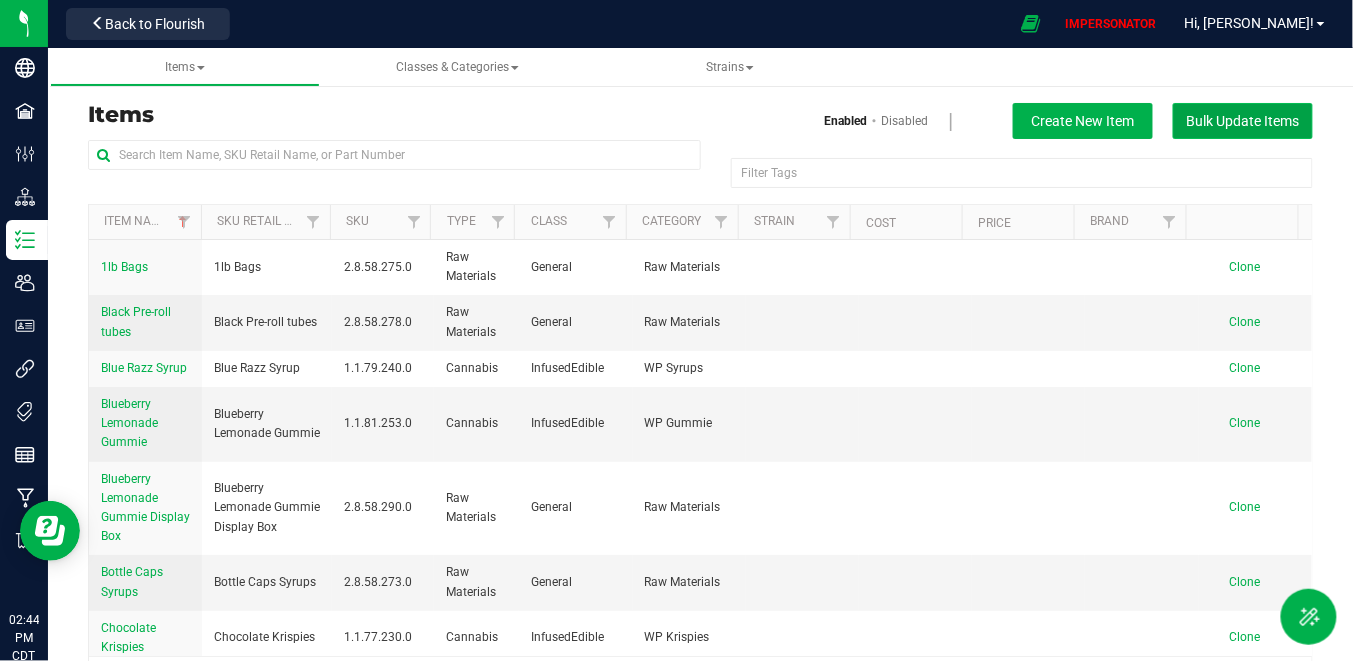 click on "Bulk Update Items" at bounding box center (1243, 121) 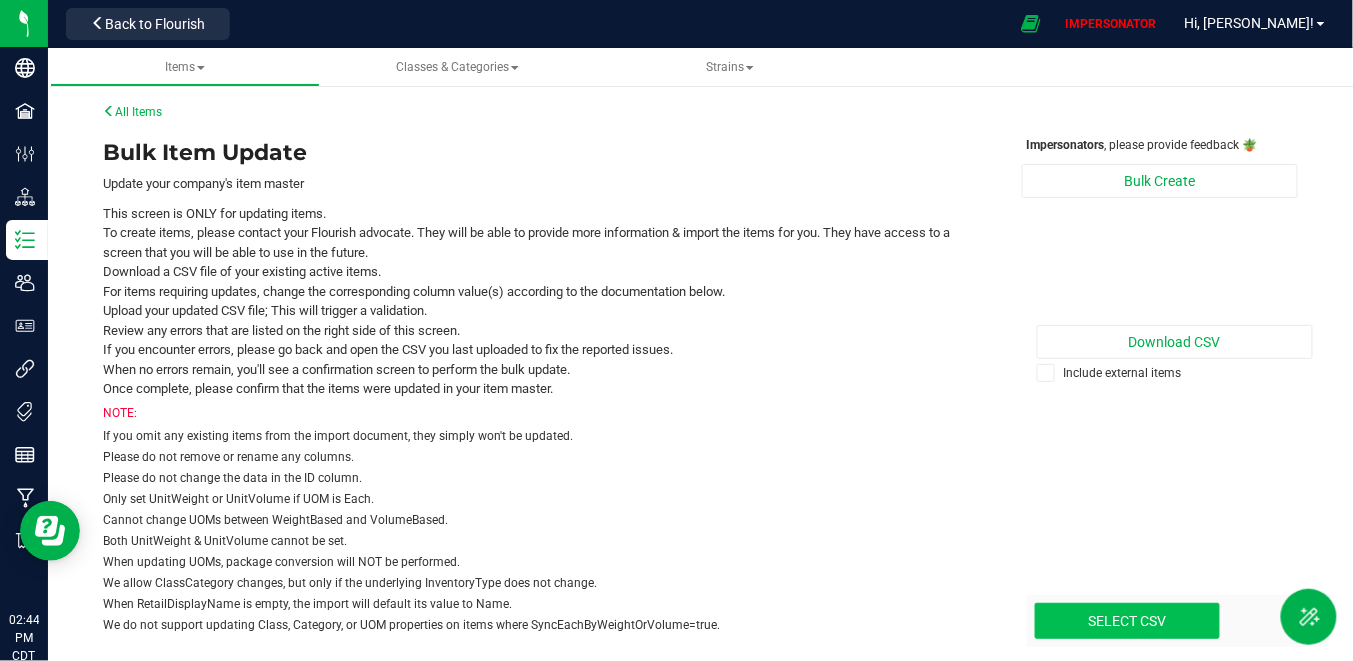click at bounding box center (-226, 520) 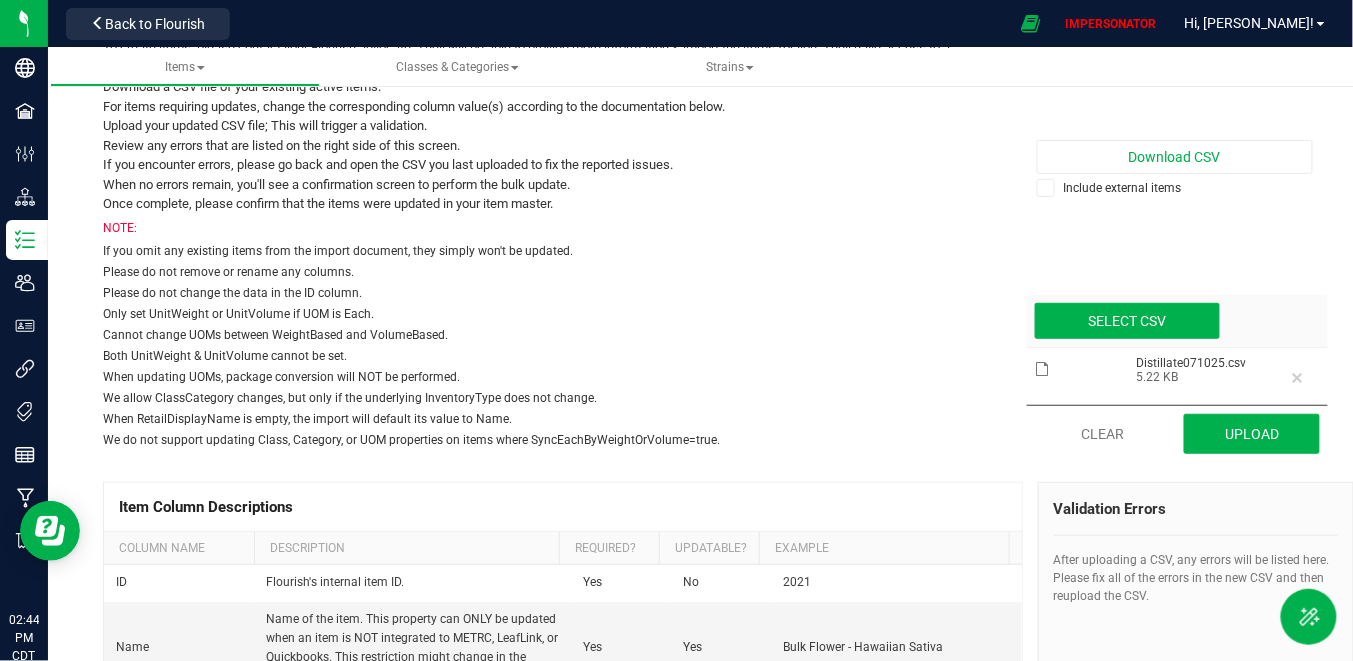 scroll, scrollTop: 197, scrollLeft: 0, axis: vertical 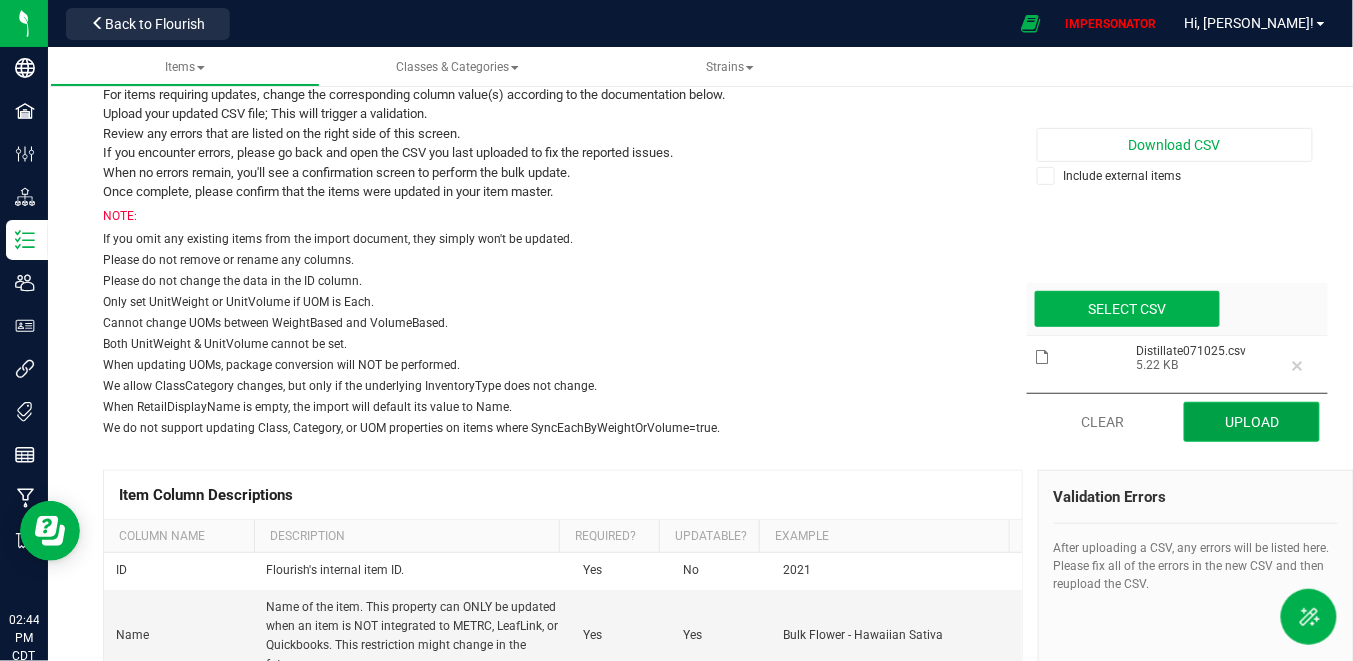 click on "Upload" at bounding box center (1252, 422) 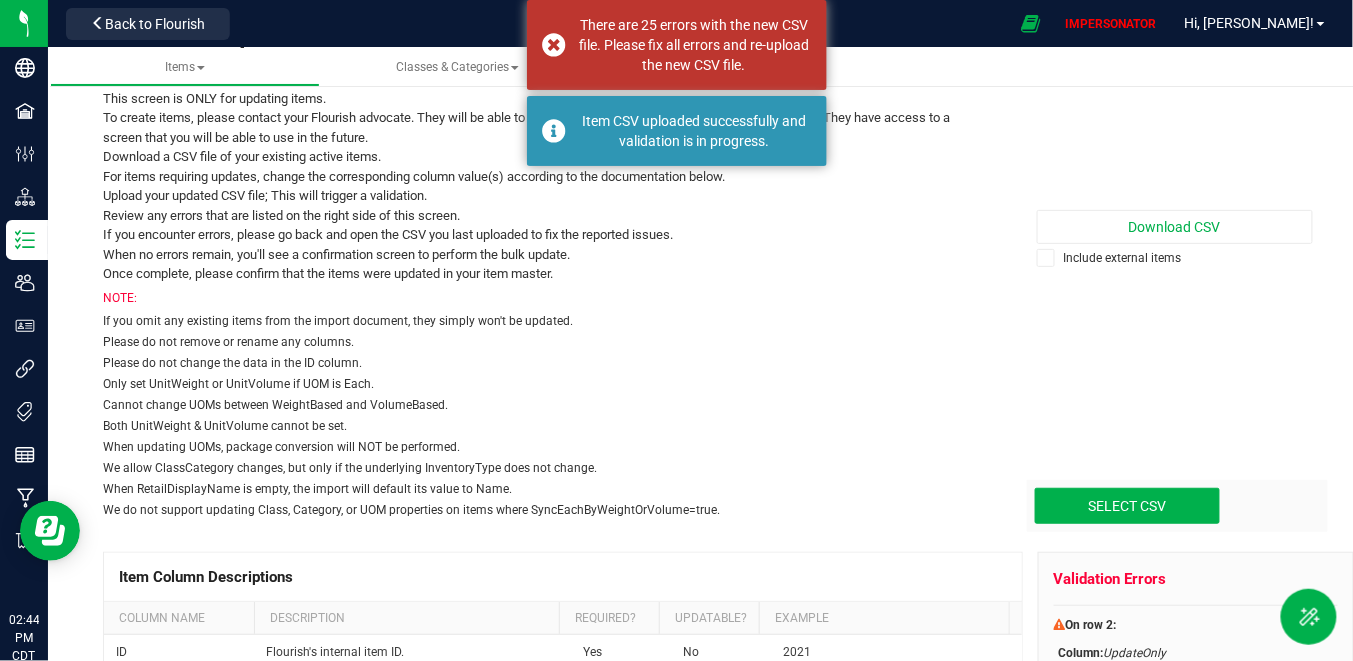scroll, scrollTop: 0, scrollLeft: 0, axis: both 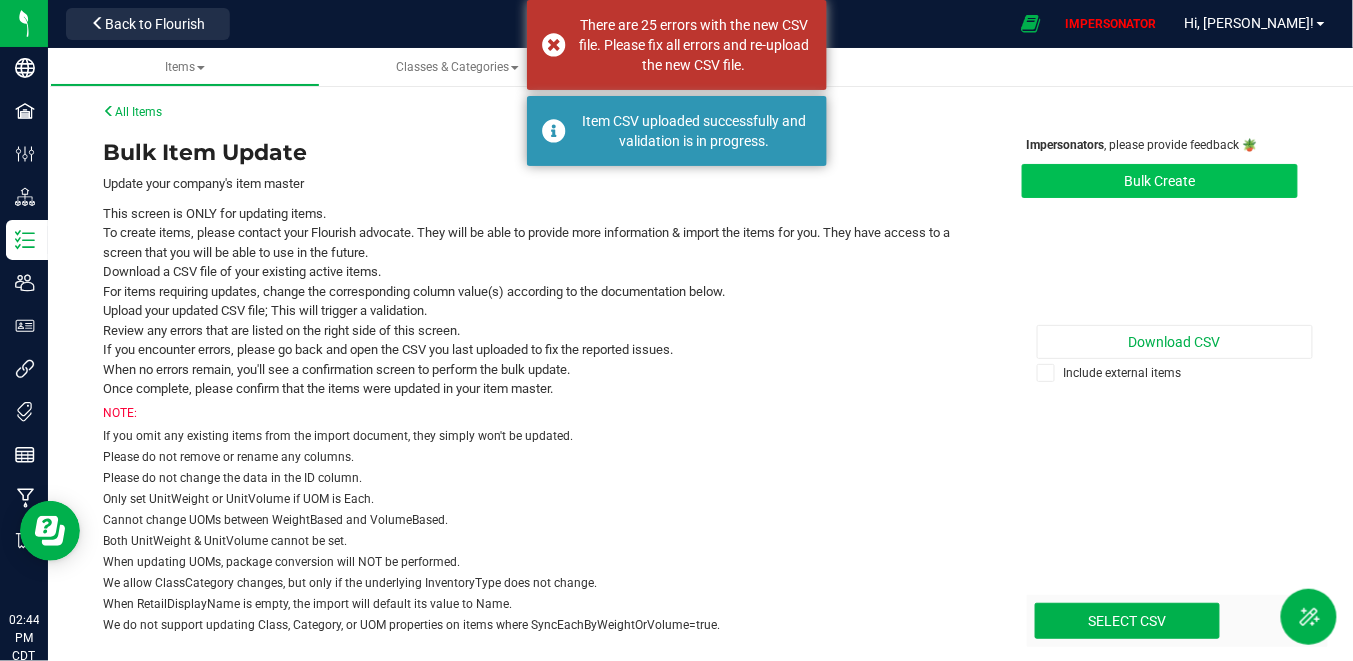 click on "Bulk Create" at bounding box center [1160, 181] 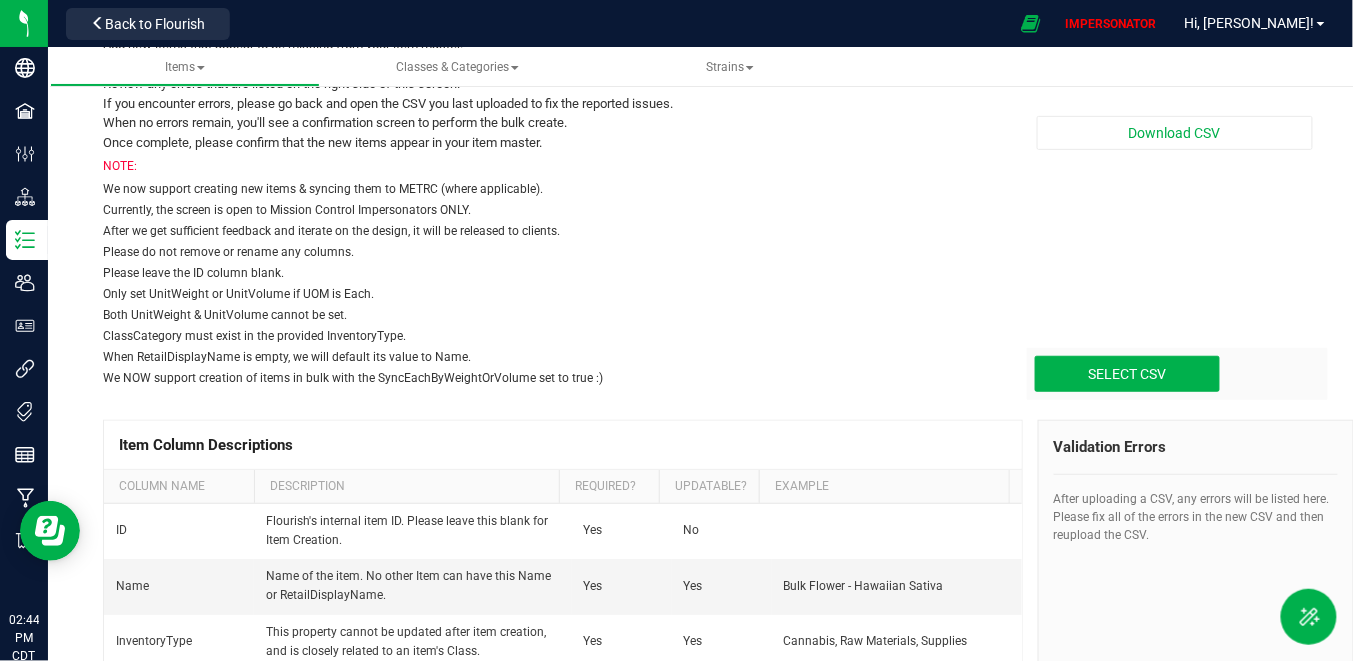 scroll, scrollTop: 232, scrollLeft: 0, axis: vertical 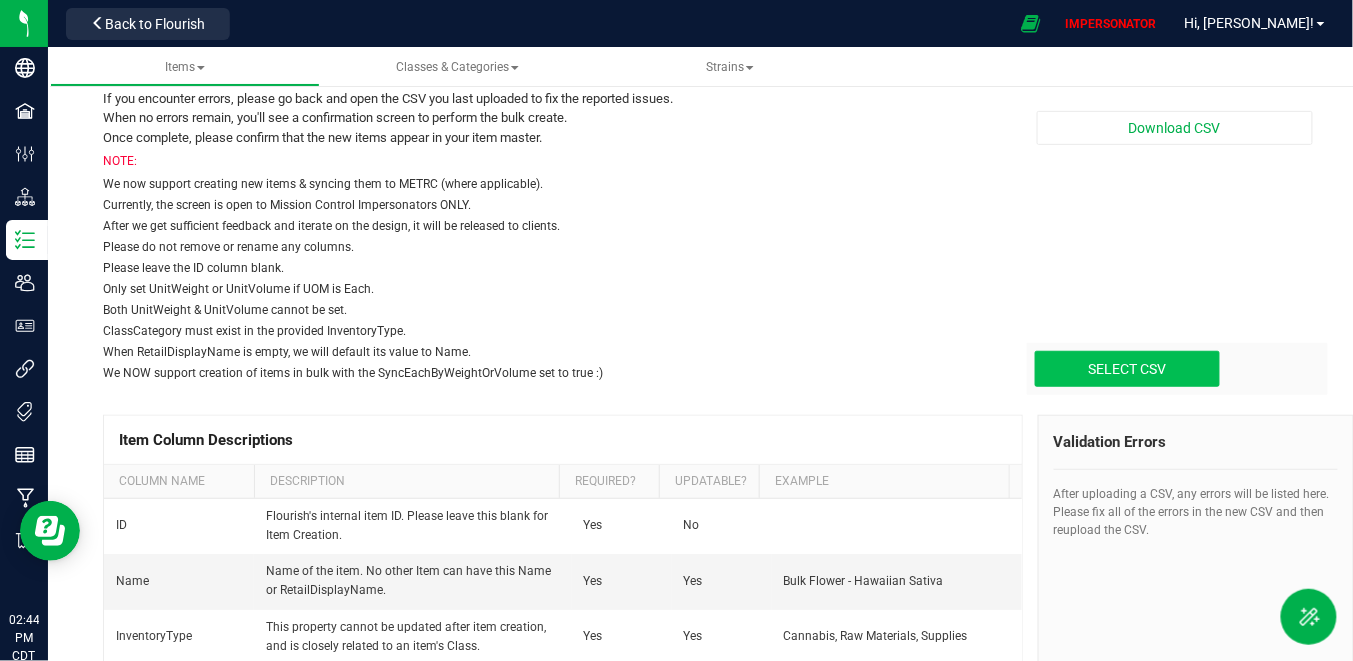 click at bounding box center (-226, 268) 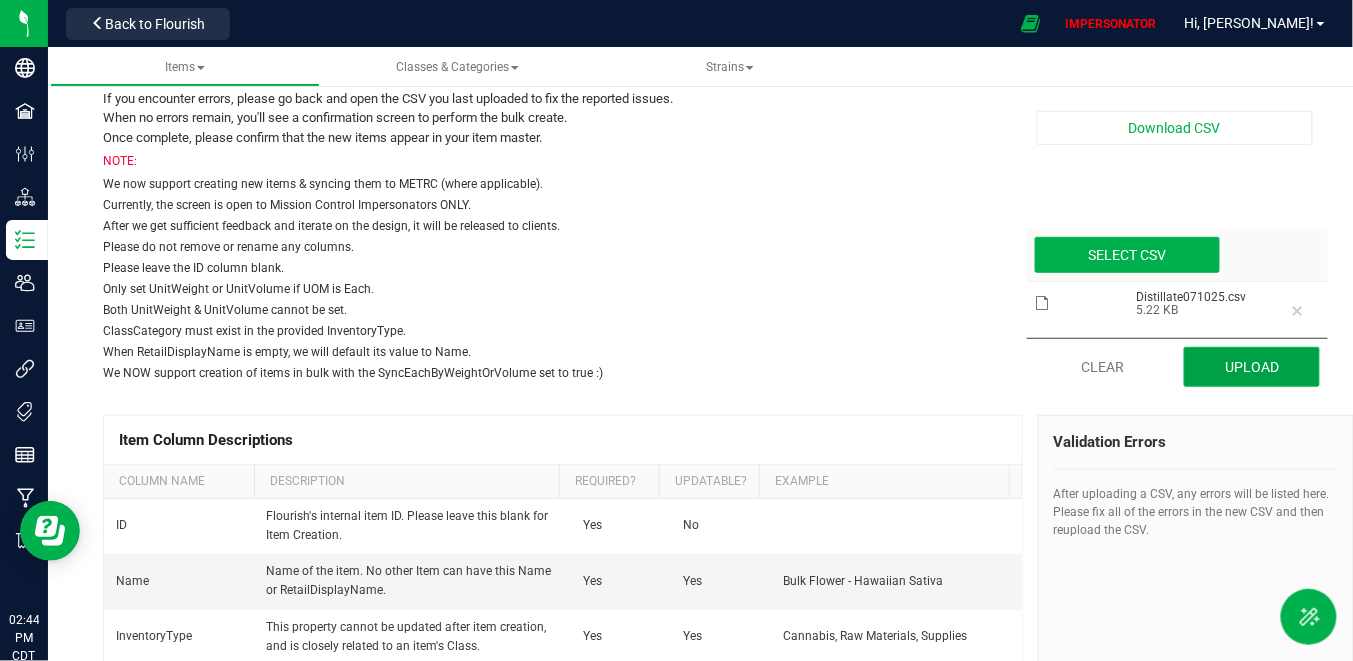 click on "Upload" at bounding box center [1252, 367] 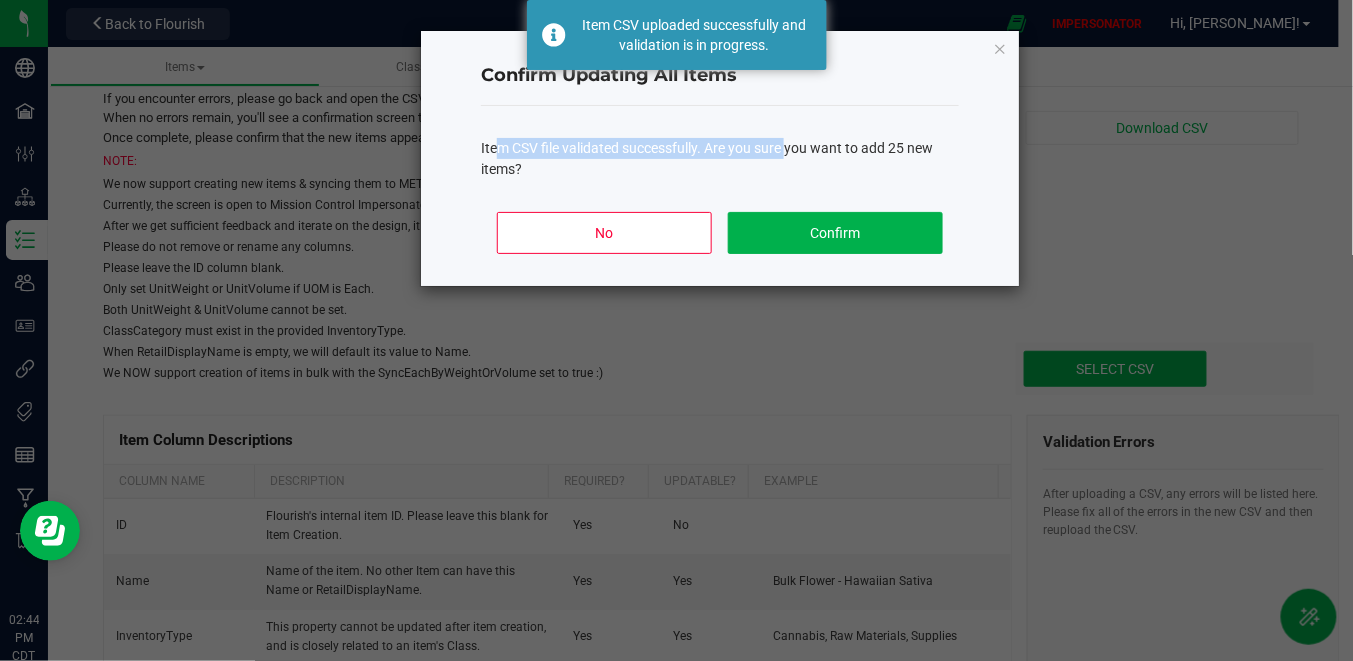 drag, startPoint x: 498, startPoint y: 154, endPoint x: 787, endPoint y: 145, distance: 289.1401 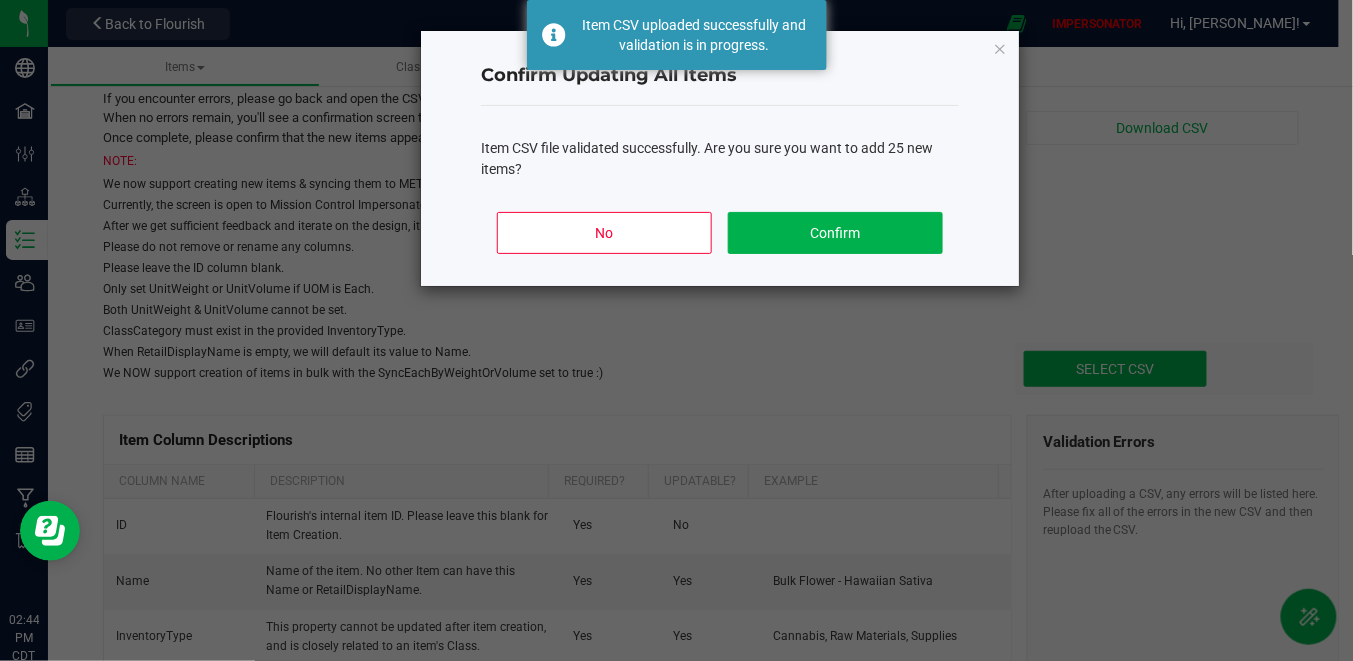 click on "Item CSV file validated successfully. Are you sure you want to add 25 new items?" 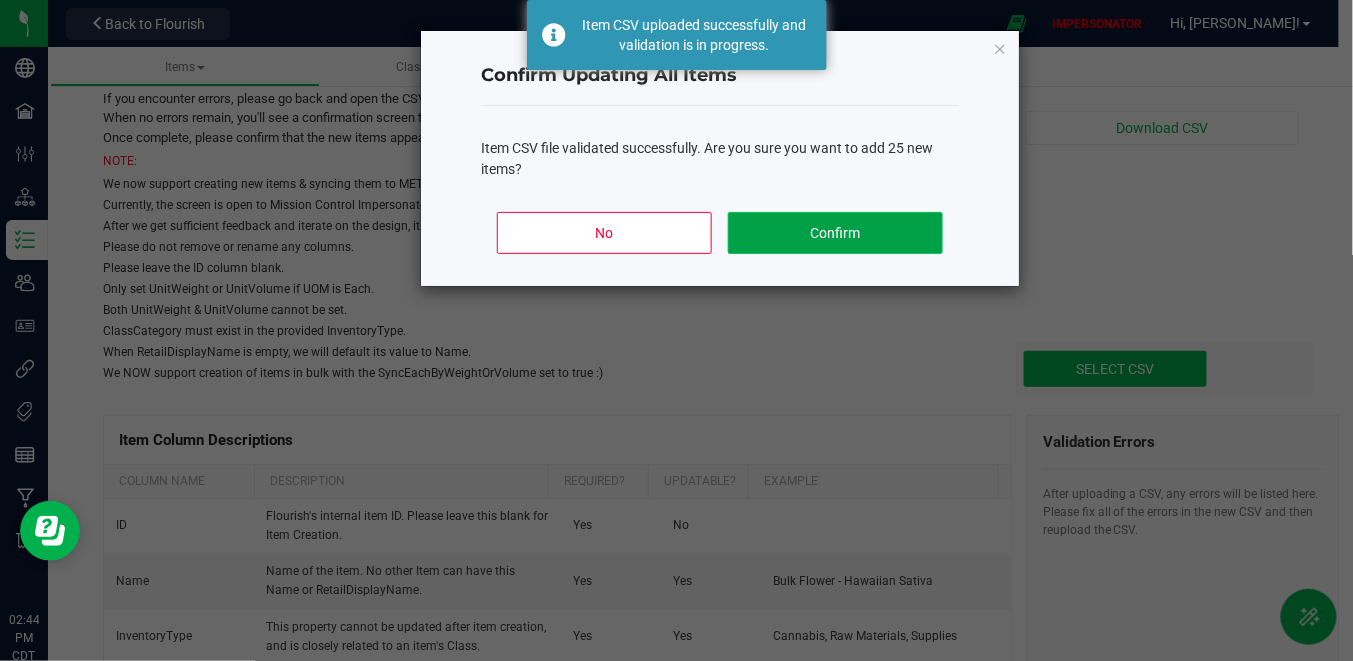 click on "Confirm" 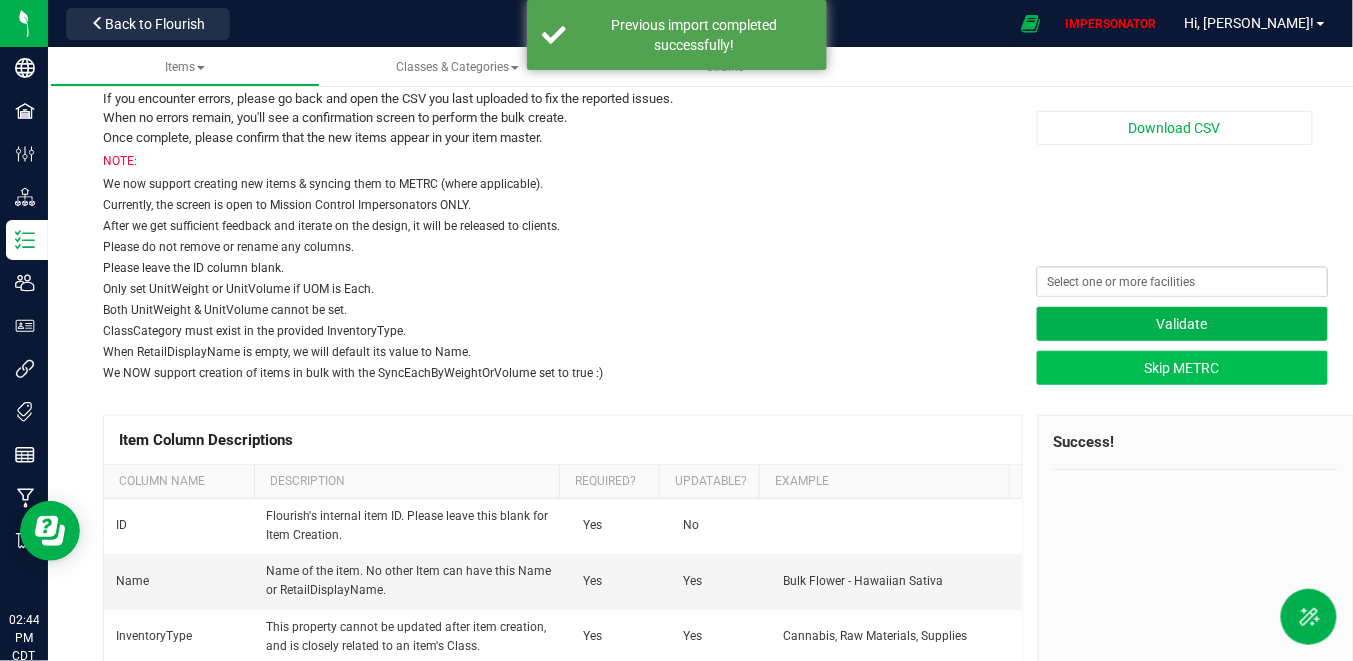 click on "Skip METRC" at bounding box center (1182, 368) 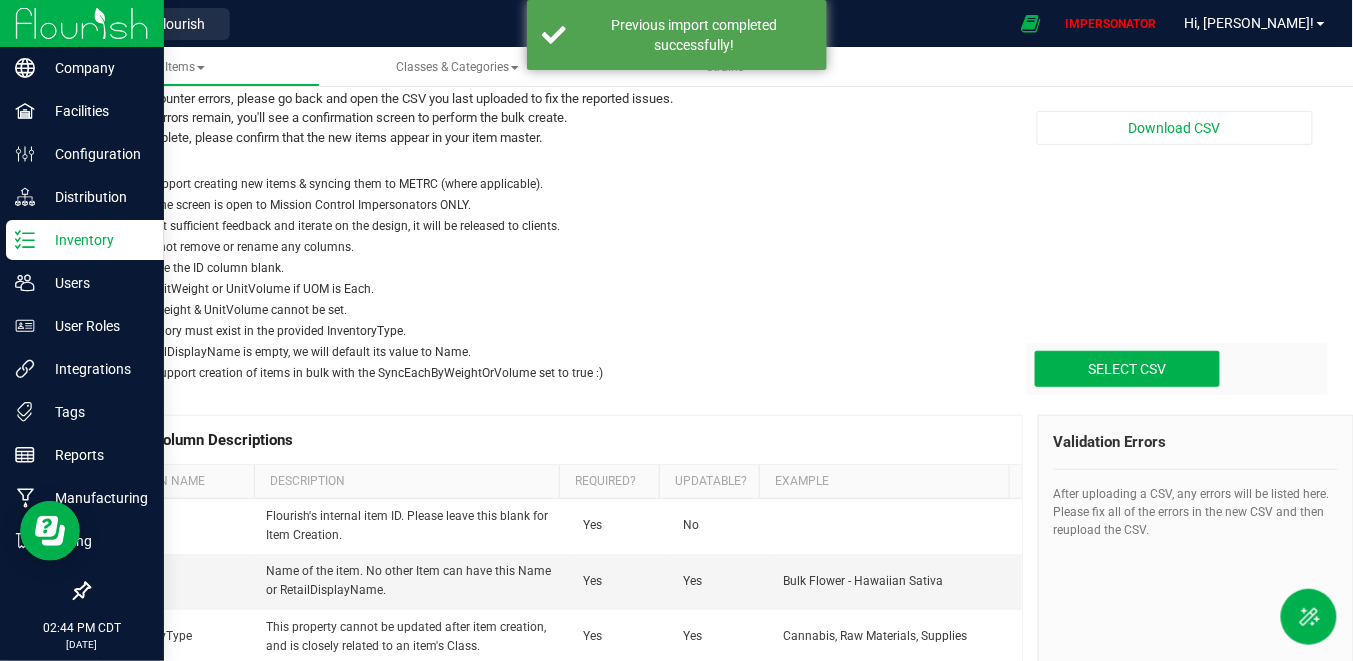 click on "Inventory" at bounding box center (95, 240) 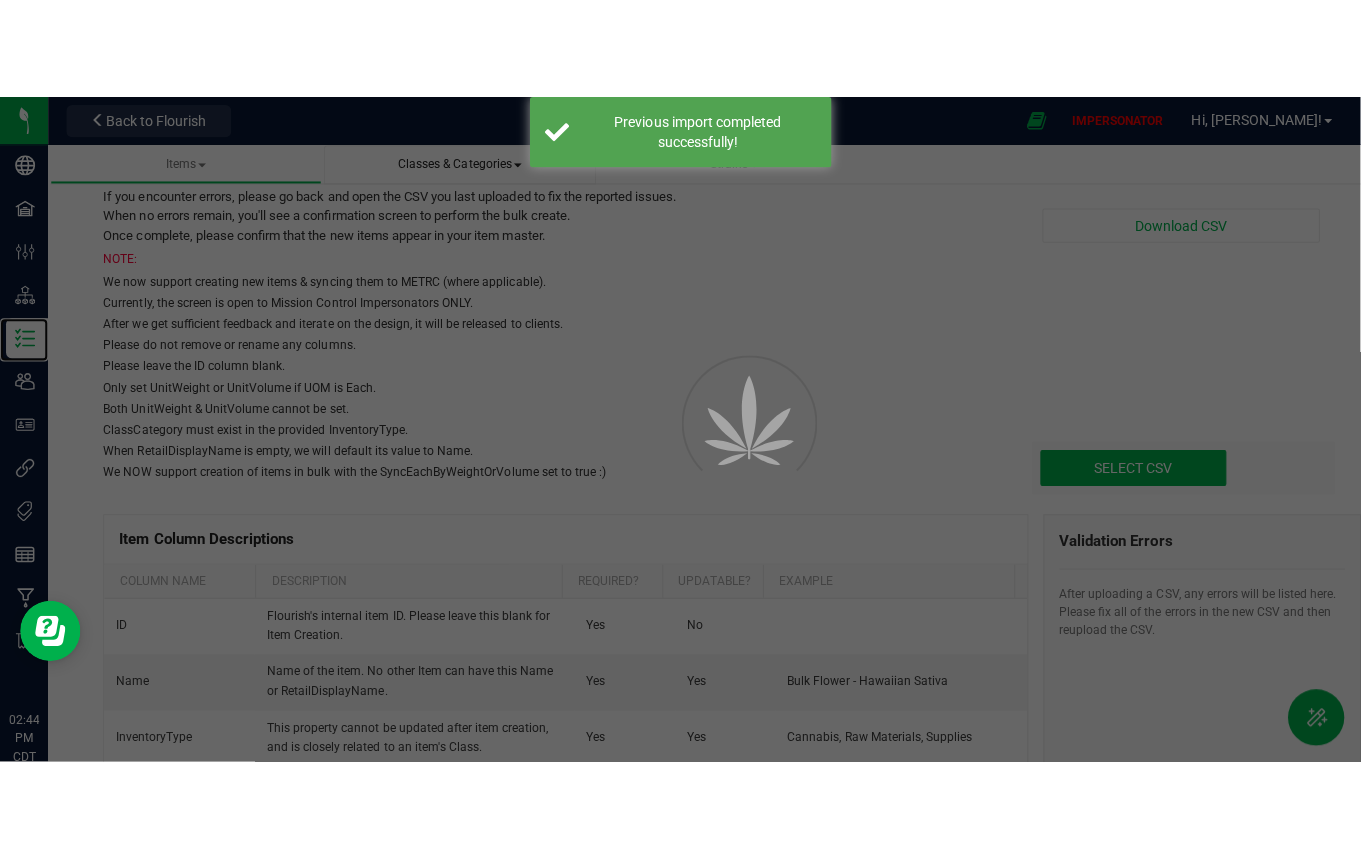 scroll, scrollTop: 0, scrollLeft: 0, axis: both 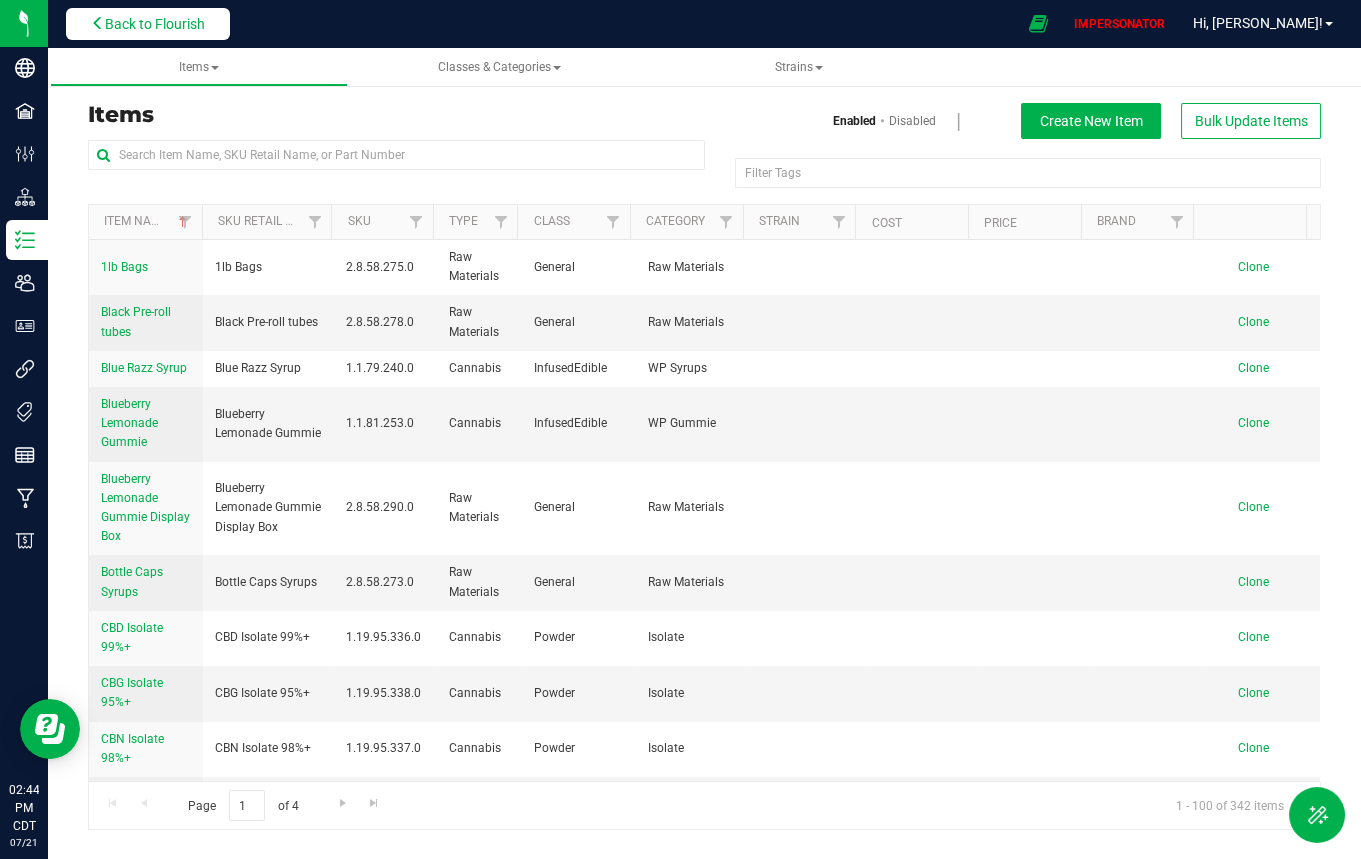 click on "Back to Flourish" at bounding box center [155, 24] 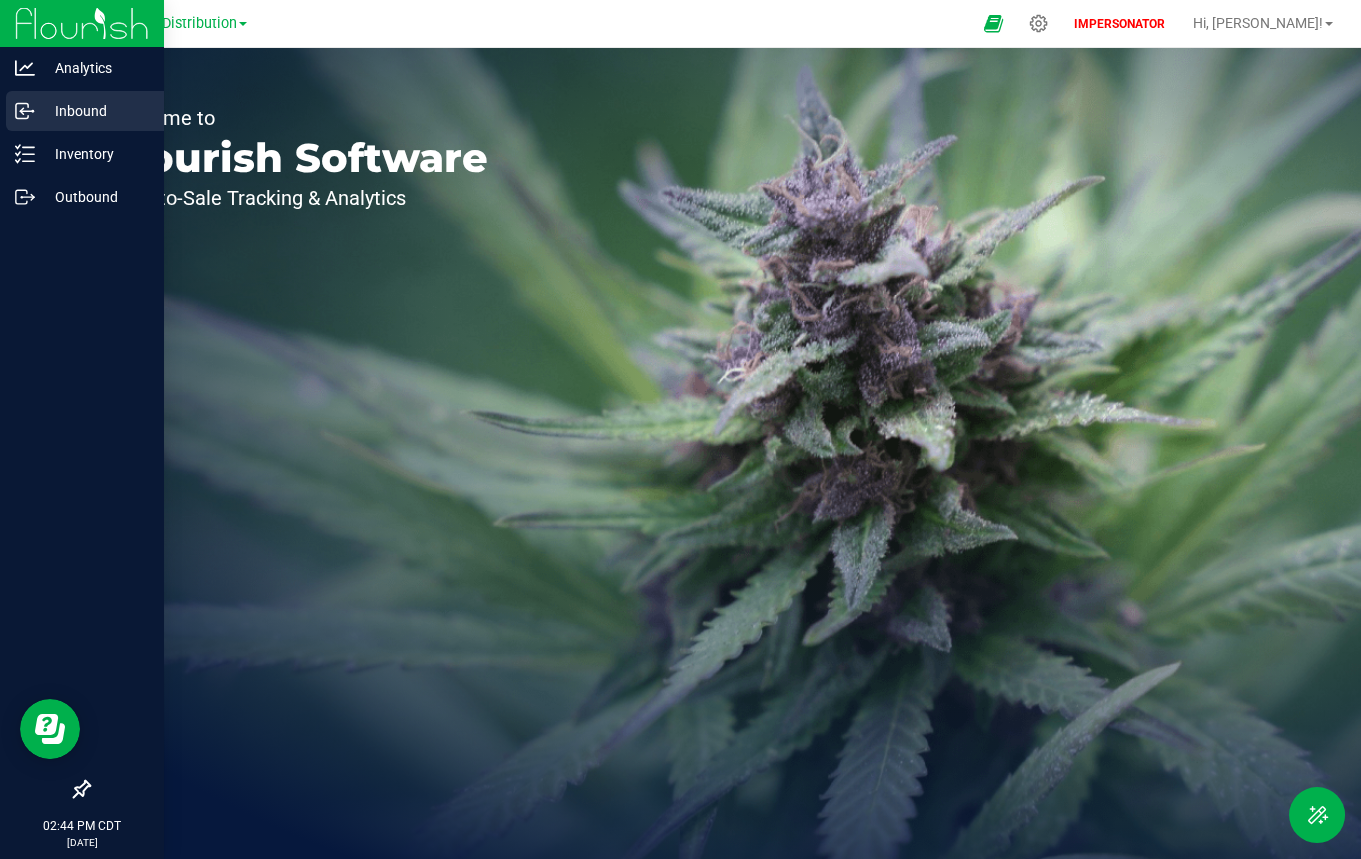 click on "Inbound" at bounding box center (95, 111) 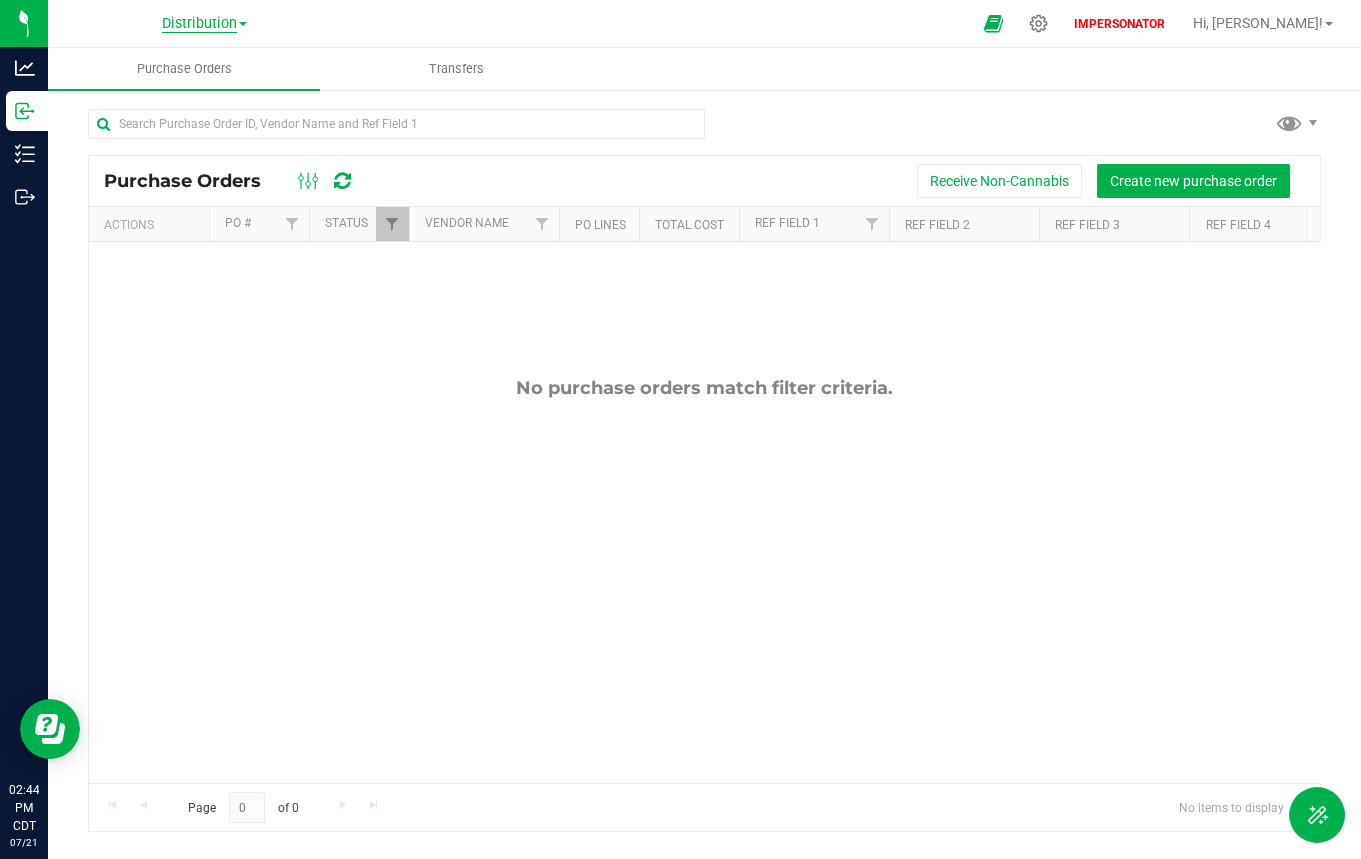 click on "Distribution" at bounding box center [199, 24] 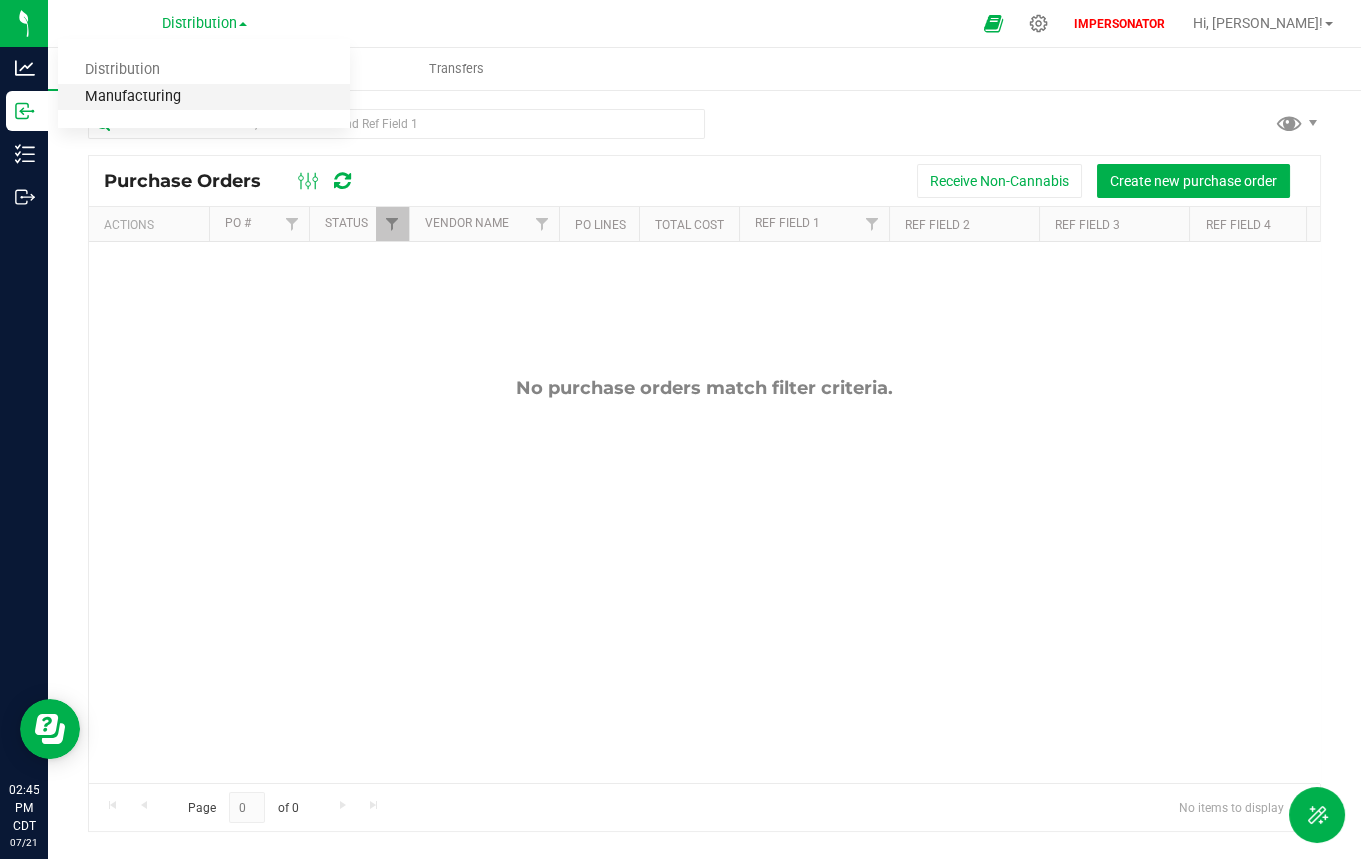 click on "Manufacturing" at bounding box center (204, 97) 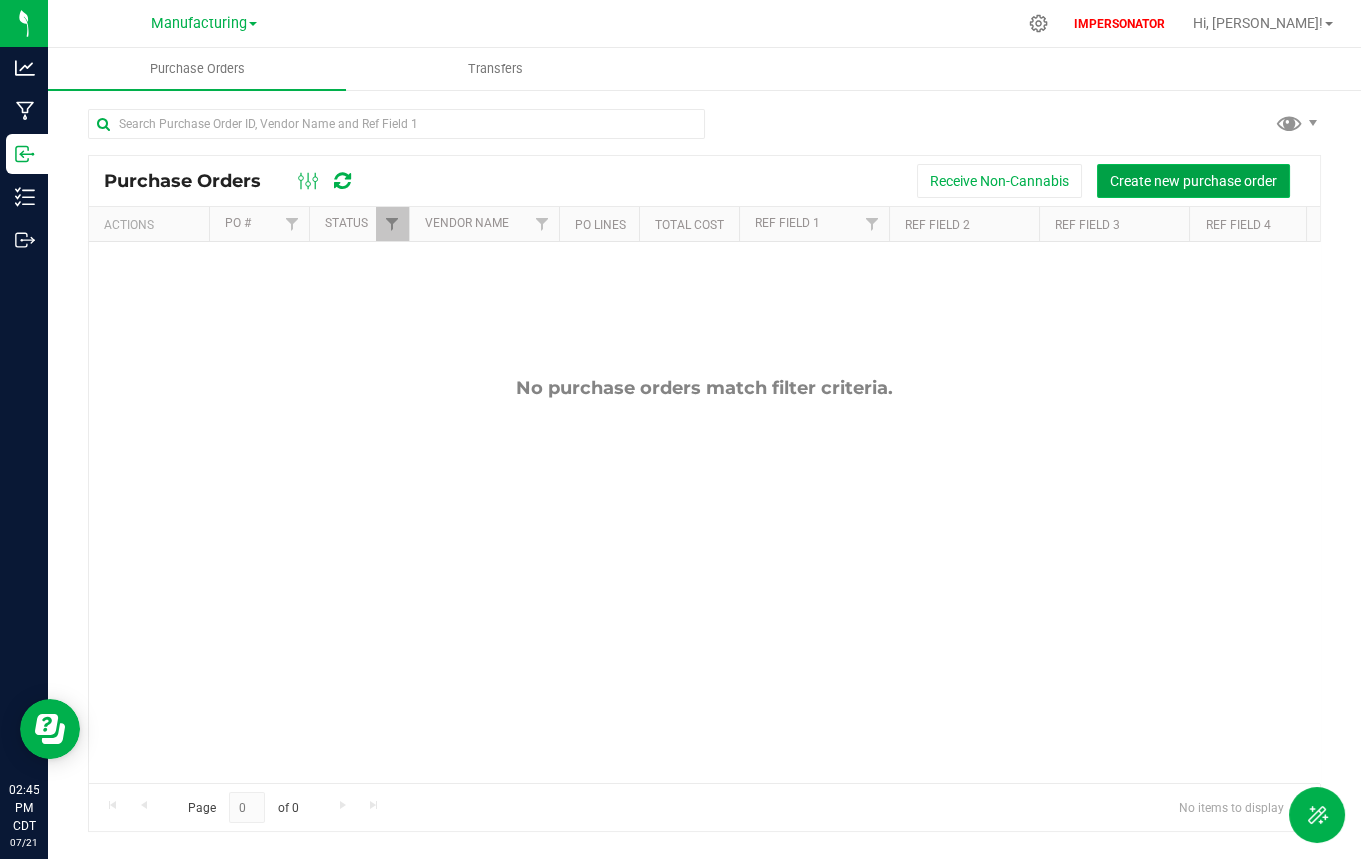 click on "Create new purchase order" at bounding box center (1193, 181) 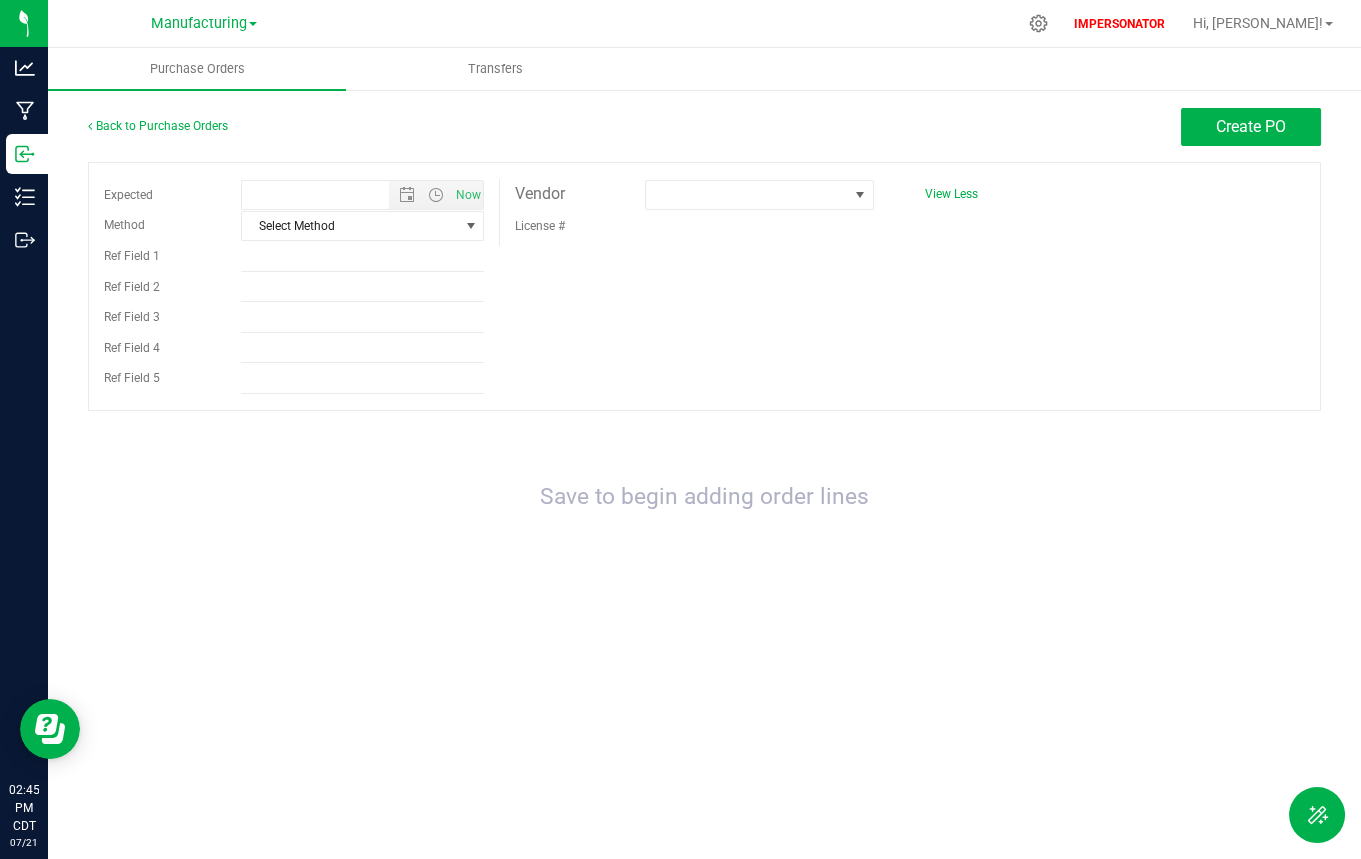 type on "[DATE] 2:45 PM" 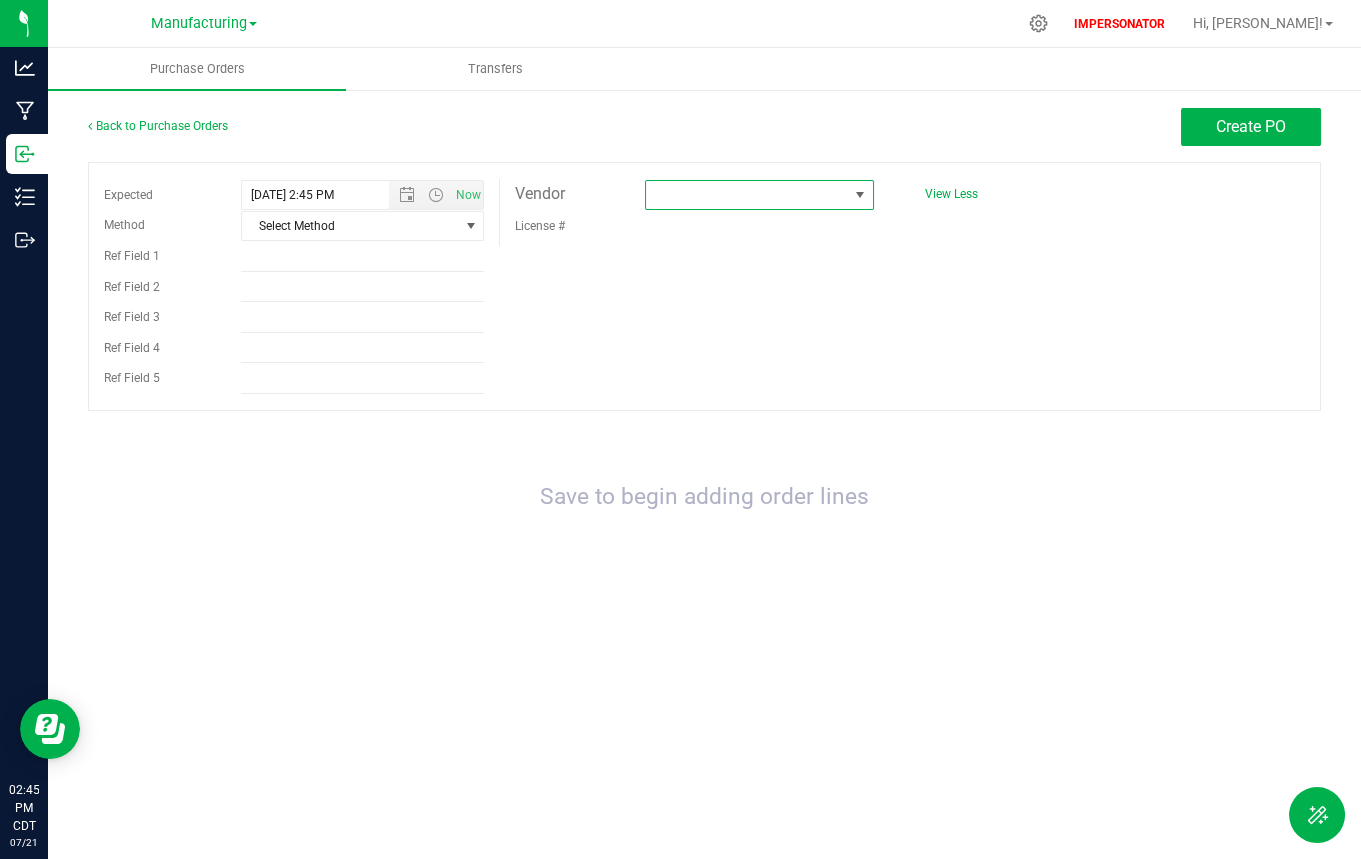 click at bounding box center (747, 195) 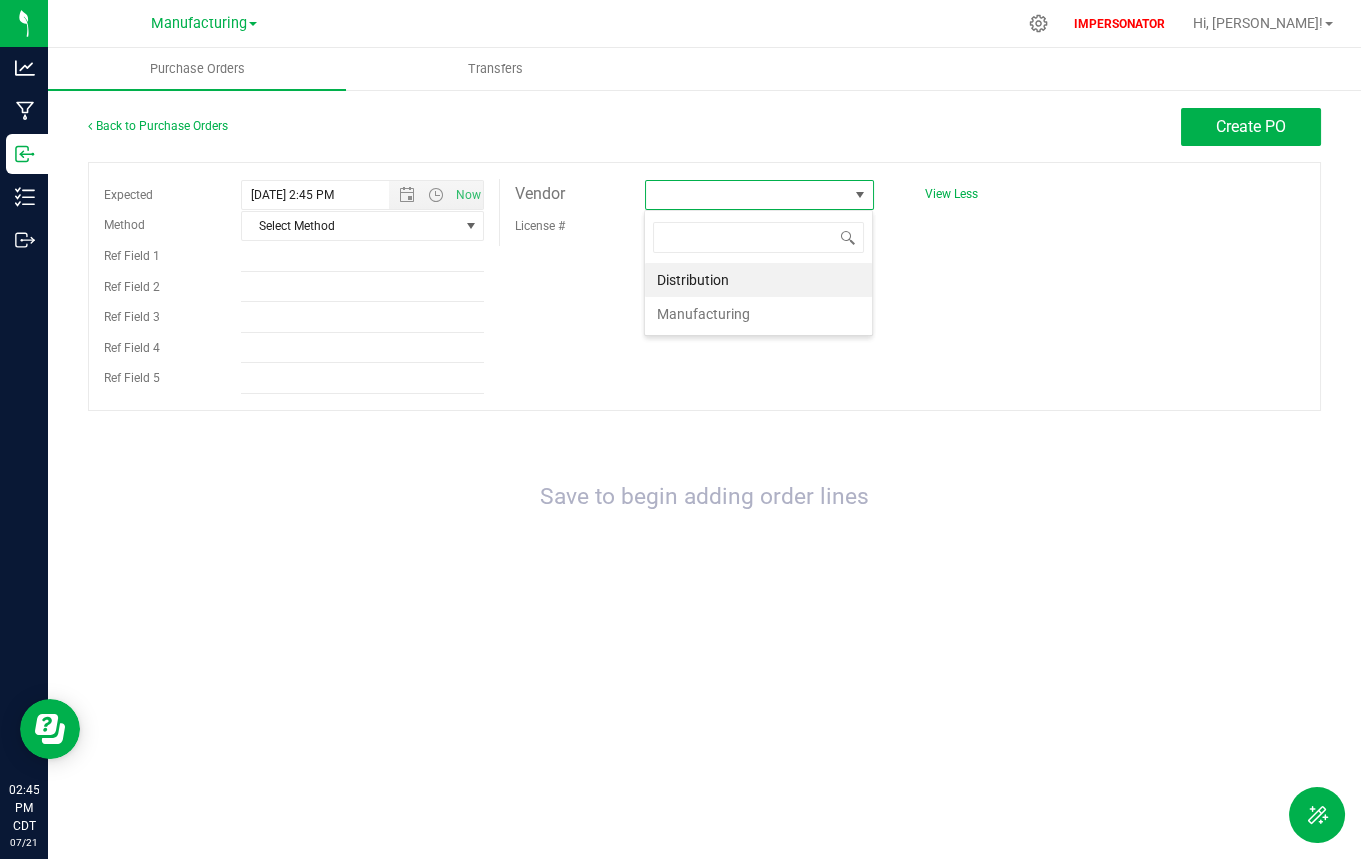 scroll, scrollTop: 99970, scrollLeft: 99770, axis: both 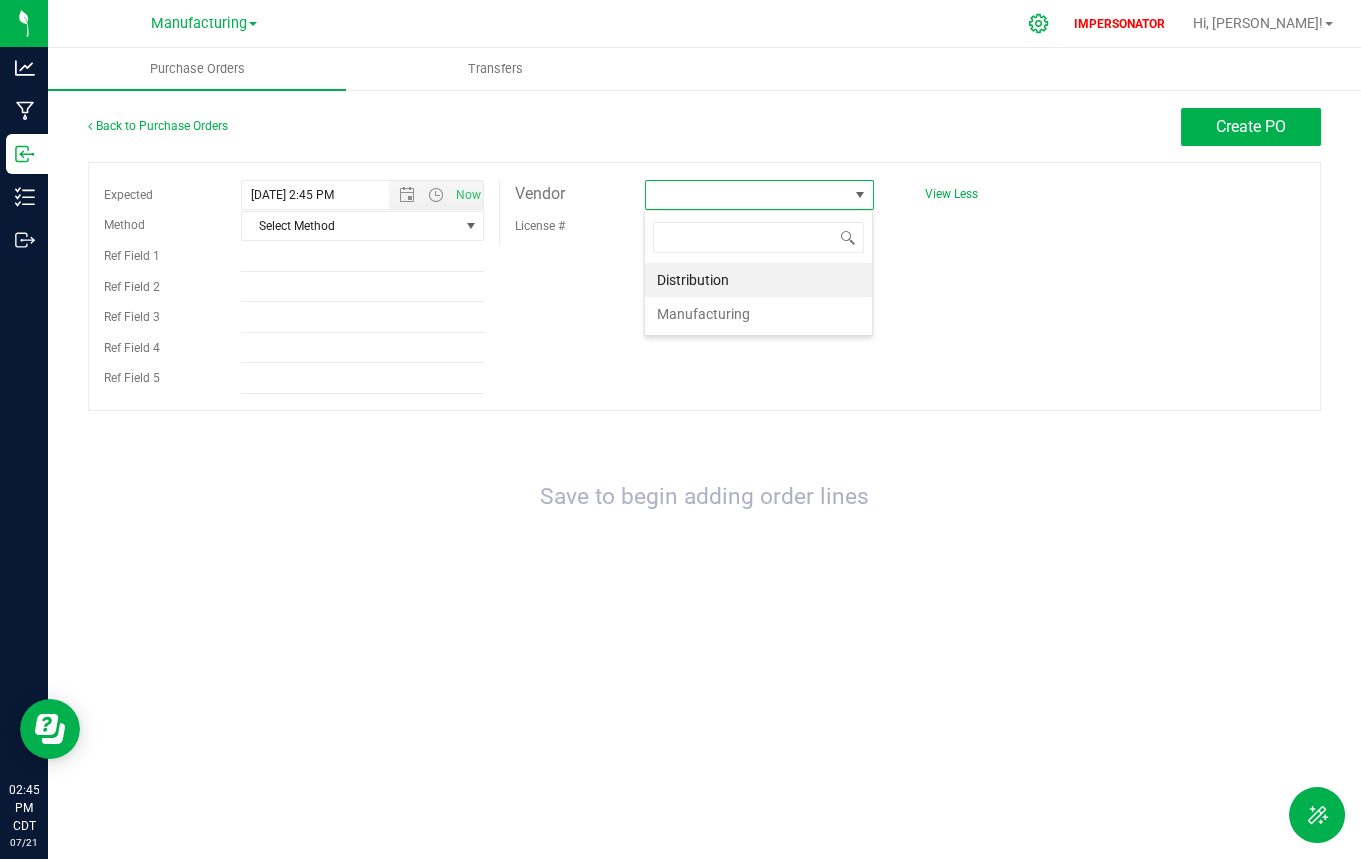 click 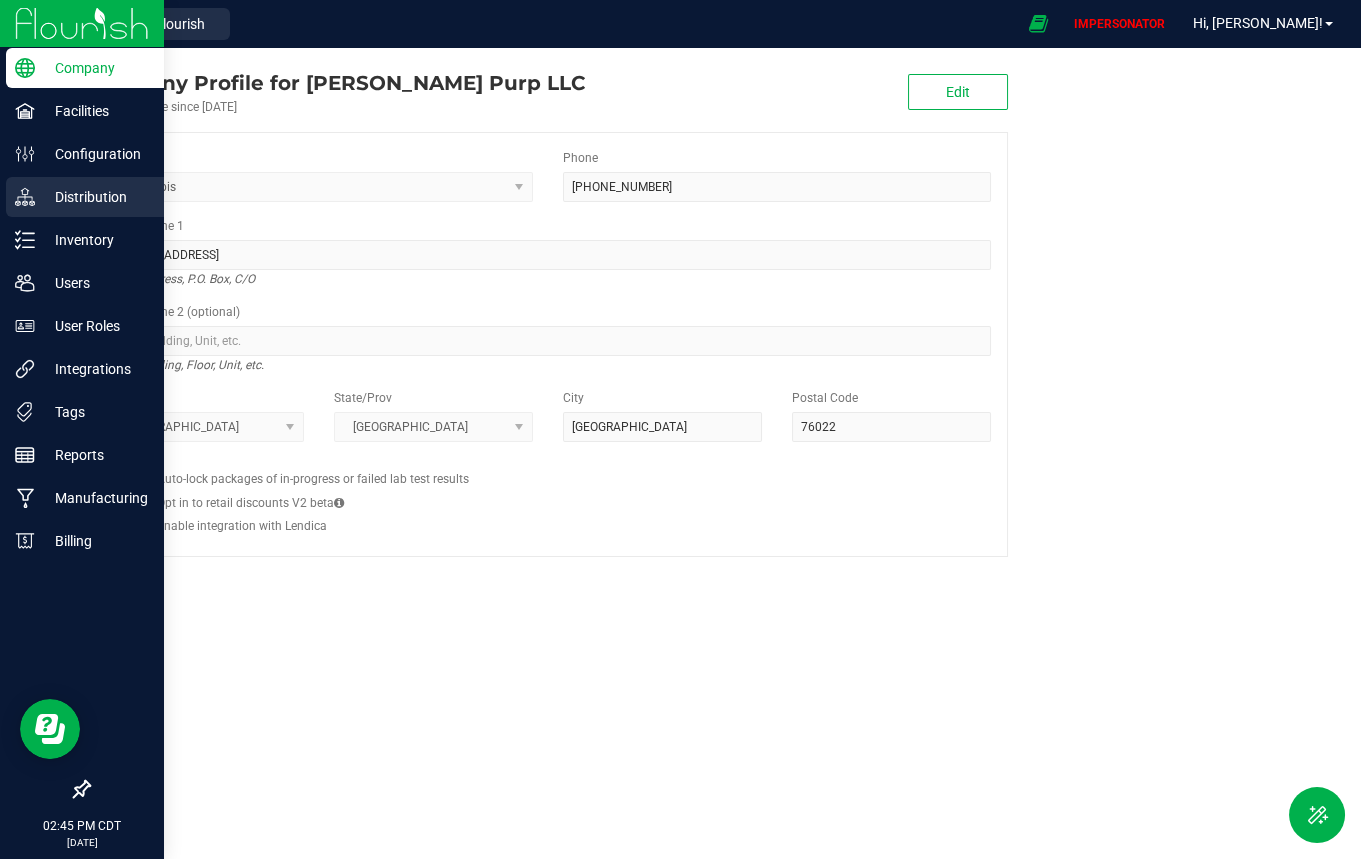click on "Distribution" at bounding box center (95, 197) 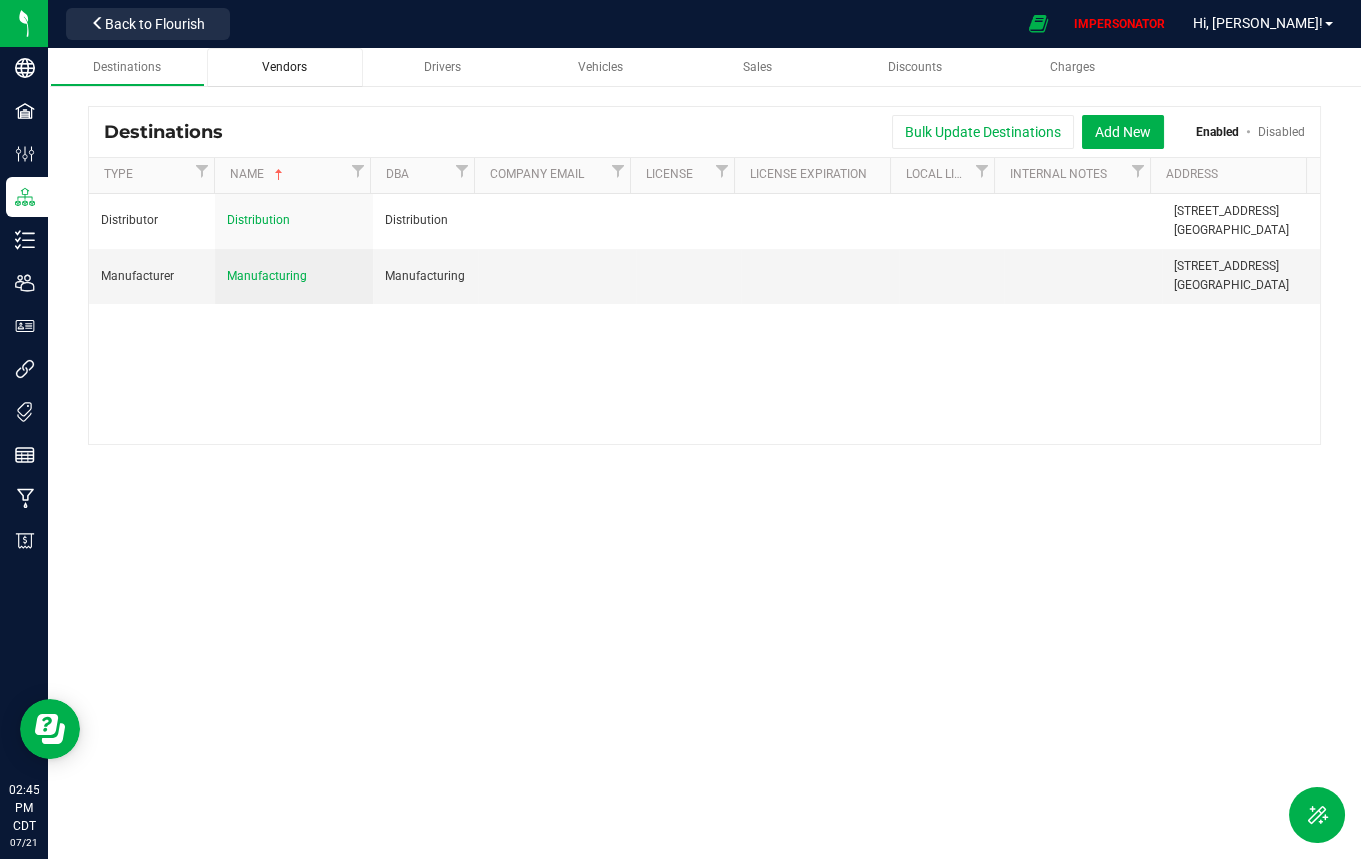 click on "Vendors" at bounding box center (284, 67) 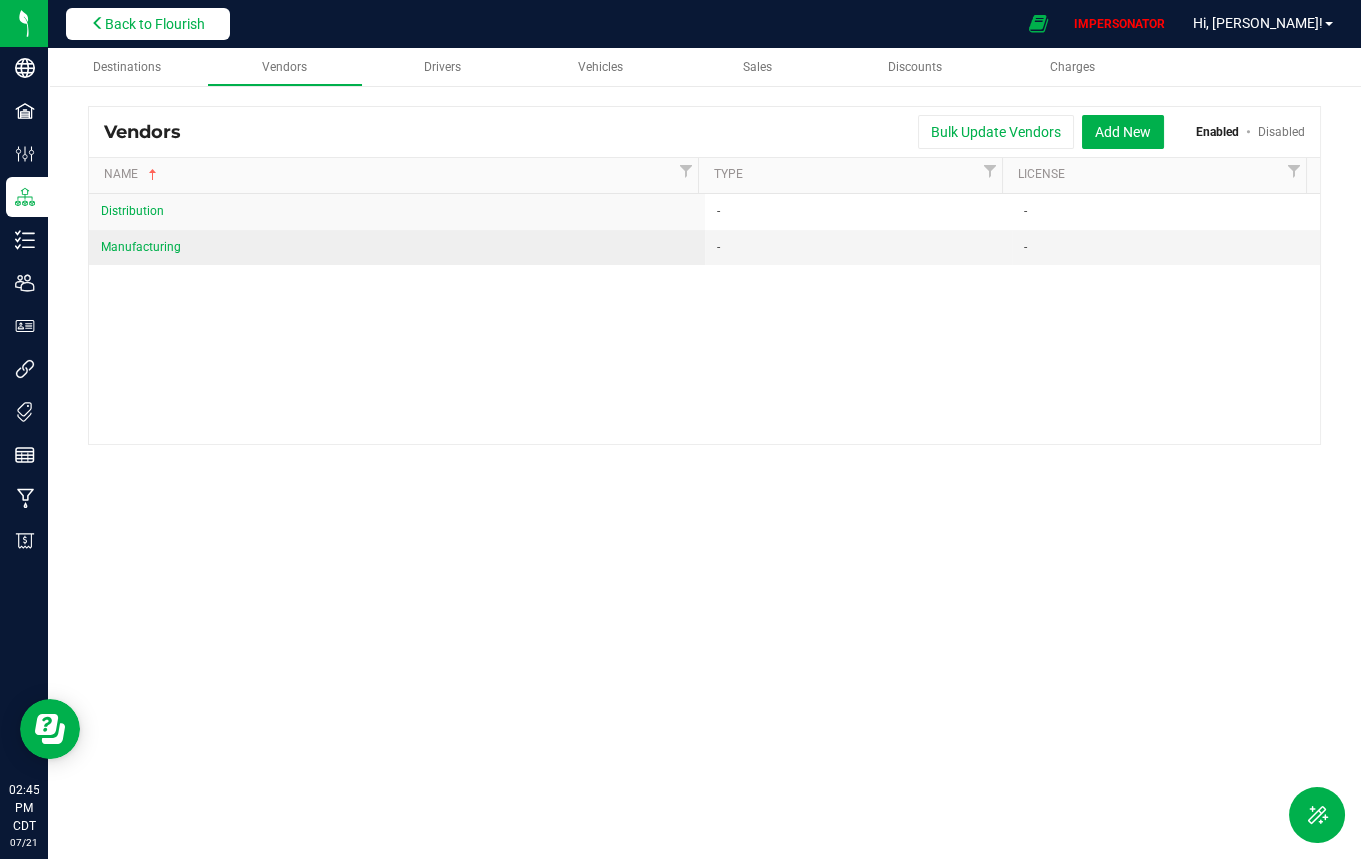 click on "Back to Flourish" at bounding box center [155, 24] 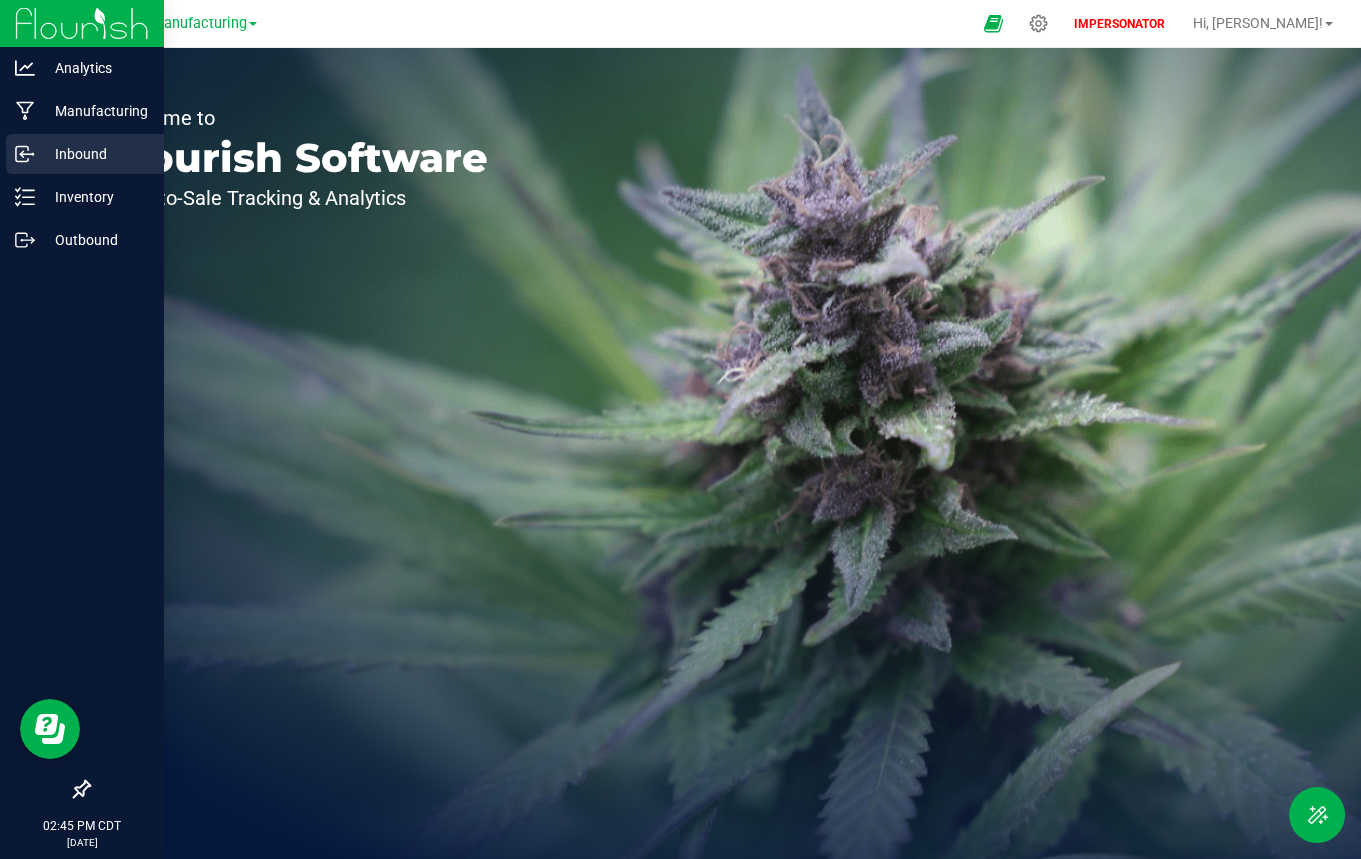 click on "Inbound" at bounding box center (95, 154) 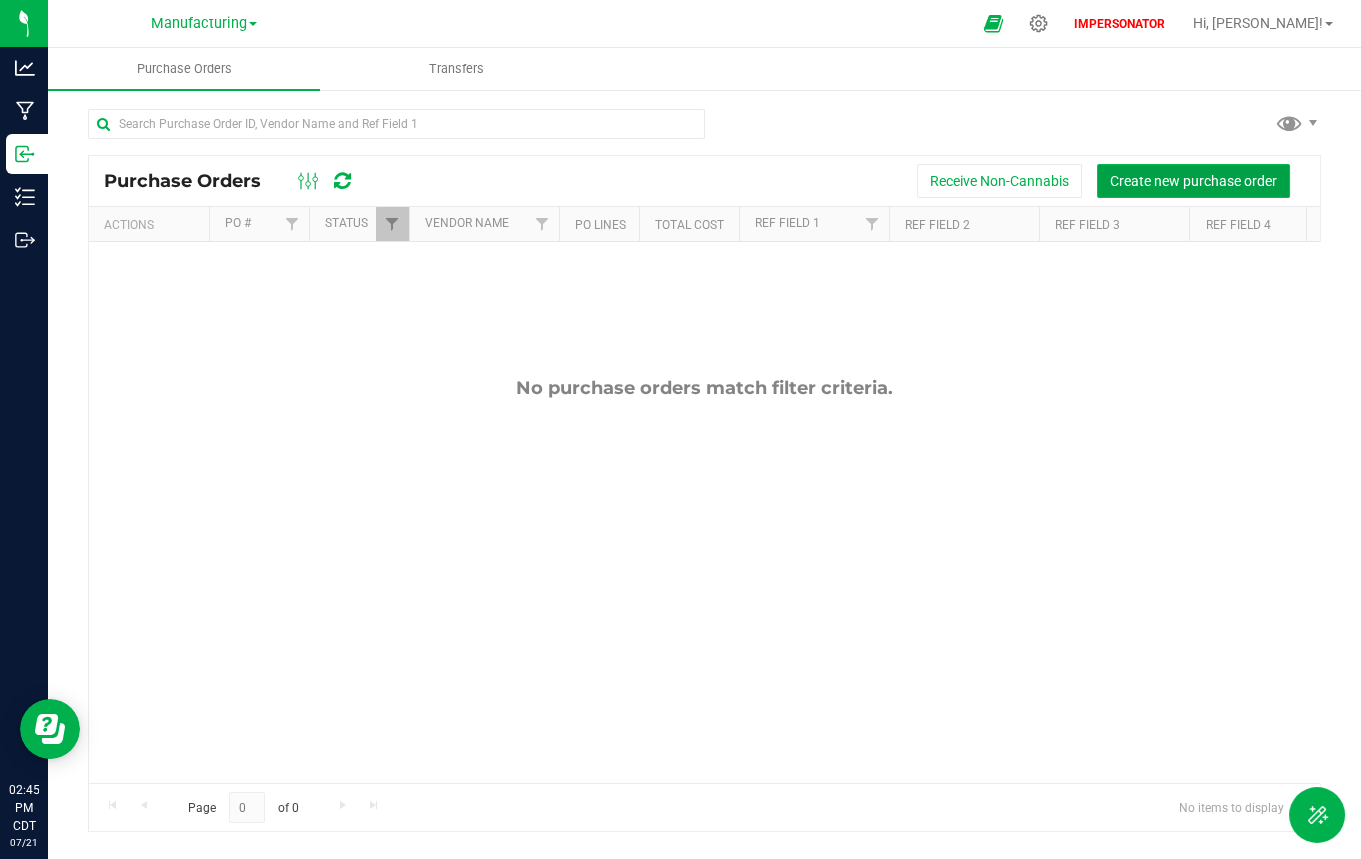 click on "Create new purchase order" at bounding box center [1193, 181] 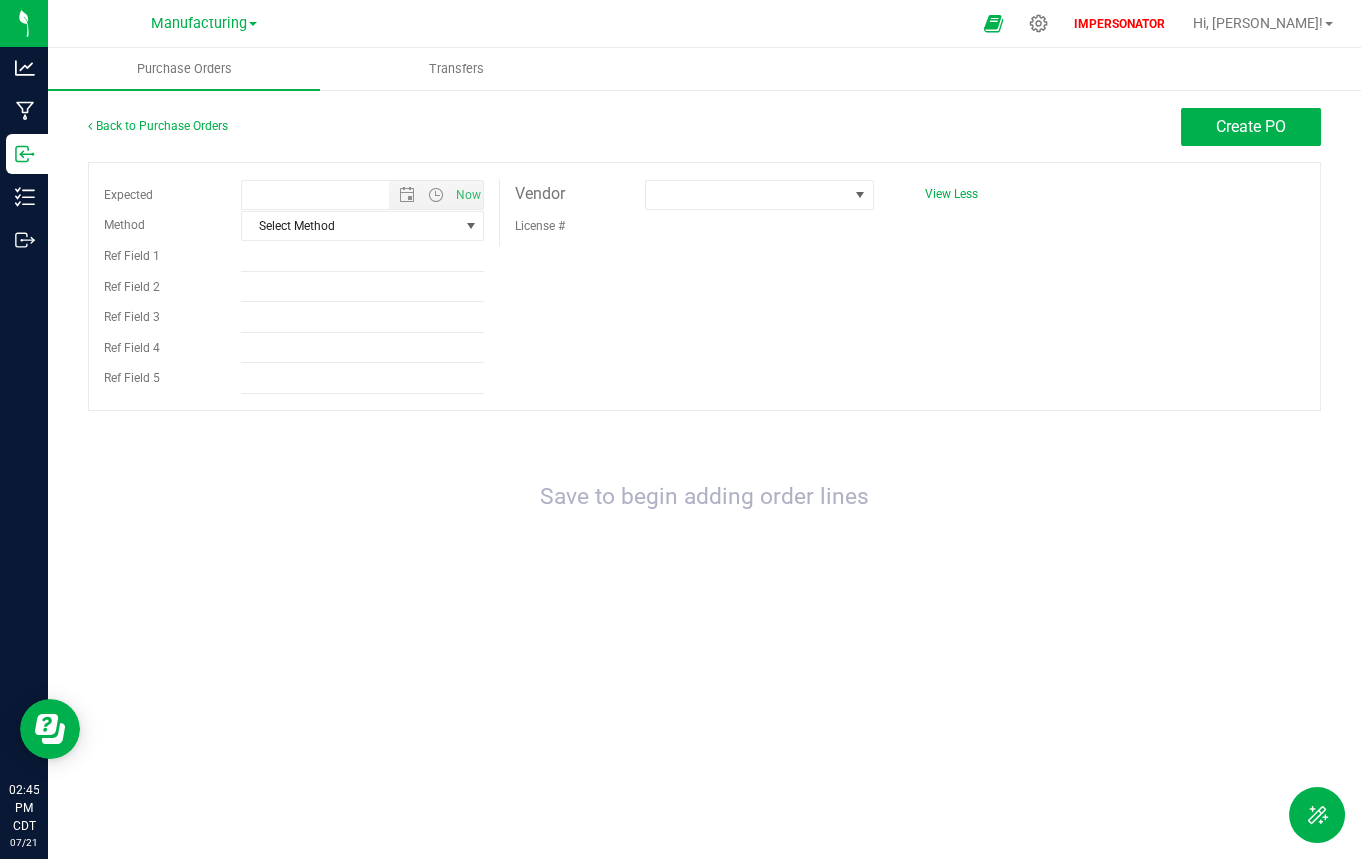 type on "[DATE] 2:45 PM" 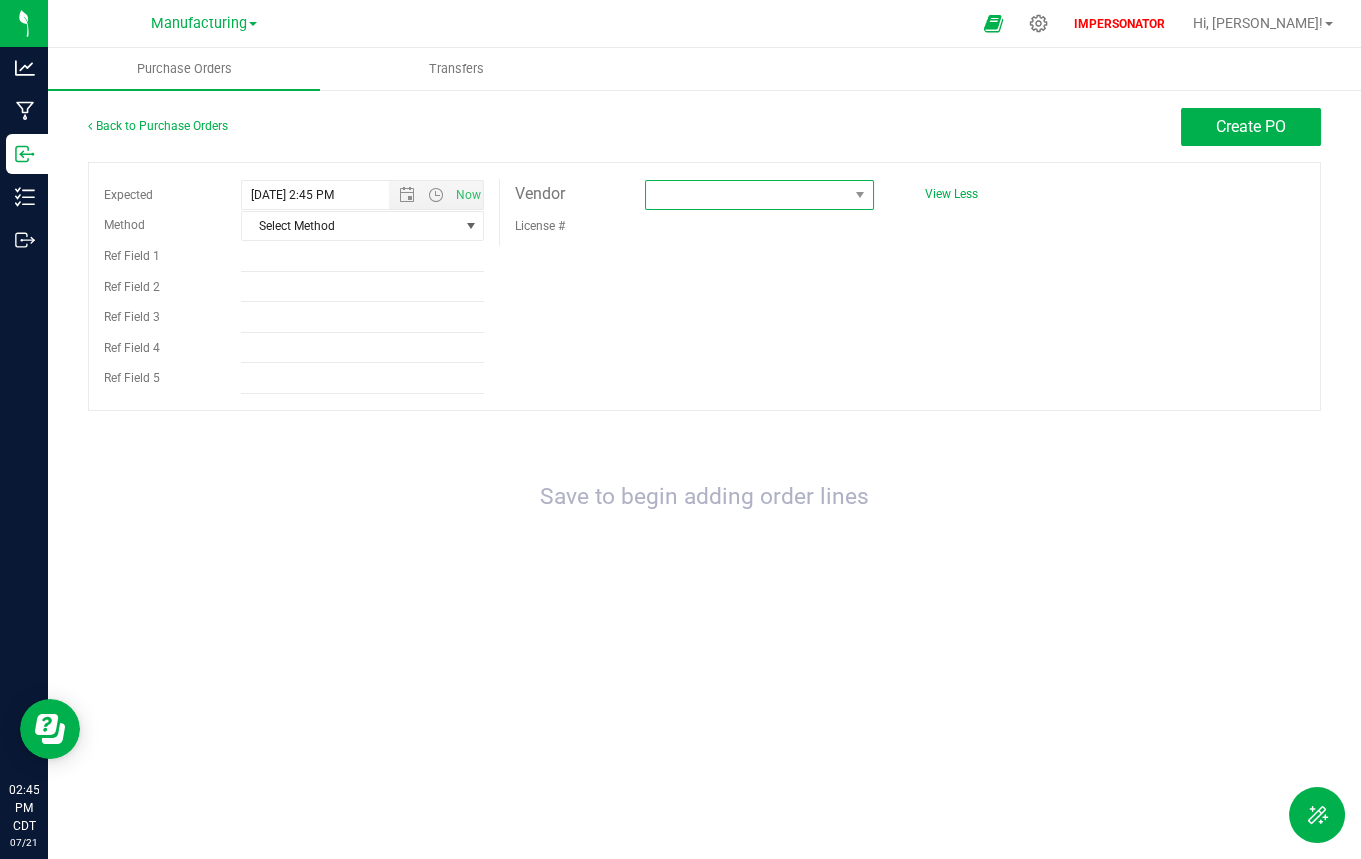 click at bounding box center (747, 195) 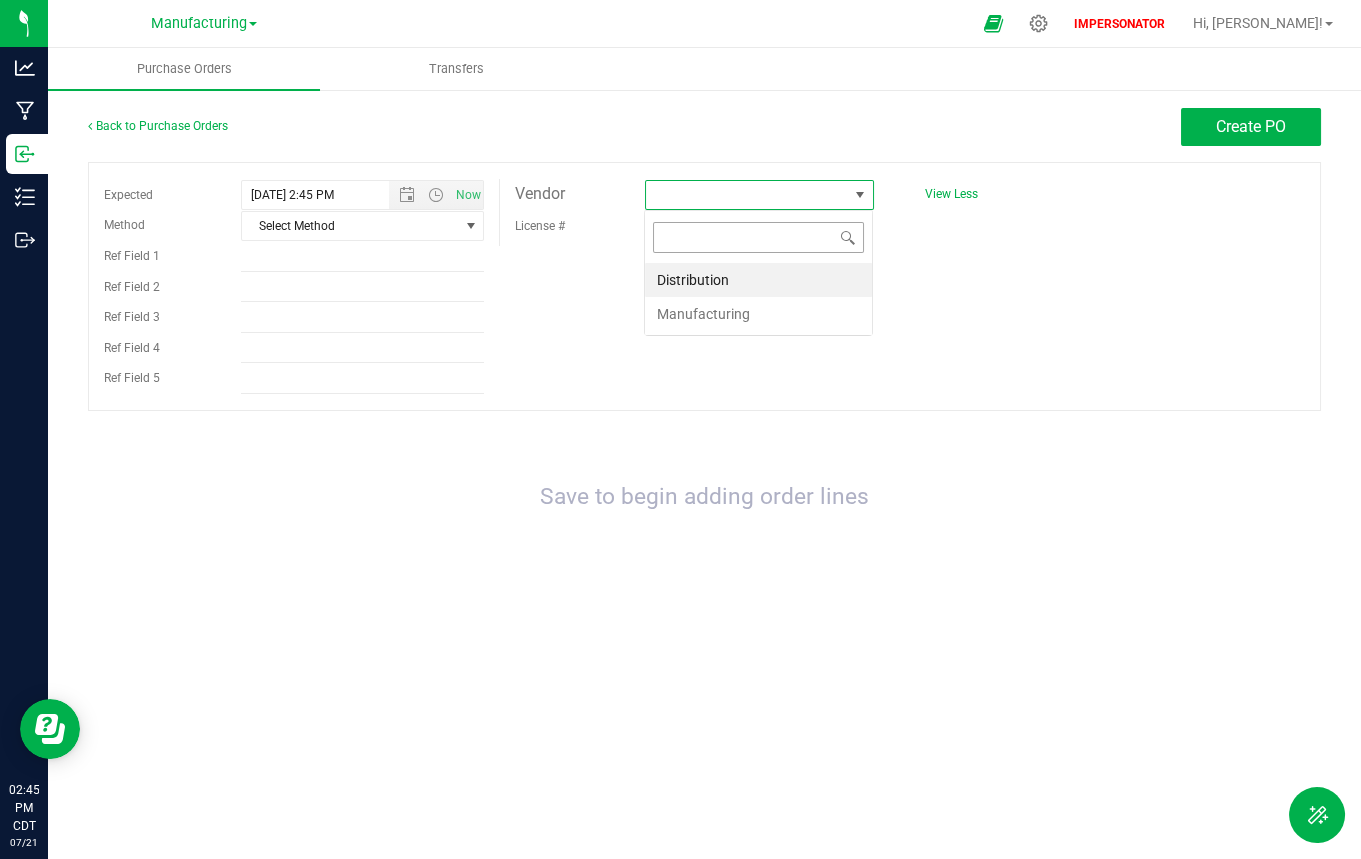 scroll, scrollTop: 99970, scrollLeft: 99770, axis: both 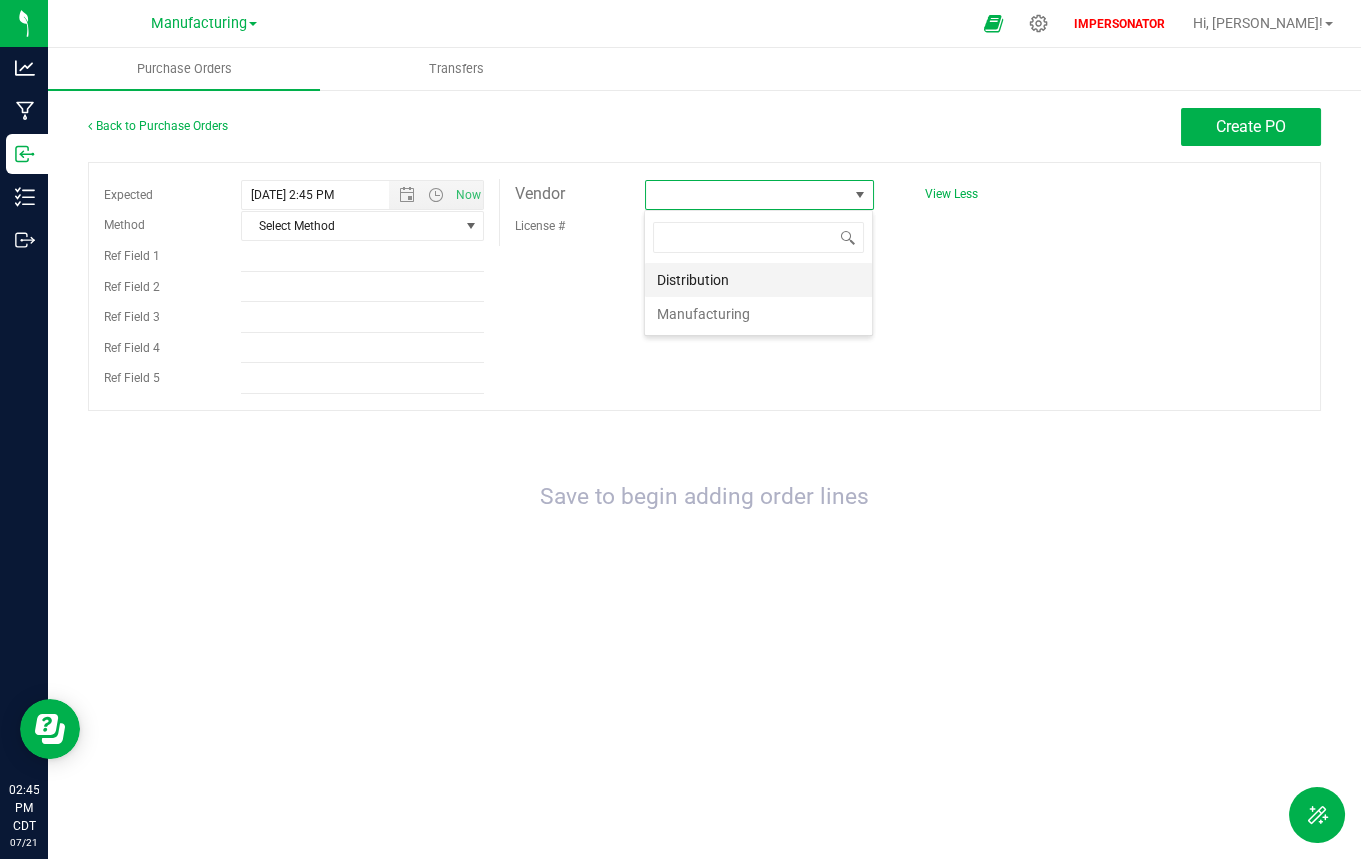 click on "Distribution" at bounding box center (758, 280) 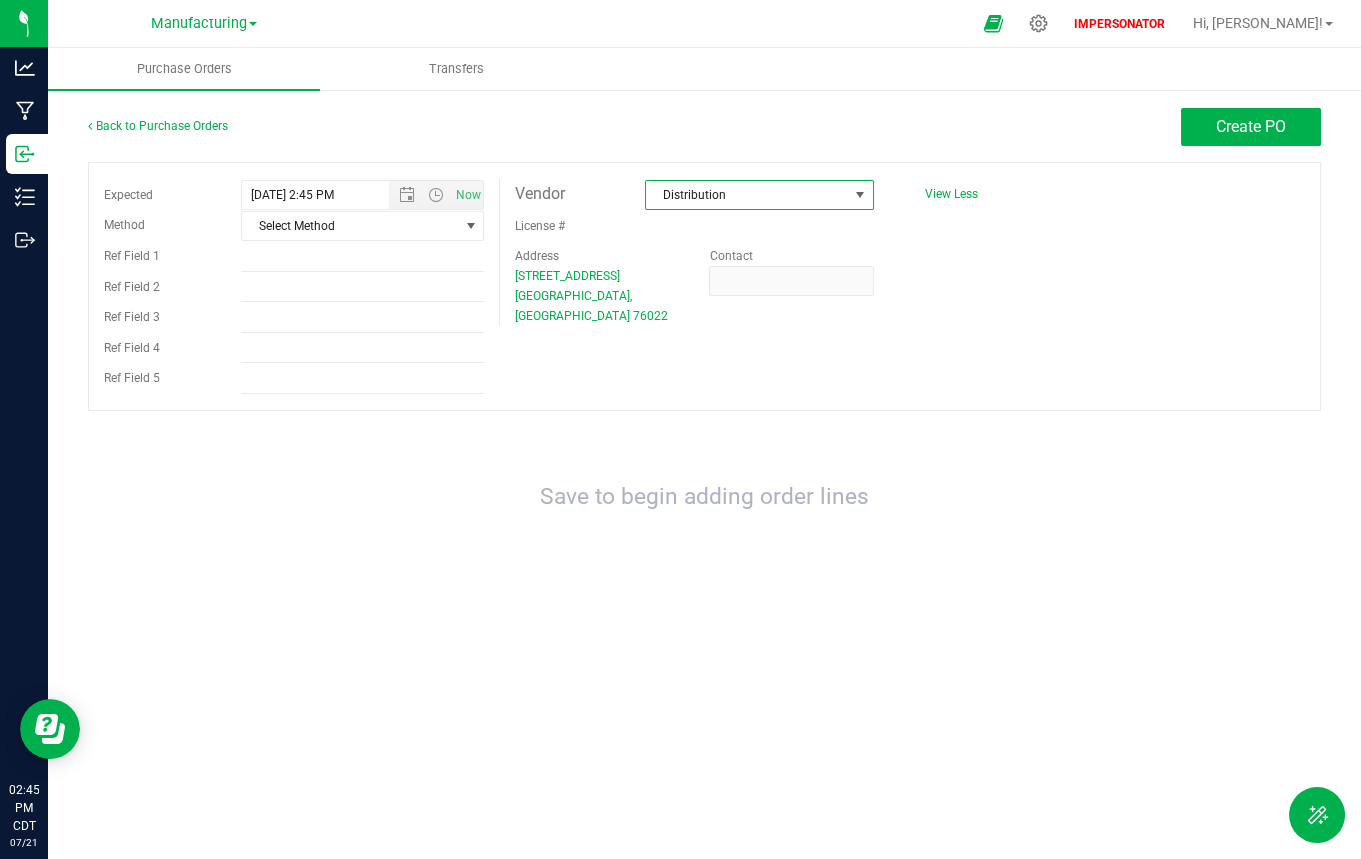 click on "Distribution" at bounding box center [747, 195] 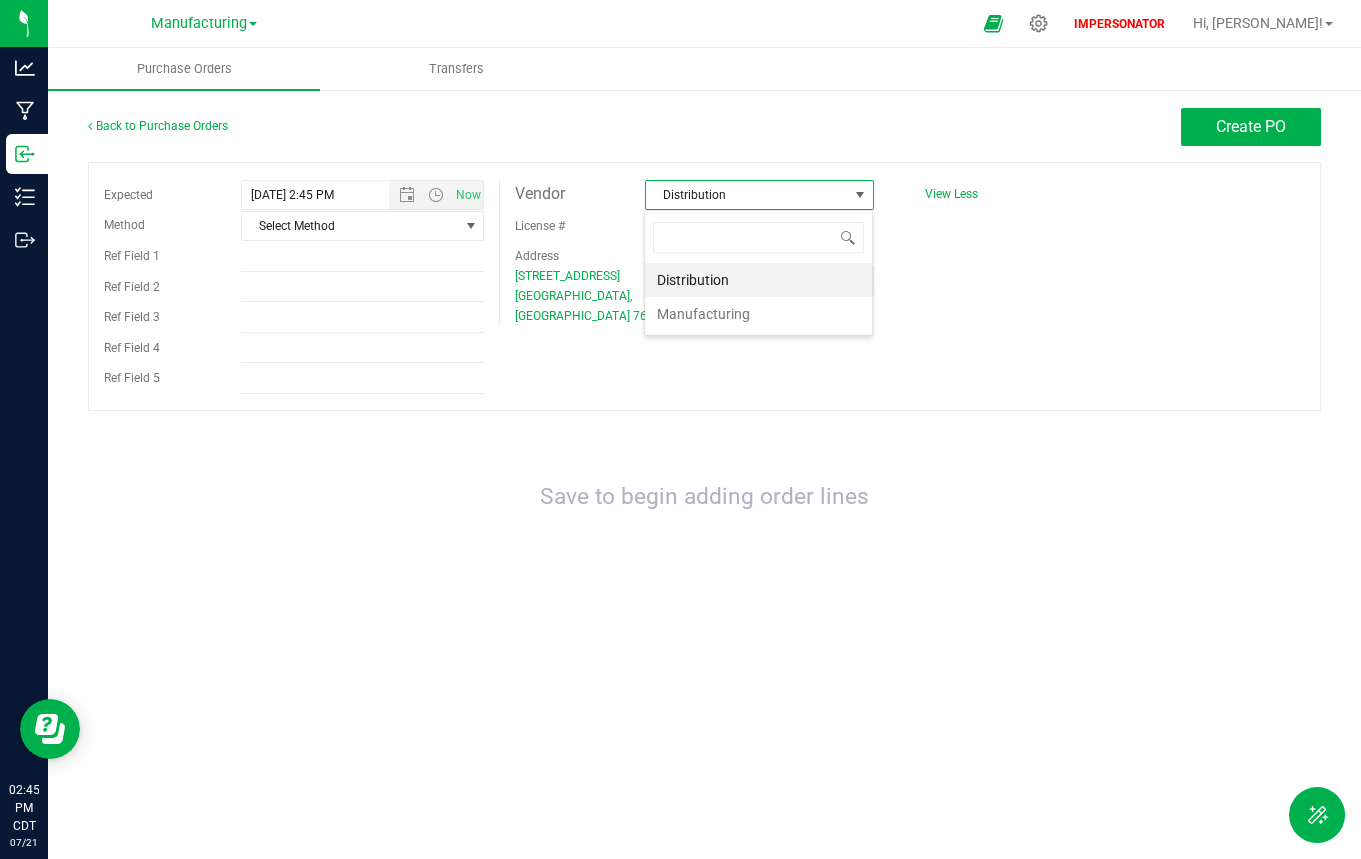 scroll, scrollTop: 99970, scrollLeft: 99770, axis: both 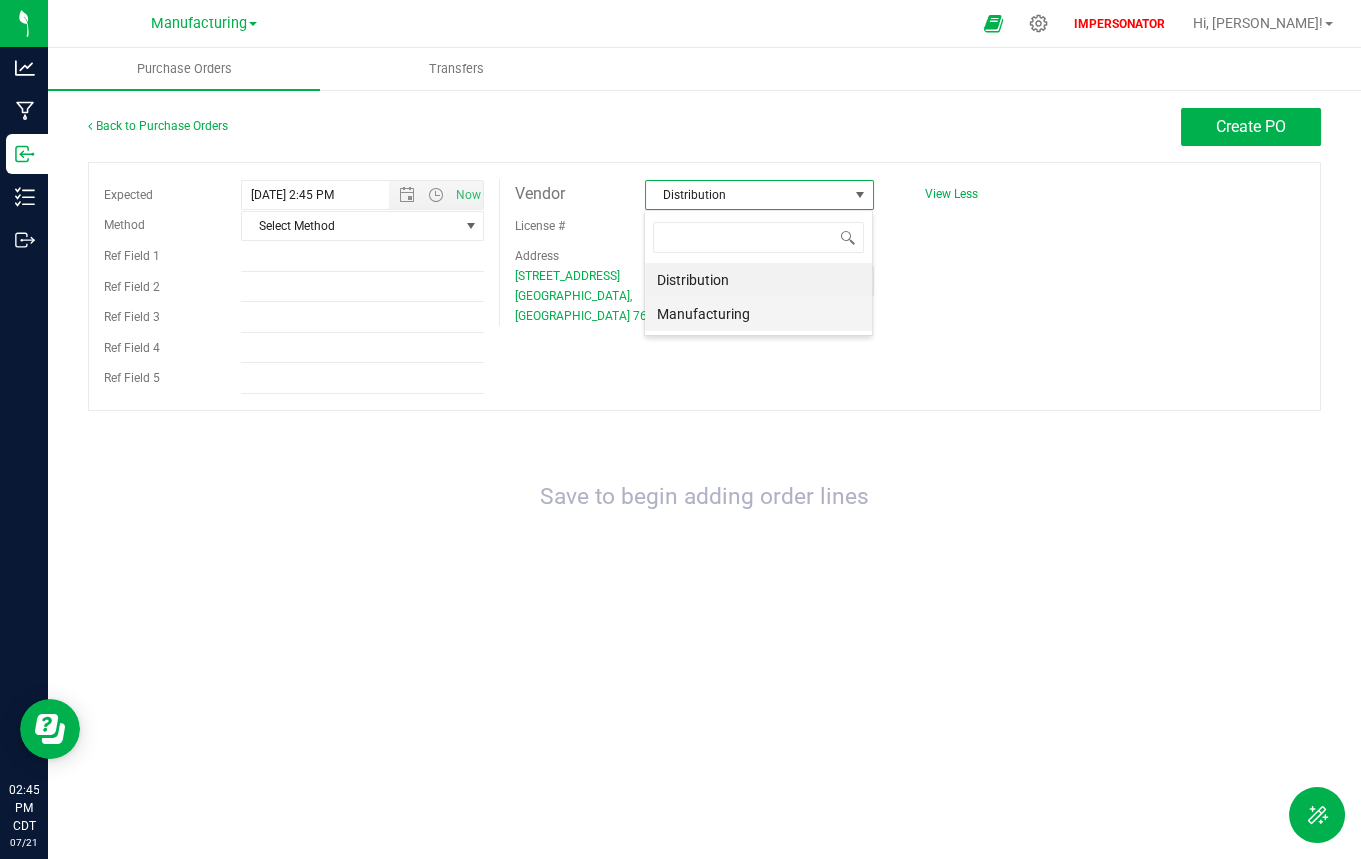 click on "Manufacturing" at bounding box center (758, 314) 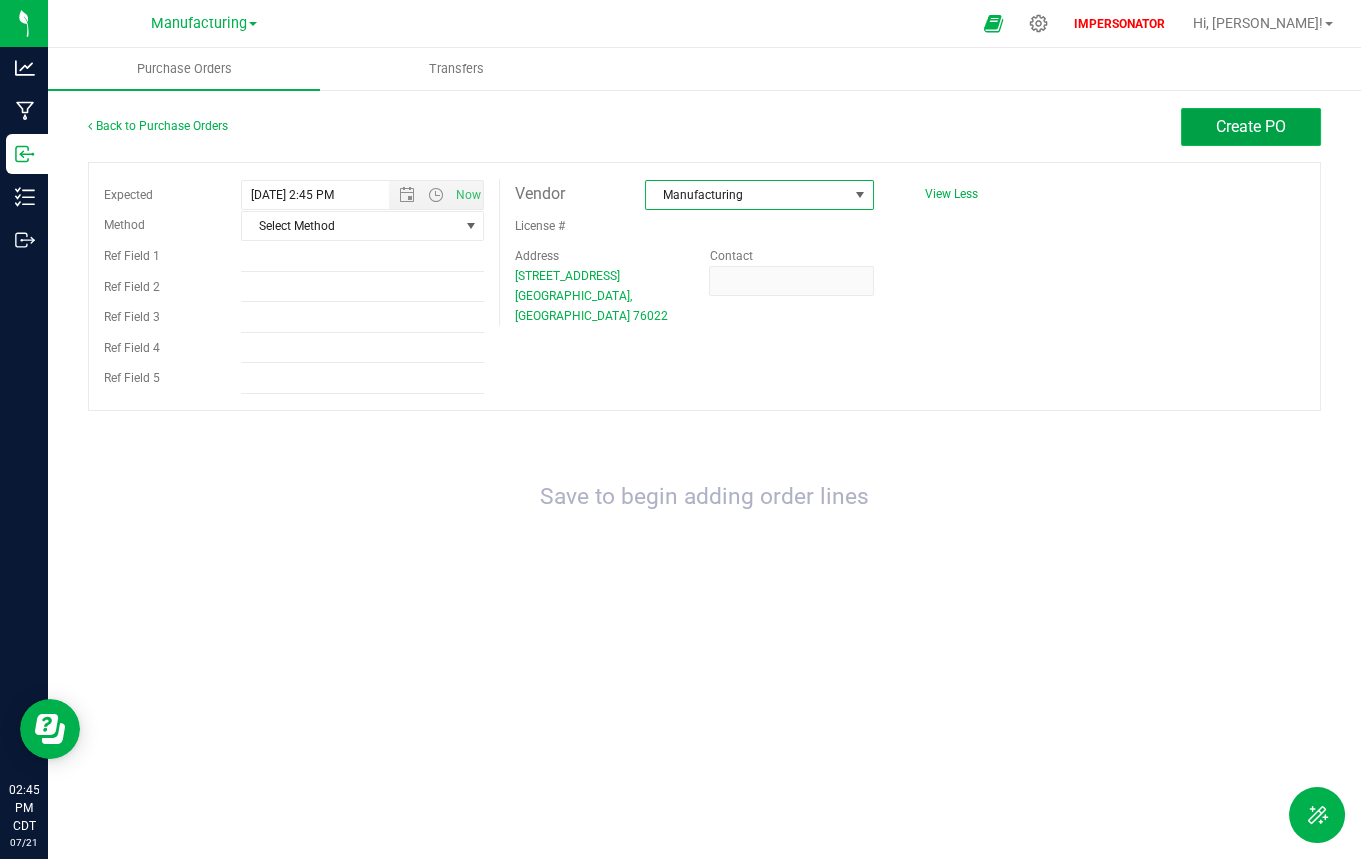 click on "Create PO" at bounding box center (1251, 126) 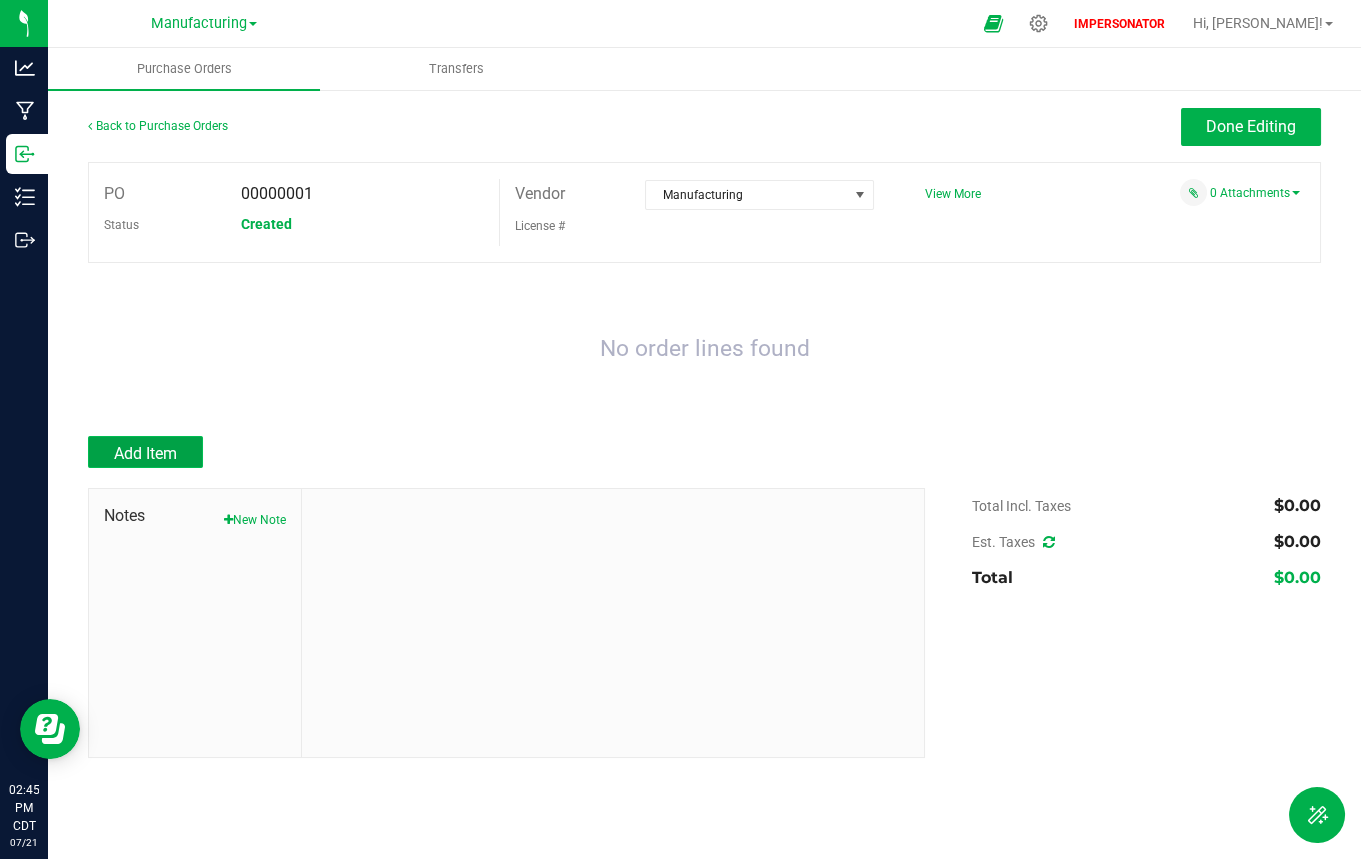 click on "Add Item" at bounding box center (145, 452) 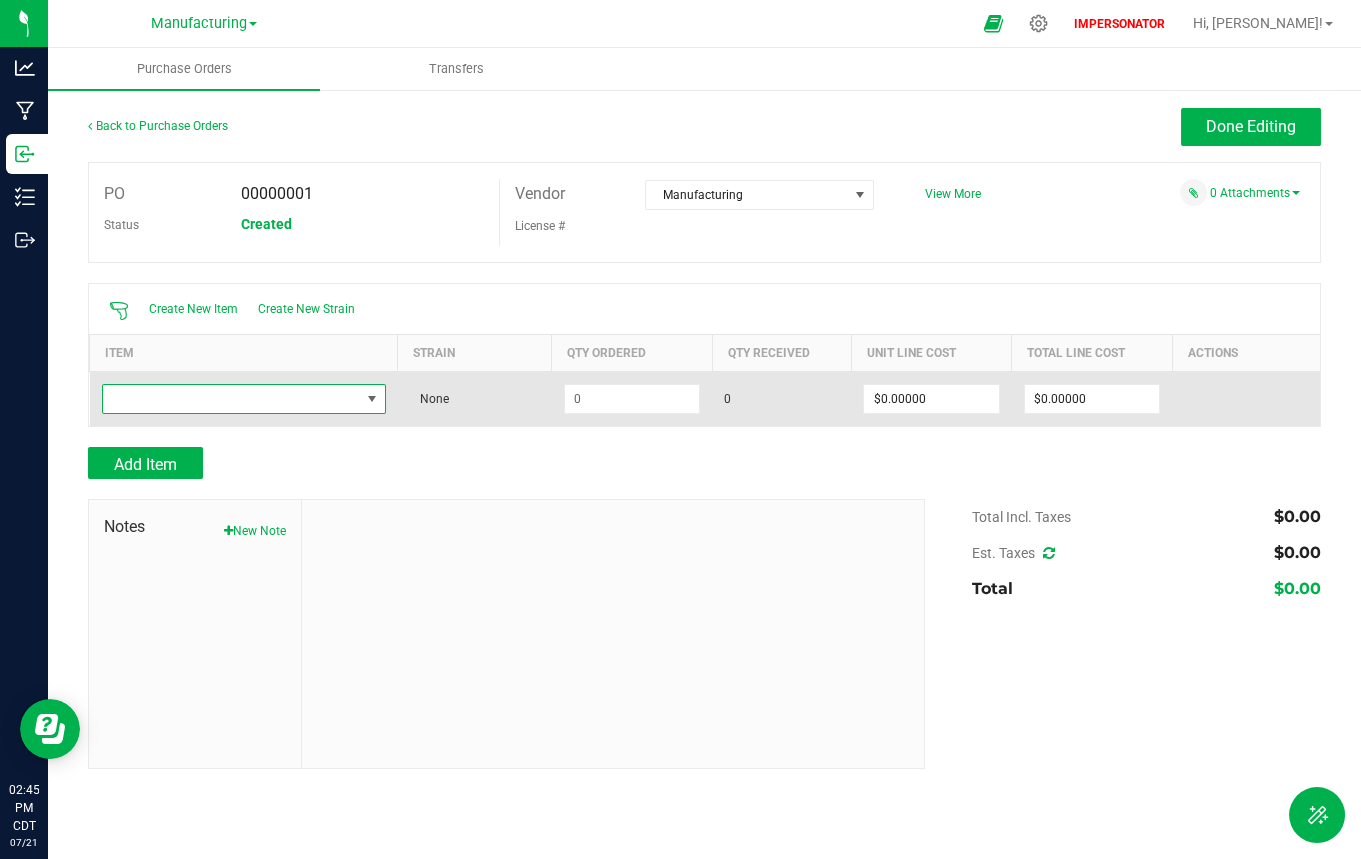 click at bounding box center [231, 399] 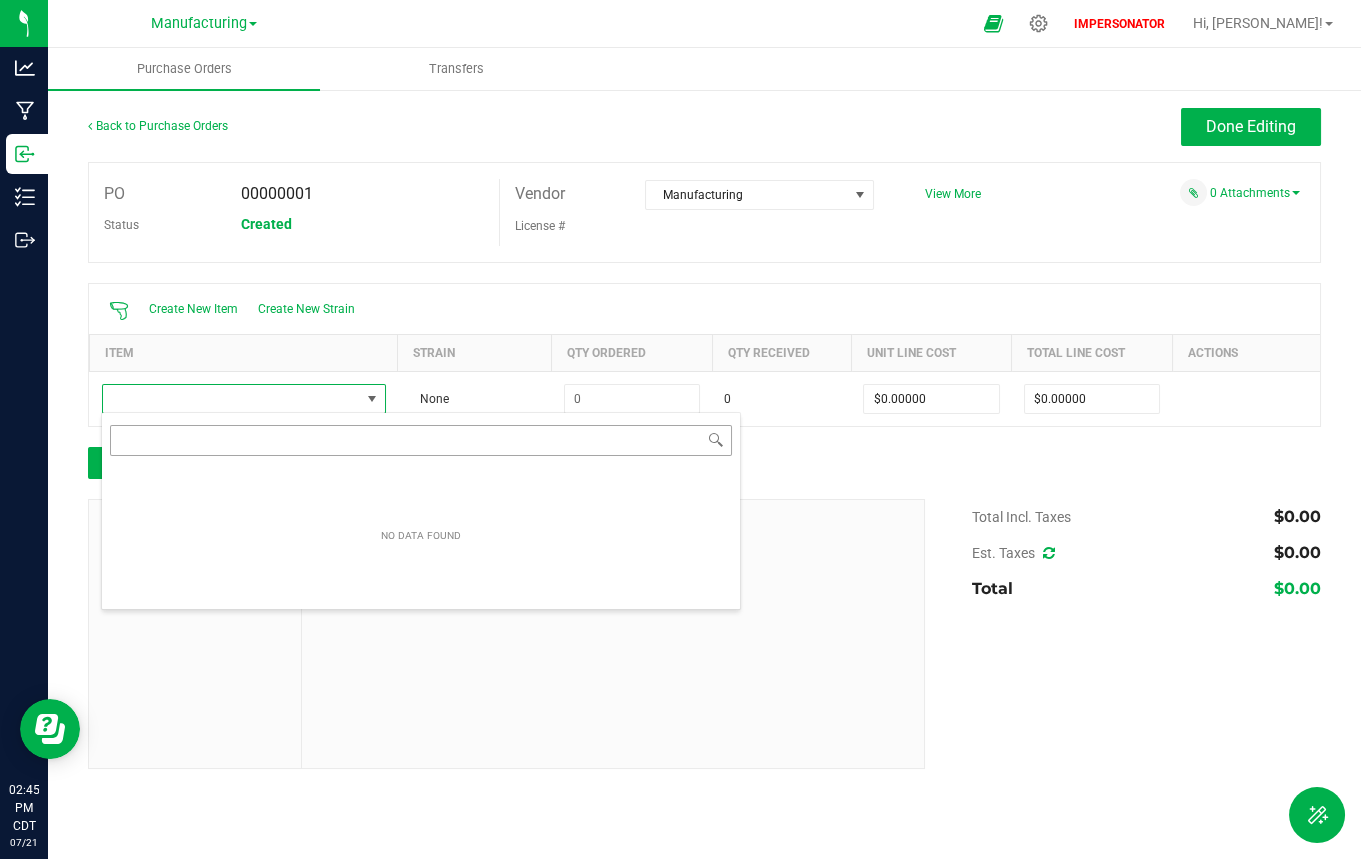 scroll, scrollTop: 99970, scrollLeft: 99715, axis: both 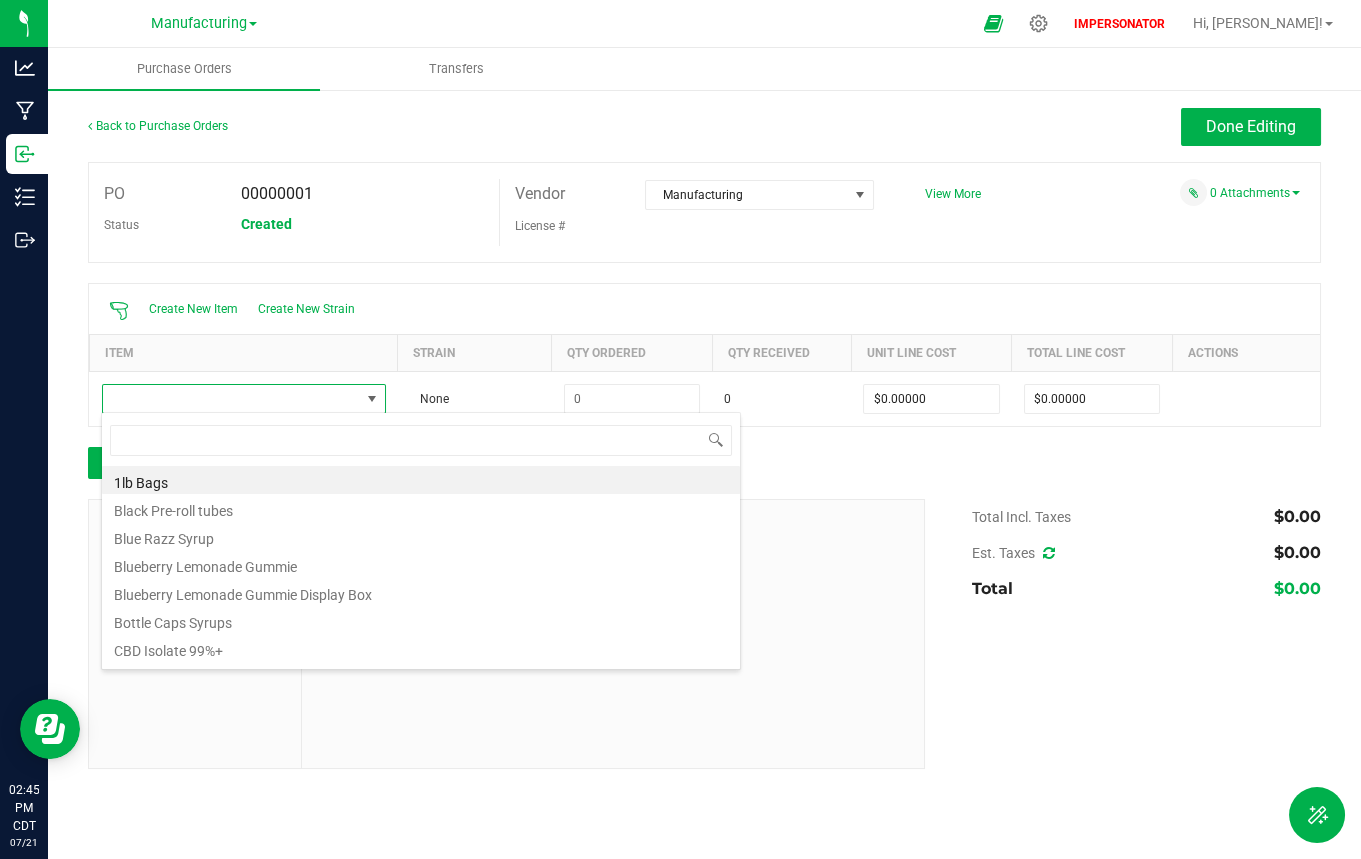 type on "l" 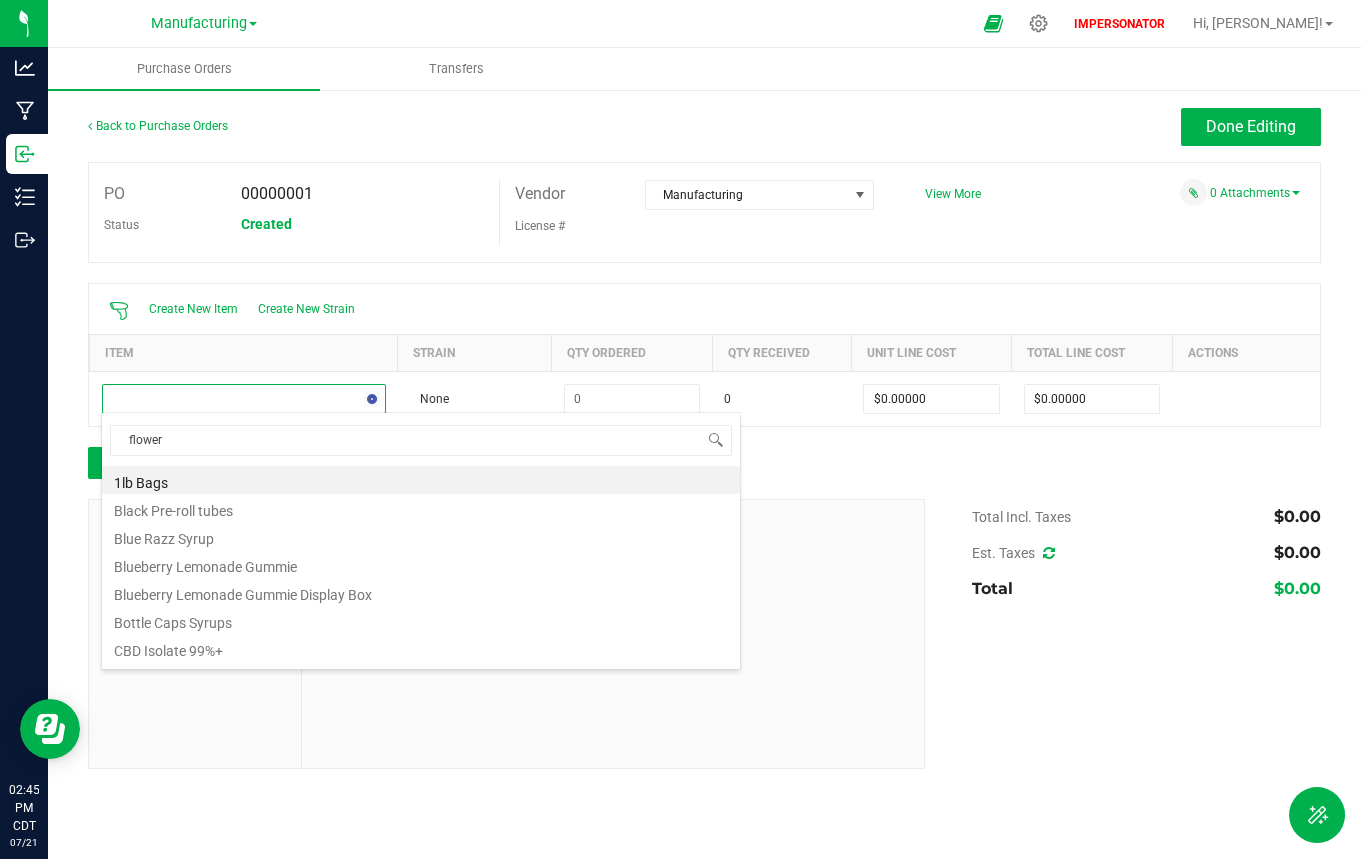 type on "flower" 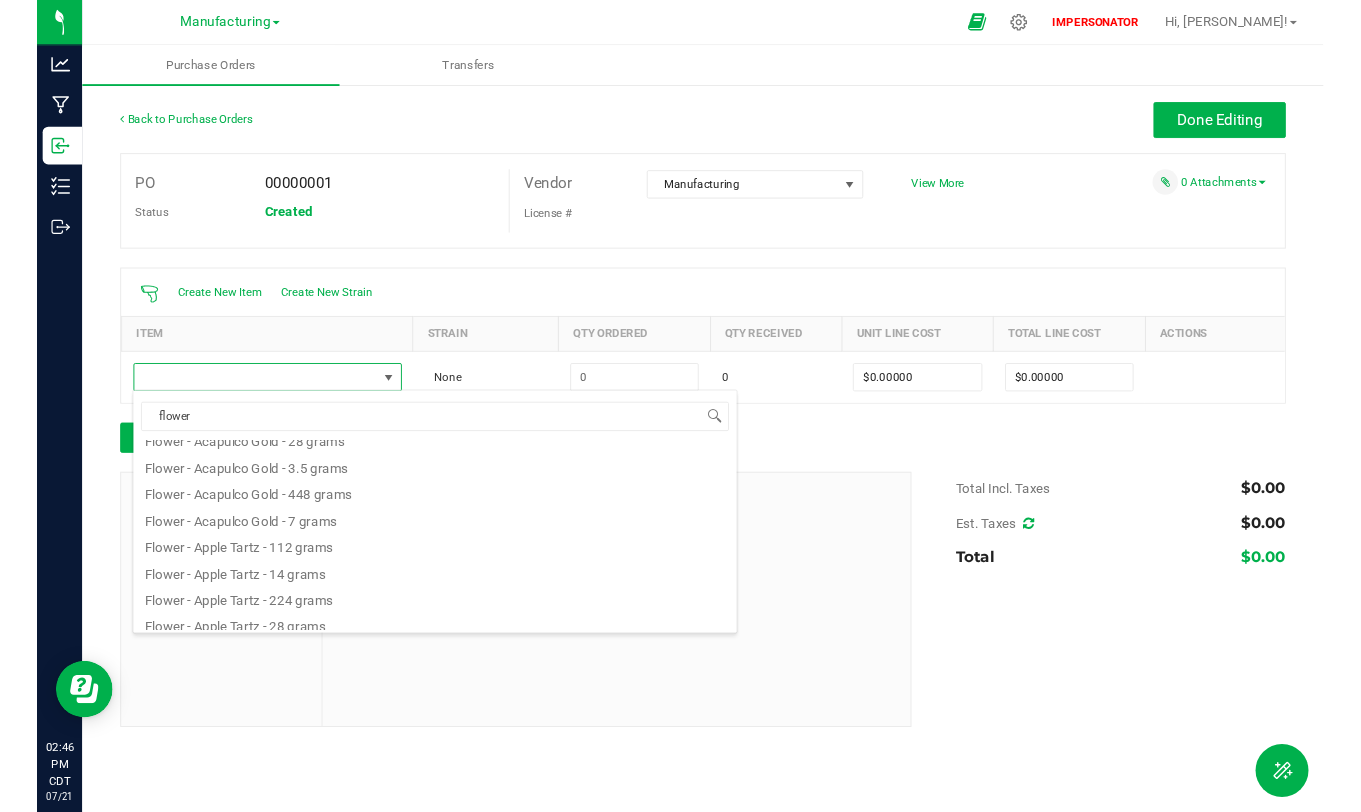 scroll, scrollTop: 0, scrollLeft: 0, axis: both 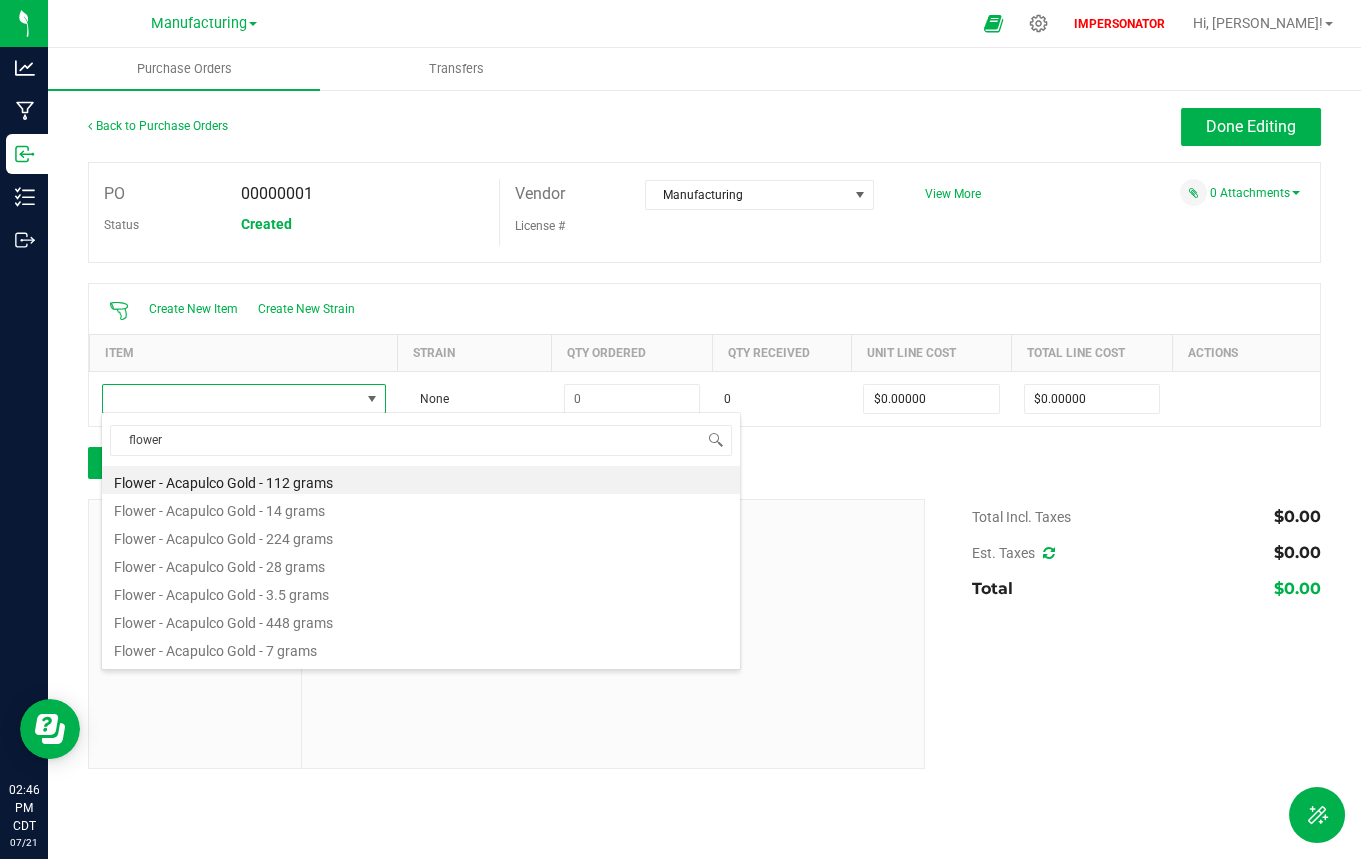 drag, startPoint x: 185, startPoint y: 443, endPoint x: 87, endPoint y: 443, distance: 98 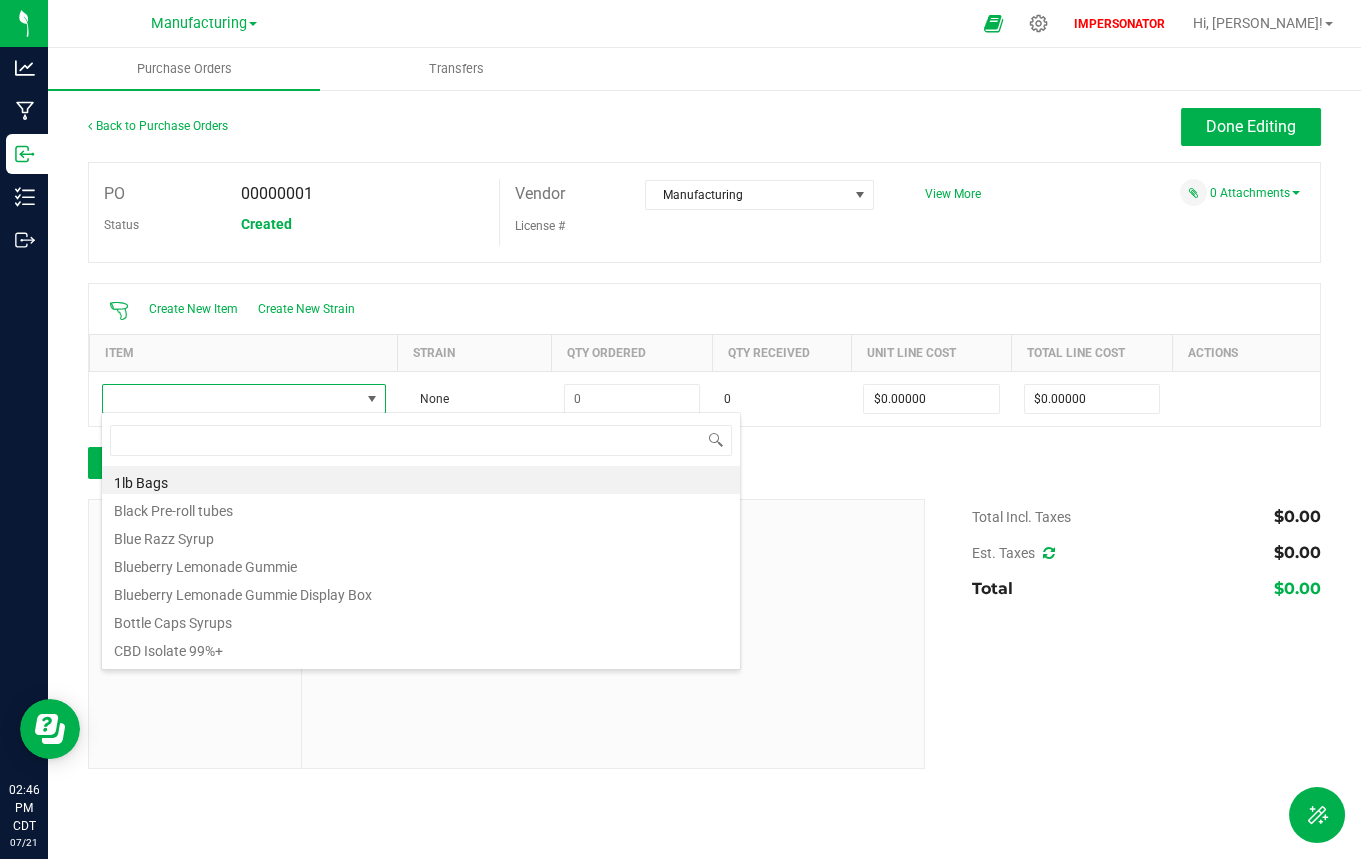 click on "Created" at bounding box center [363, 224] 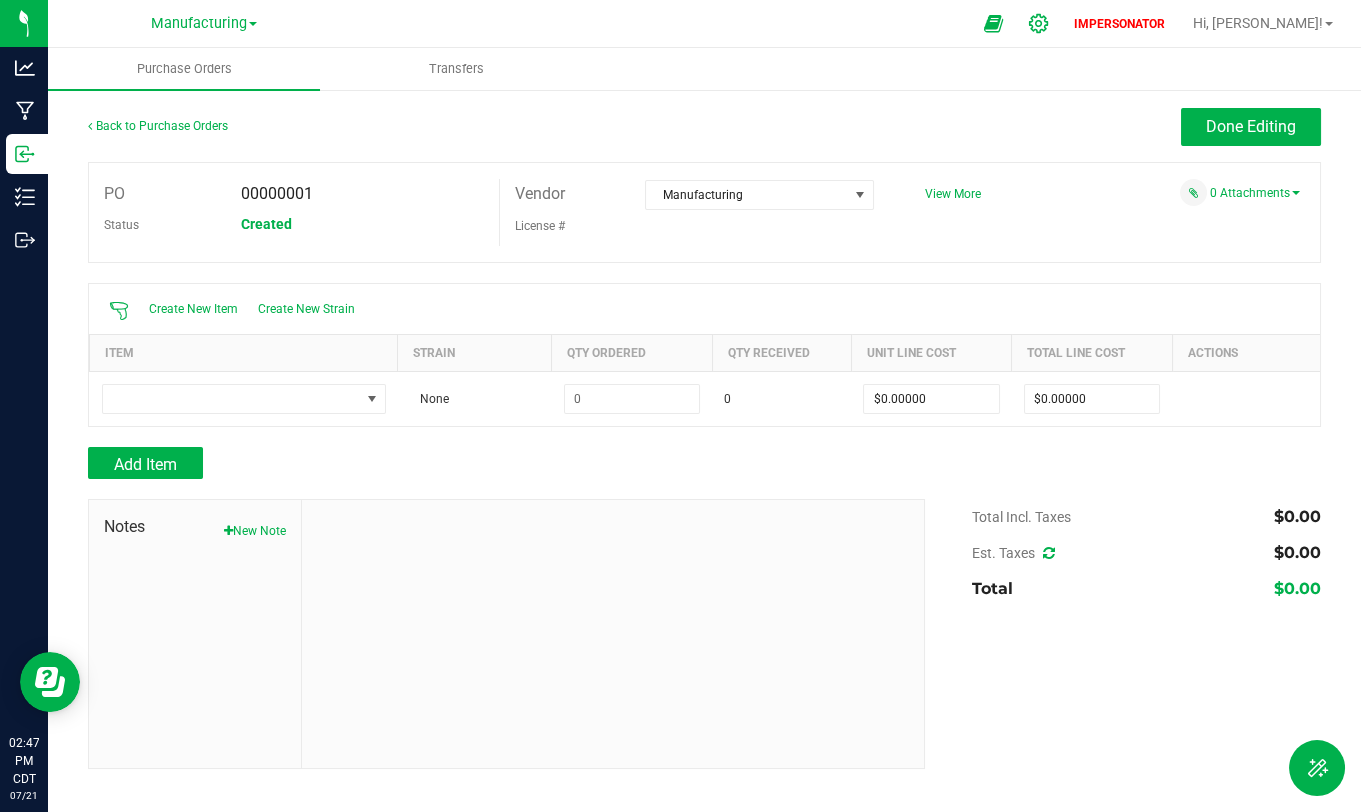 click at bounding box center [1039, 23] 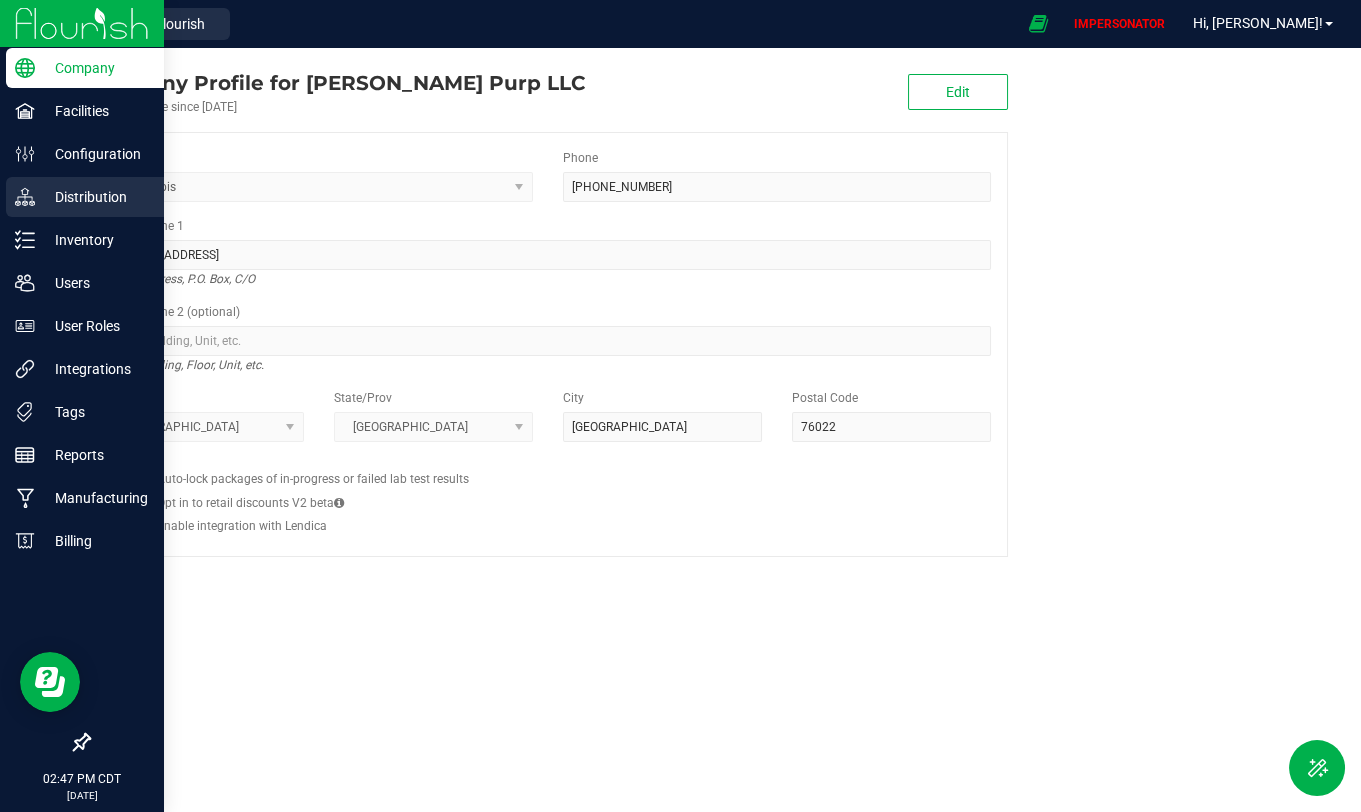 click on "Distribution" at bounding box center [82, 198] 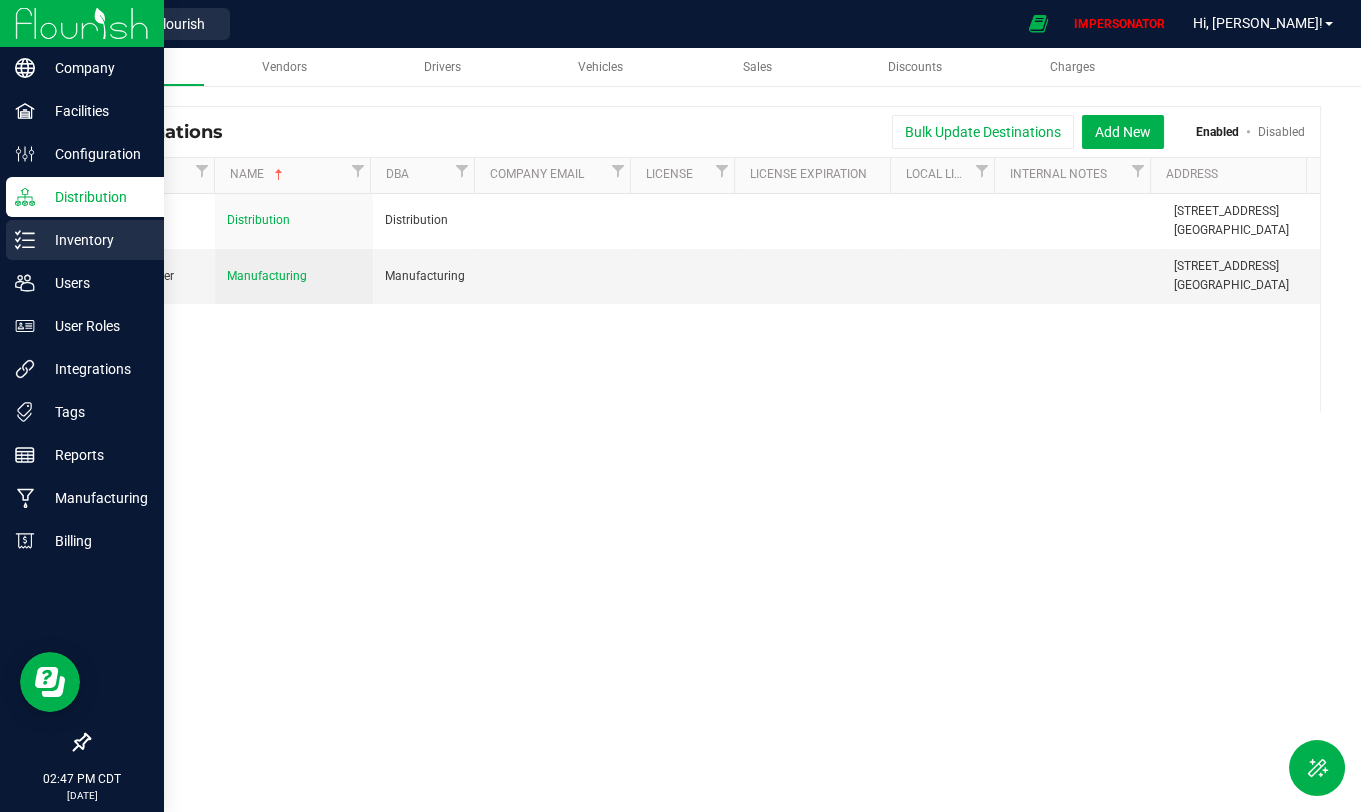 click on "Inventory" at bounding box center (95, 240) 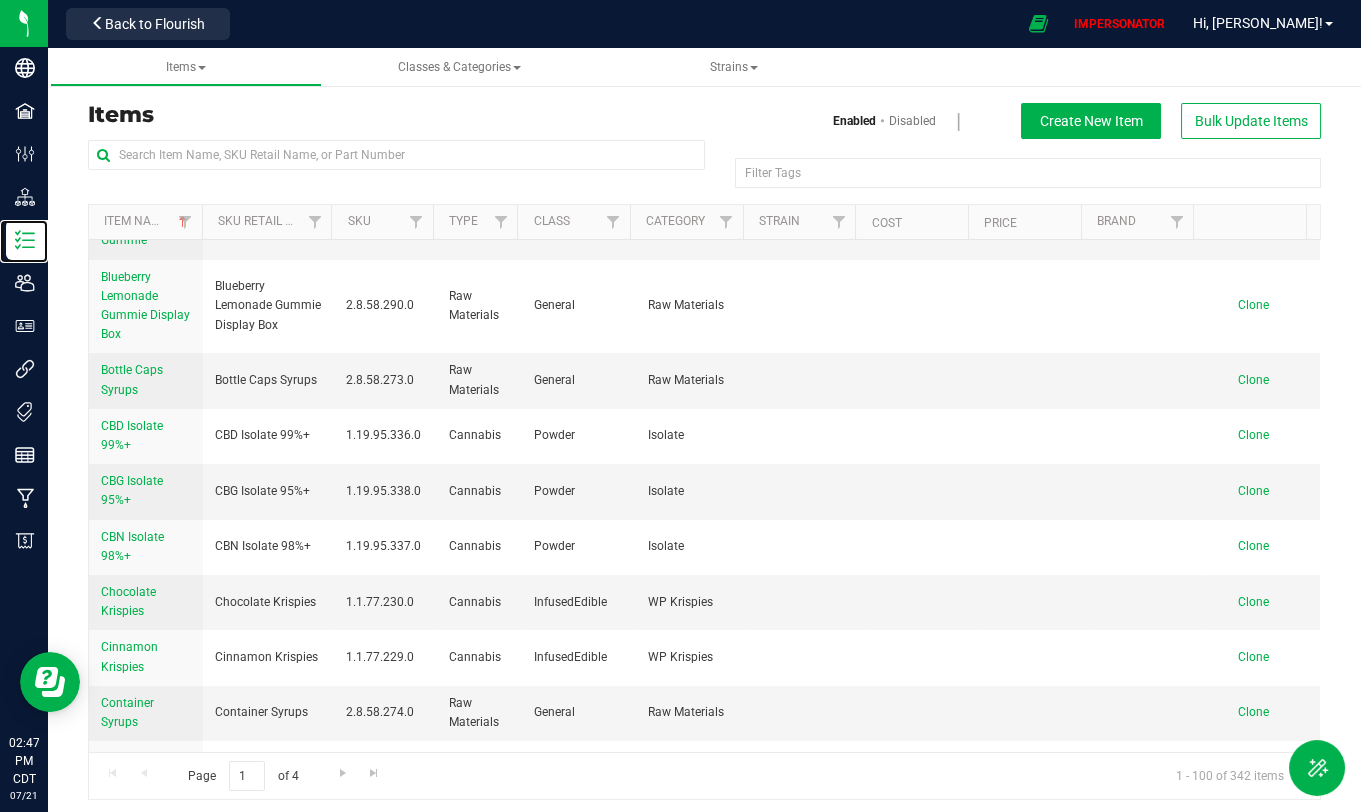 scroll, scrollTop: 0, scrollLeft: 0, axis: both 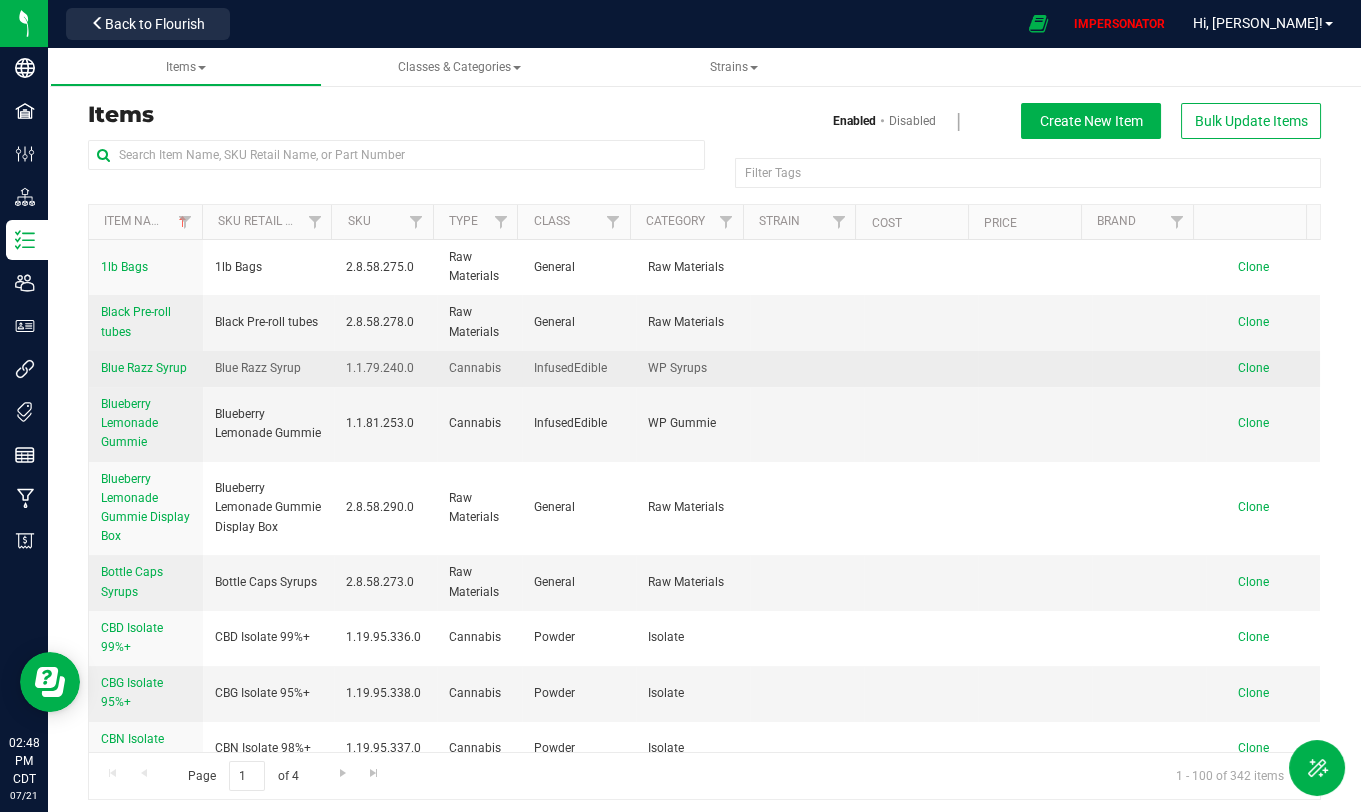 click on "Blue Razz Syrup" at bounding box center [144, 368] 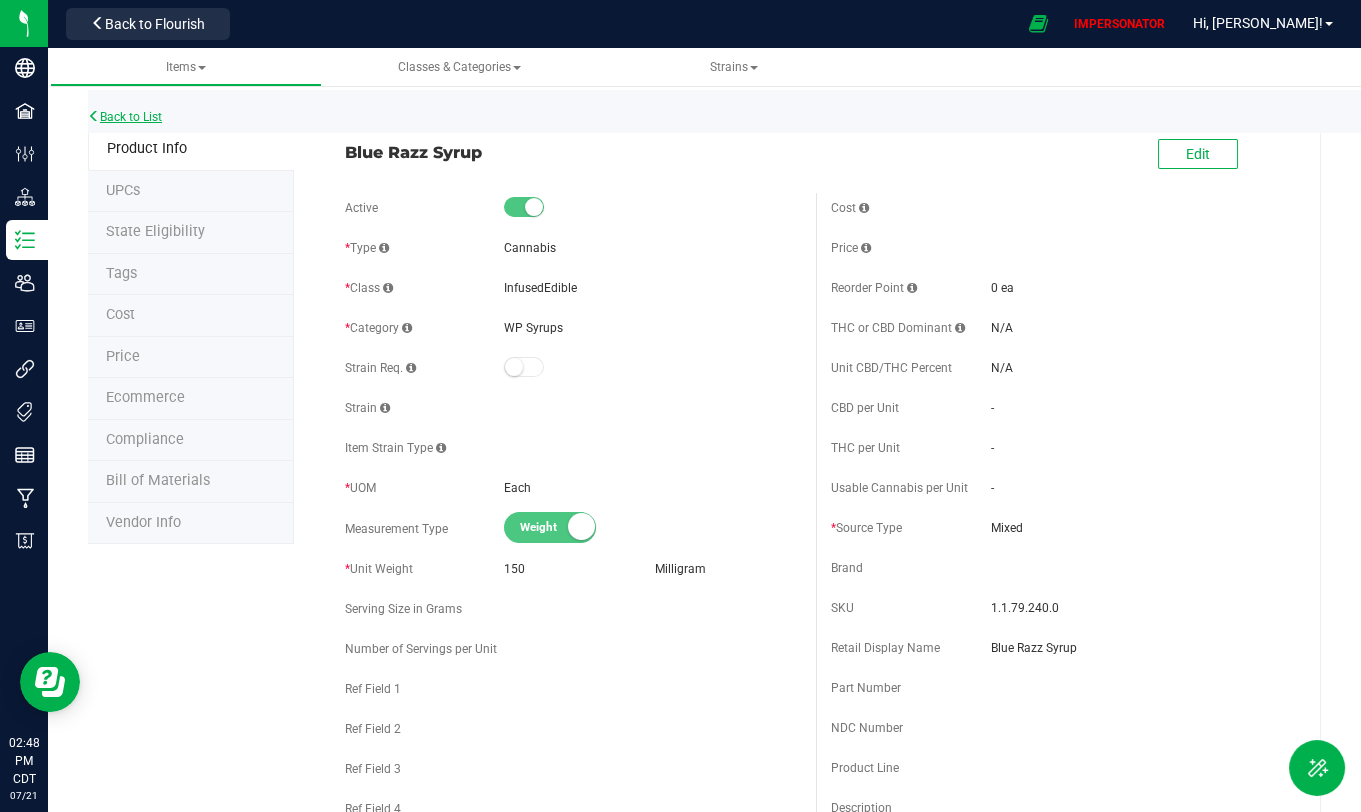 click on "Back to List" at bounding box center [125, 117] 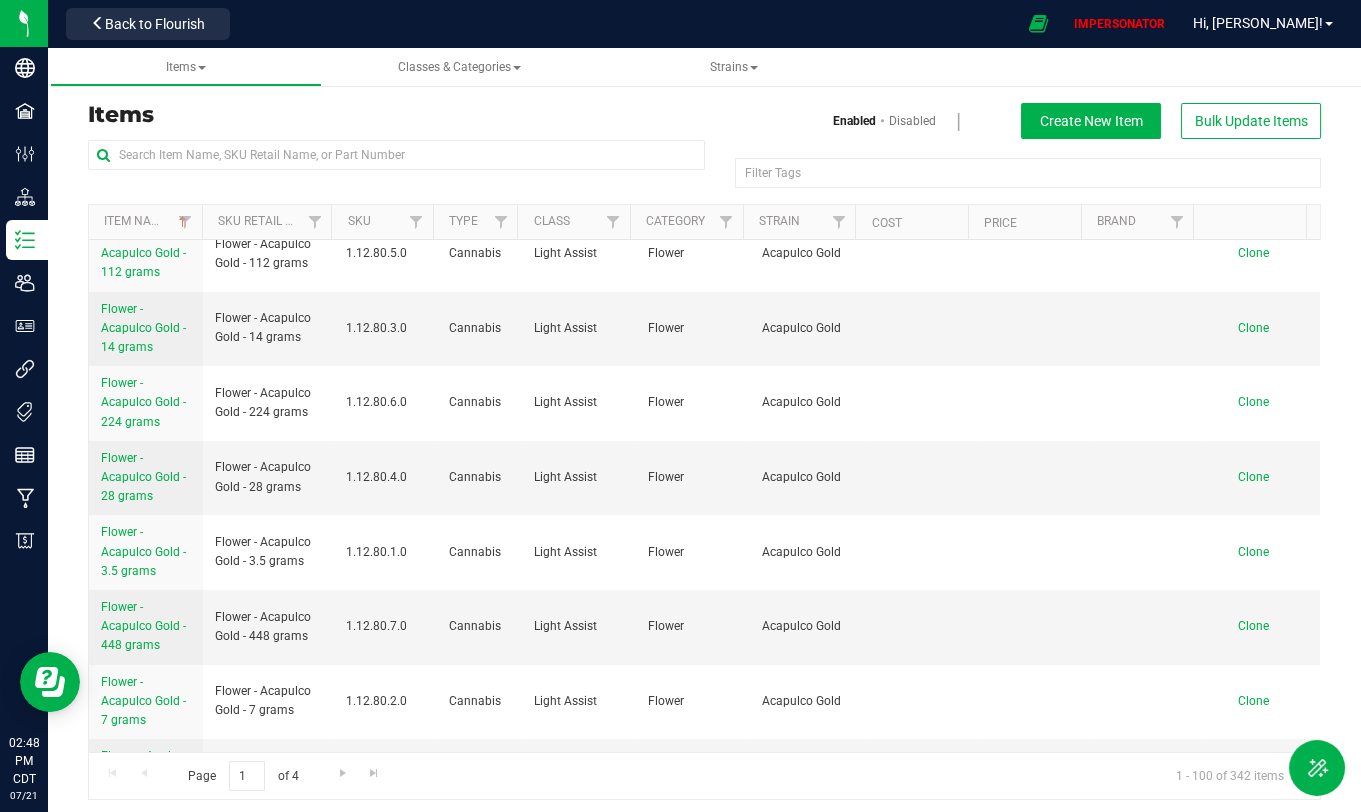 scroll, scrollTop: 843, scrollLeft: 0, axis: vertical 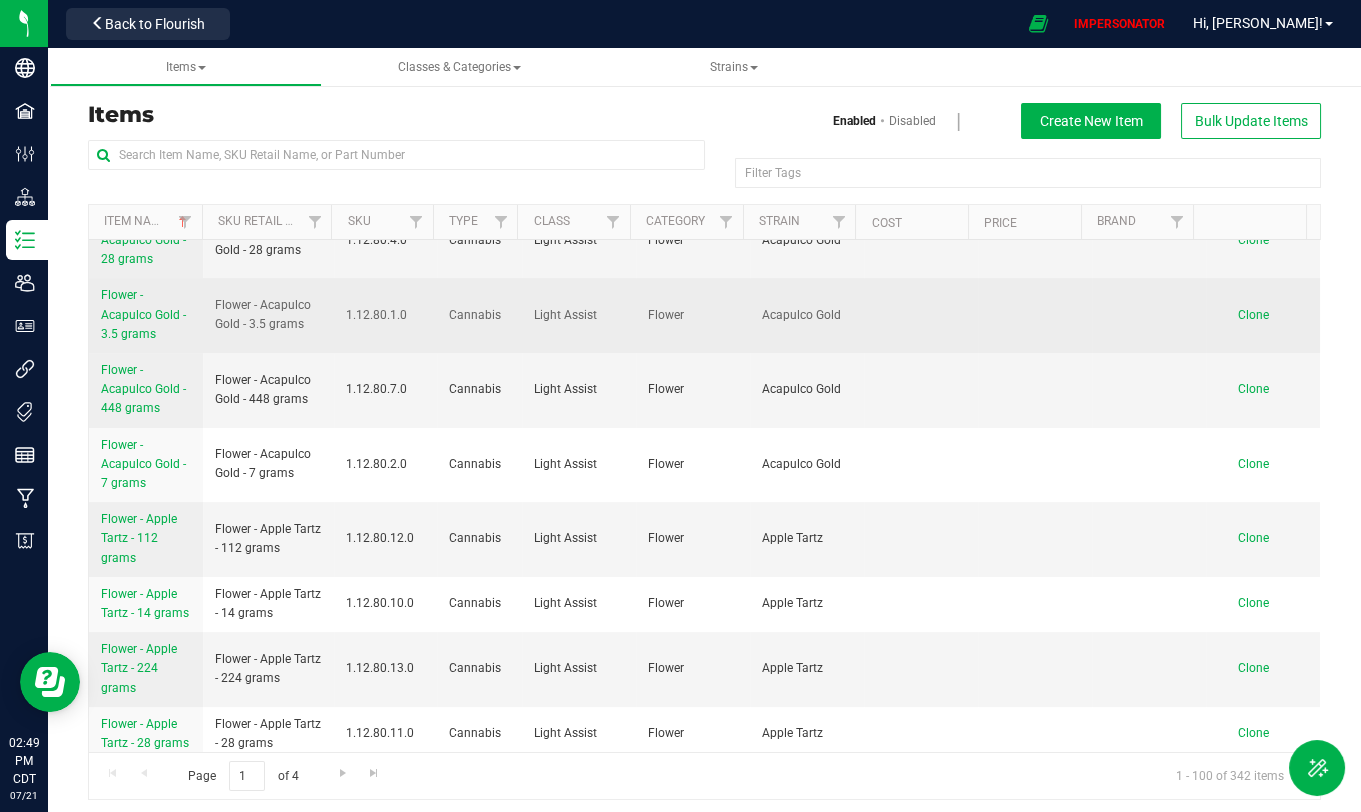 click on "Flower - Acapulco Gold - 3.5 grams" at bounding box center [143, 314] 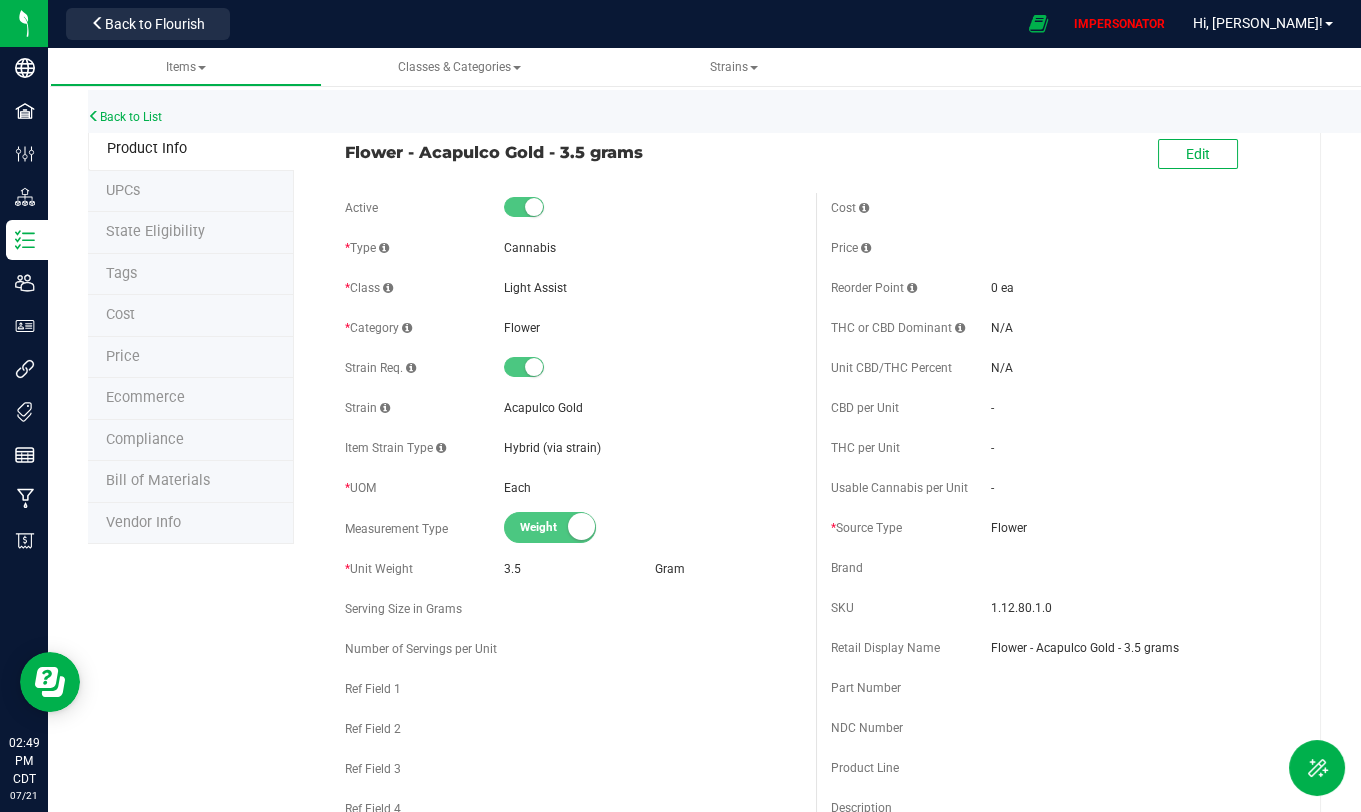 click on "Bill of Materials" at bounding box center (158, 480) 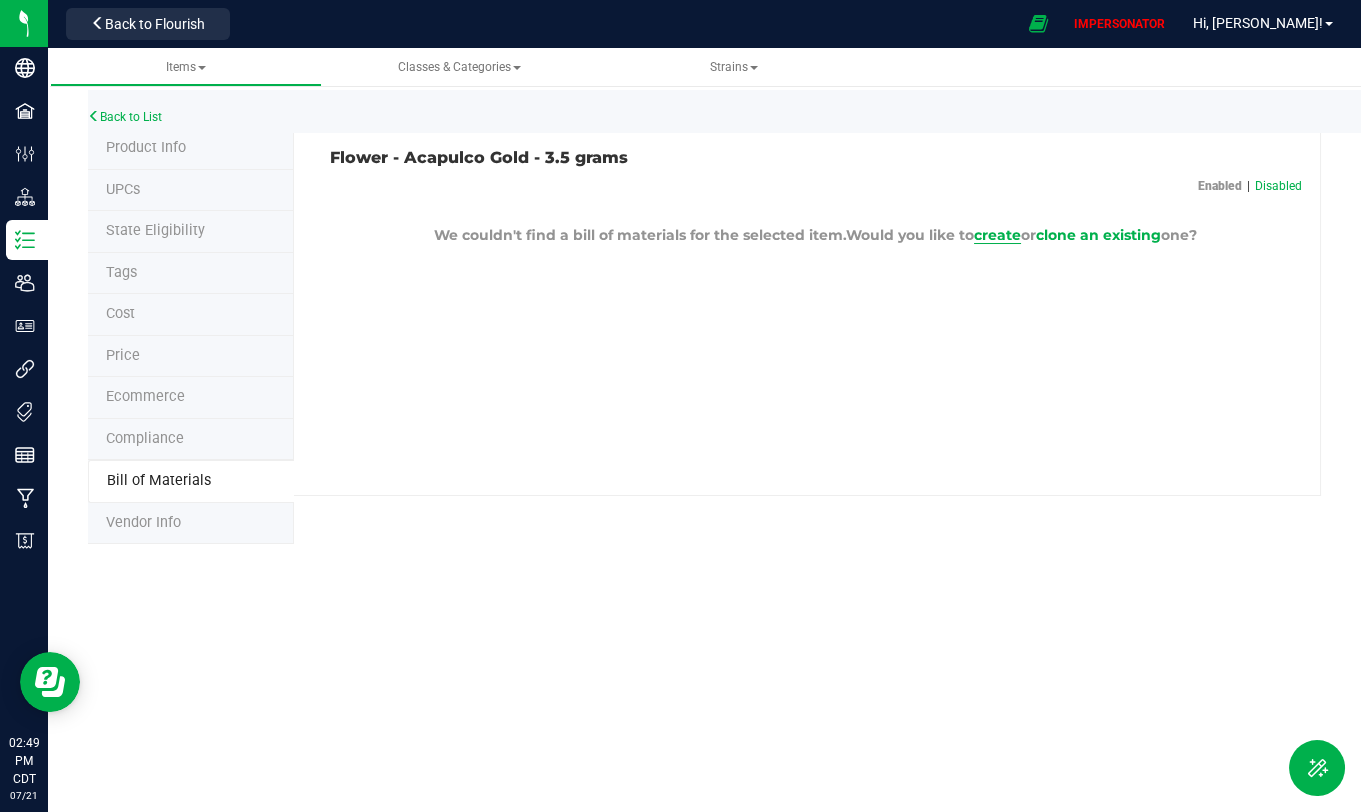 click on "create" at bounding box center [997, 235] 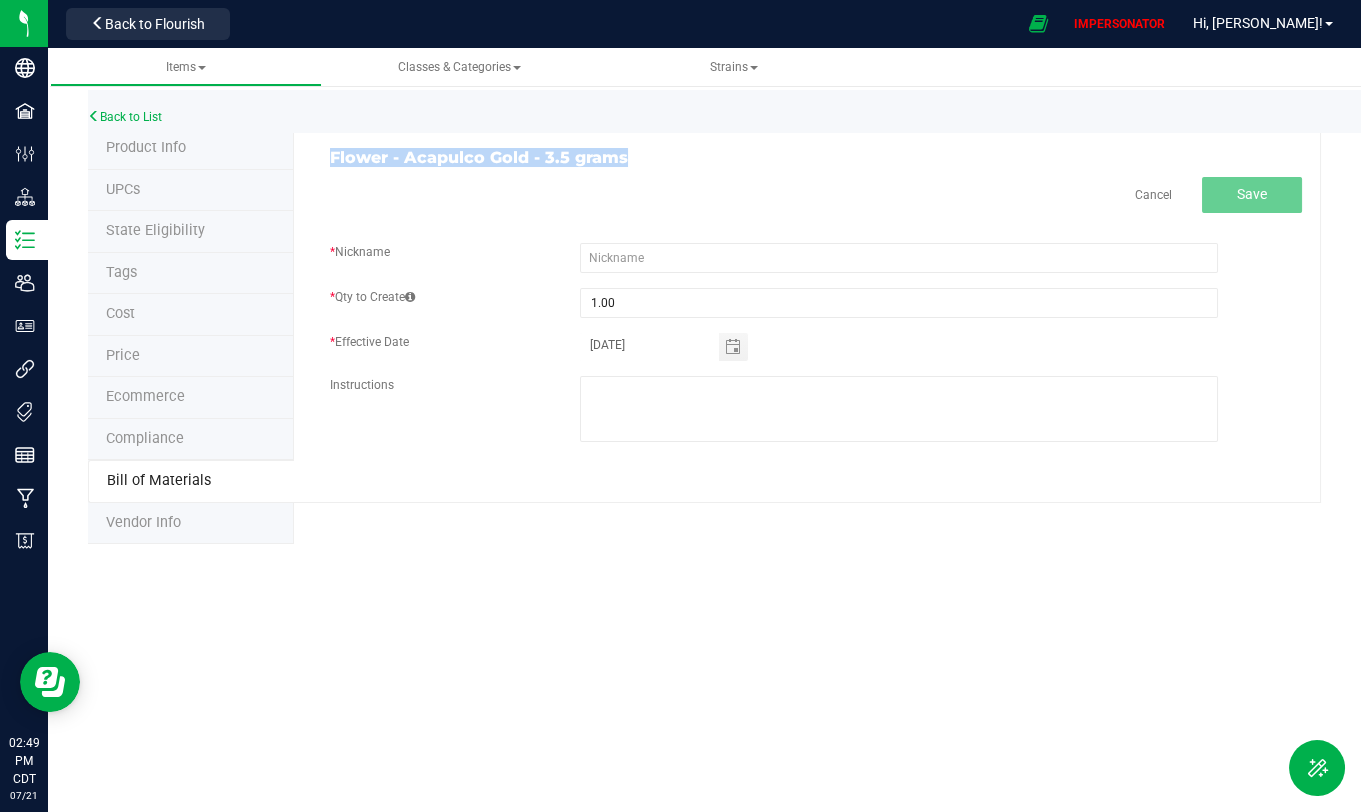 drag, startPoint x: 326, startPoint y: 162, endPoint x: 679, endPoint y: 160, distance: 353.00568 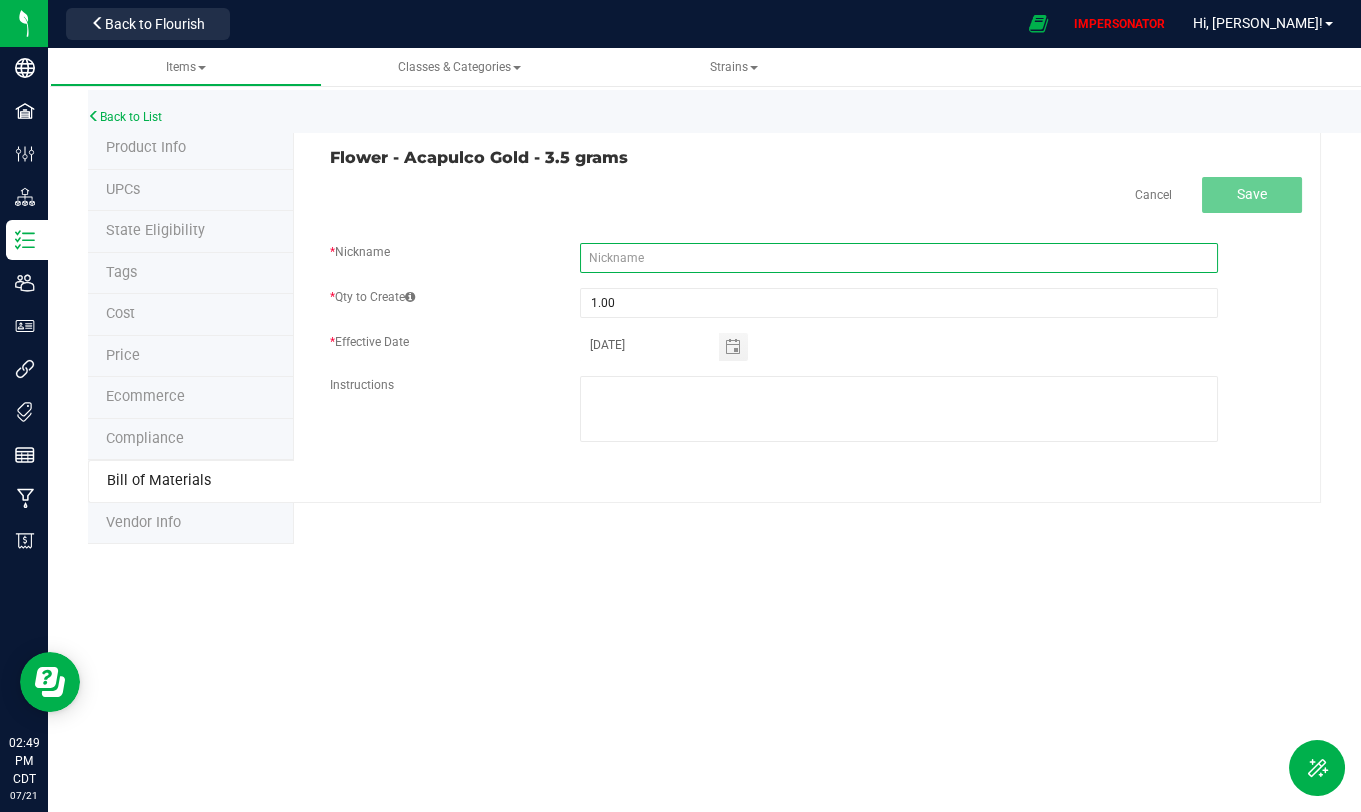 click at bounding box center [899, 258] 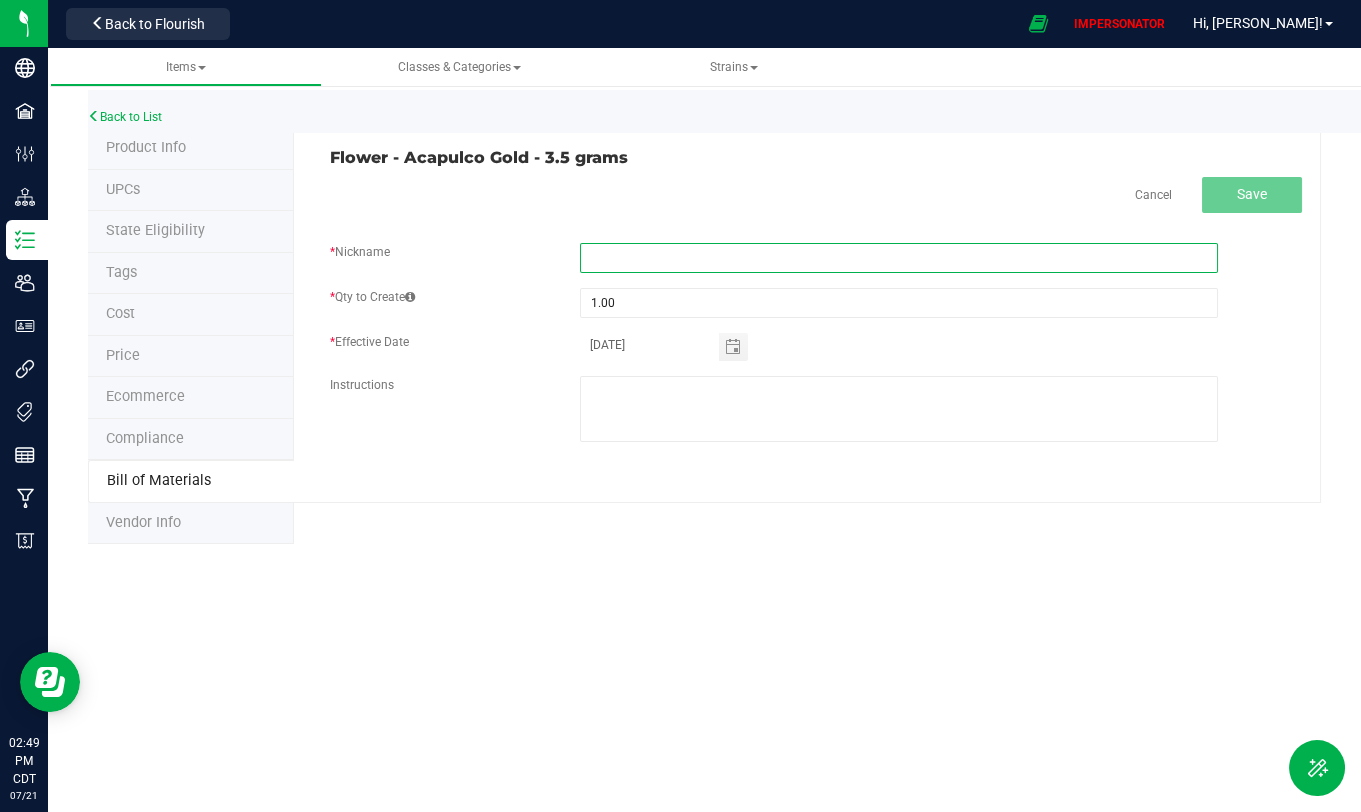 paste on "Flower - Acapulco Gold - 3.5 grams" 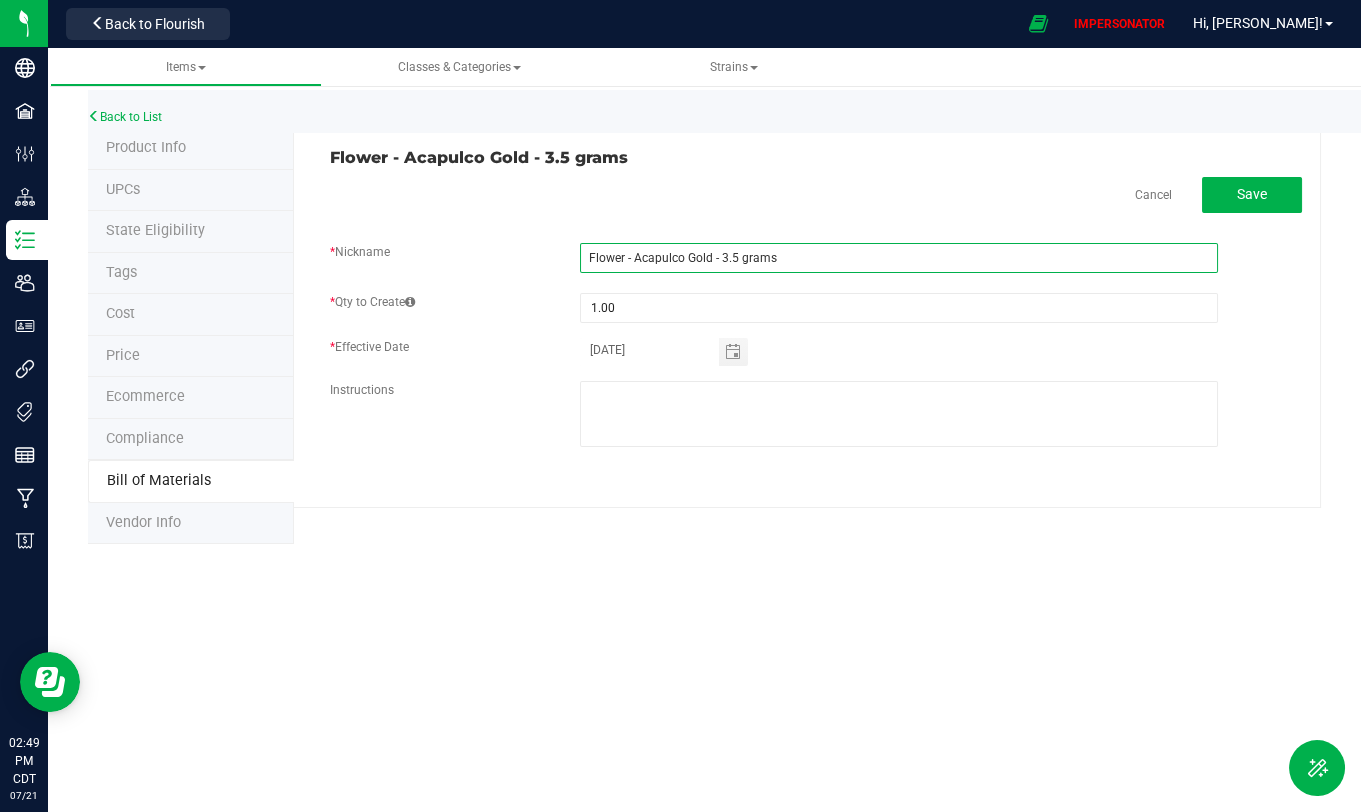 type on "Flower - Acapulco Gold - 3.5 grams" 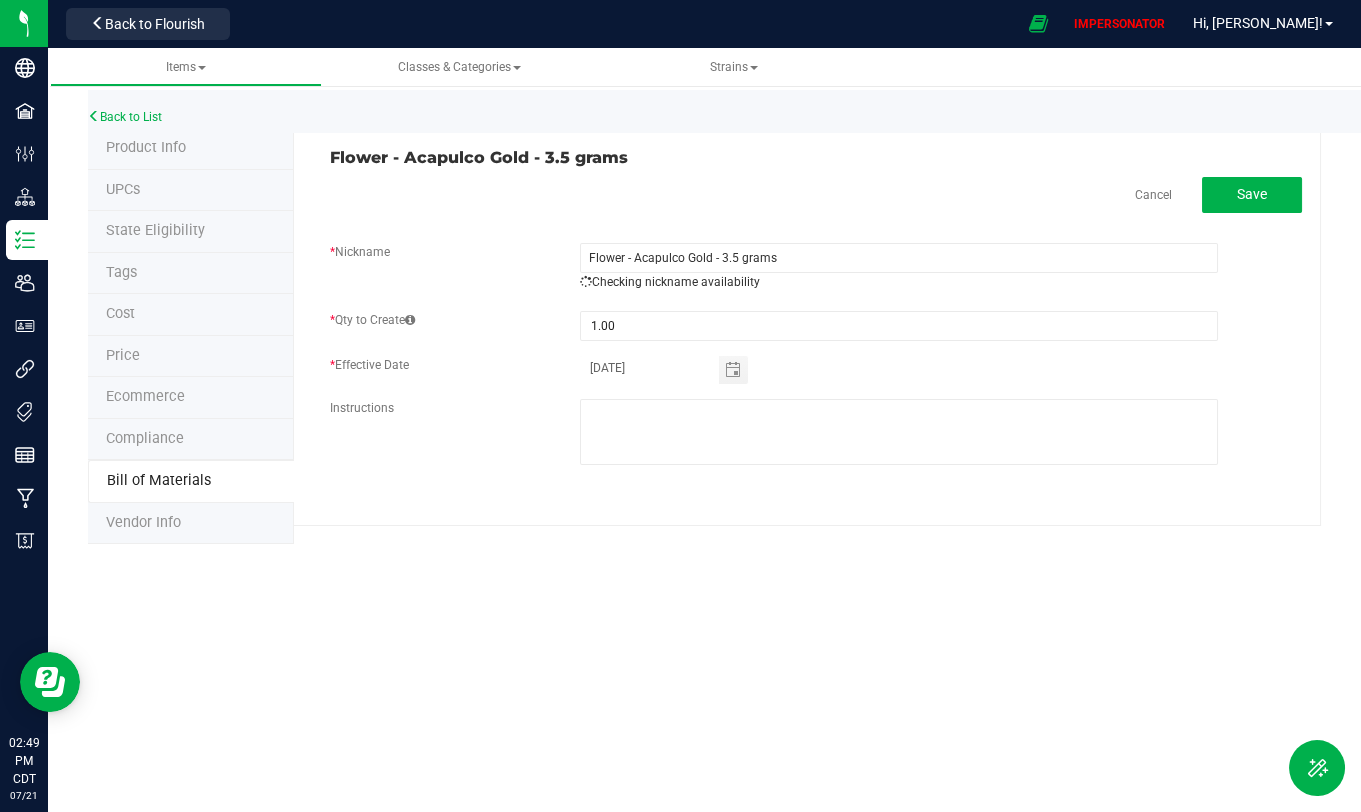 click on "Cancel   Save  *  Nickname  Flower - Acapulco Gold - 3.5 grams  Checking nickname availability *  Qty to Create  1.00 *  Effective Date  [DATE] Instructions" at bounding box center [816, 331] 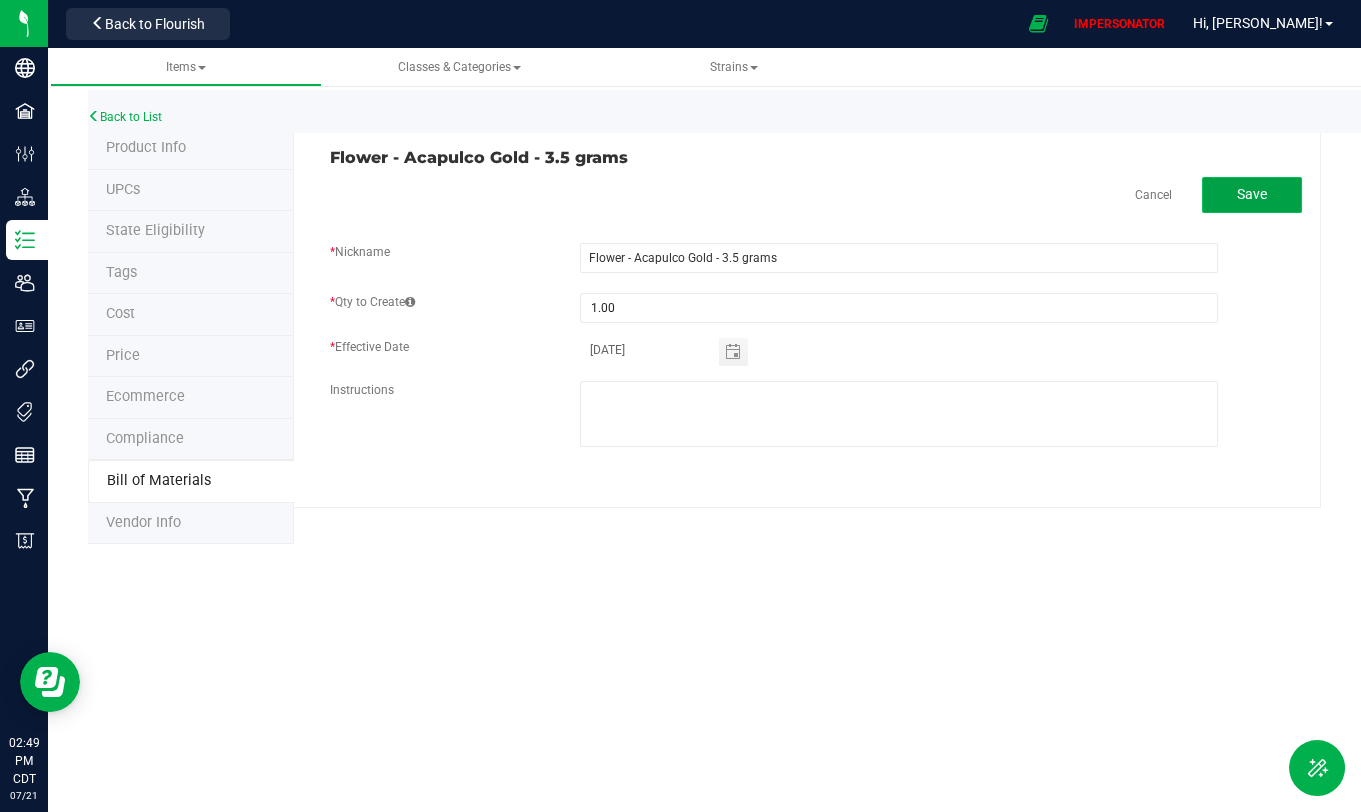 click on "Save" 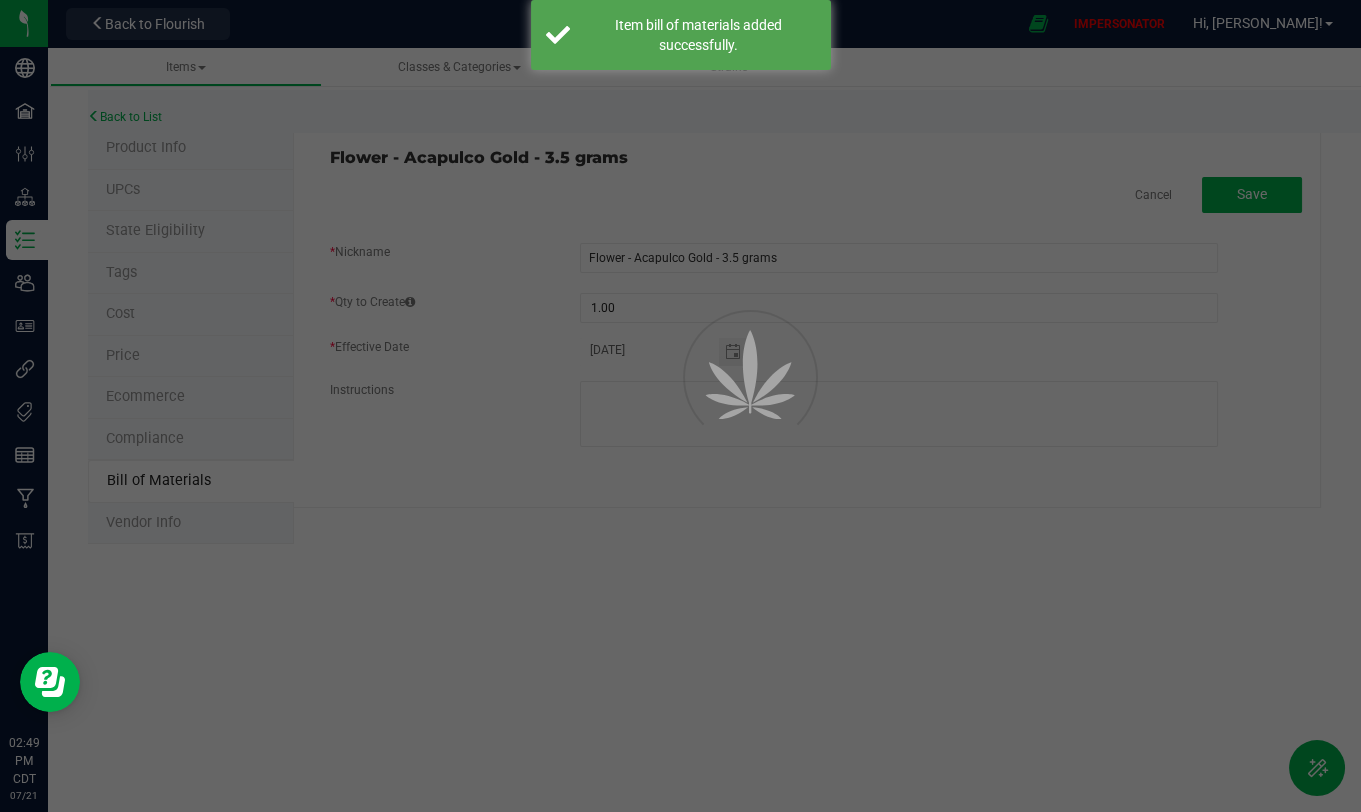 select on "1" 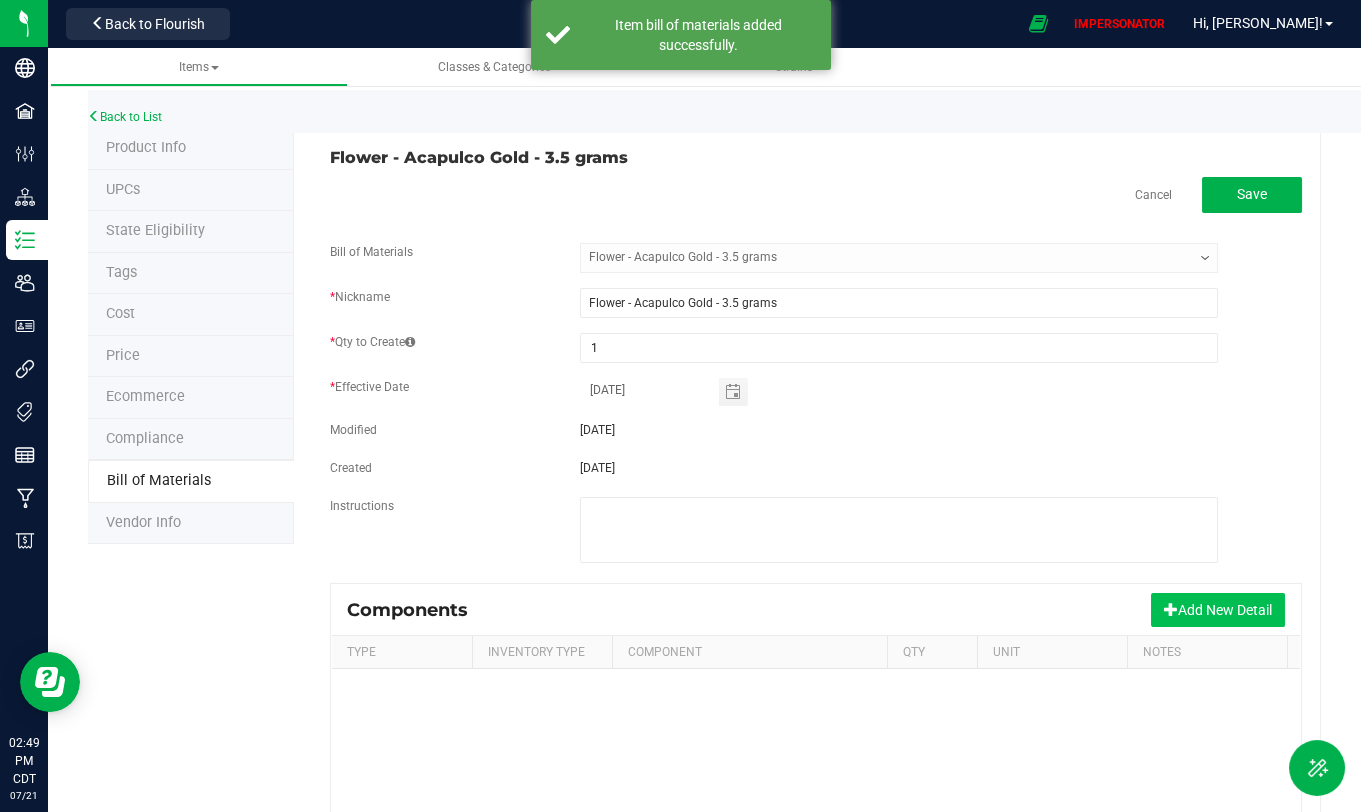 click on "Add New Detail" at bounding box center [1218, 610] 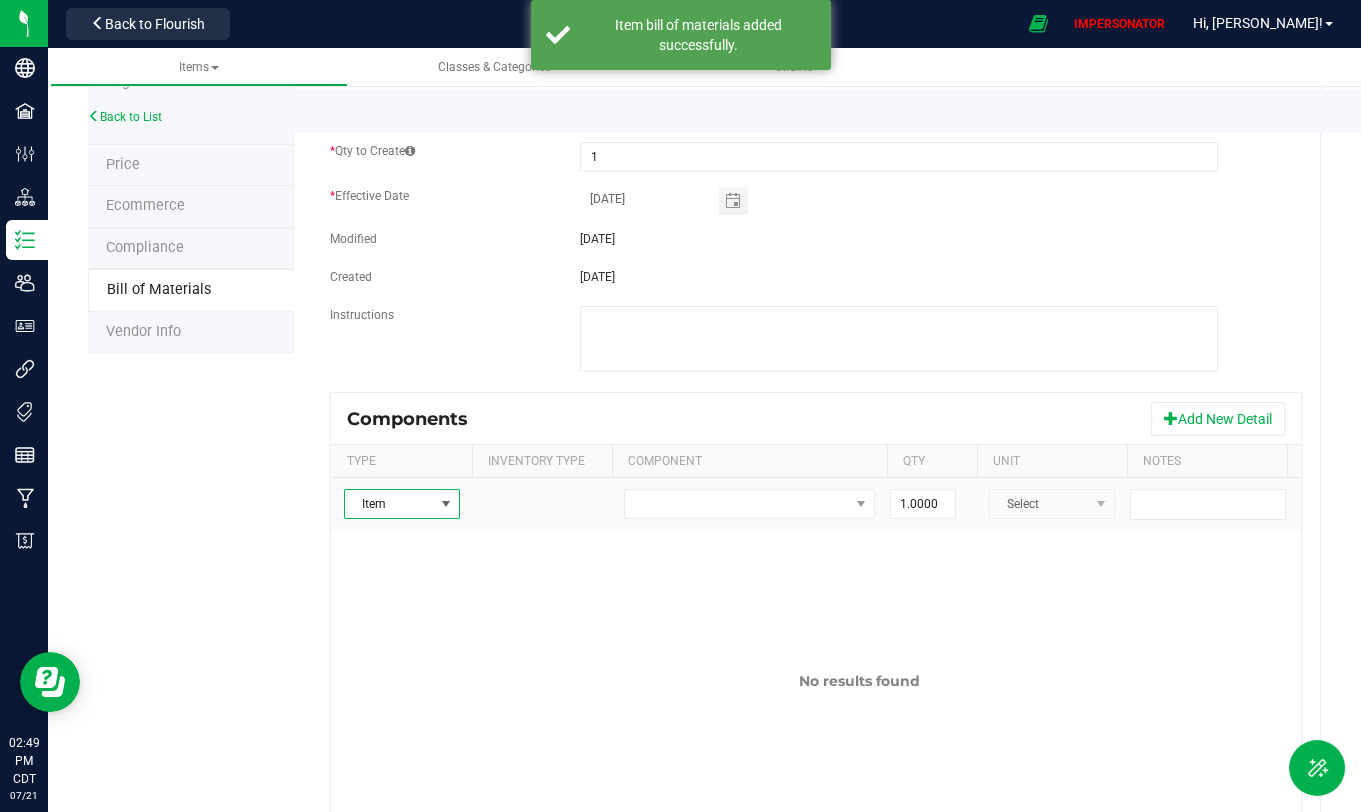 scroll, scrollTop: 141, scrollLeft: 0, axis: vertical 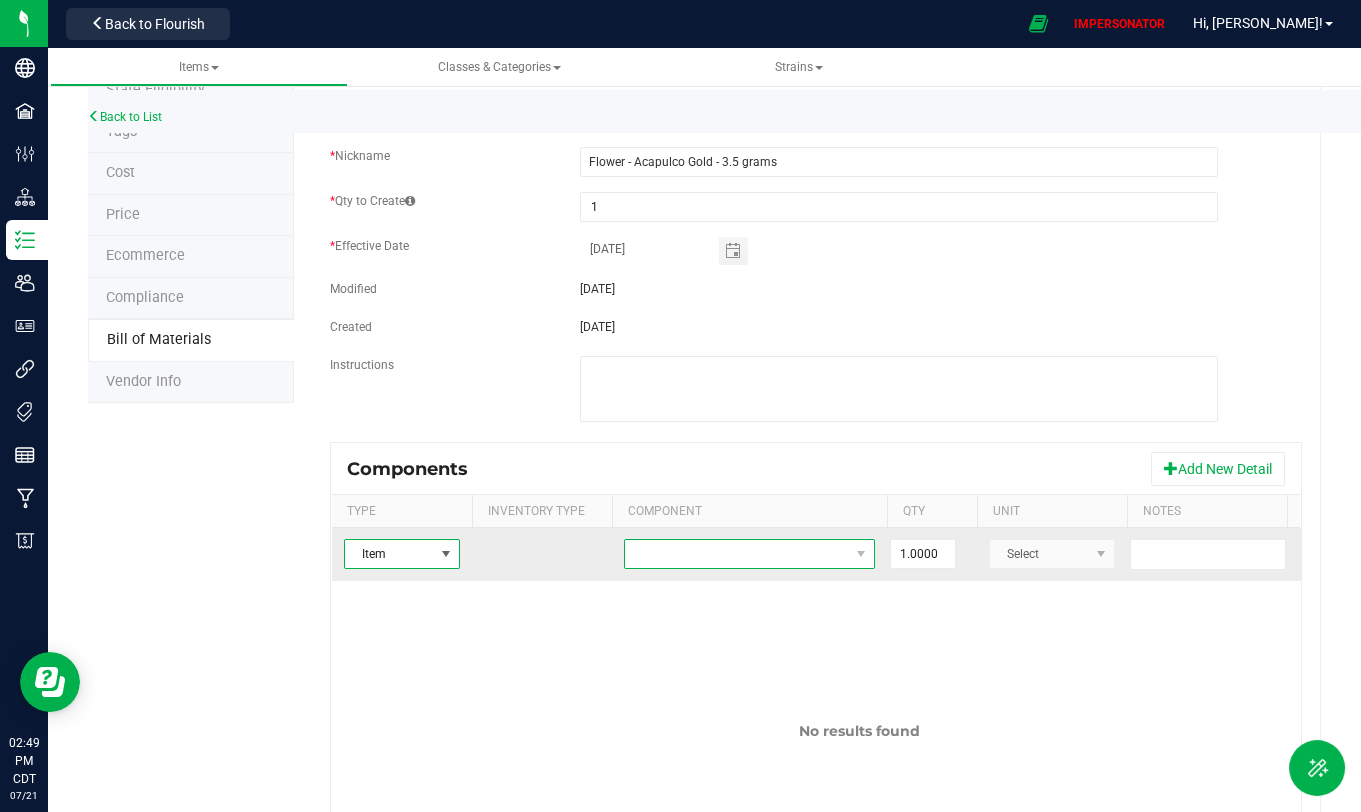click at bounding box center [737, 554] 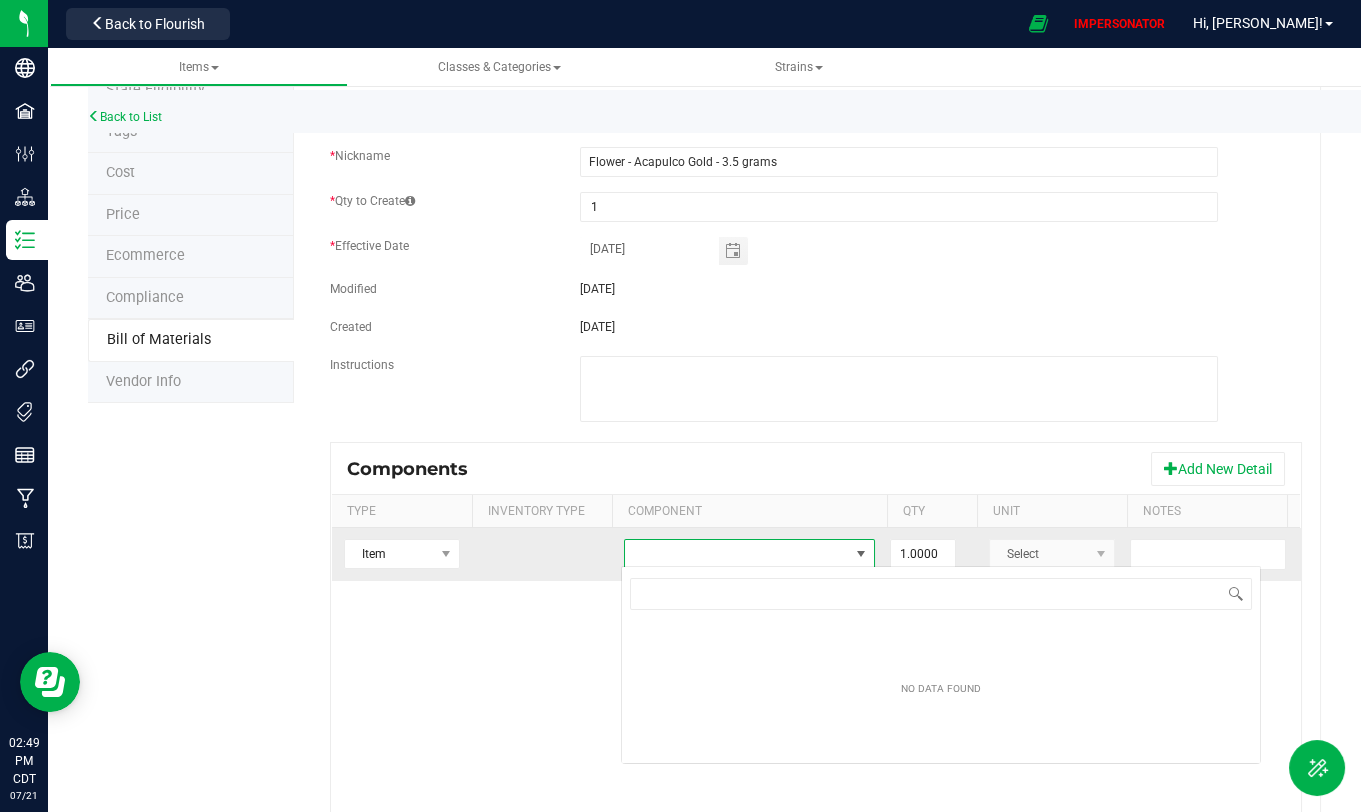 scroll, scrollTop: 99970, scrollLeft: 99749, axis: both 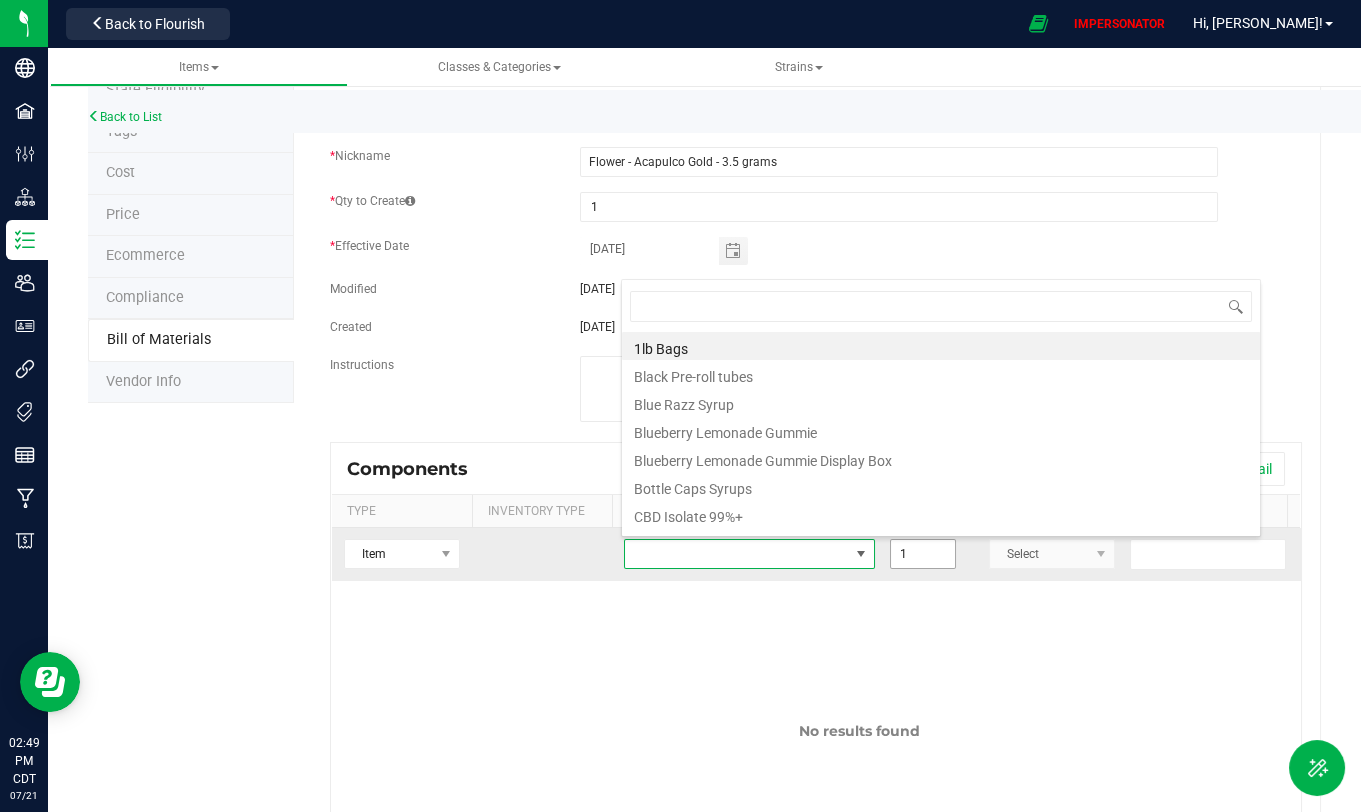 click on "1" at bounding box center [923, 554] 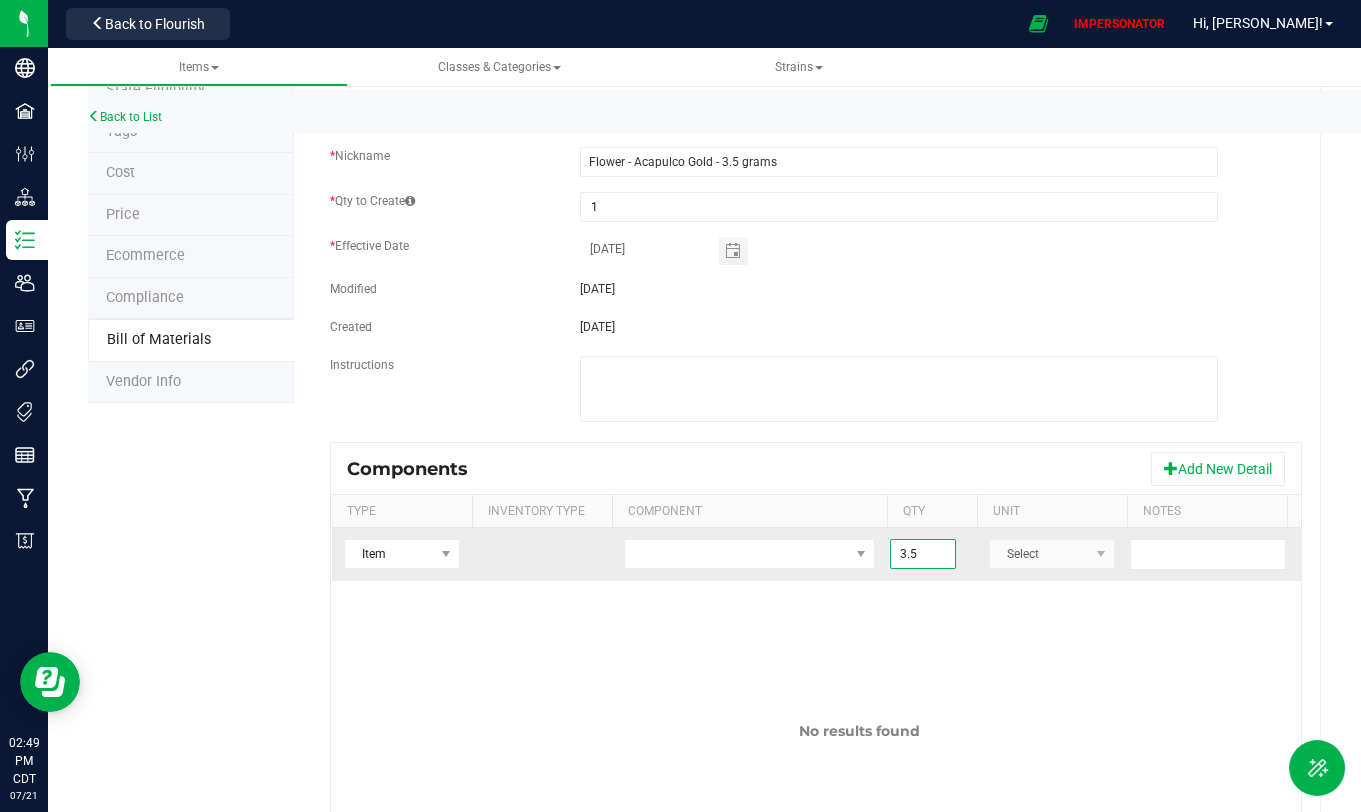 type on "3.5000" 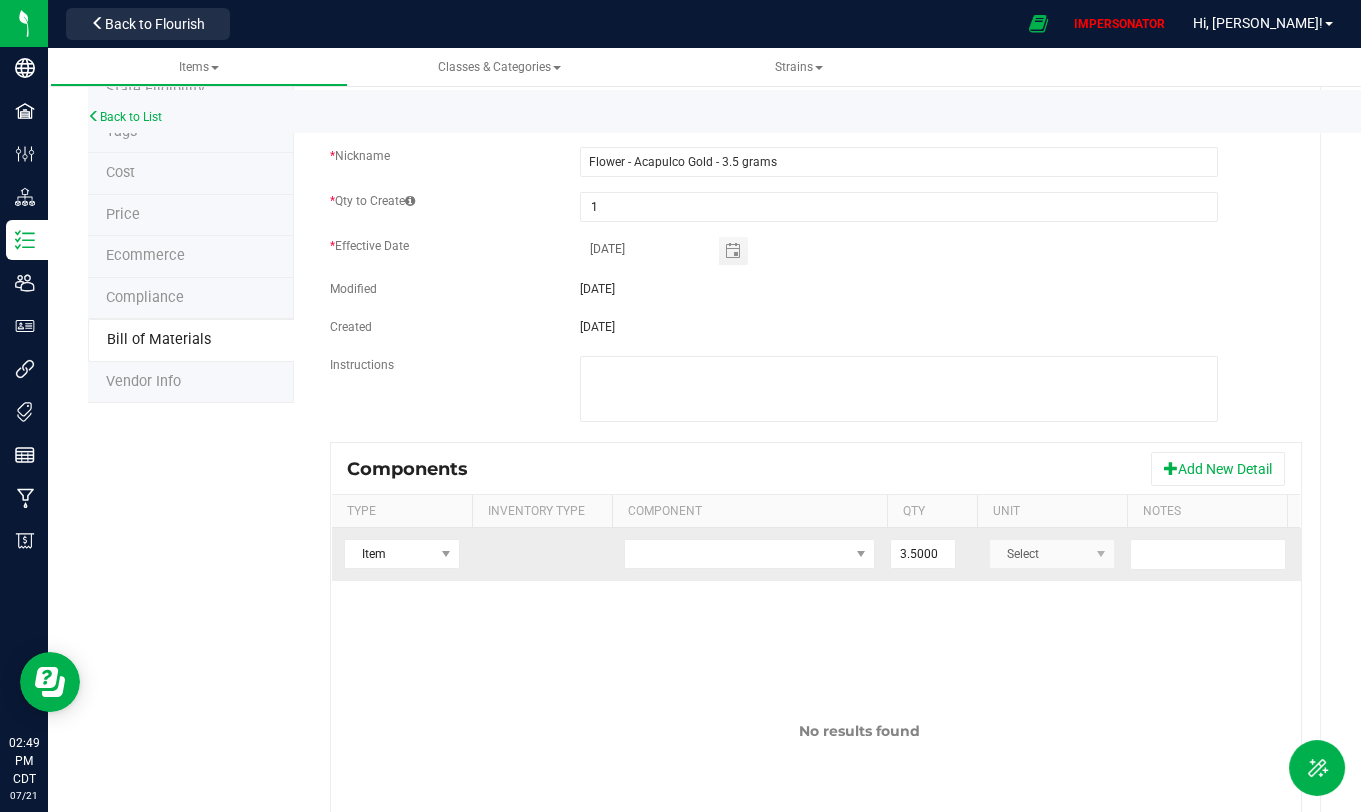 click on "Select" at bounding box center (1052, 554) 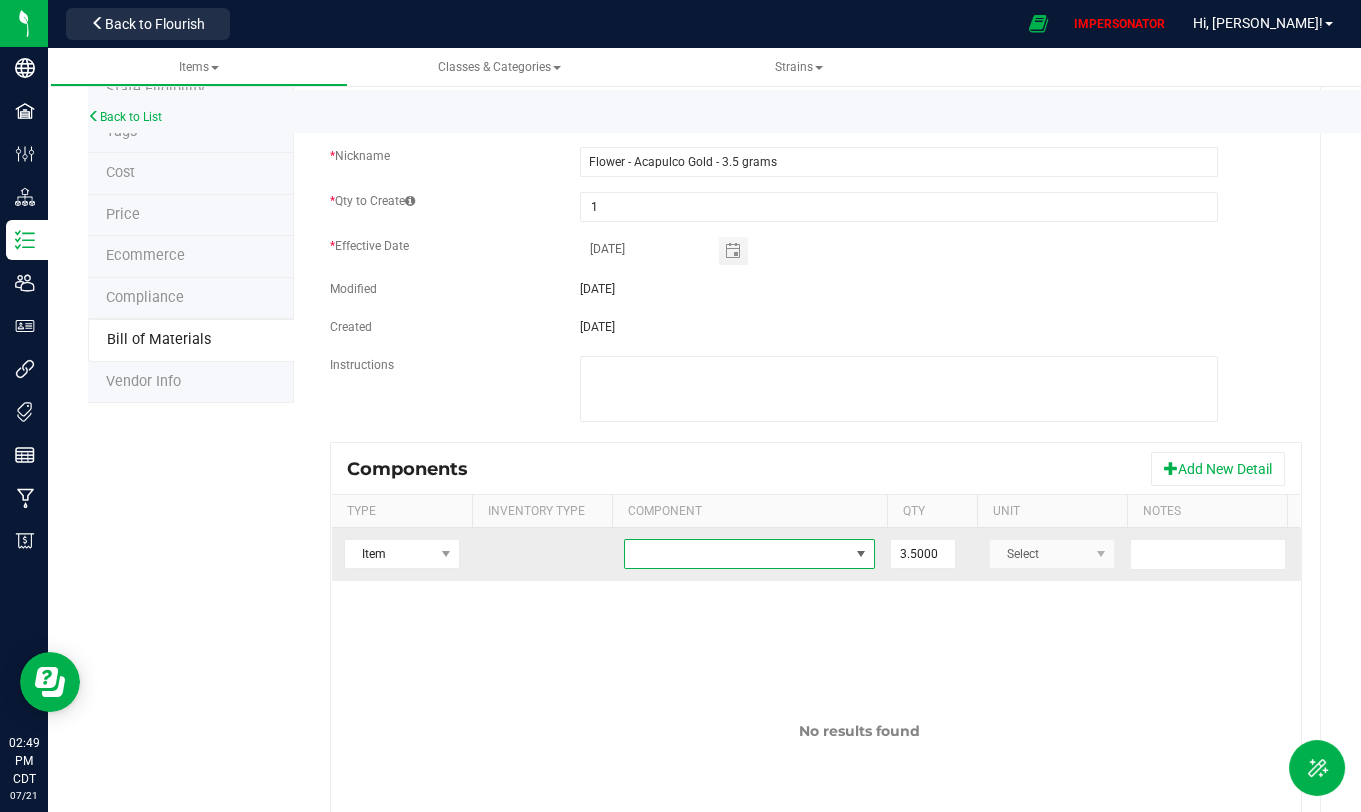 click at bounding box center (737, 554) 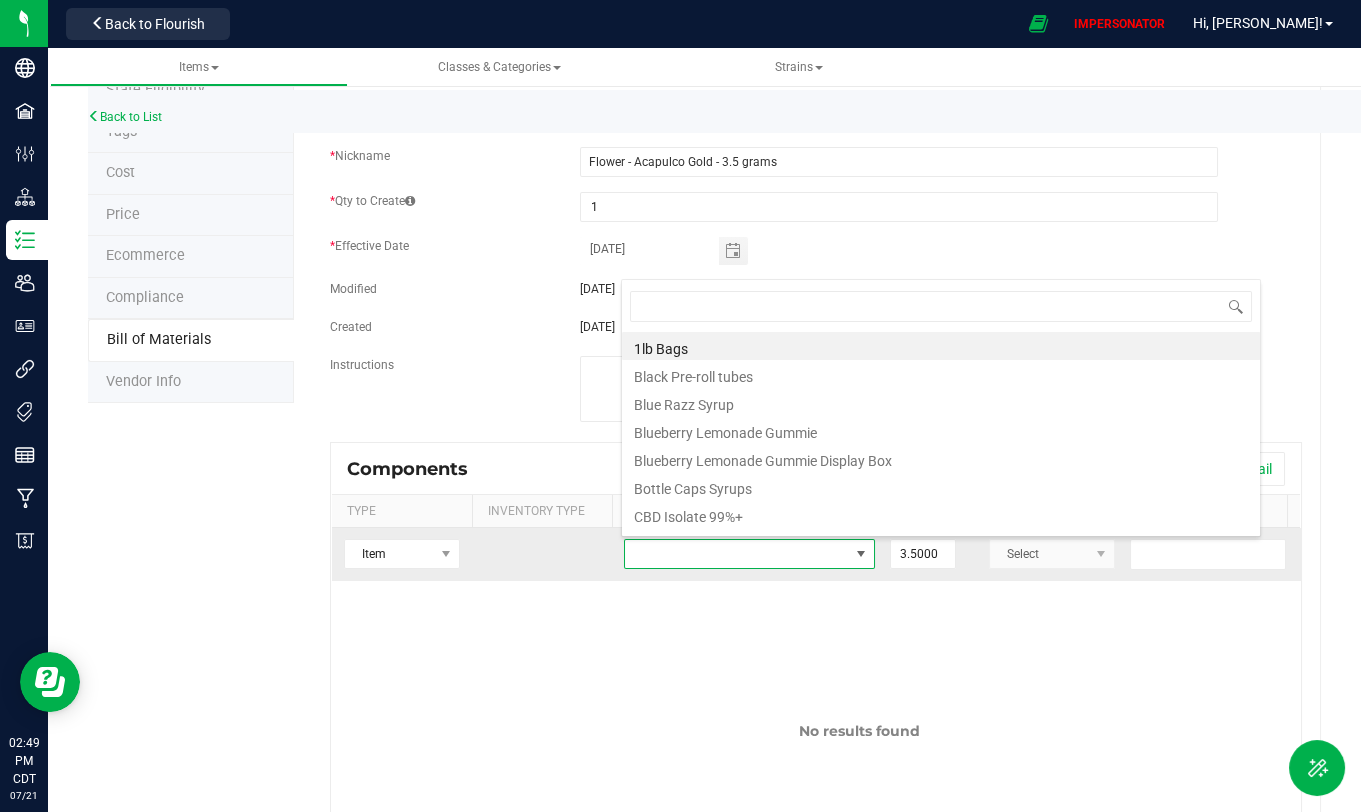 scroll, scrollTop: 99970, scrollLeft: 99749, axis: both 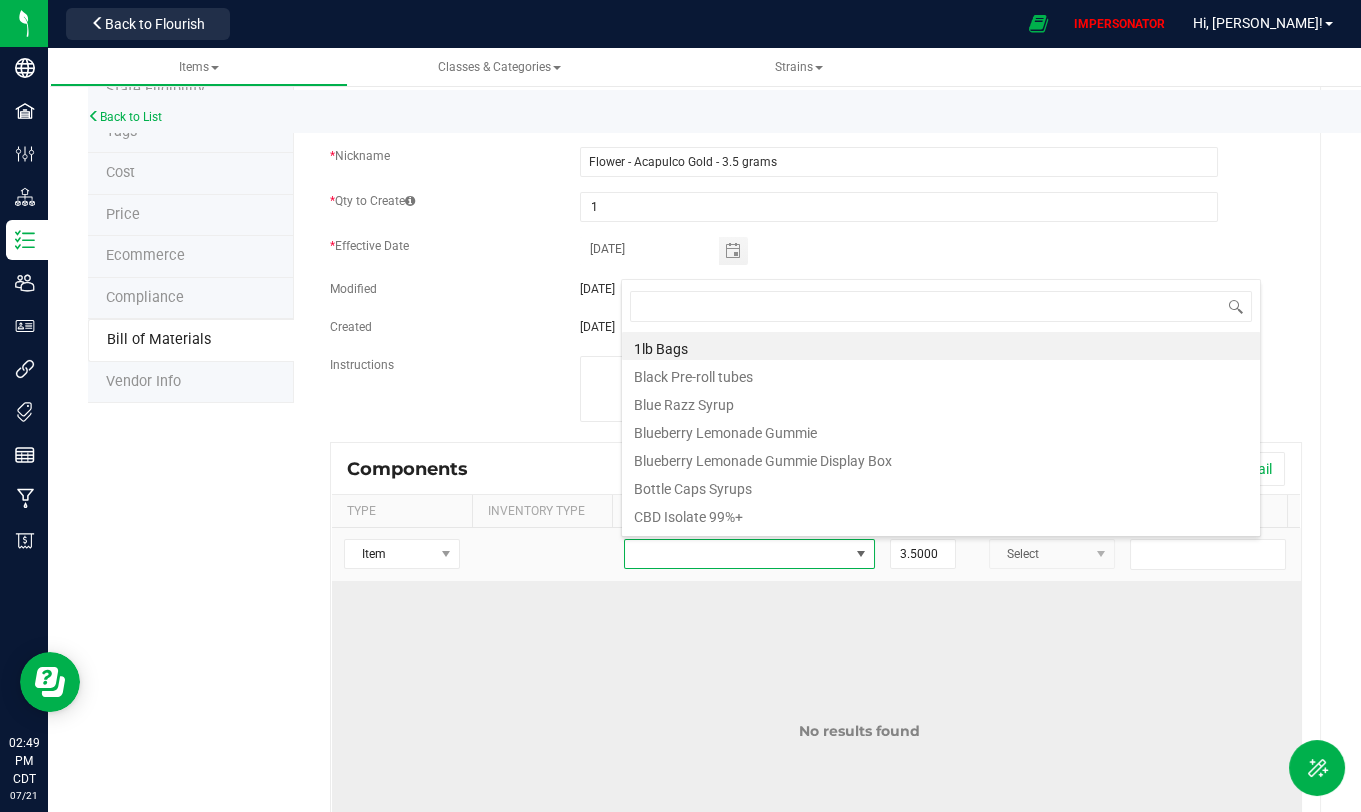 click on "No results found" at bounding box center [859, 731] 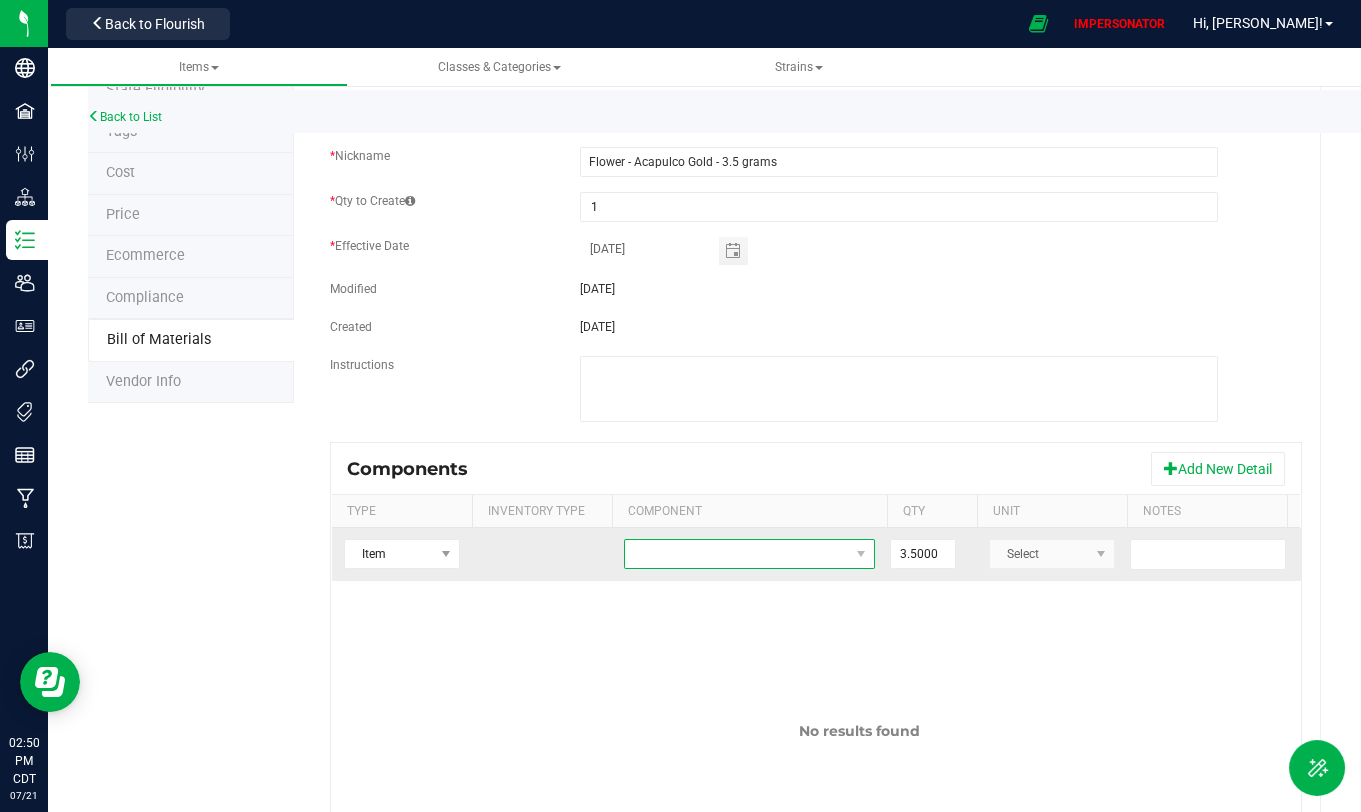 click at bounding box center [737, 554] 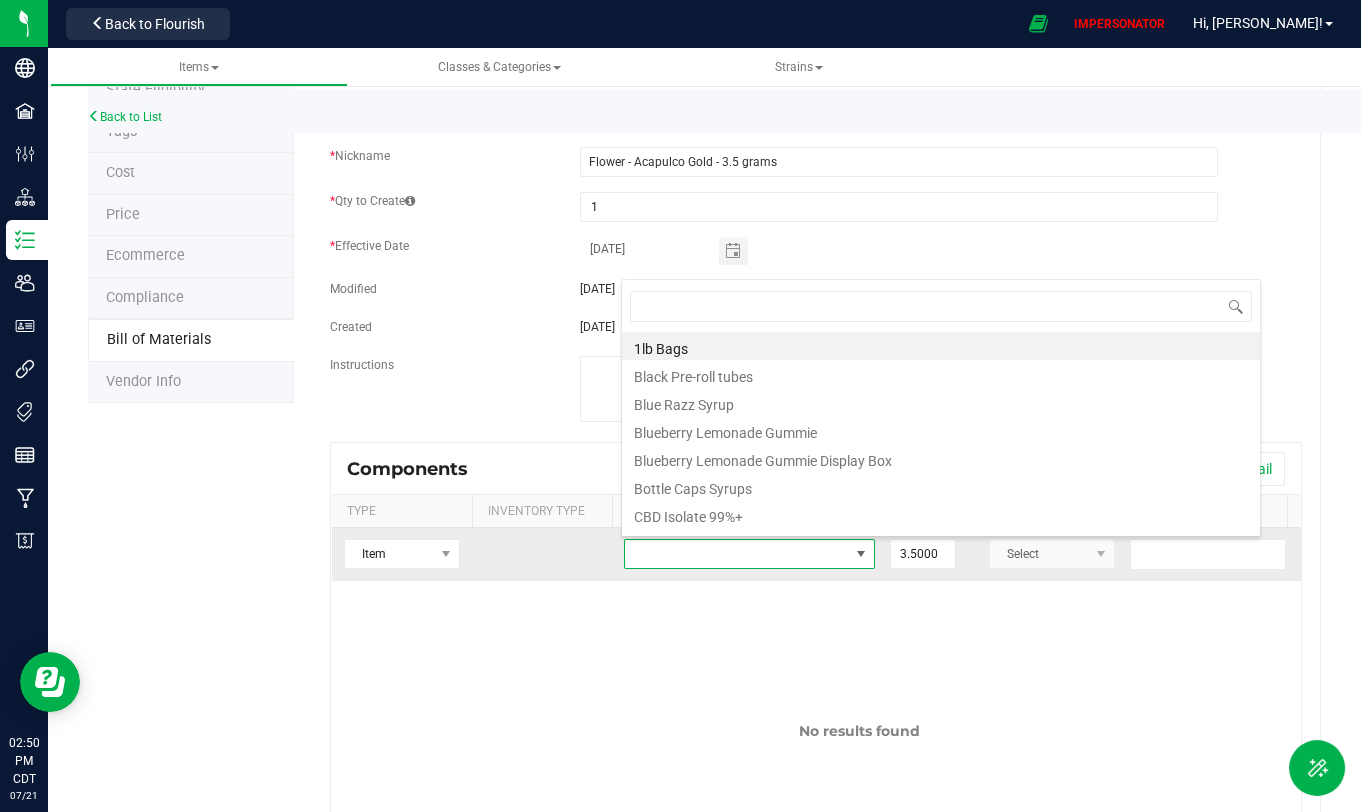 scroll, scrollTop: 99970, scrollLeft: 99749, axis: both 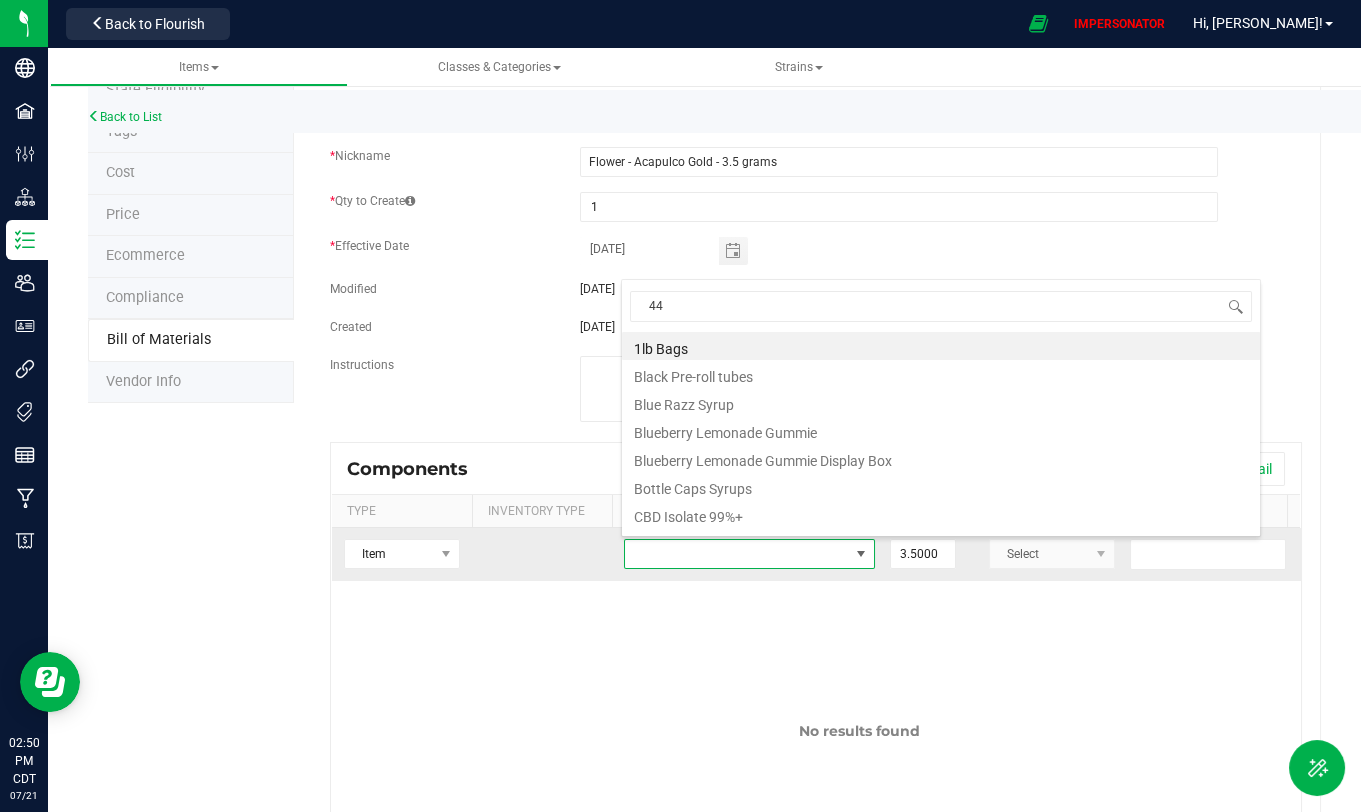 type on "448" 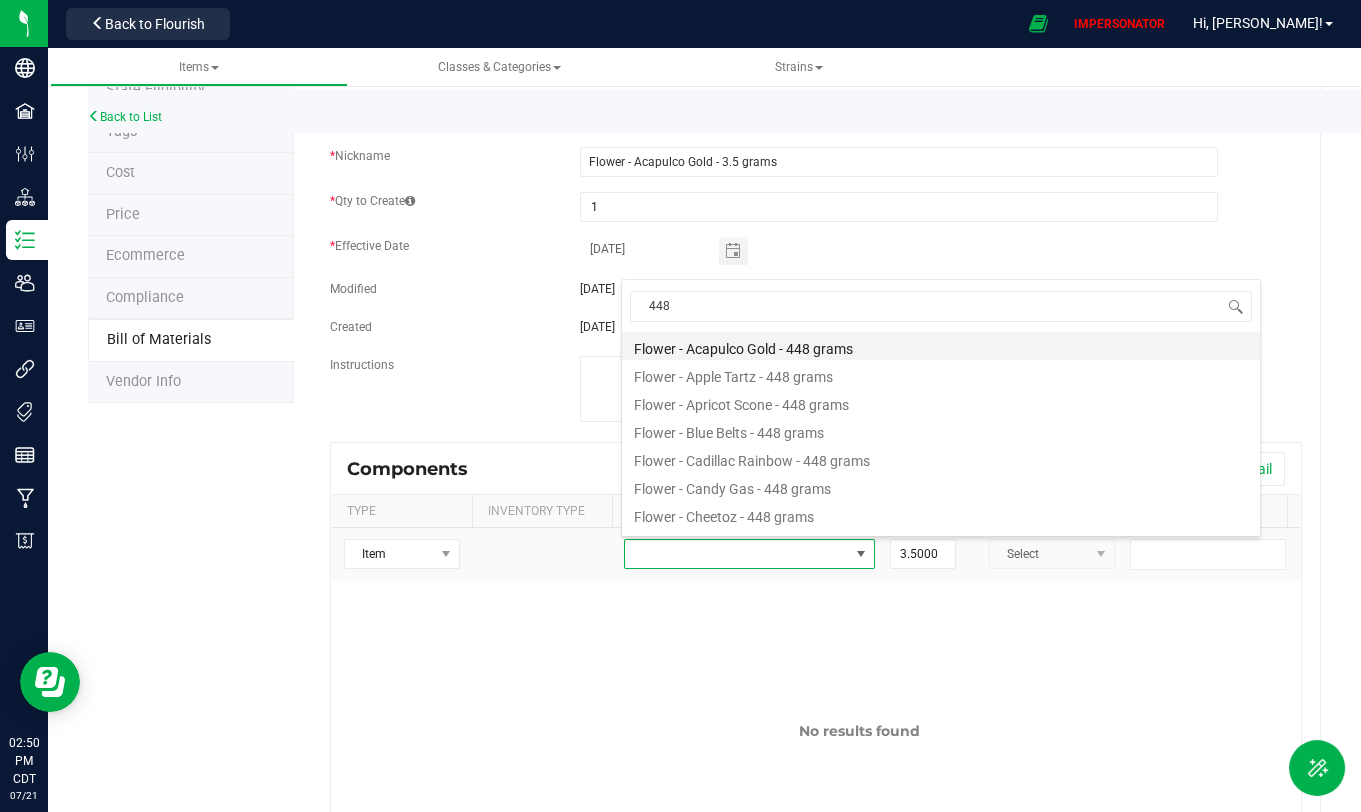 click on "Flower - Acapulco Gold - 448 grams" at bounding box center (941, 346) 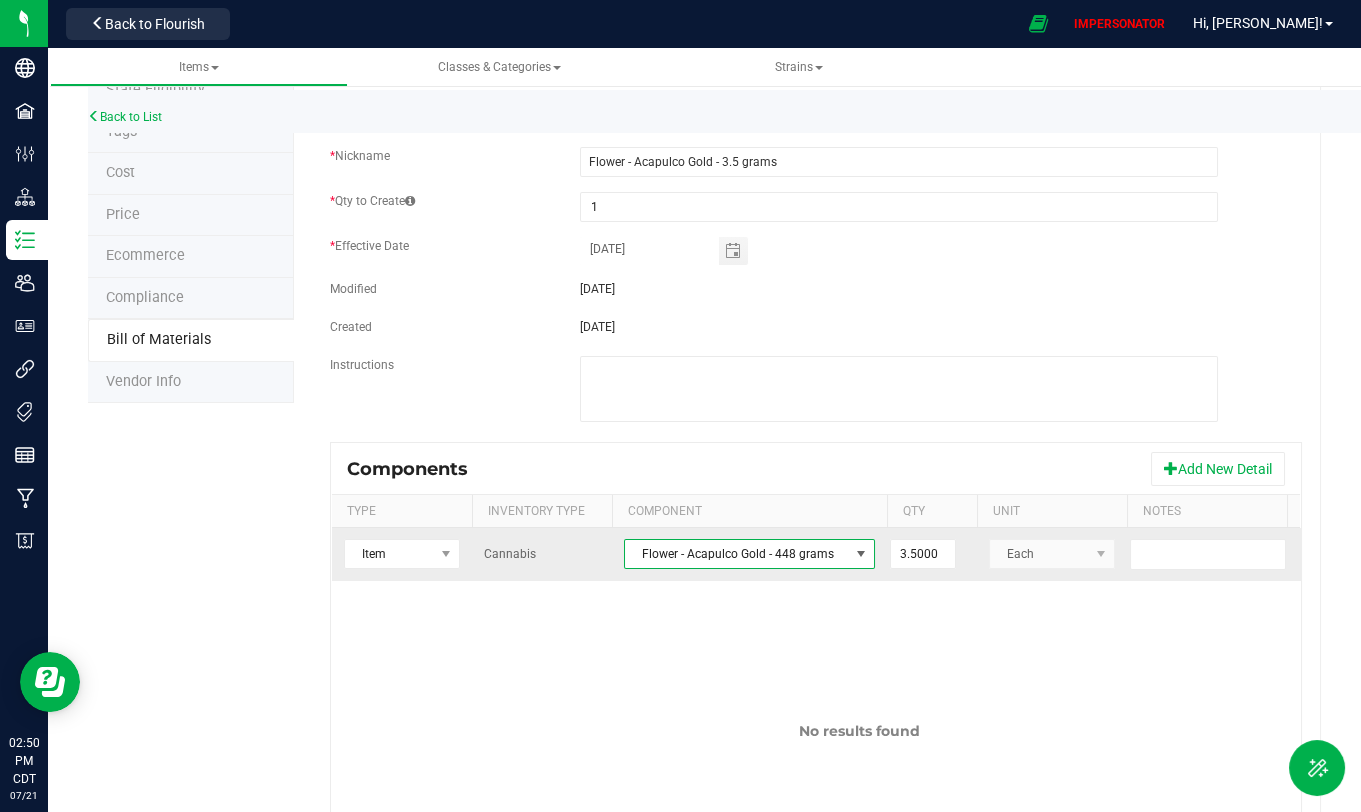 click on "Flower - Acapulco Gold - 448 grams" at bounding box center [737, 554] 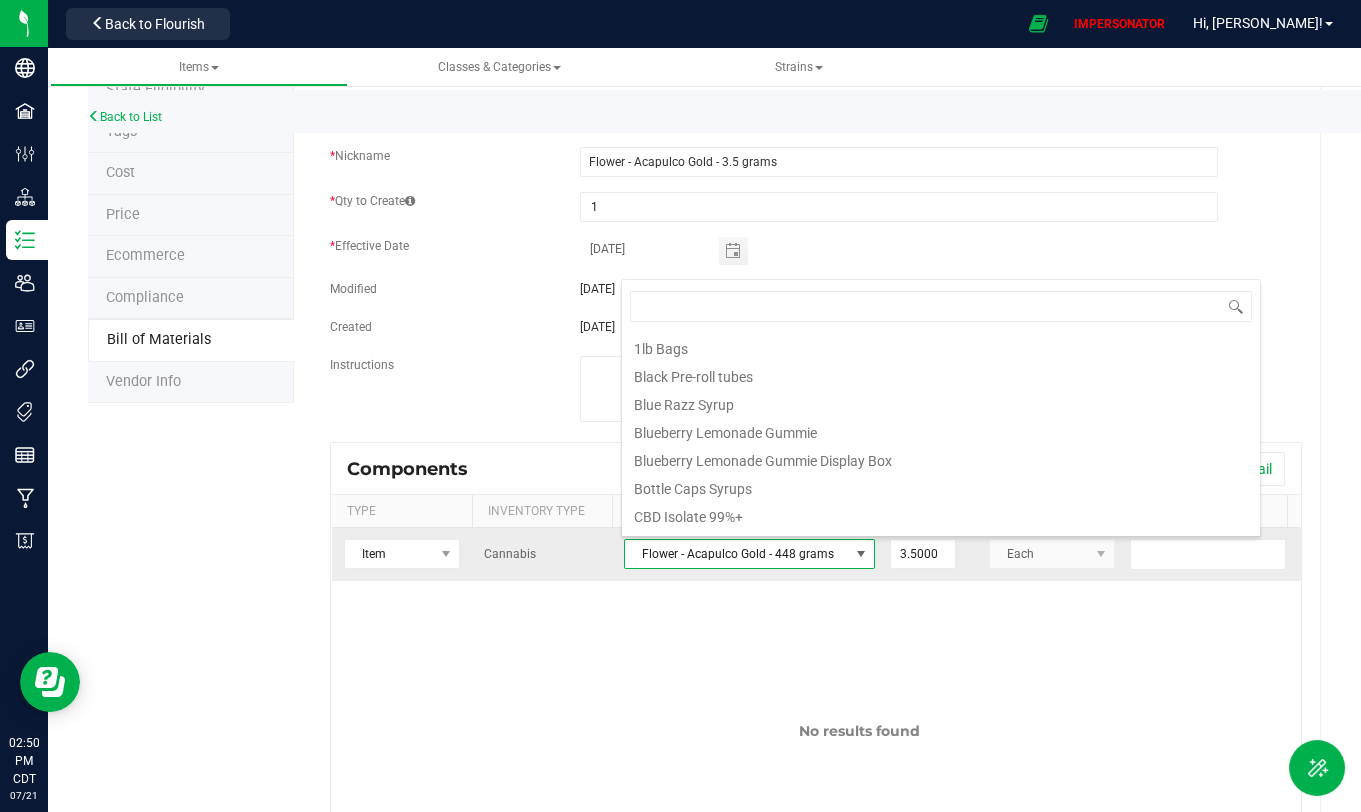 scroll, scrollTop: 360, scrollLeft: 0, axis: vertical 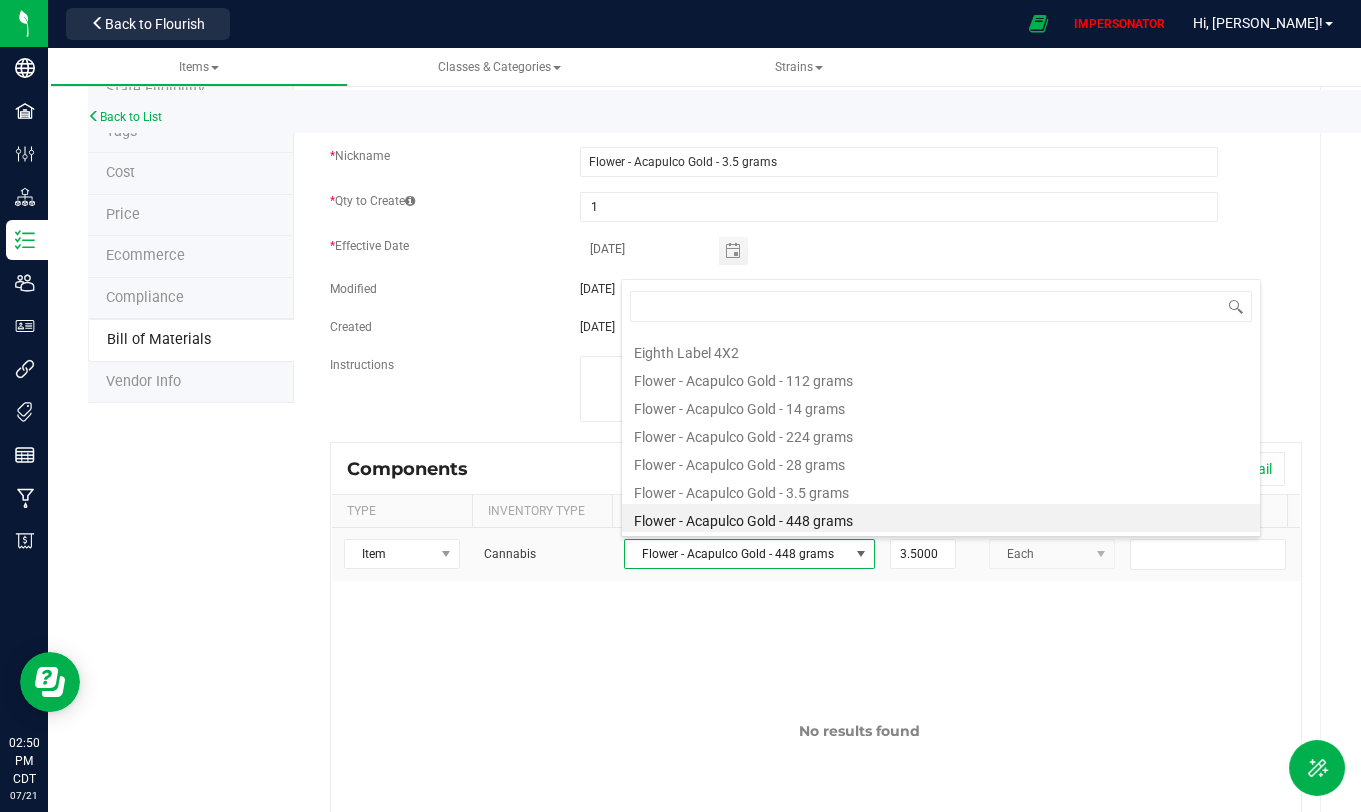 drag, startPoint x: 865, startPoint y: 520, endPoint x: 636, endPoint y: 515, distance: 229.05458 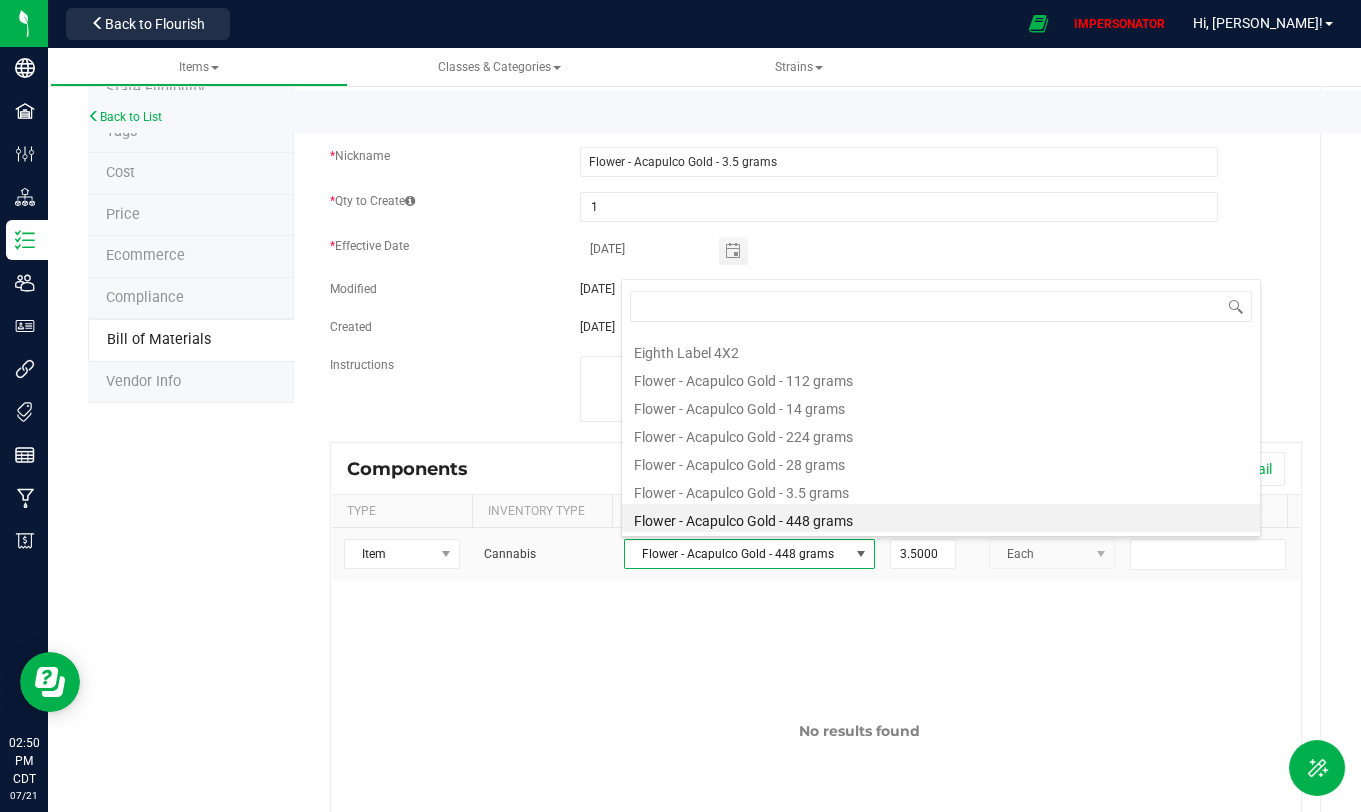 click on "Flower - Acapulco Gold - 448 grams" at bounding box center (941, 518) 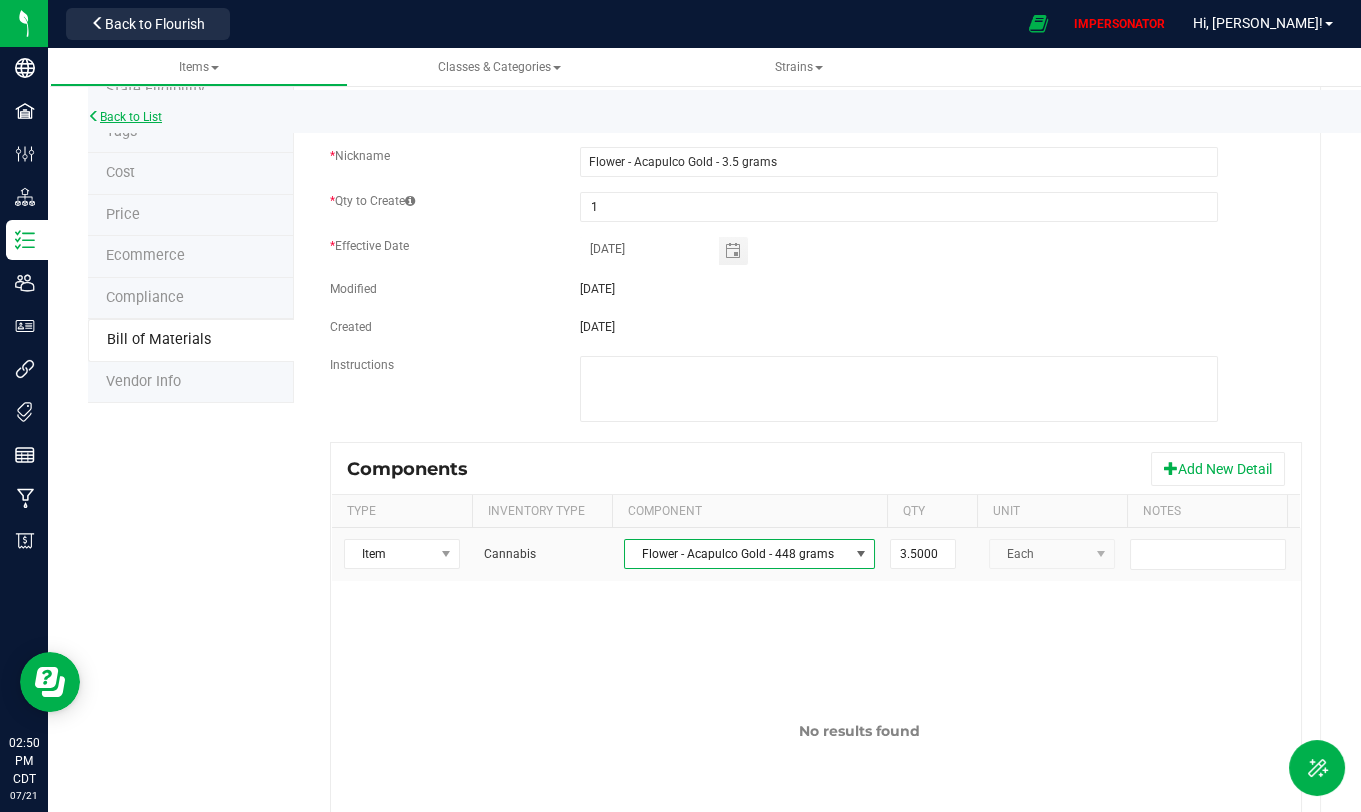 click on "Back to List" at bounding box center (125, 117) 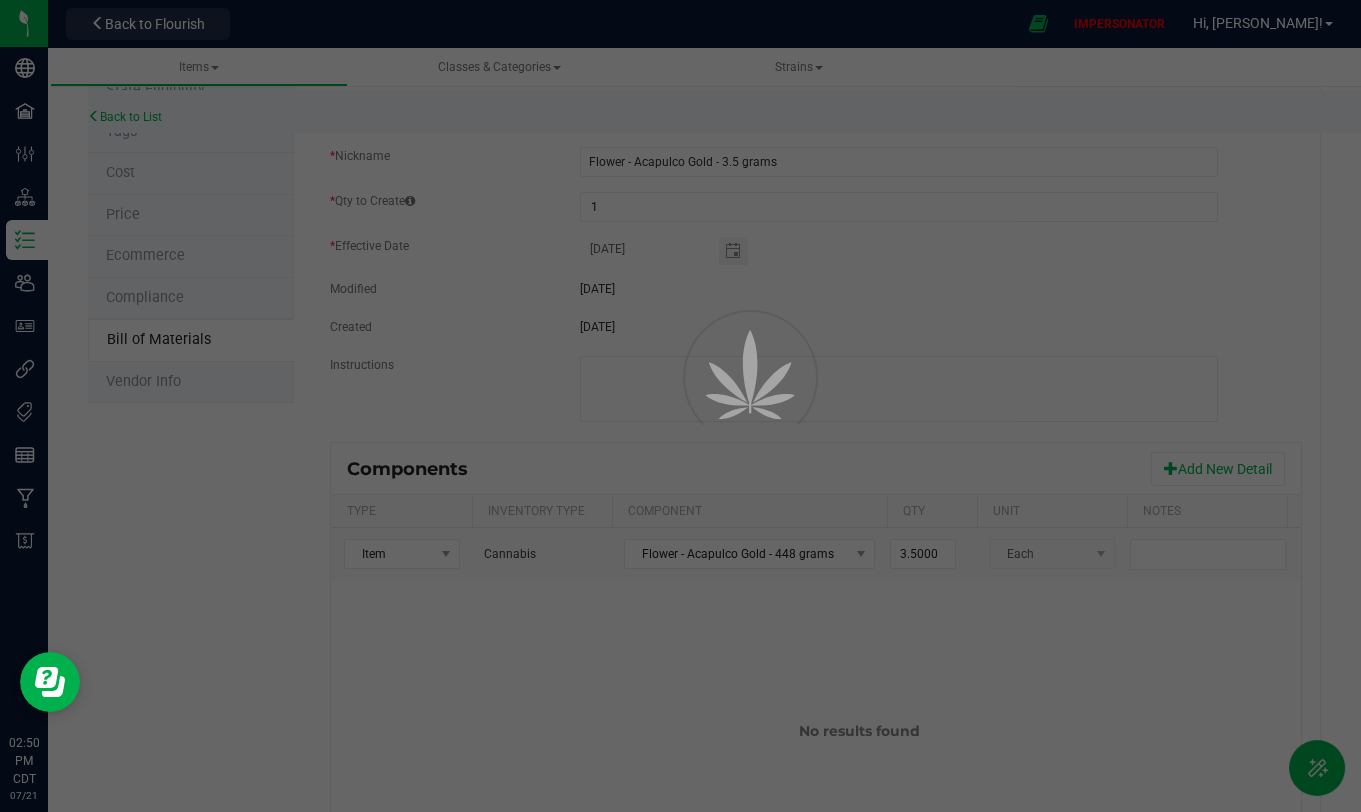 scroll, scrollTop: 0, scrollLeft: 0, axis: both 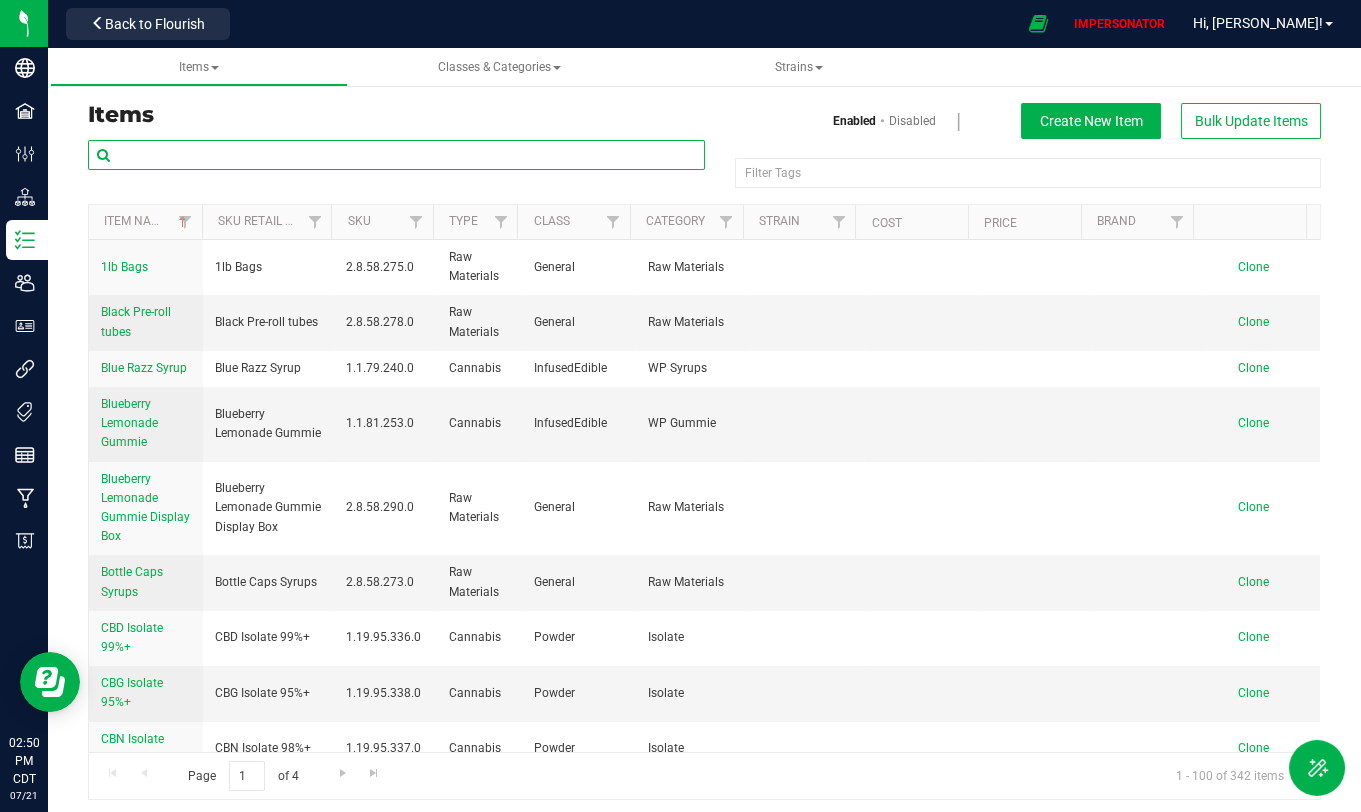click at bounding box center (396, 155) 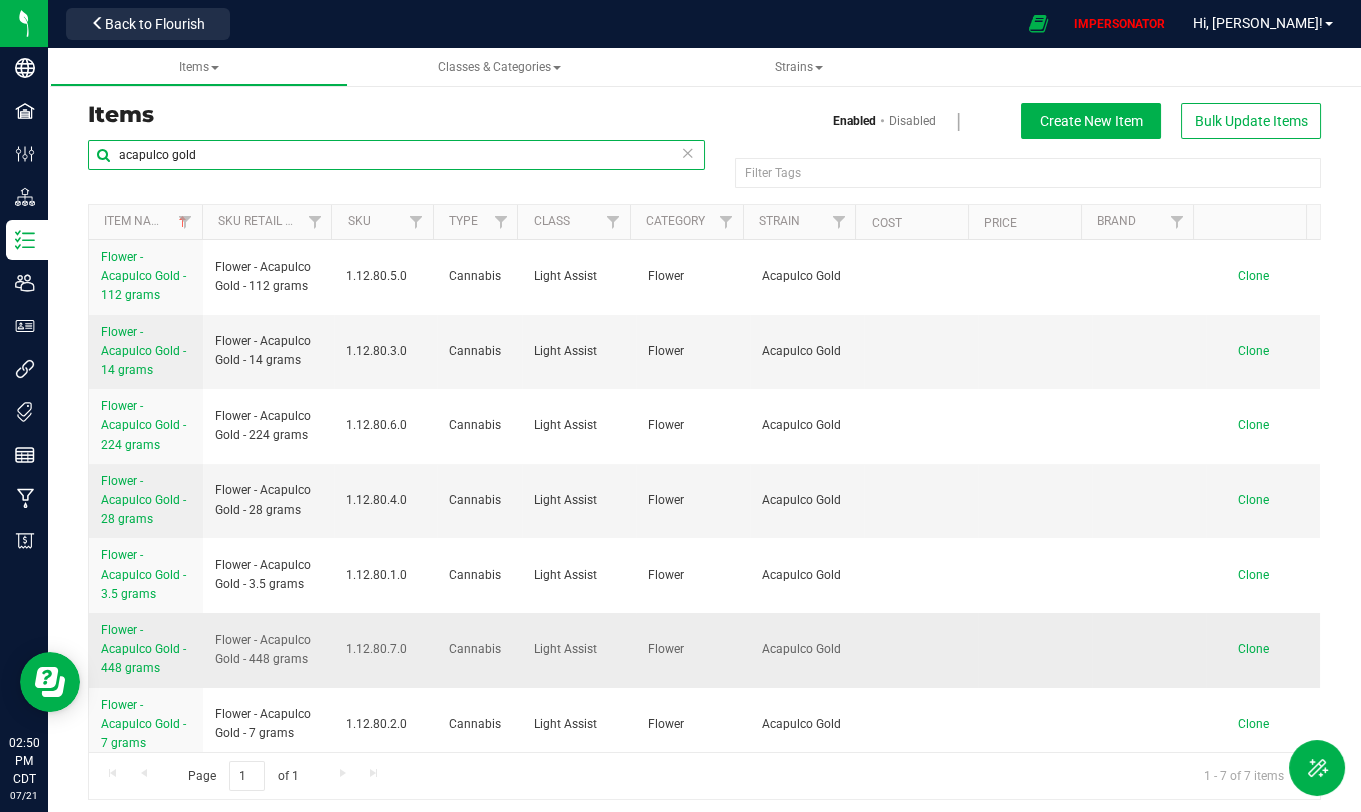 type on "acapulco gold" 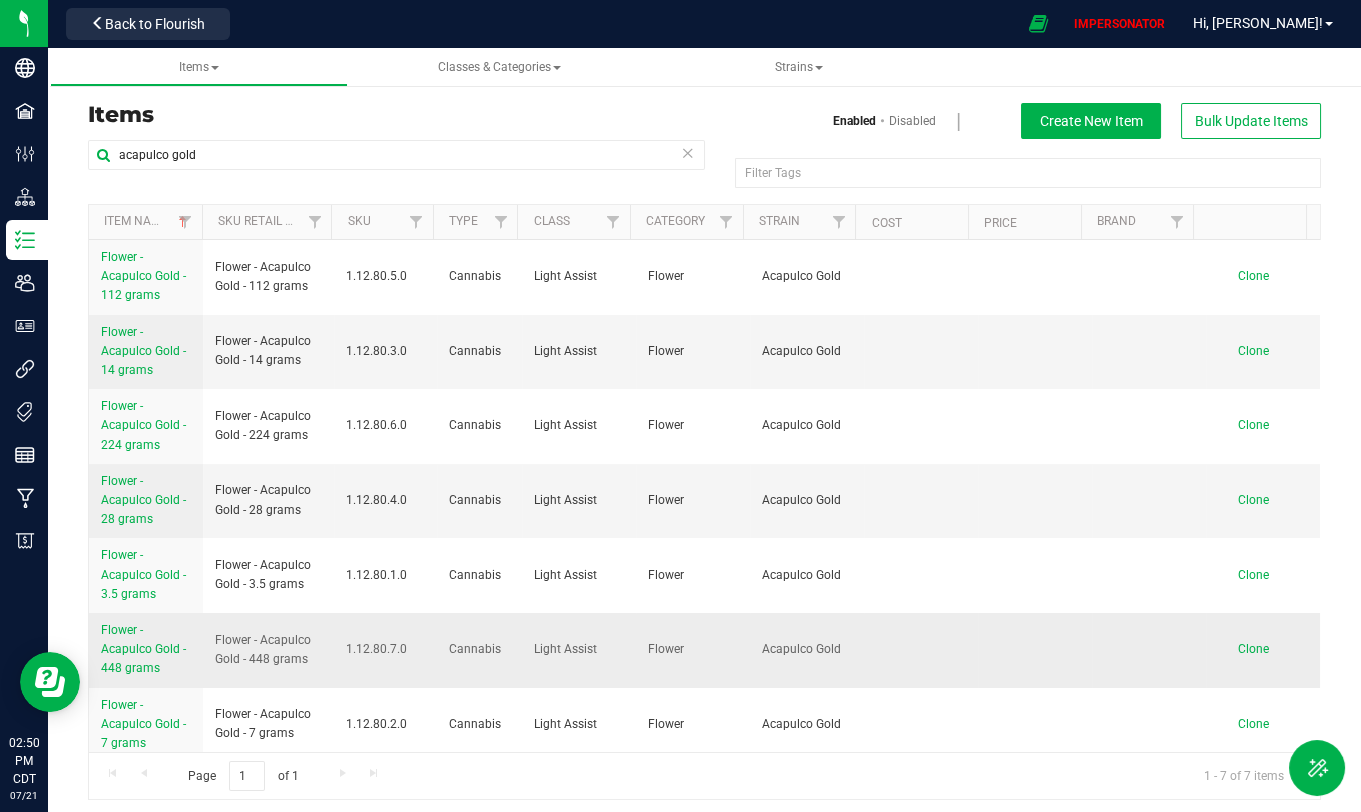 click on "Flower - Acapulco Gold - 448 grams" at bounding box center (143, 649) 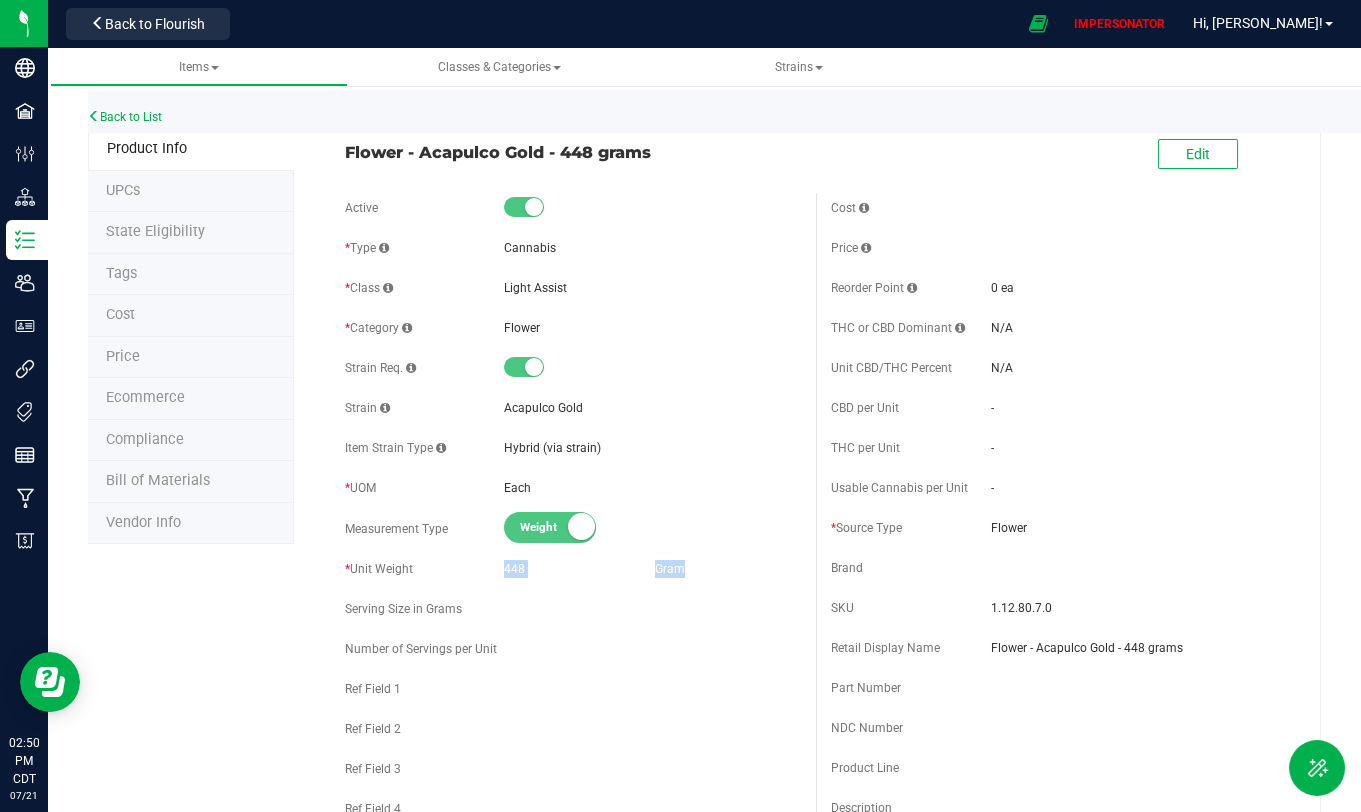 drag, startPoint x: 497, startPoint y: 566, endPoint x: 692, endPoint y: 566, distance: 195 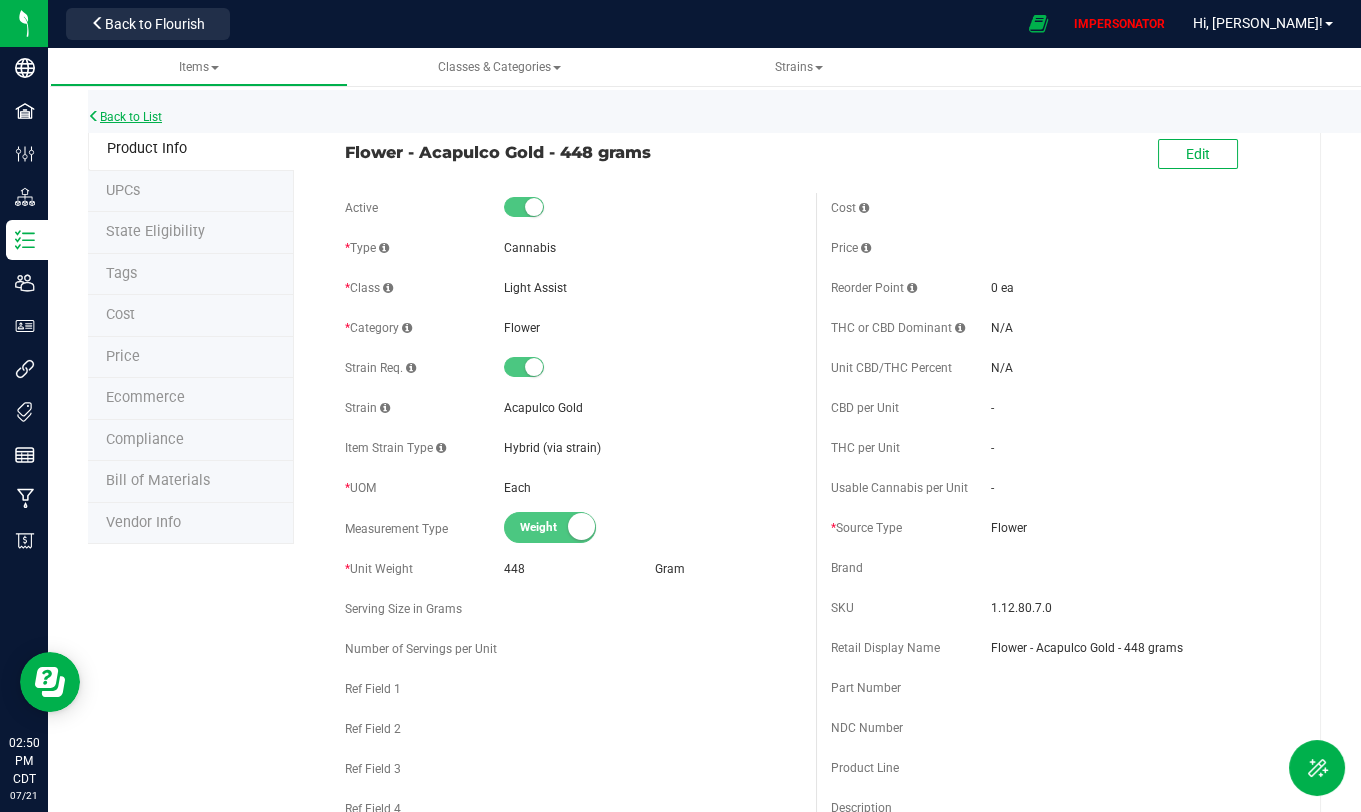 click on "Back to List" at bounding box center (125, 117) 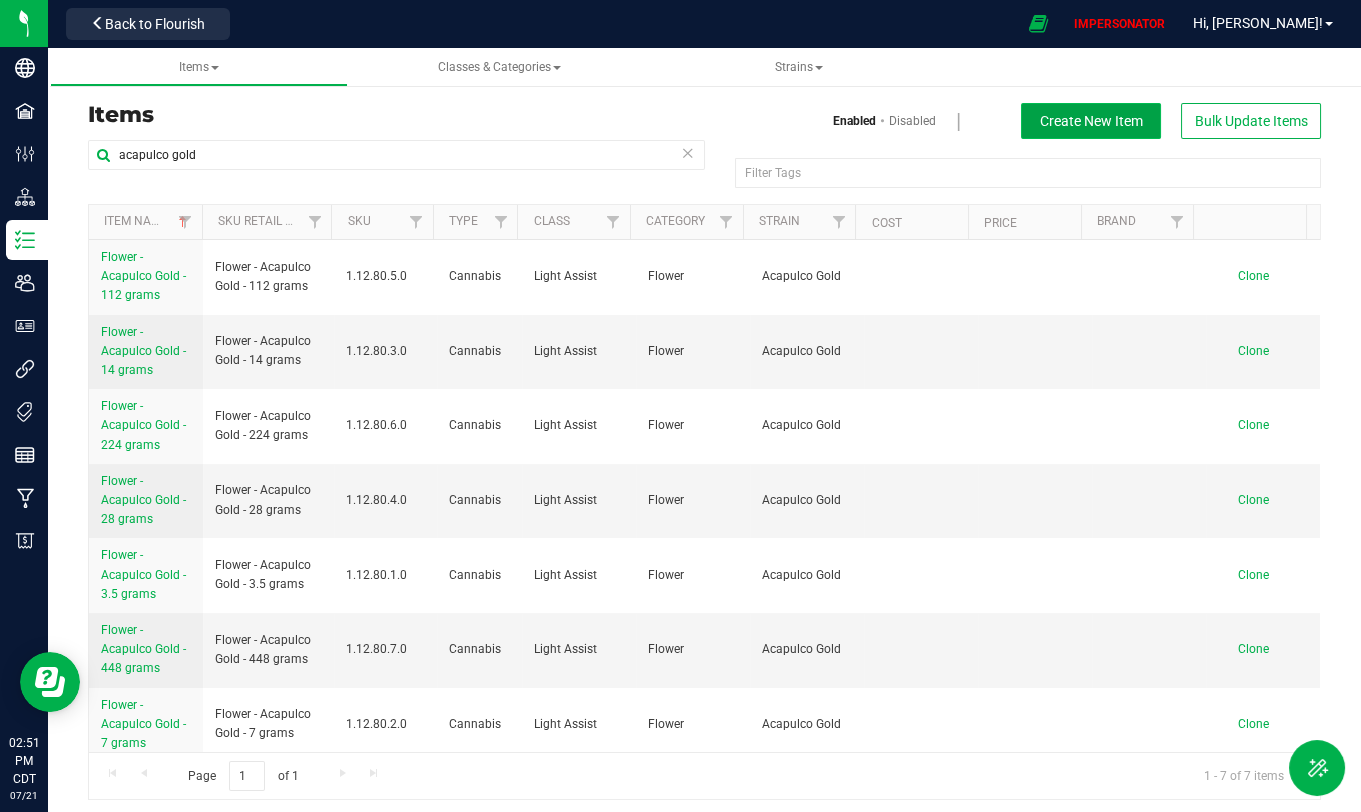 click on "Create New Item" at bounding box center (1091, 121) 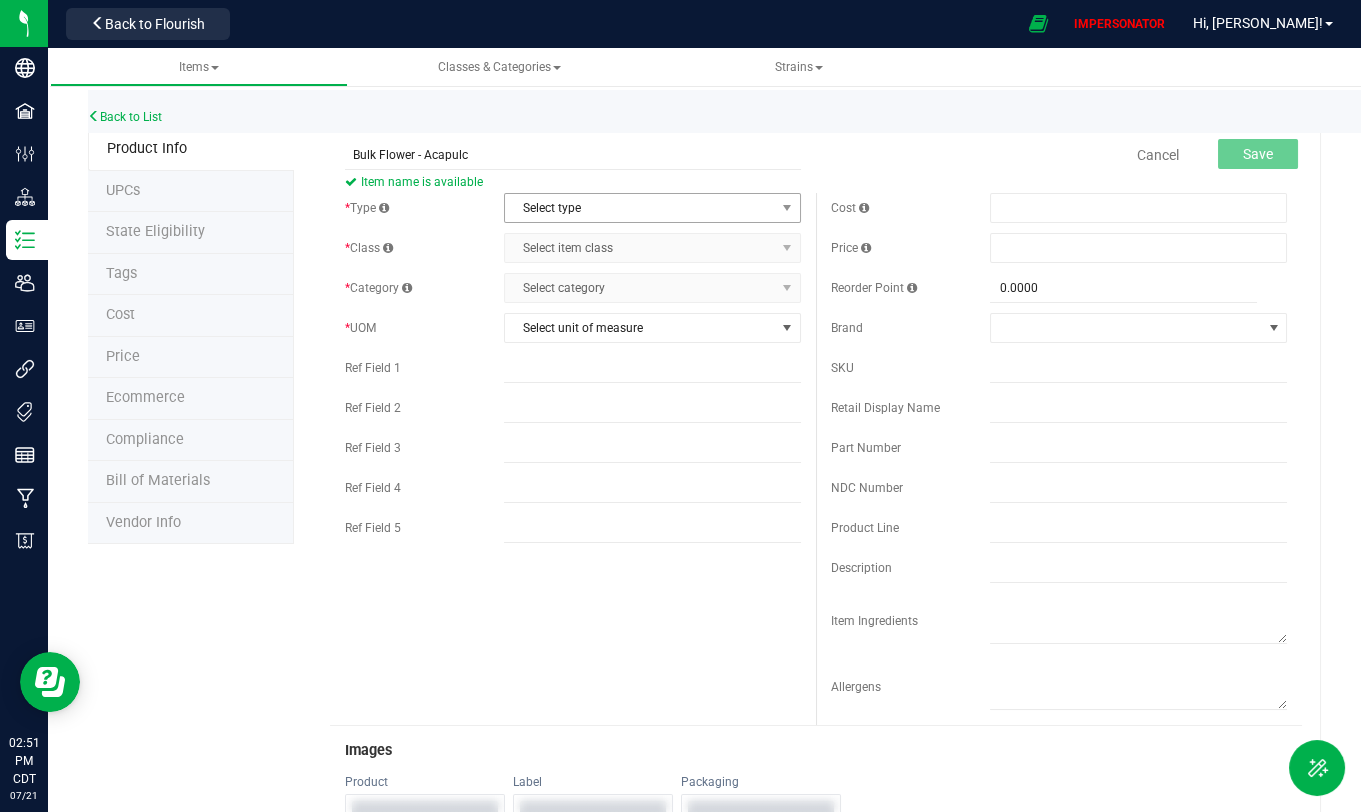 type on "Bulk Flower - Acapulco Gold" 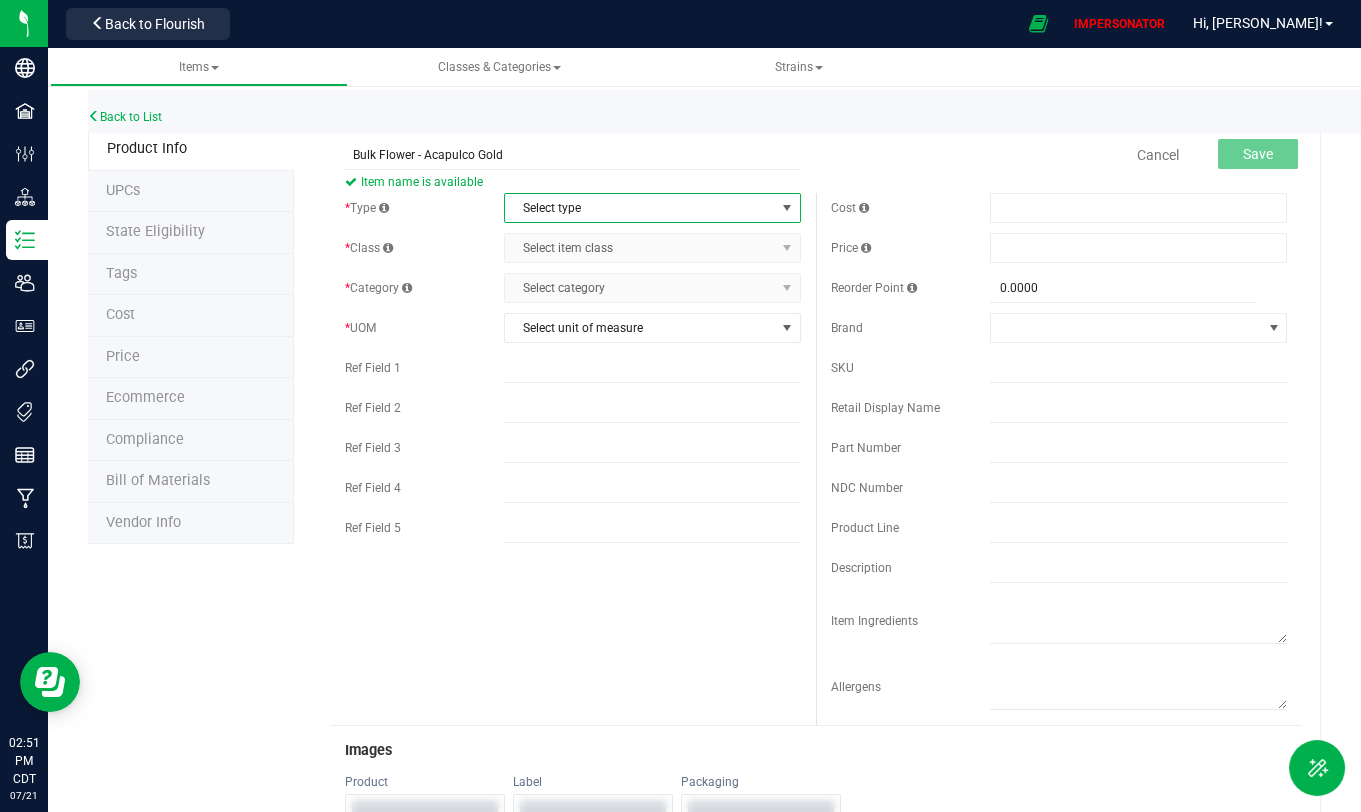 click on "Select type" at bounding box center (640, 208) 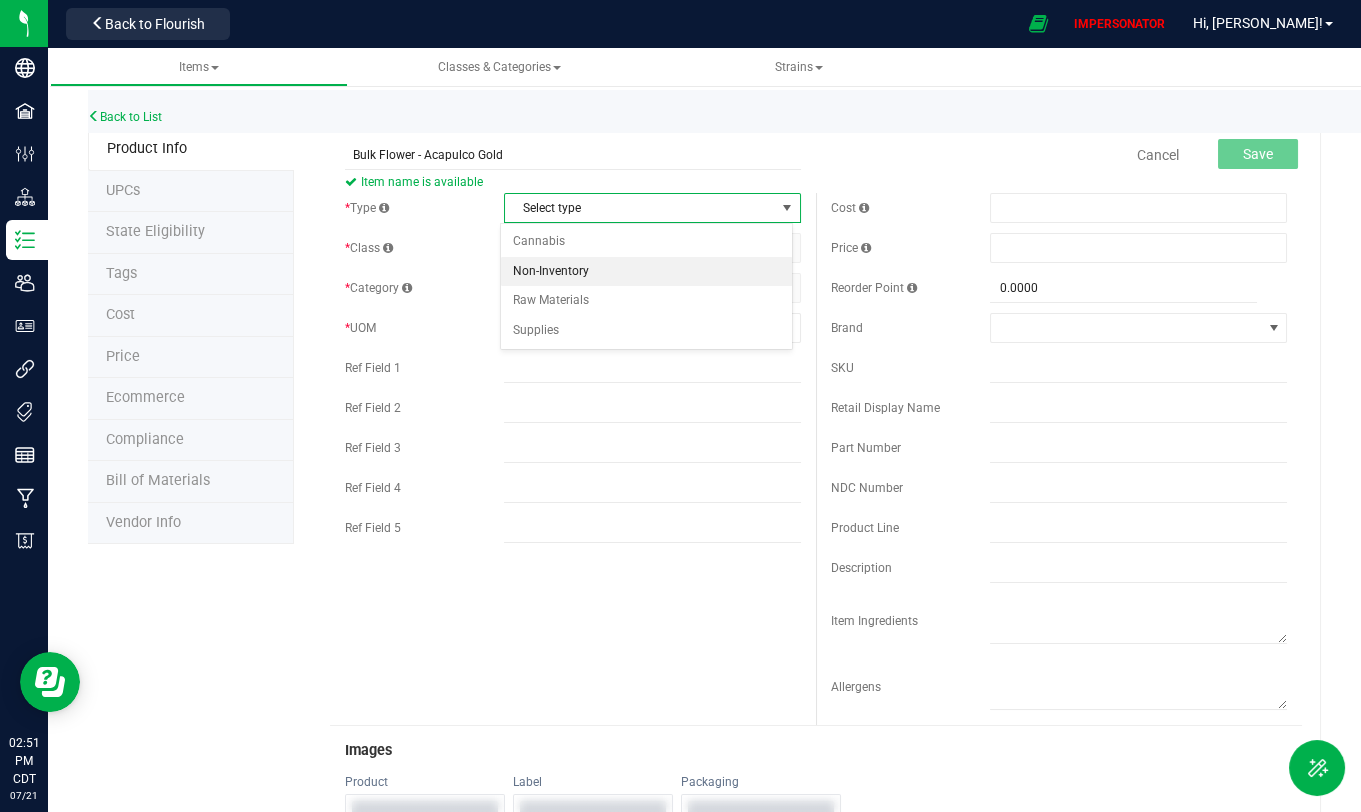 click on "Non-Inventory" at bounding box center [646, 272] 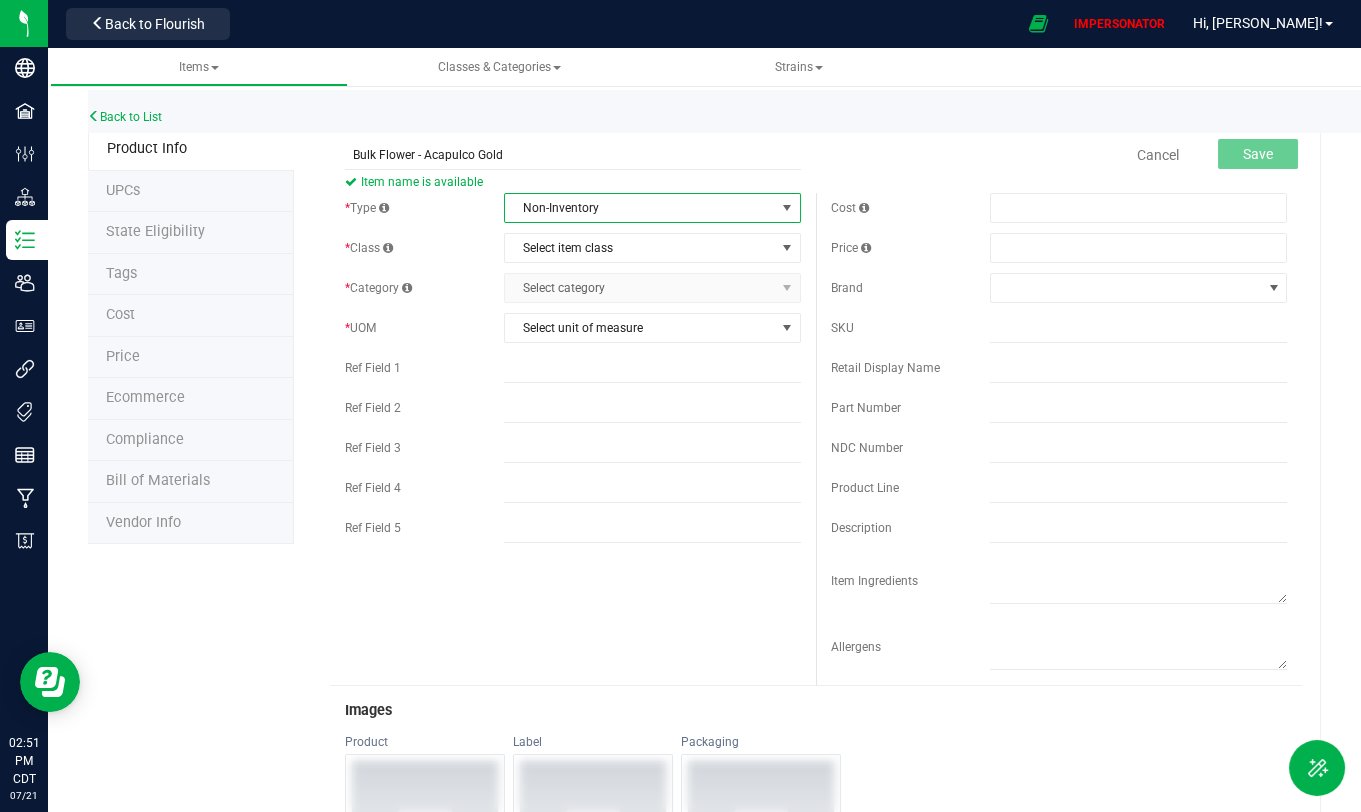 click on "Non-Inventory" at bounding box center [640, 208] 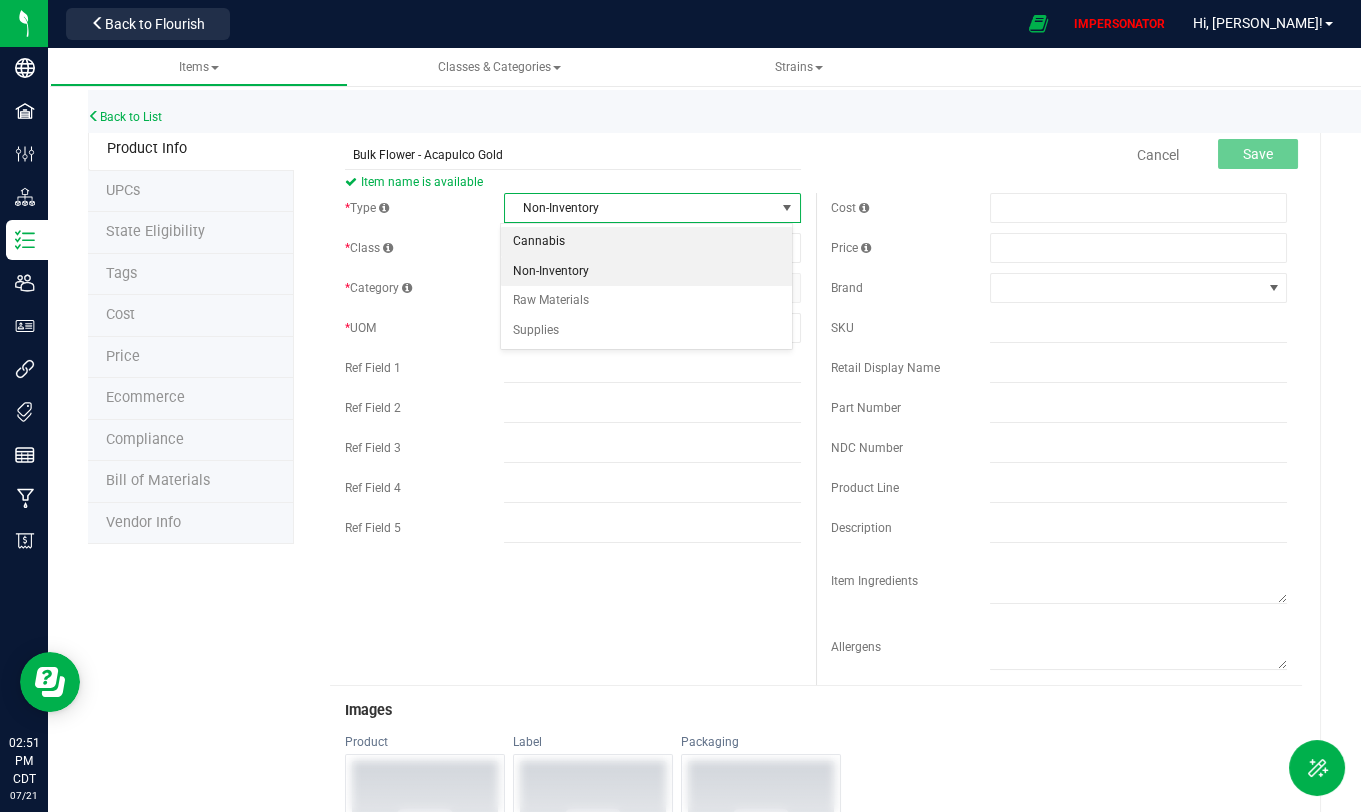 click on "Cannabis" at bounding box center [646, 242] 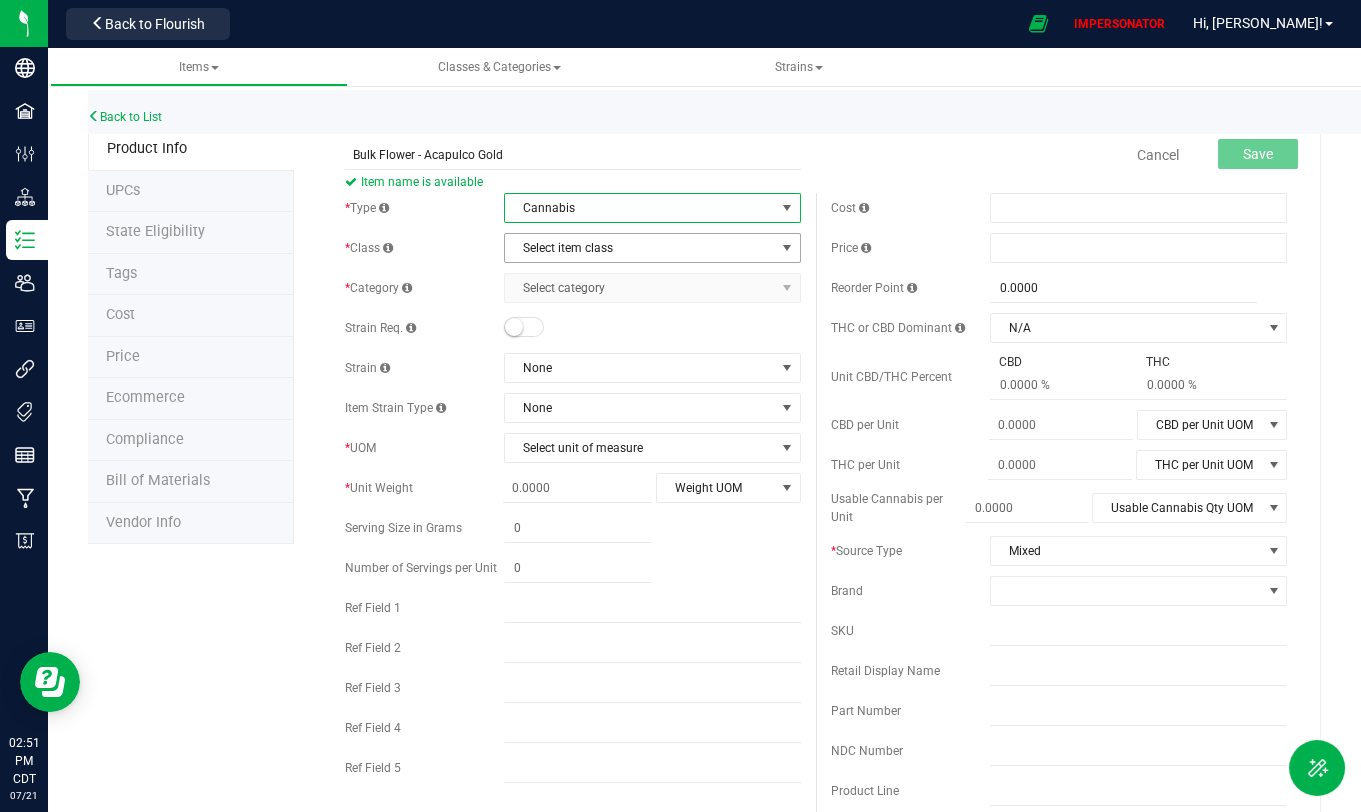 click on "Select item class" at bounding box center (640, 248) 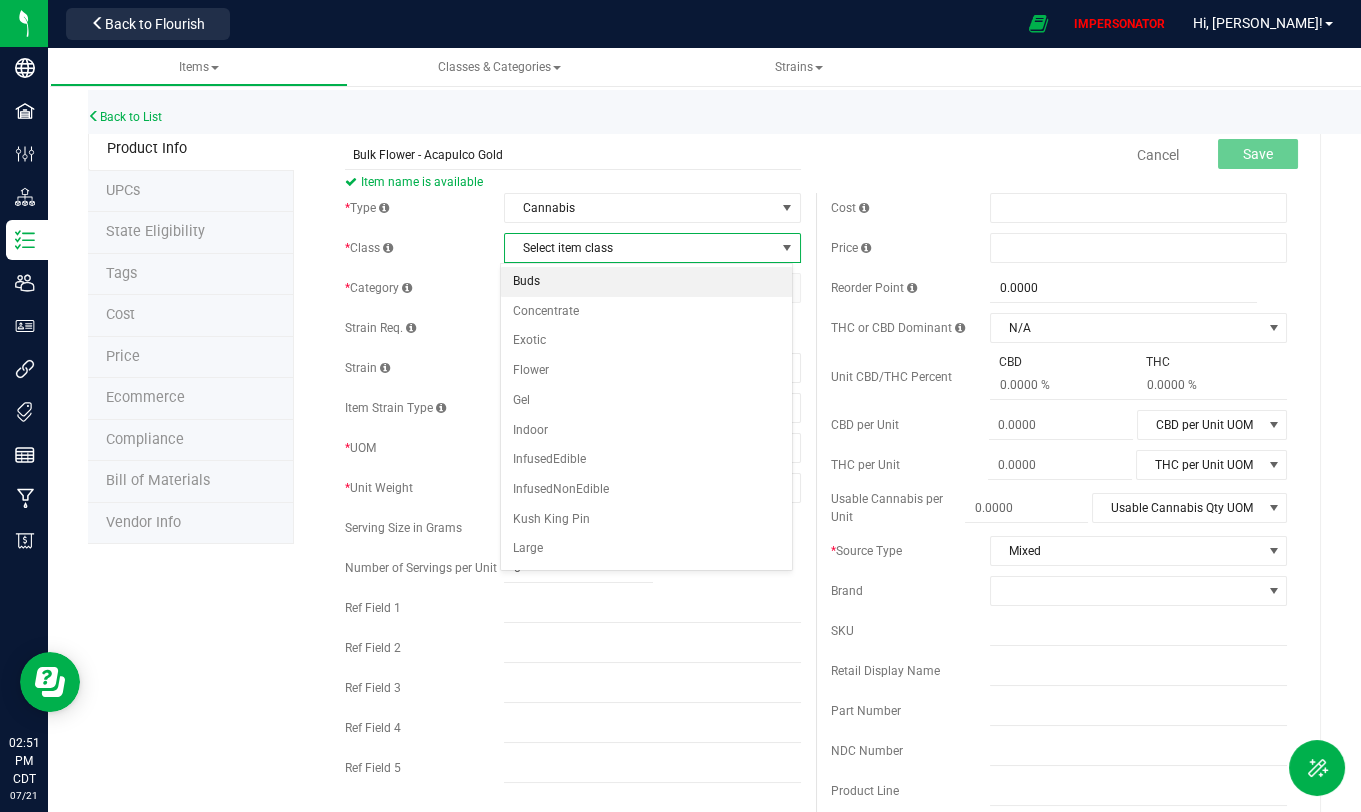click on "Buds" at bounding box center (646, 282) 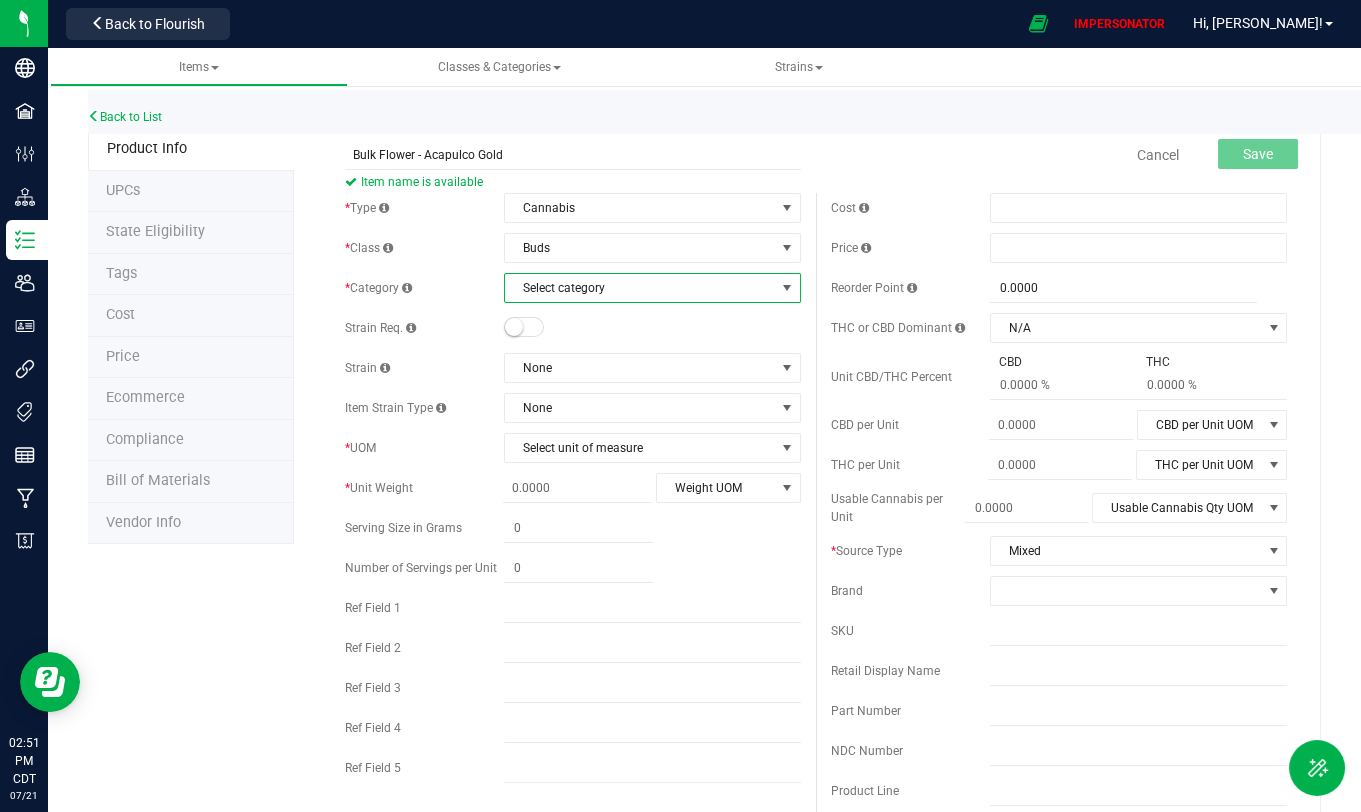 click on "Select category" at bounding box center (640, 288) 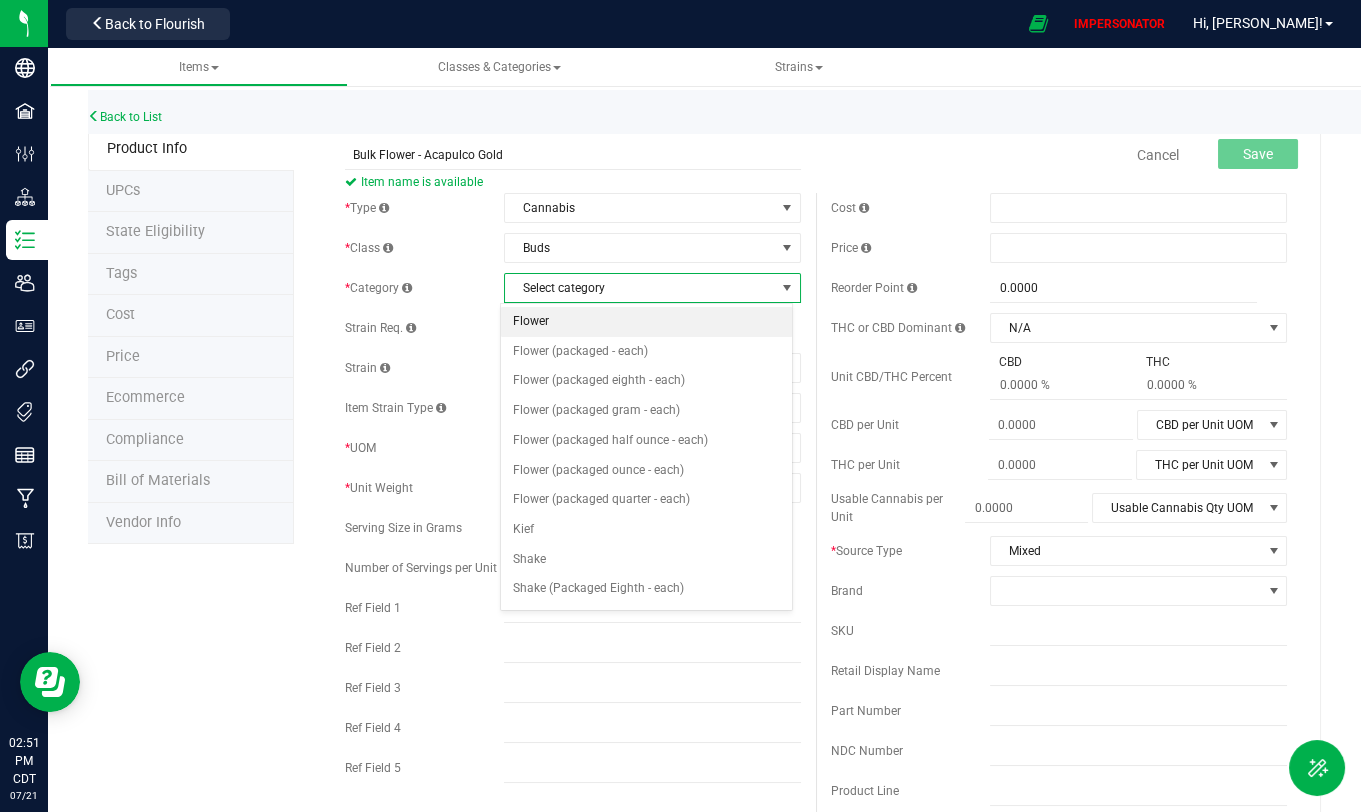 click on "Flower" at bounding box center [646, 322] 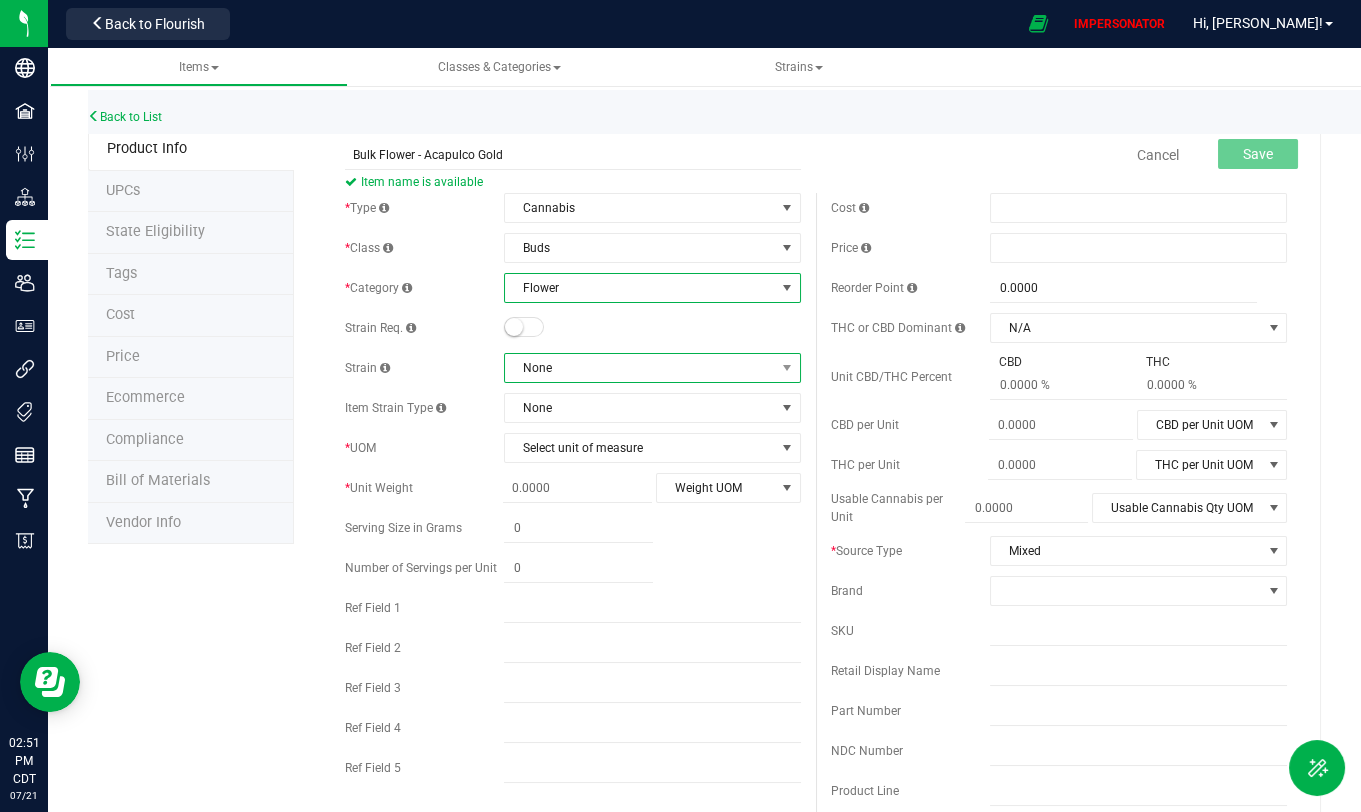 click on "None" at bounding box center [640, 368] 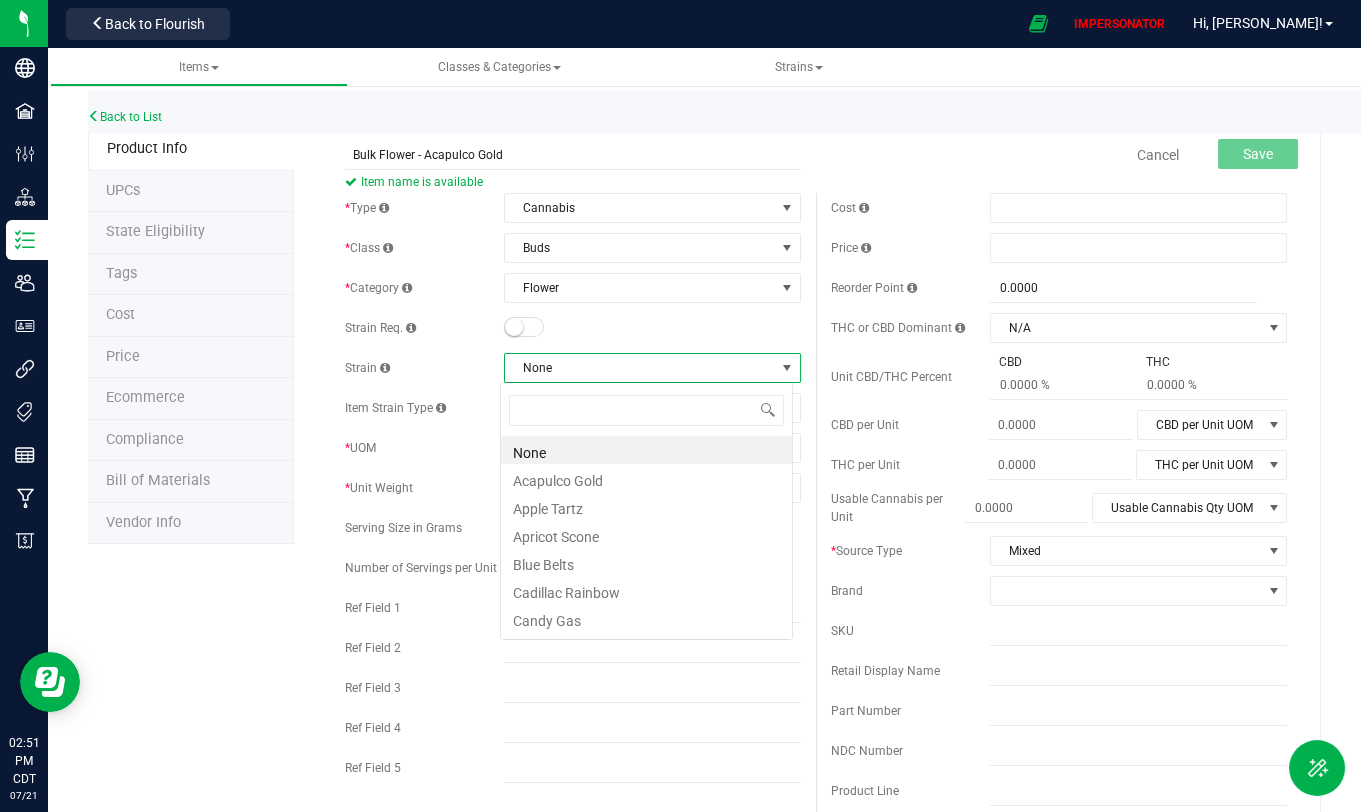 scroll, scrollTop: 99970, scrollLeft: 99706, axis: both 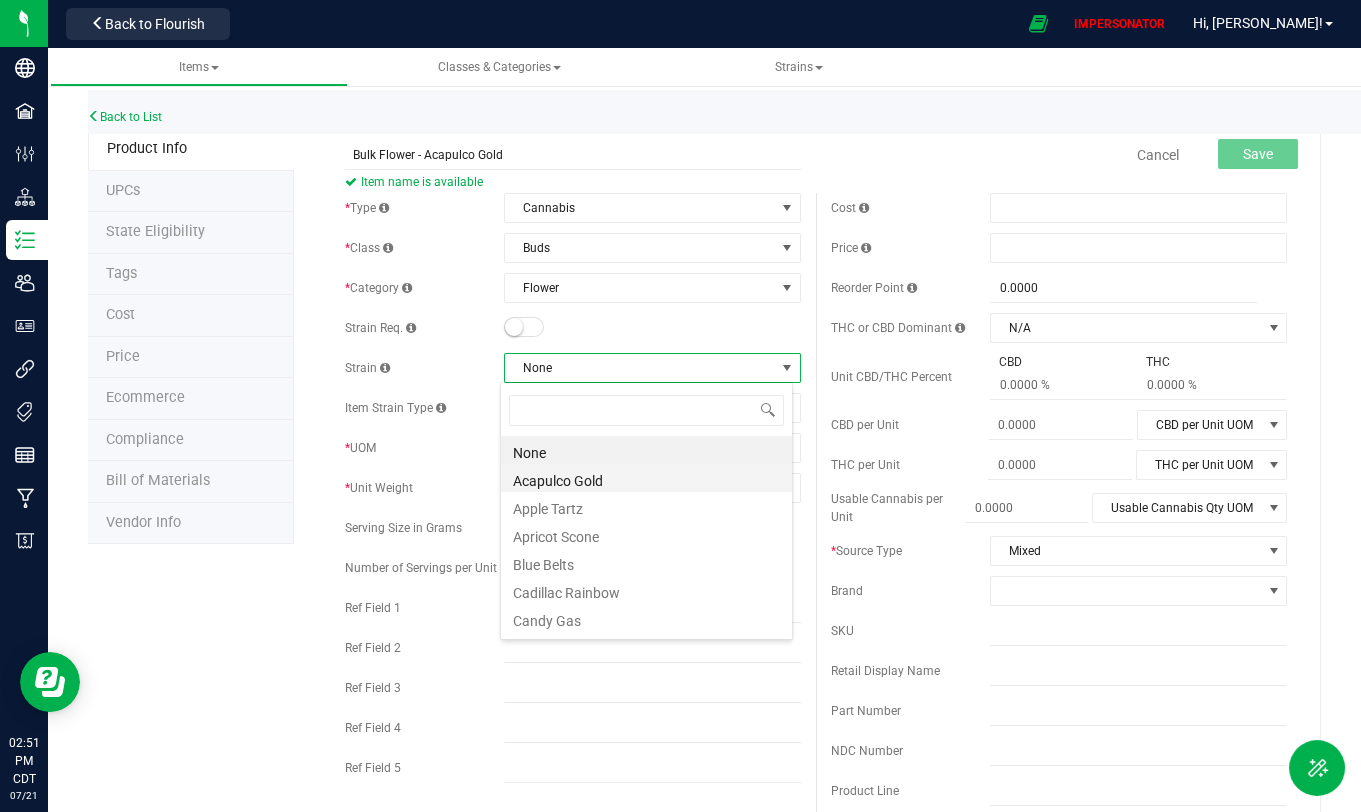 click on "Acapulco Gold" at bounding box center [646, 478] 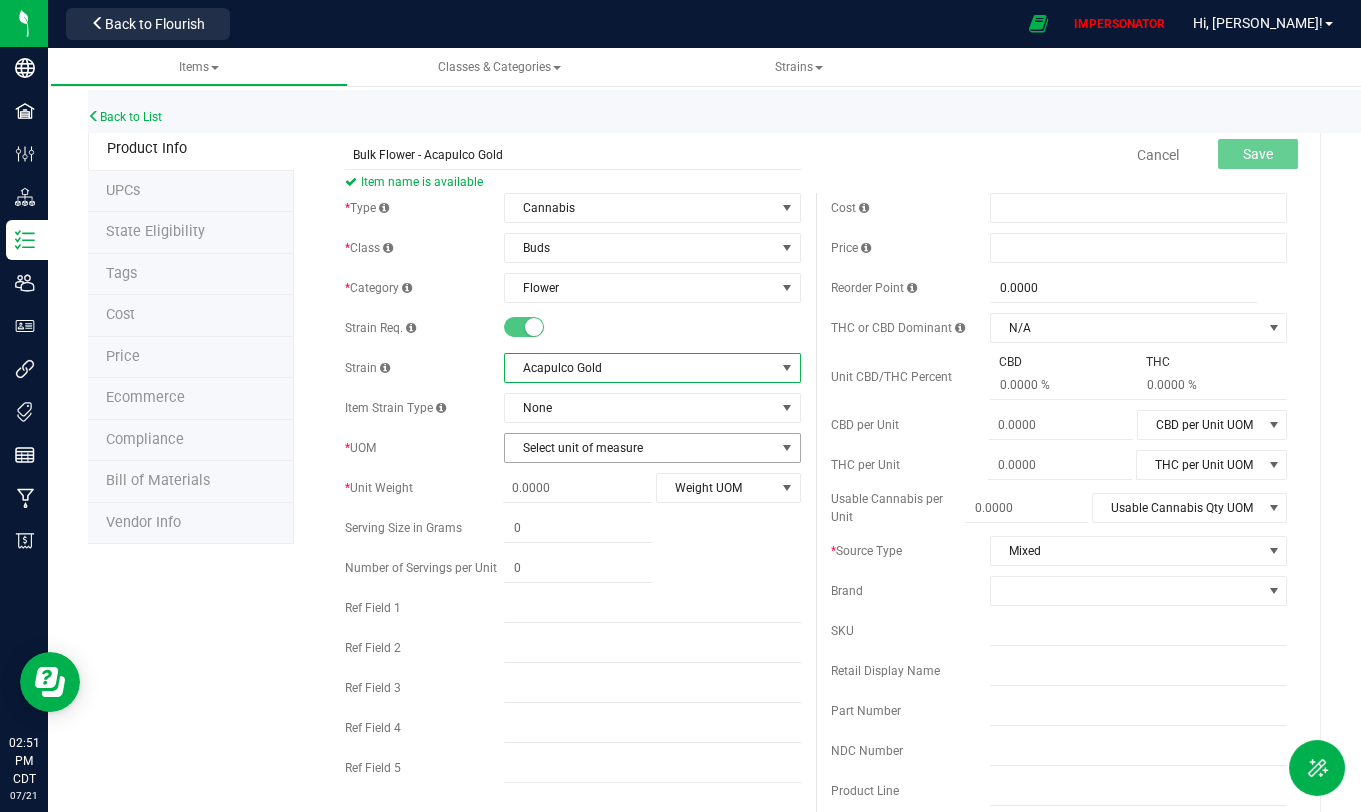click on "Select unit of measure" at bounding box center (640, 448) 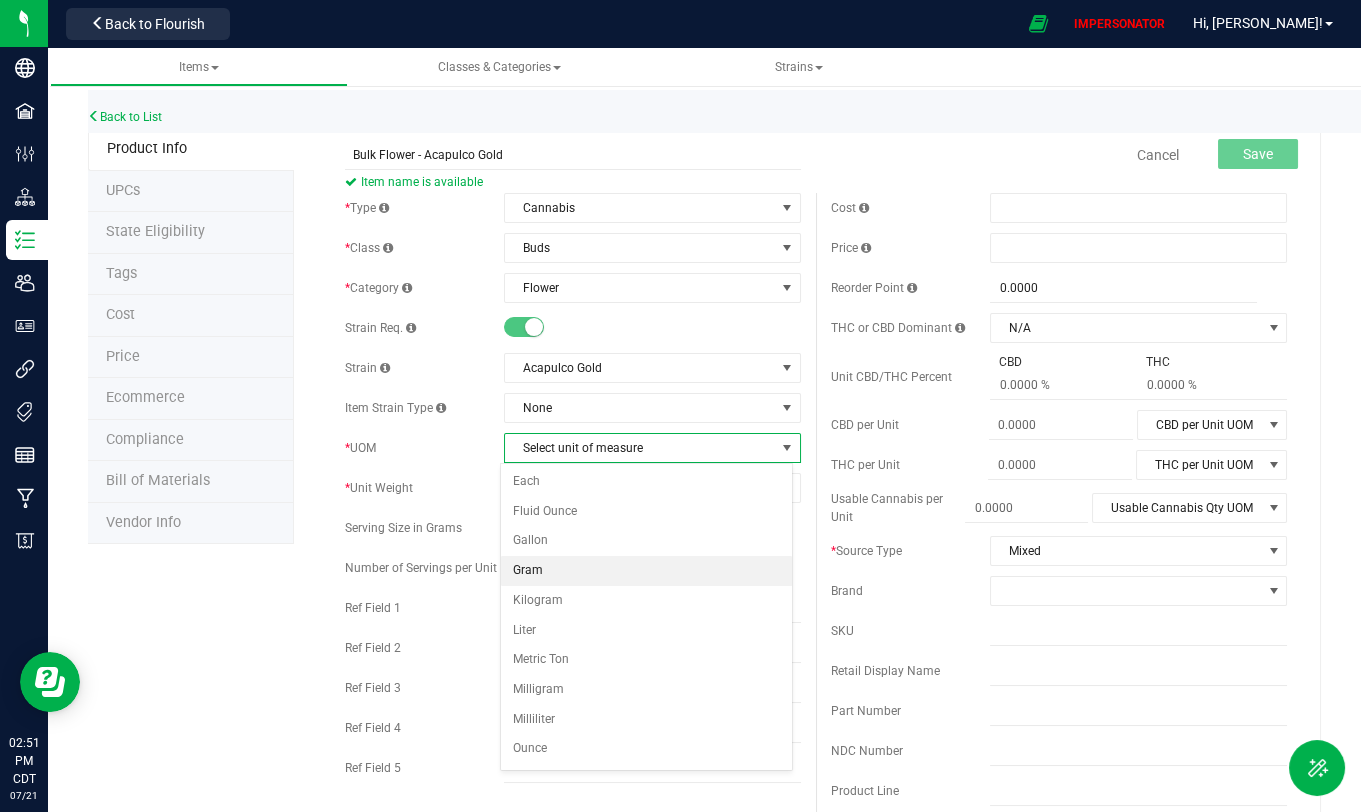 click on "Gram" at bounding box center (646, 571) 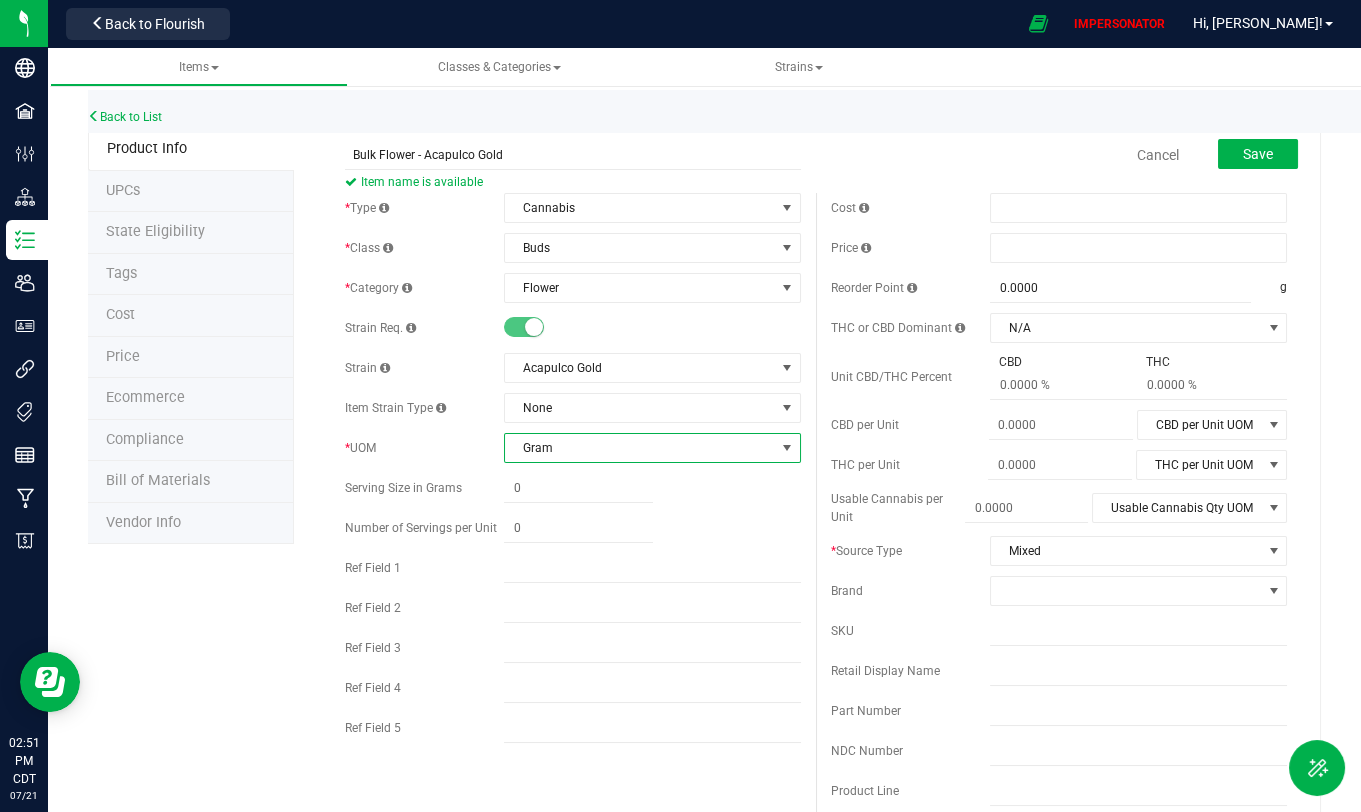 click on "Serving Size in Grams" at bounding box center [403, 488] 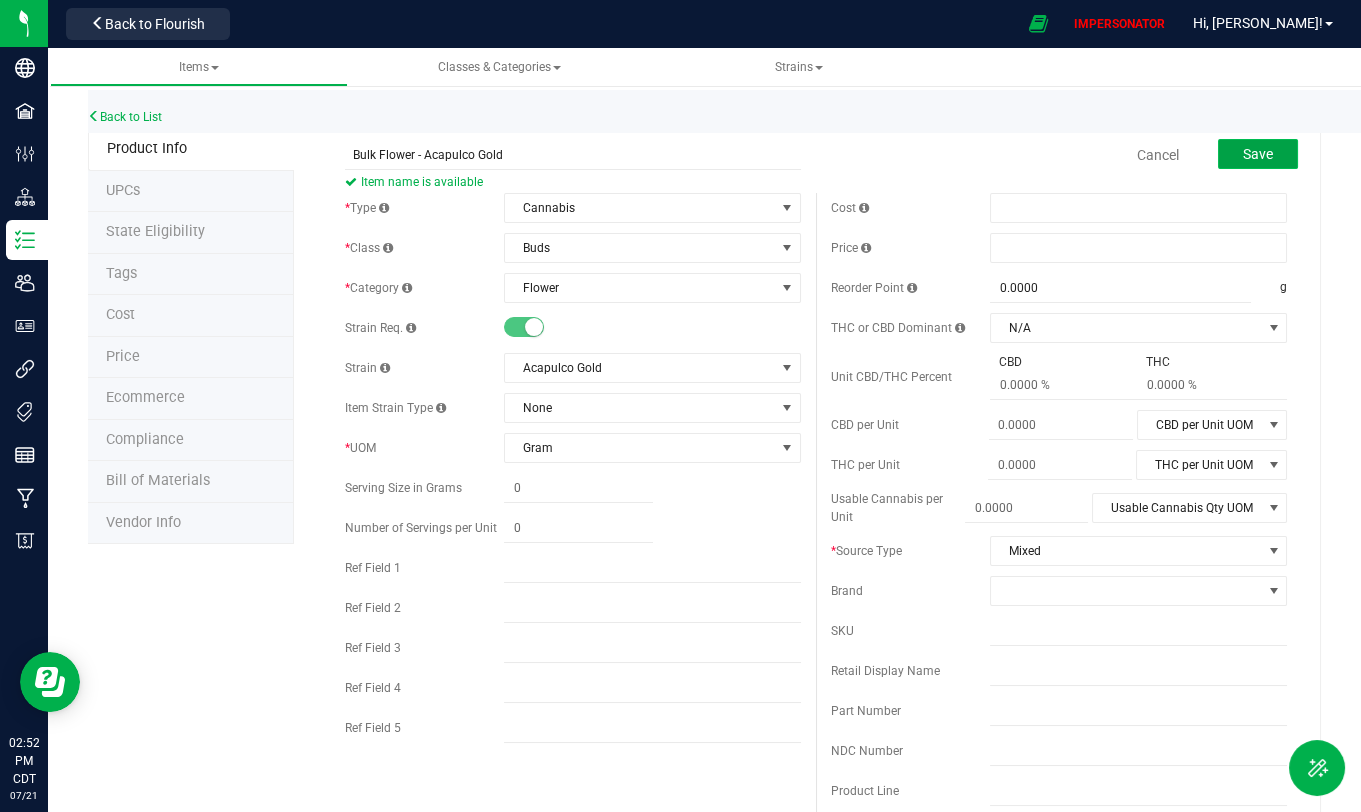 click on "Save" at bounding box center [1258, 154] 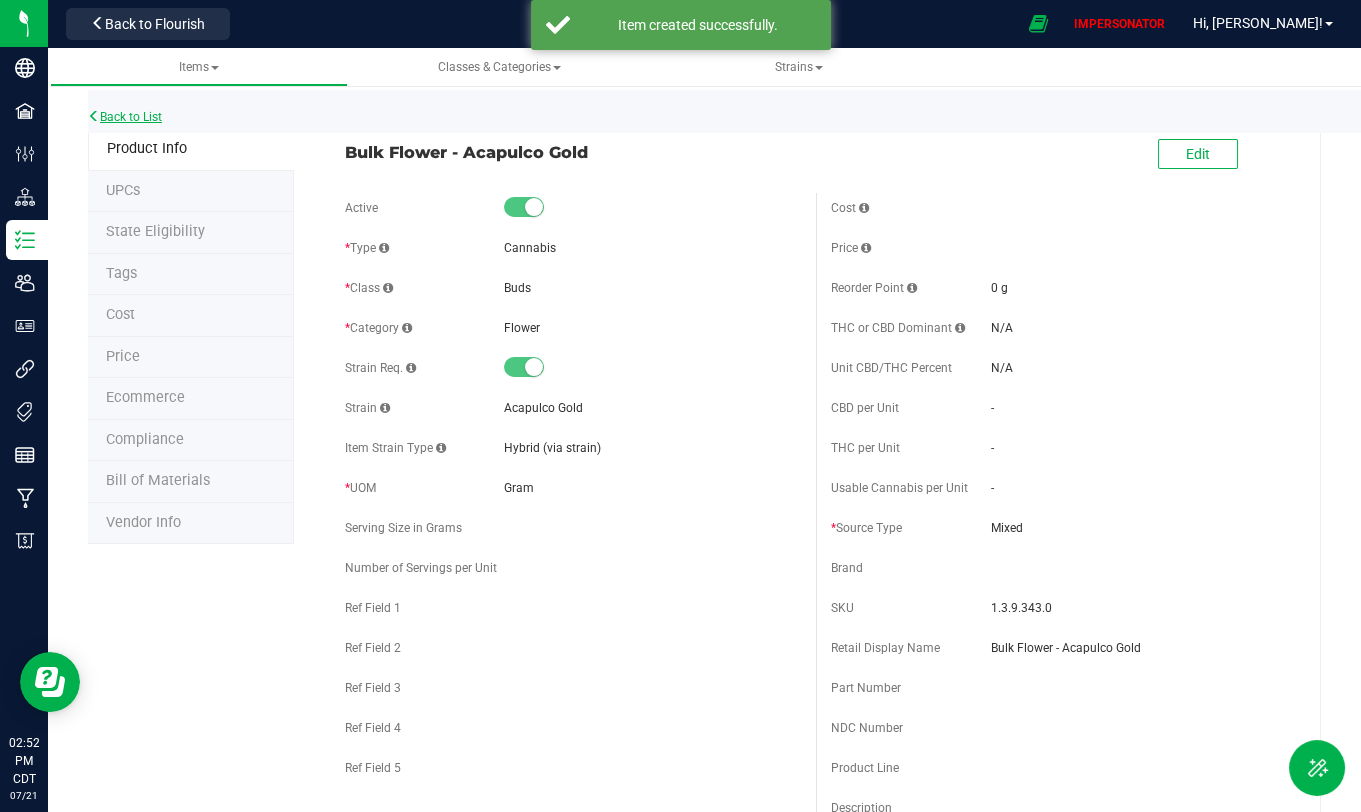 click on "Back to List" at bounding box center [125, 117] 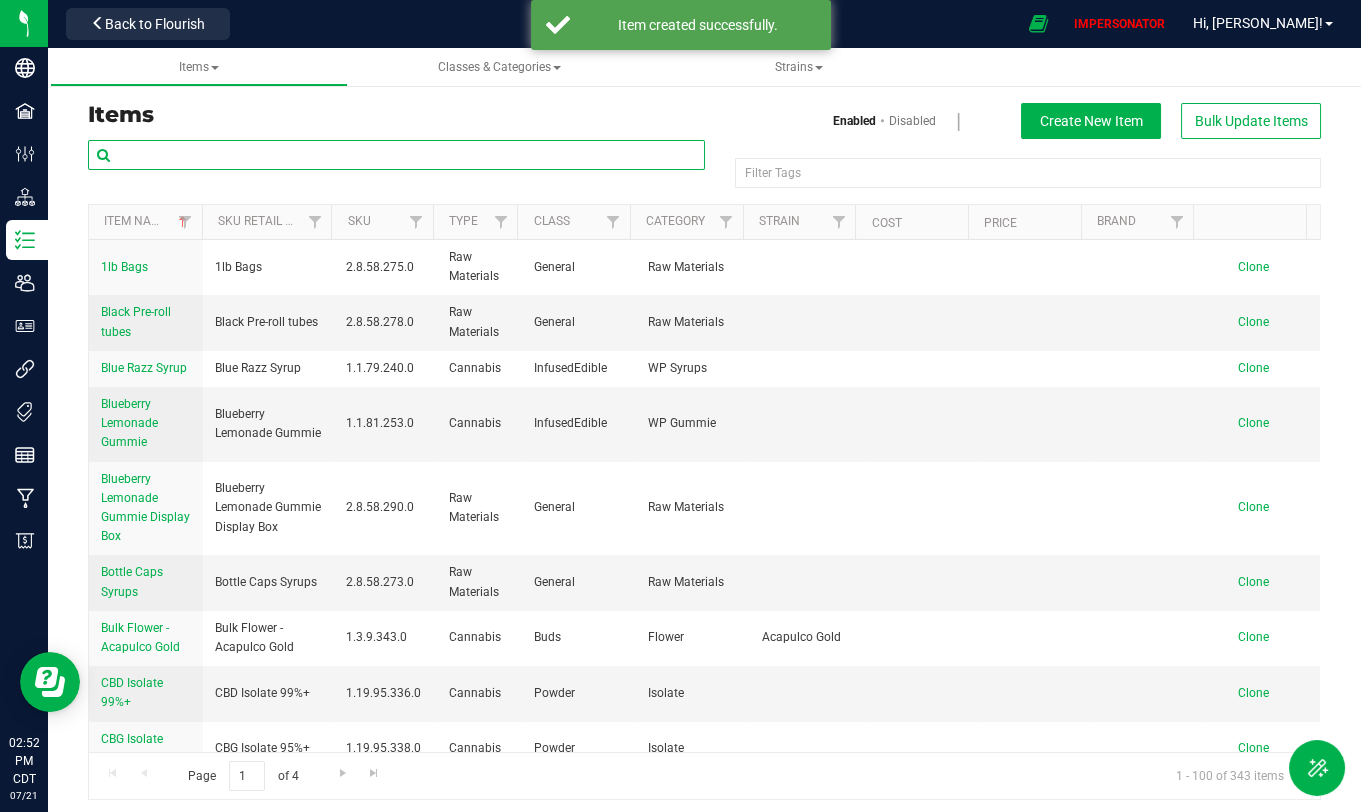 click at bounding box center [396, 155] 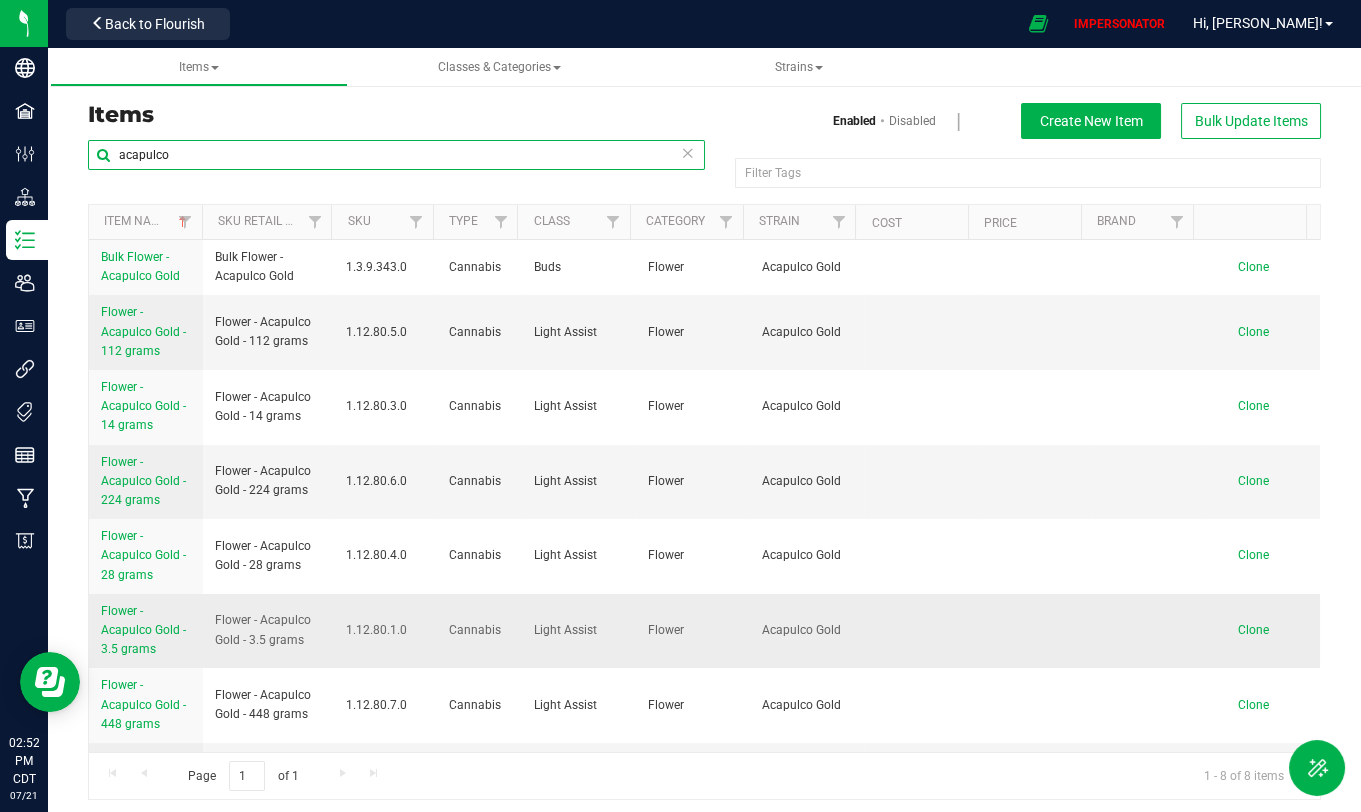 type on "acapulco" 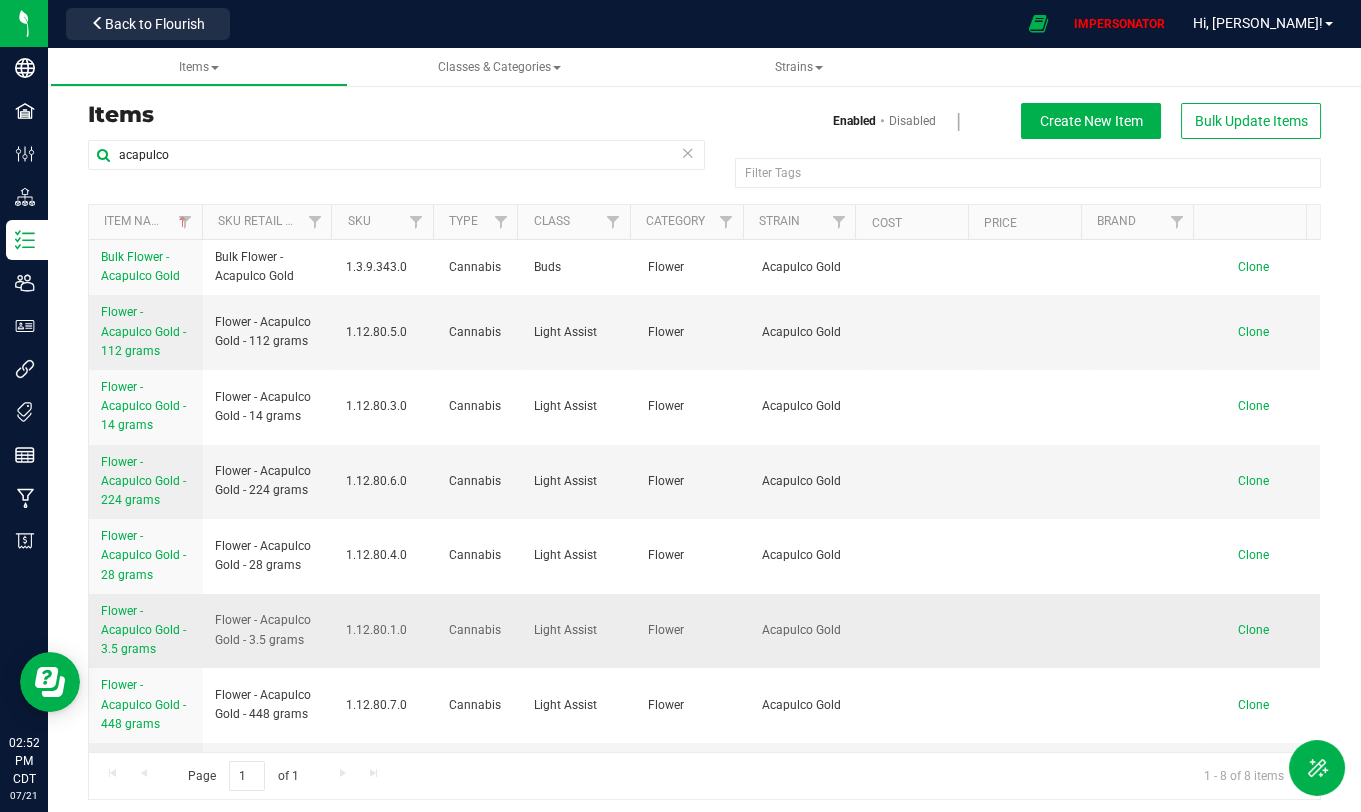 click on "Flower - Acapulco Gold - 3.5 grams" at bounding box center [143, 630] 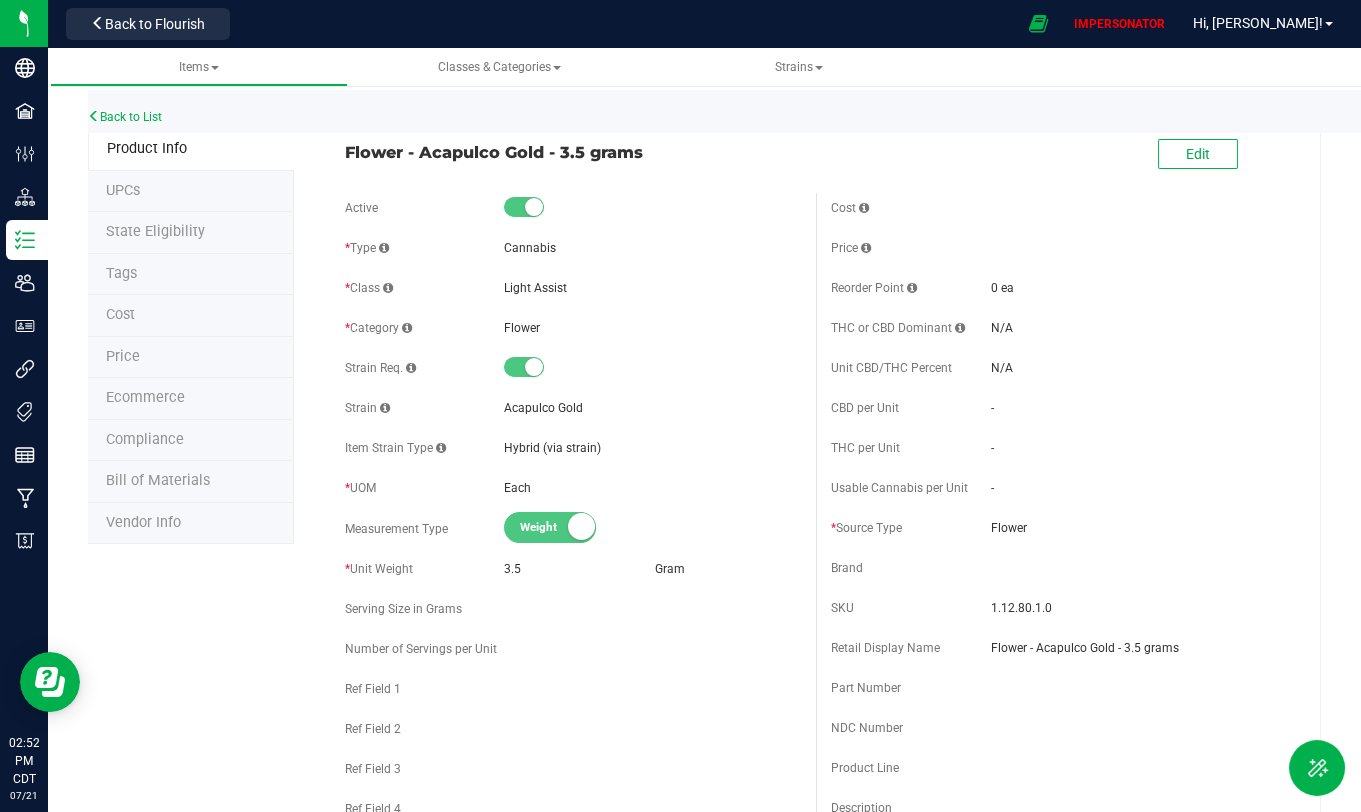 click on "Bill of Materials" at bounding box center [191, 482] 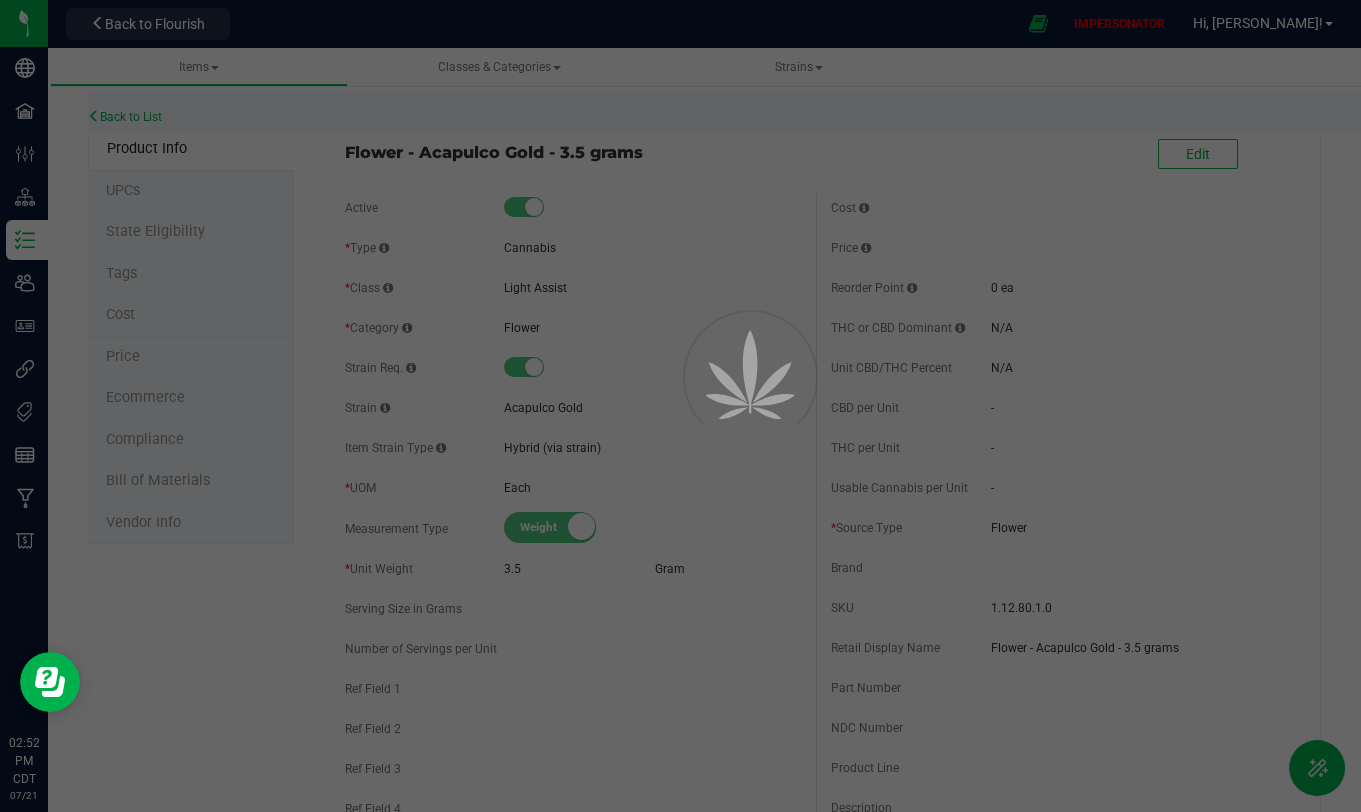 select on "1" 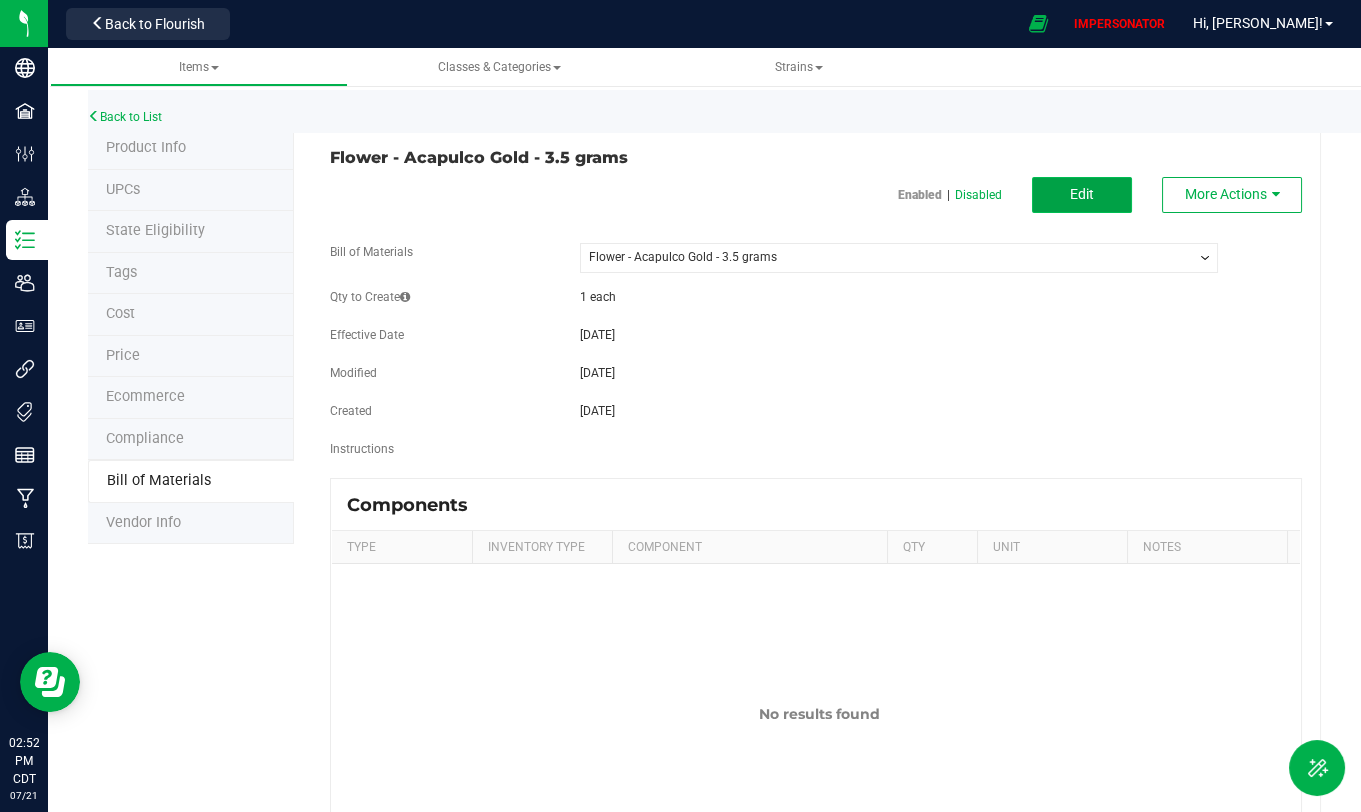 click on "Edit" at bounding box center [1082, 195] 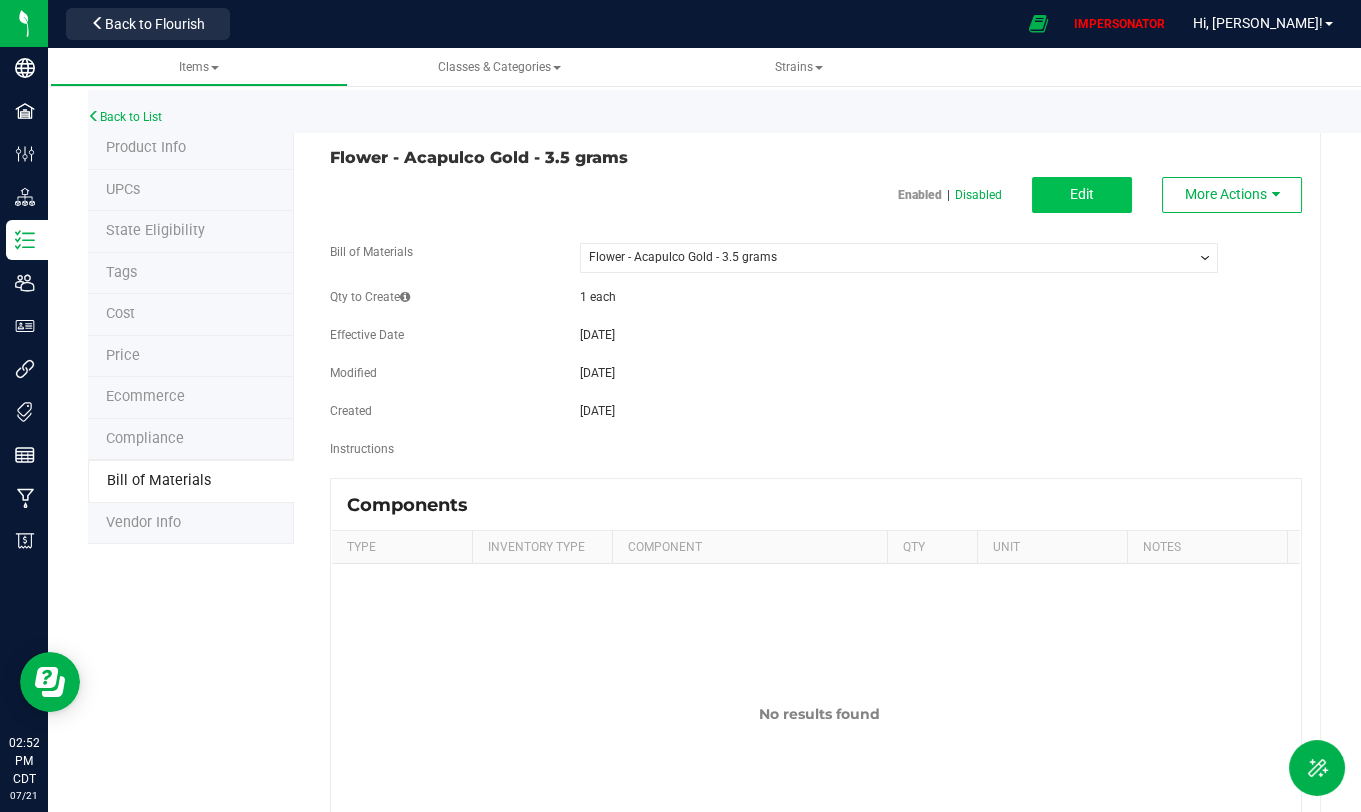 select on "1" 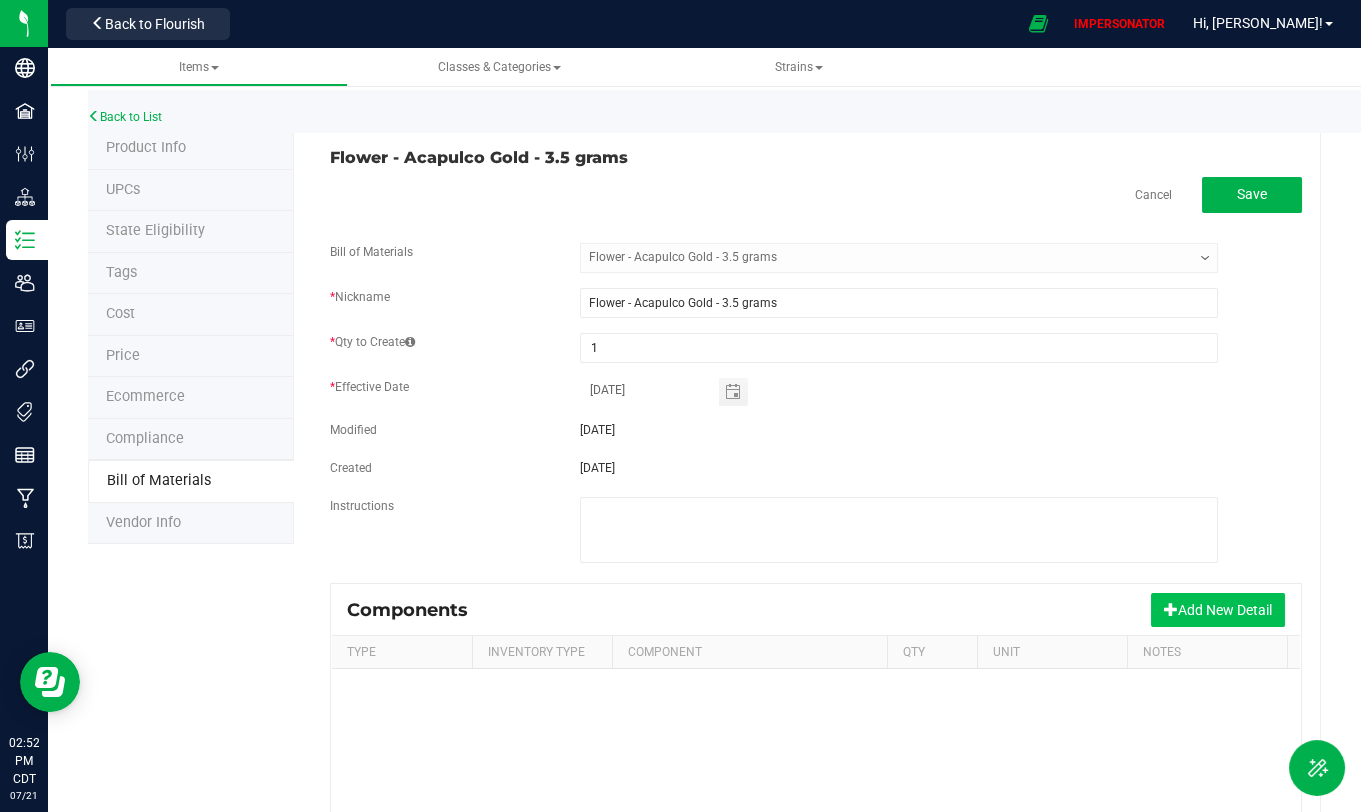 click on "Add New Detail" at bounding box center [1218, 610] 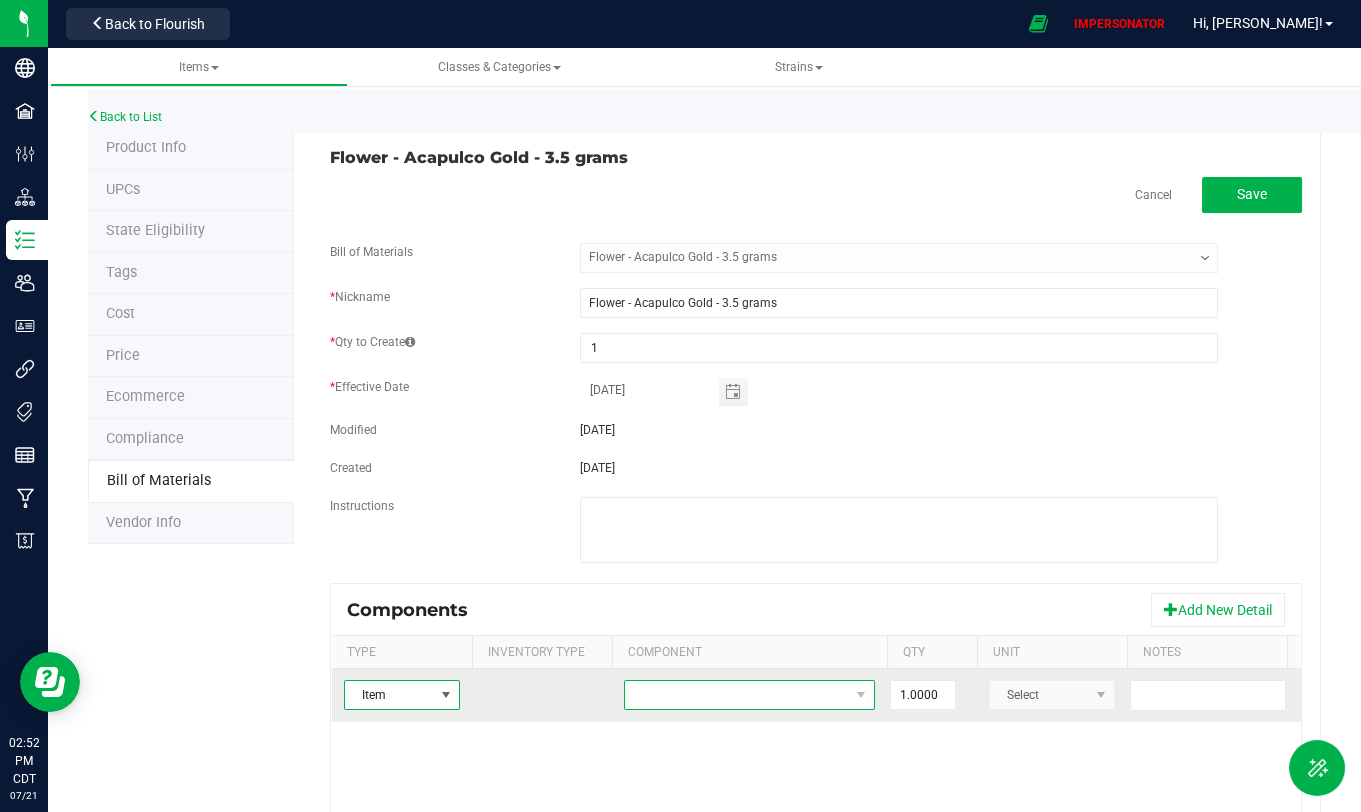 click at bounding box center (737, 695) 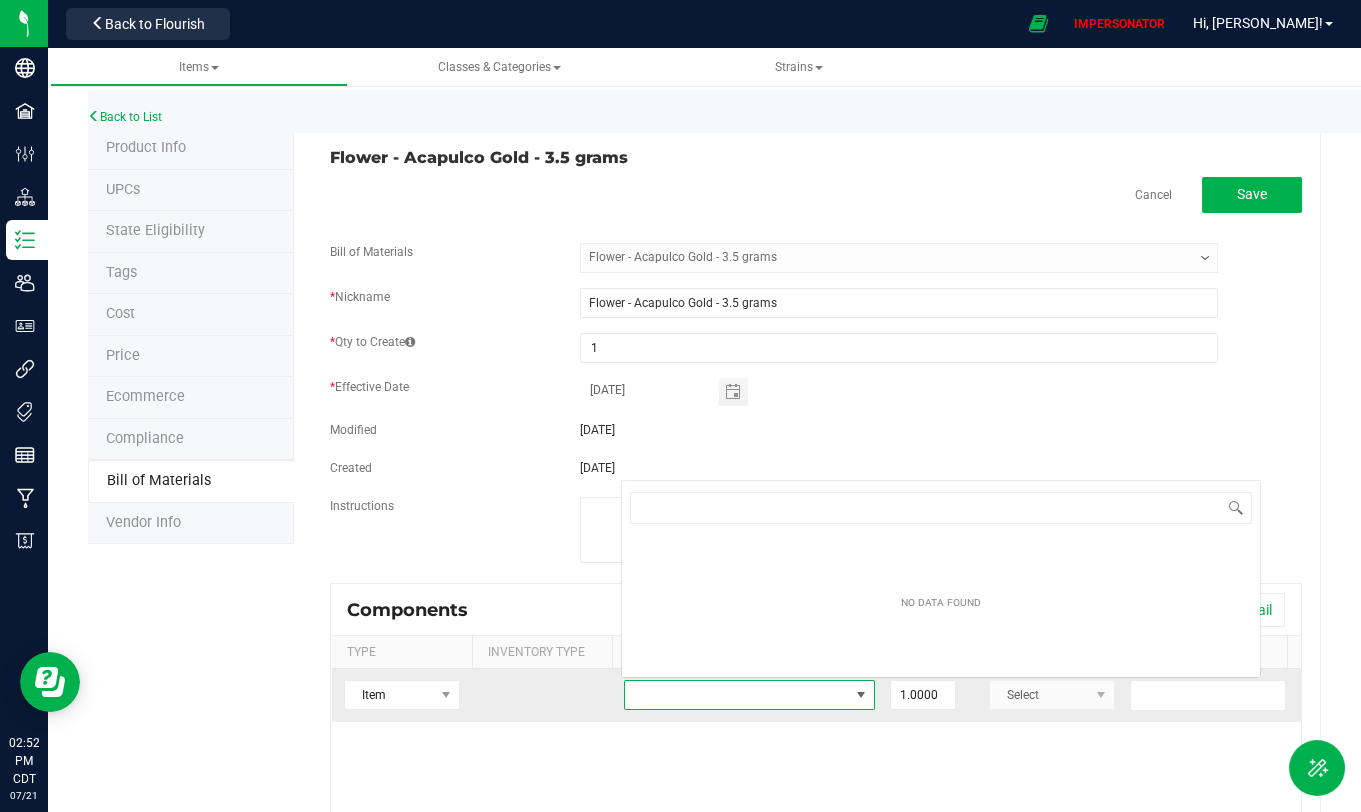 scroll, scrollTop: 0, scrollLeft: 0, axis: both 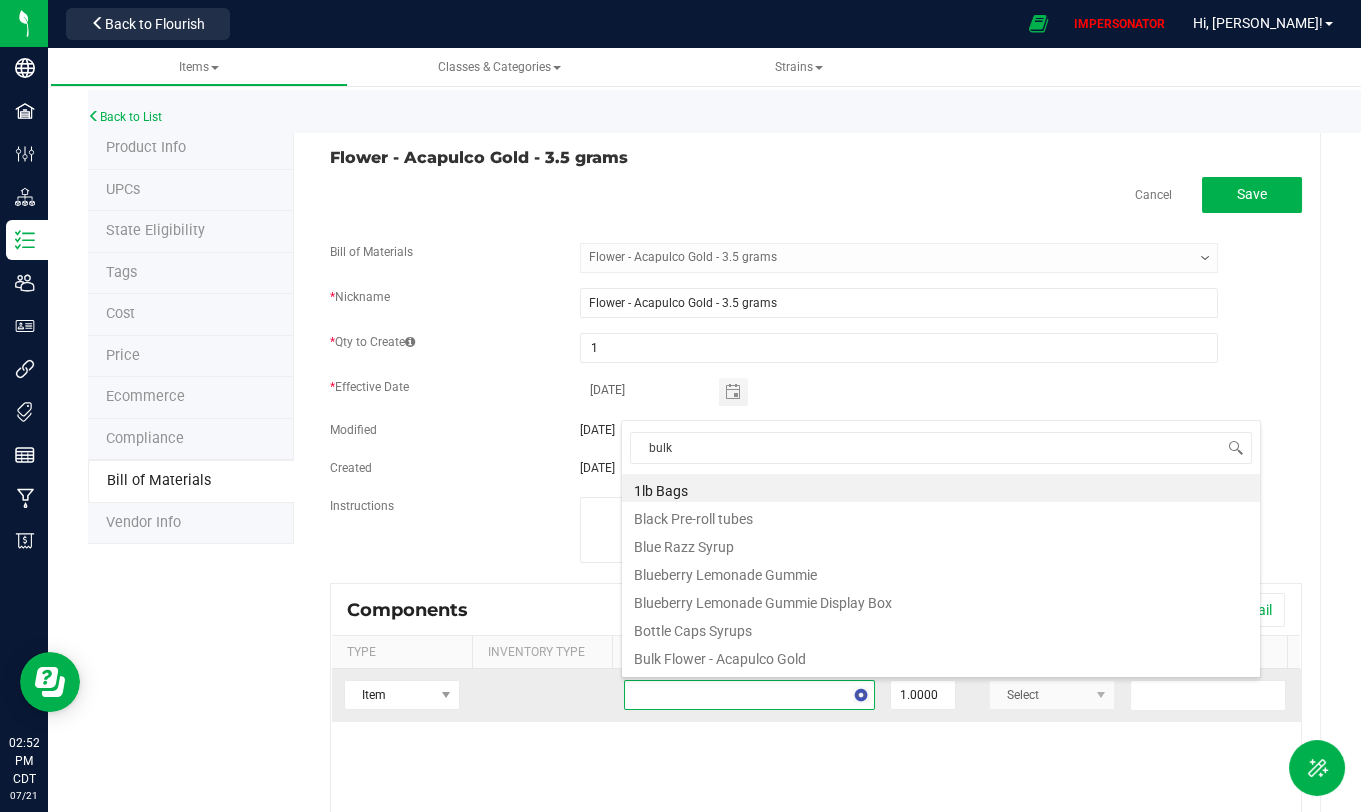 type on "bulk" 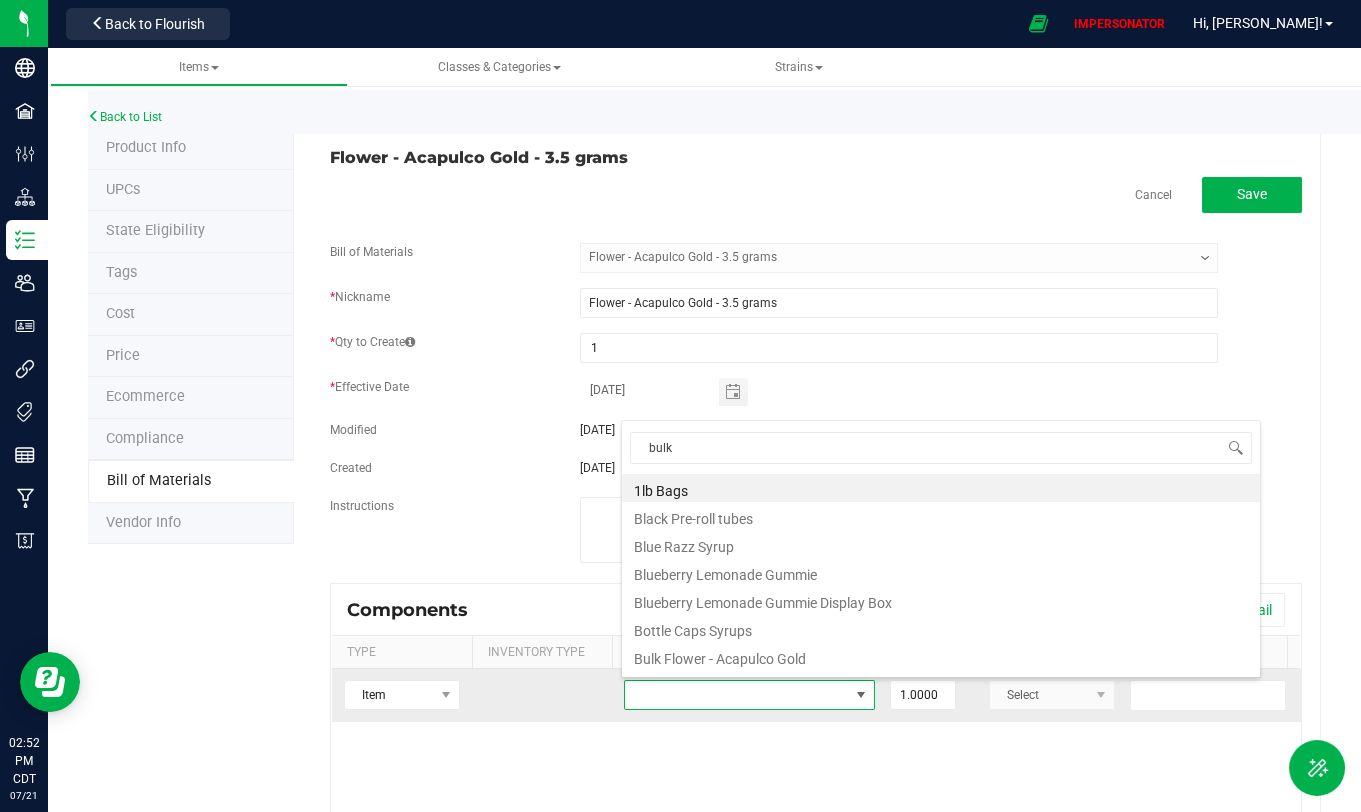 scroll, scrollTop: 0, scrollLeft: 0, axis: both 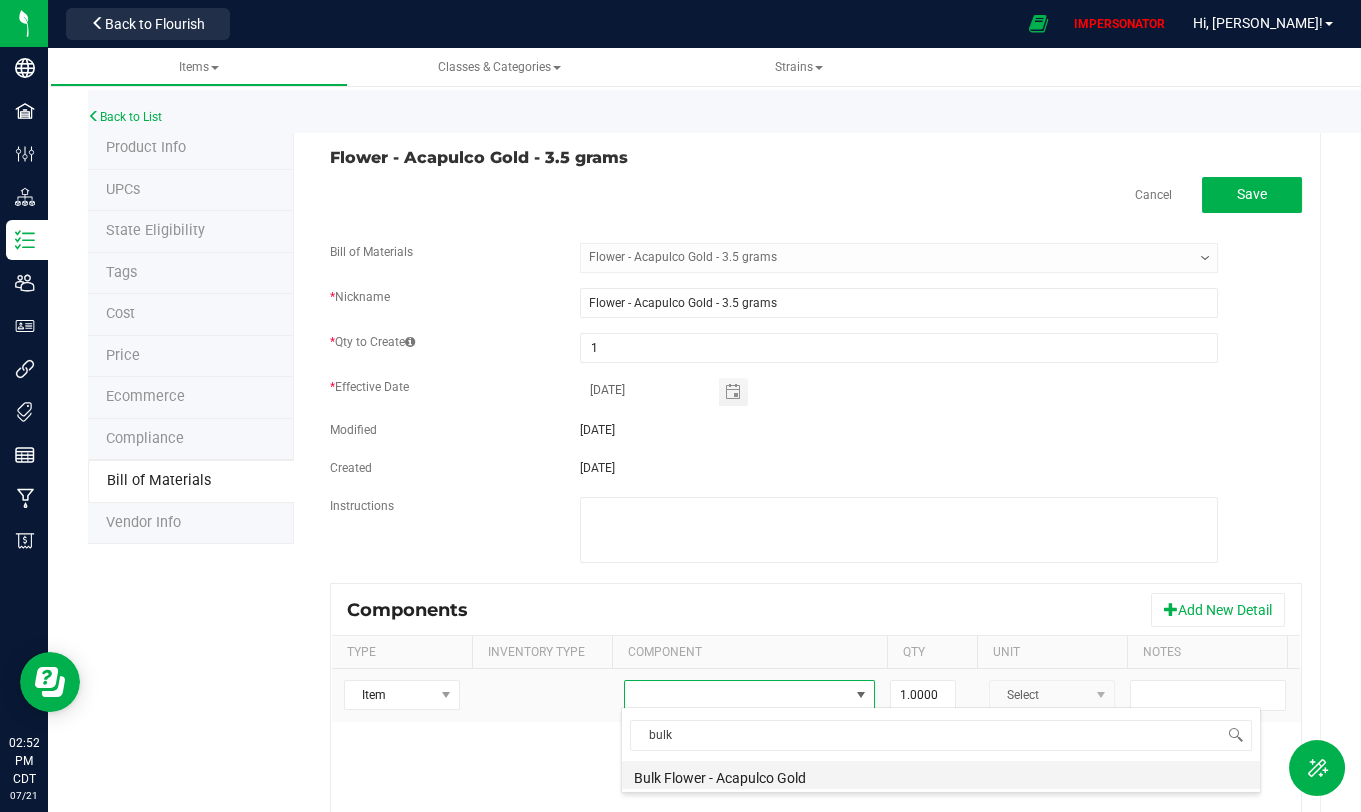 click on "Bulk Flower - Acapulco Gold" at bounding box center [941, 775] 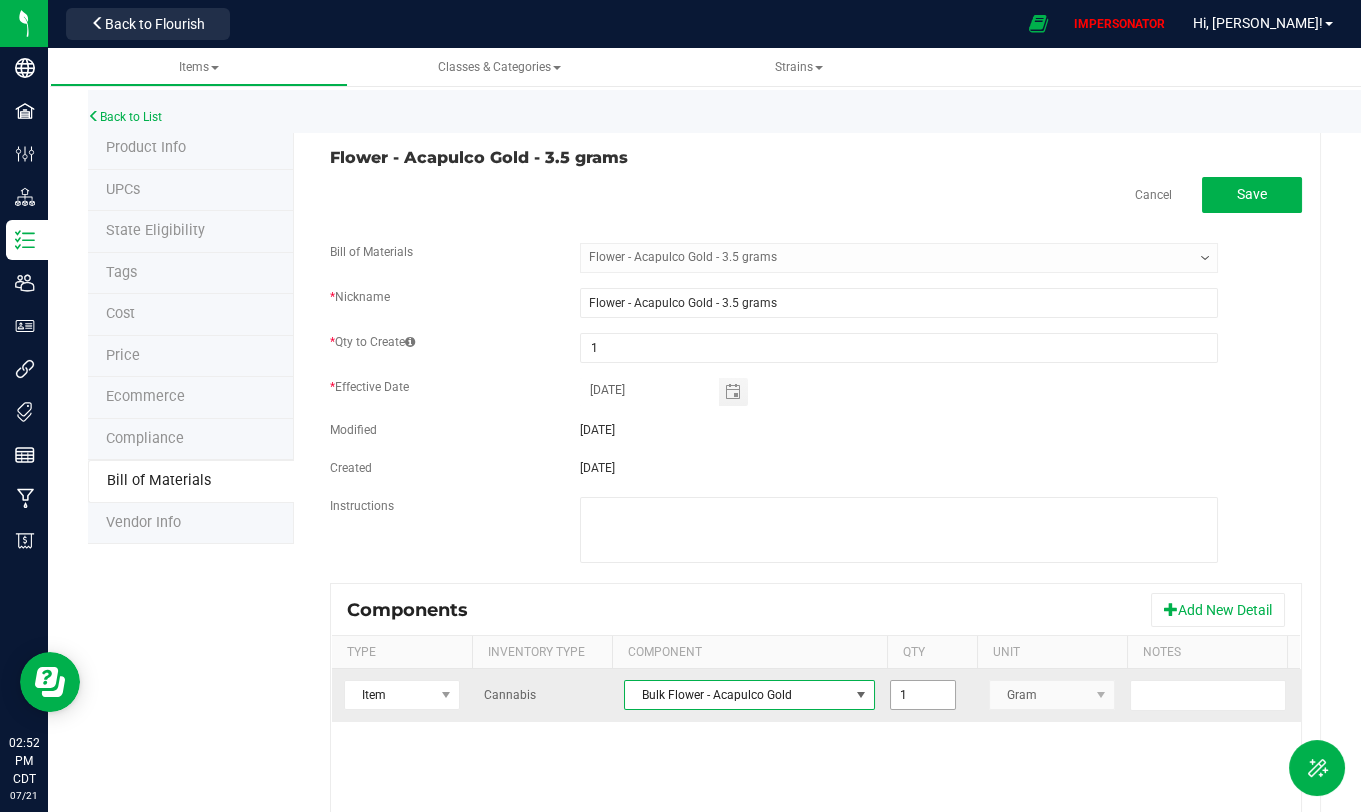 click on "1" at bounding box center [923, 695] 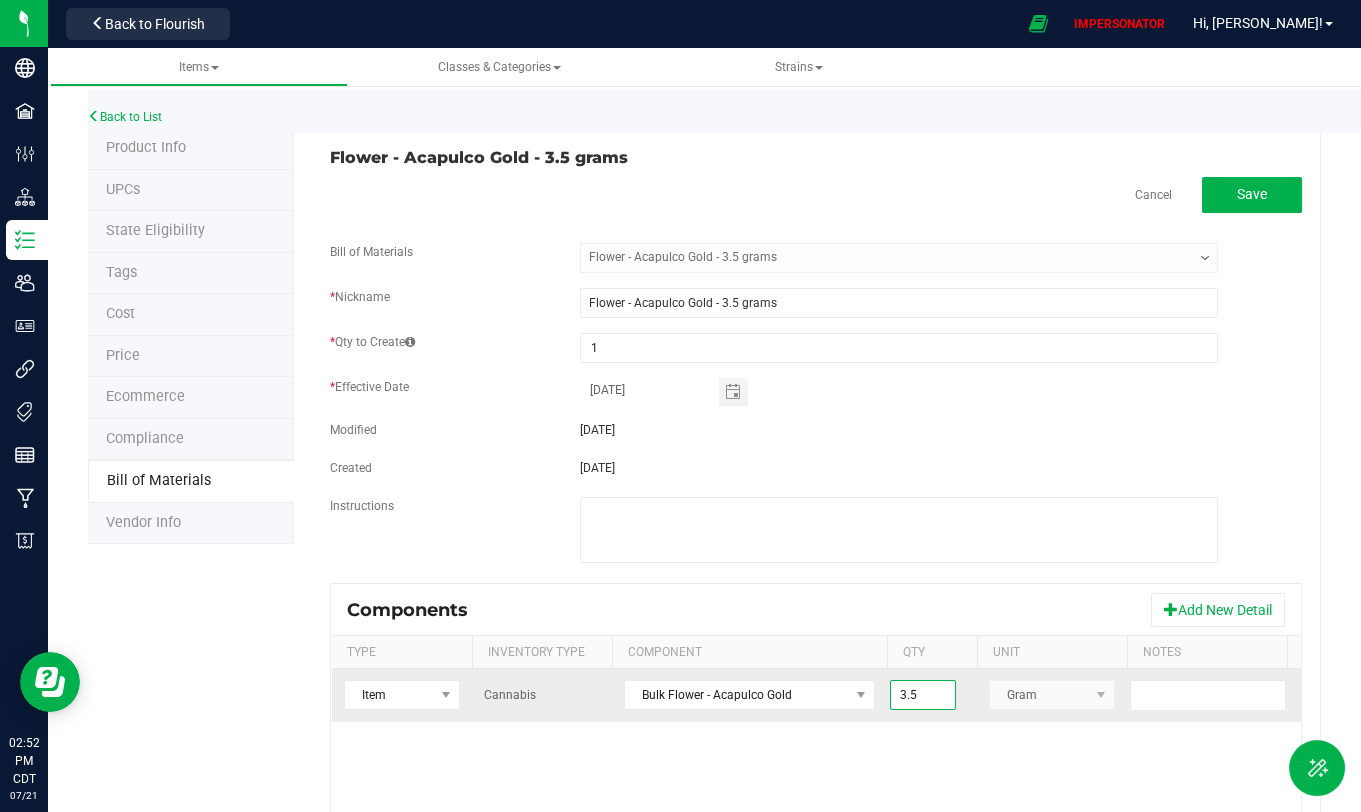 type on "3.5000" 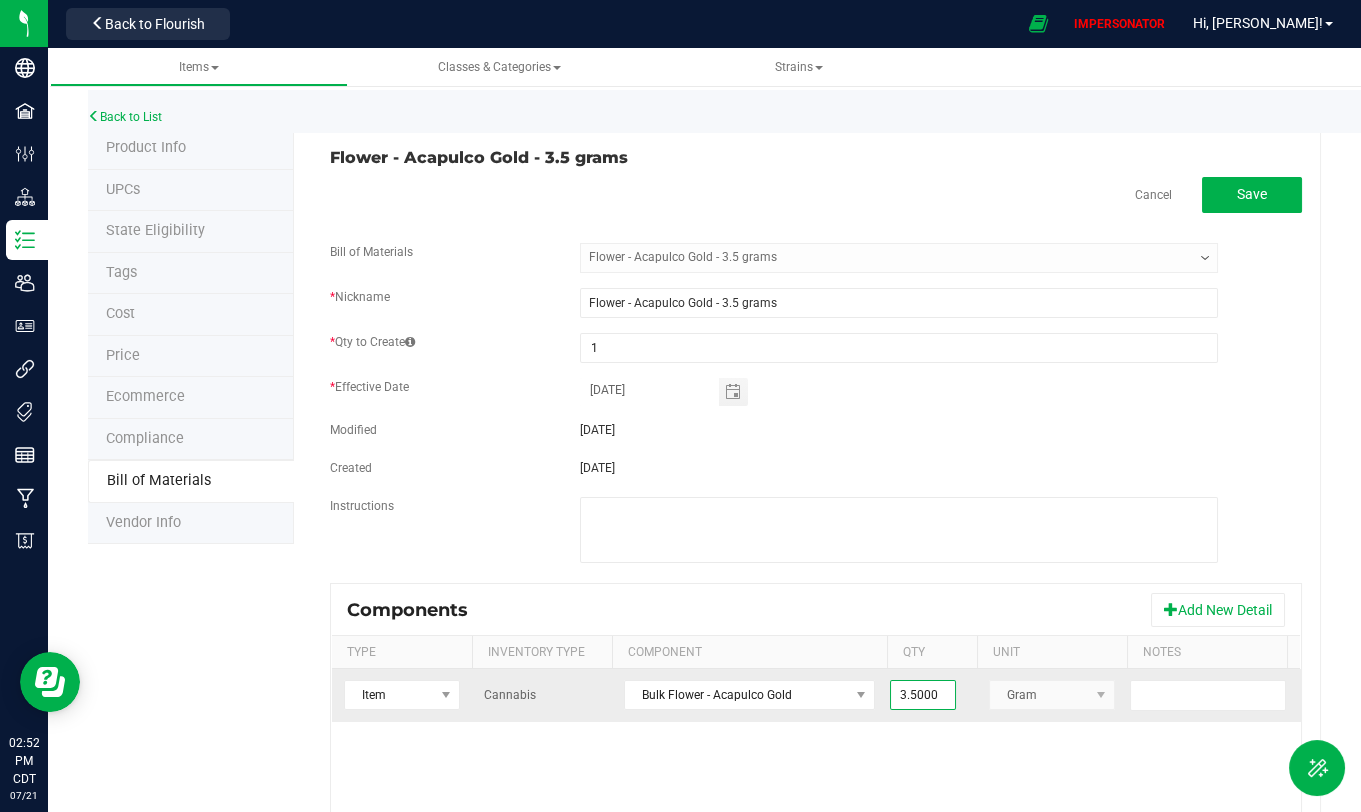 click on "Gram" at bounding box center [1052, 695] 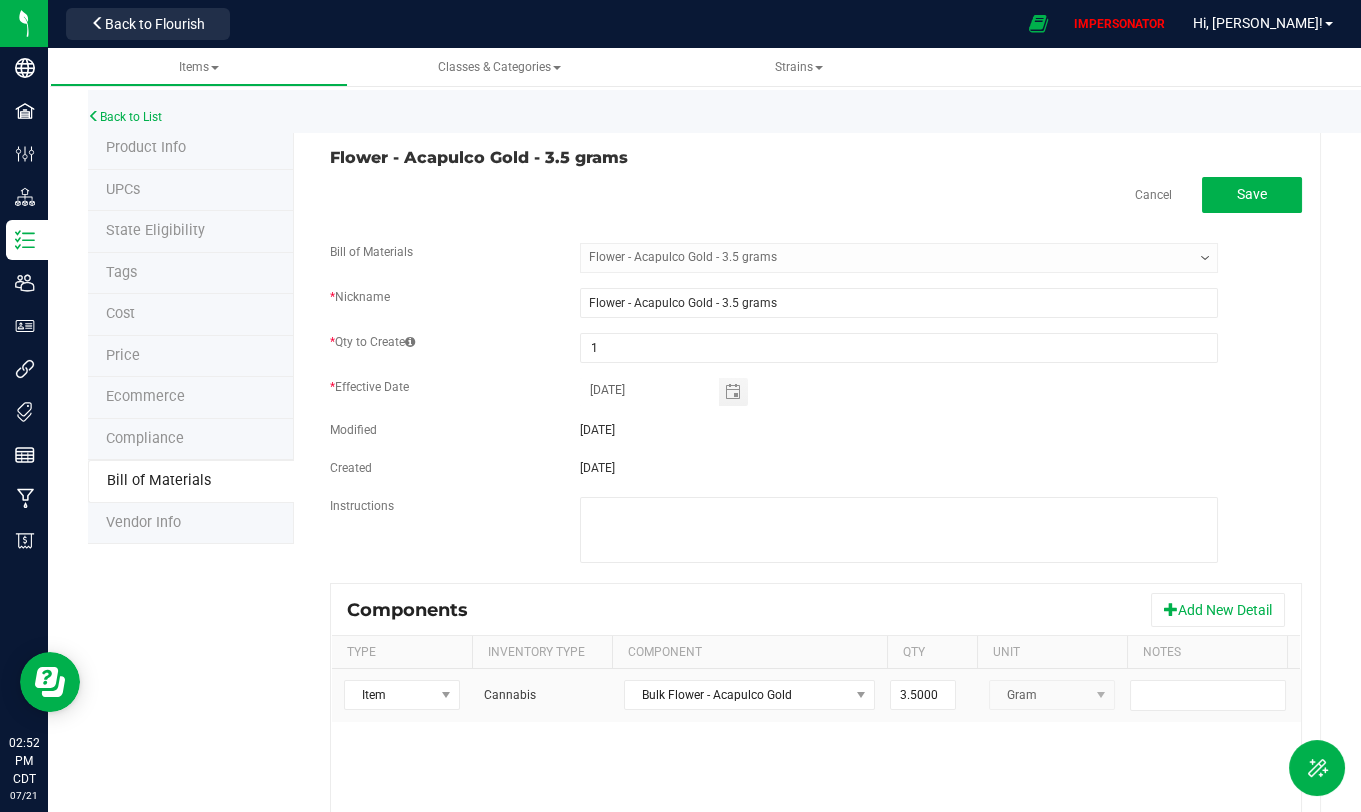scroll, scrollTop: 283, scrollLeft: 0, axis: vertical 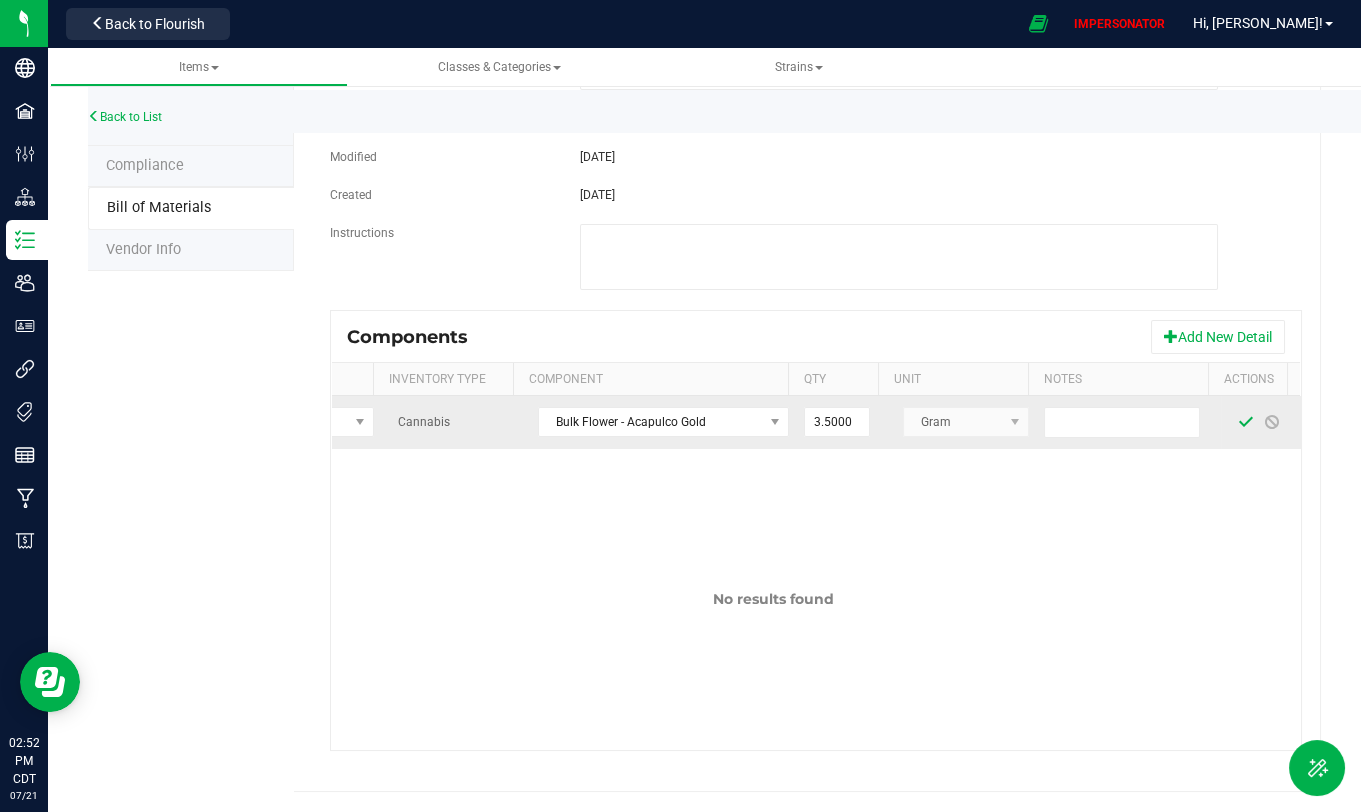click at bounding box center [1246, 422] 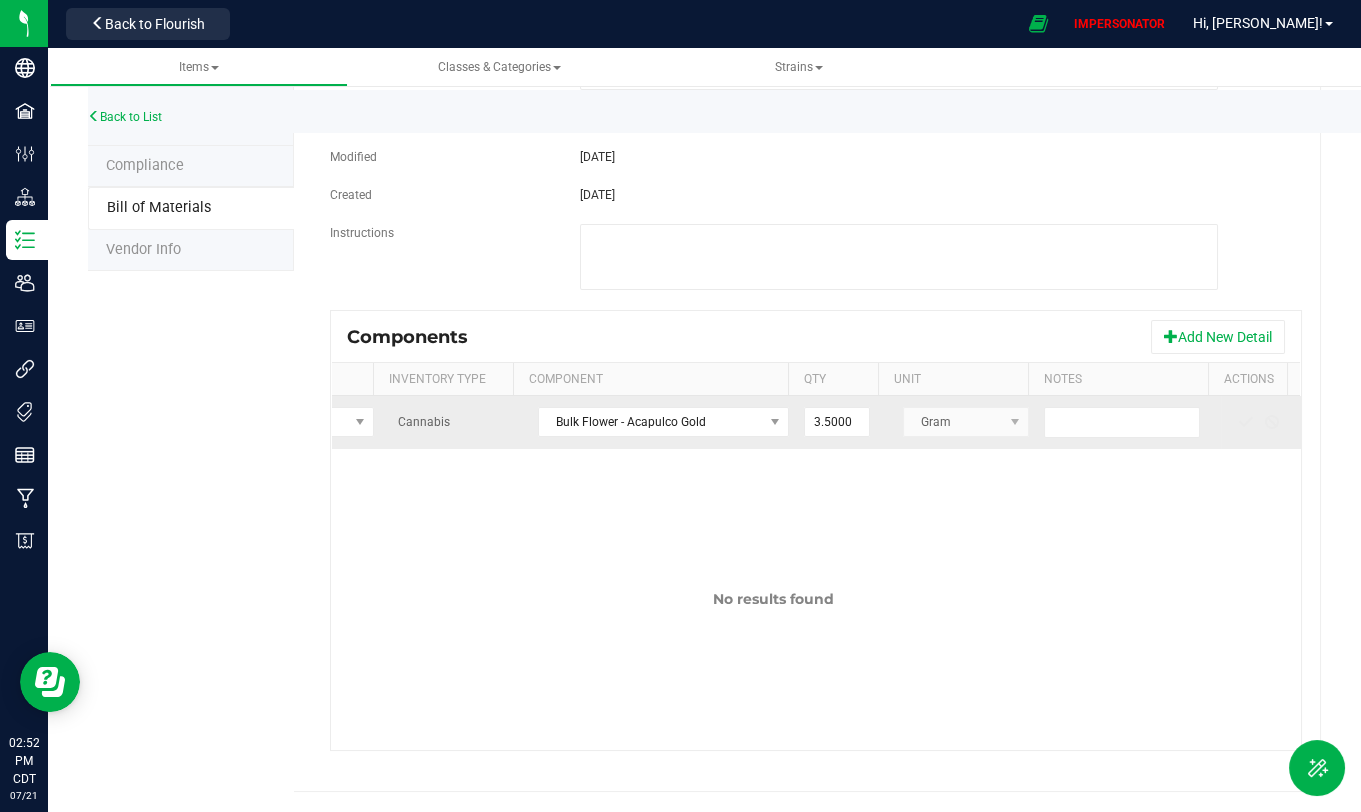 scroll, scrollTop: 0, scrollLeft: 99, axis: horizontal 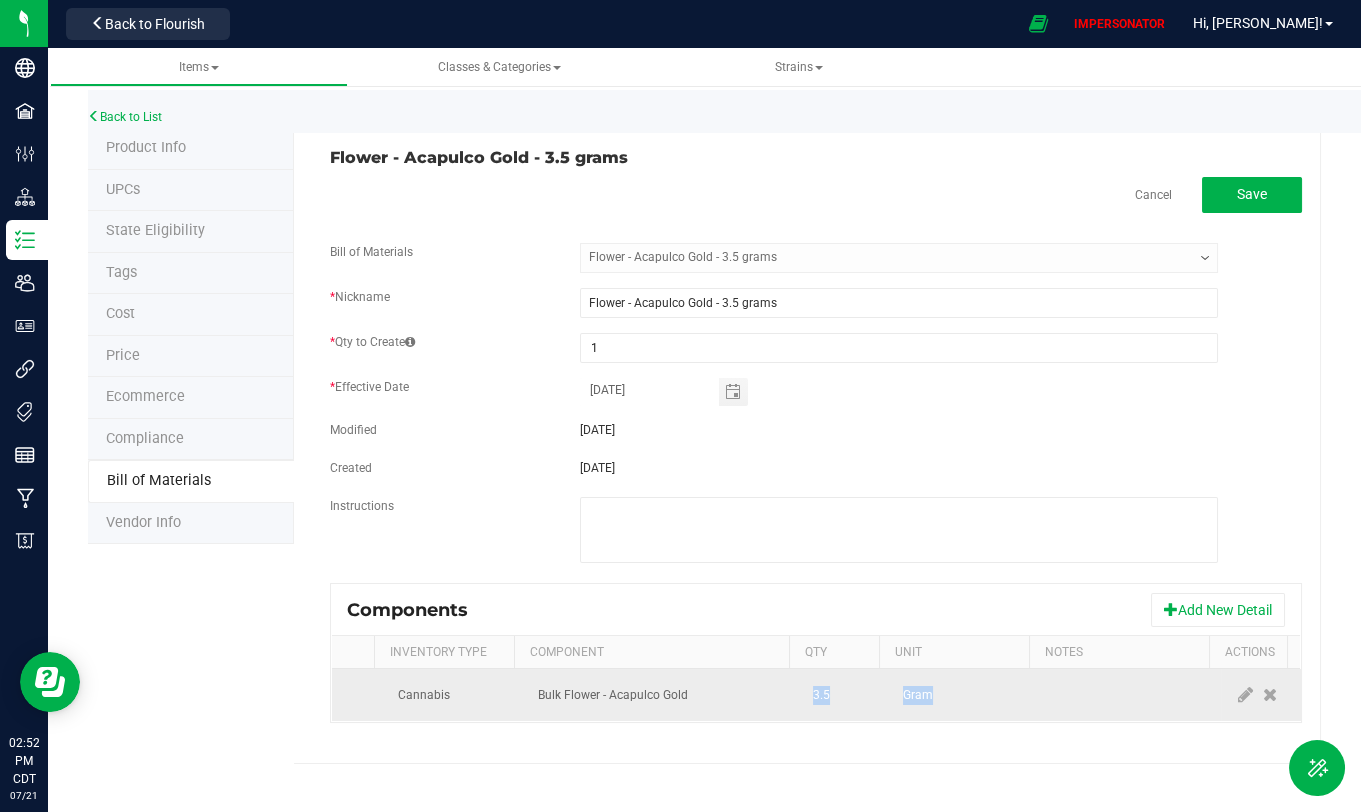 drag, startPoint x: 792, startPoint y: 688, endPoint x: 1054, endPoint y: 686, distance: 262.00763 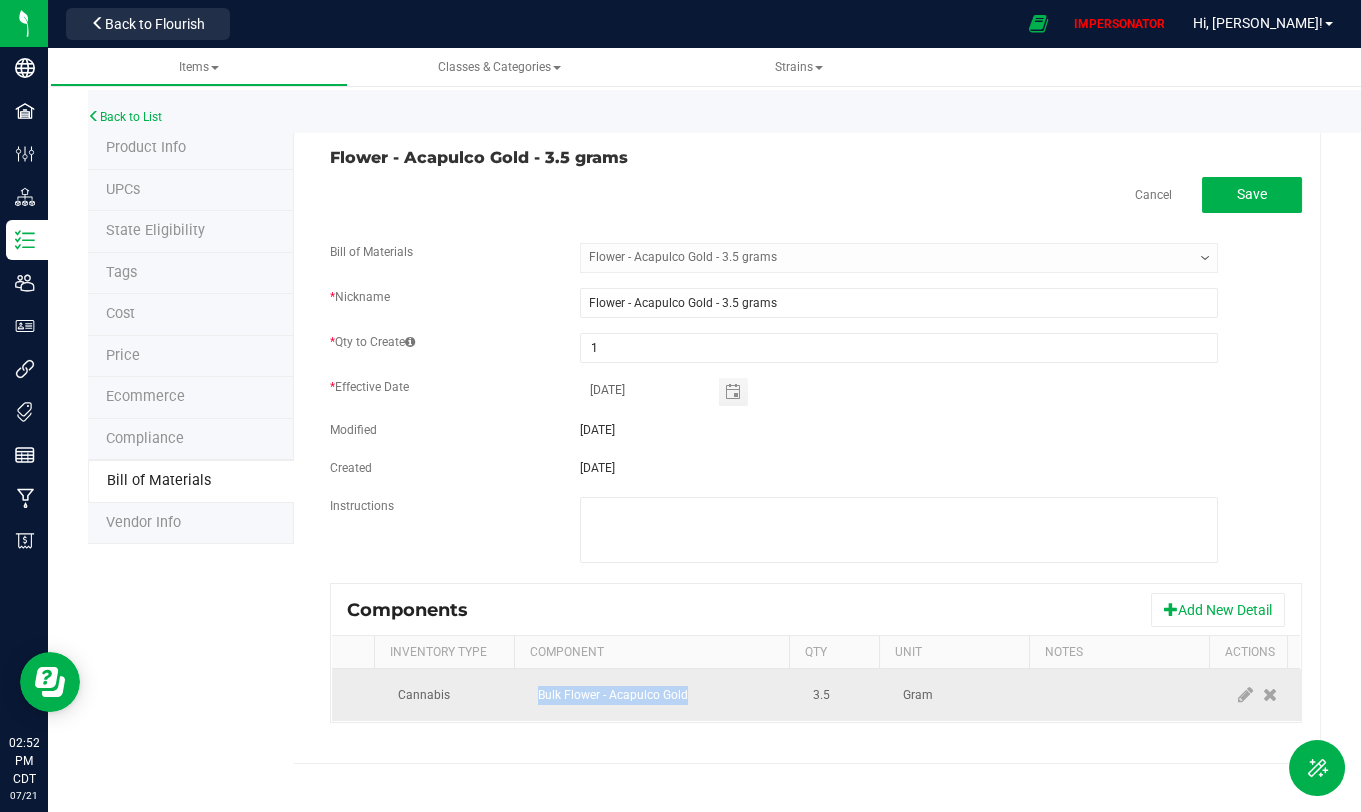 drag, startPoint x: 511, startPoint y: 690, endPoint x: 716, endPoint y: 696, distance: 205.08778 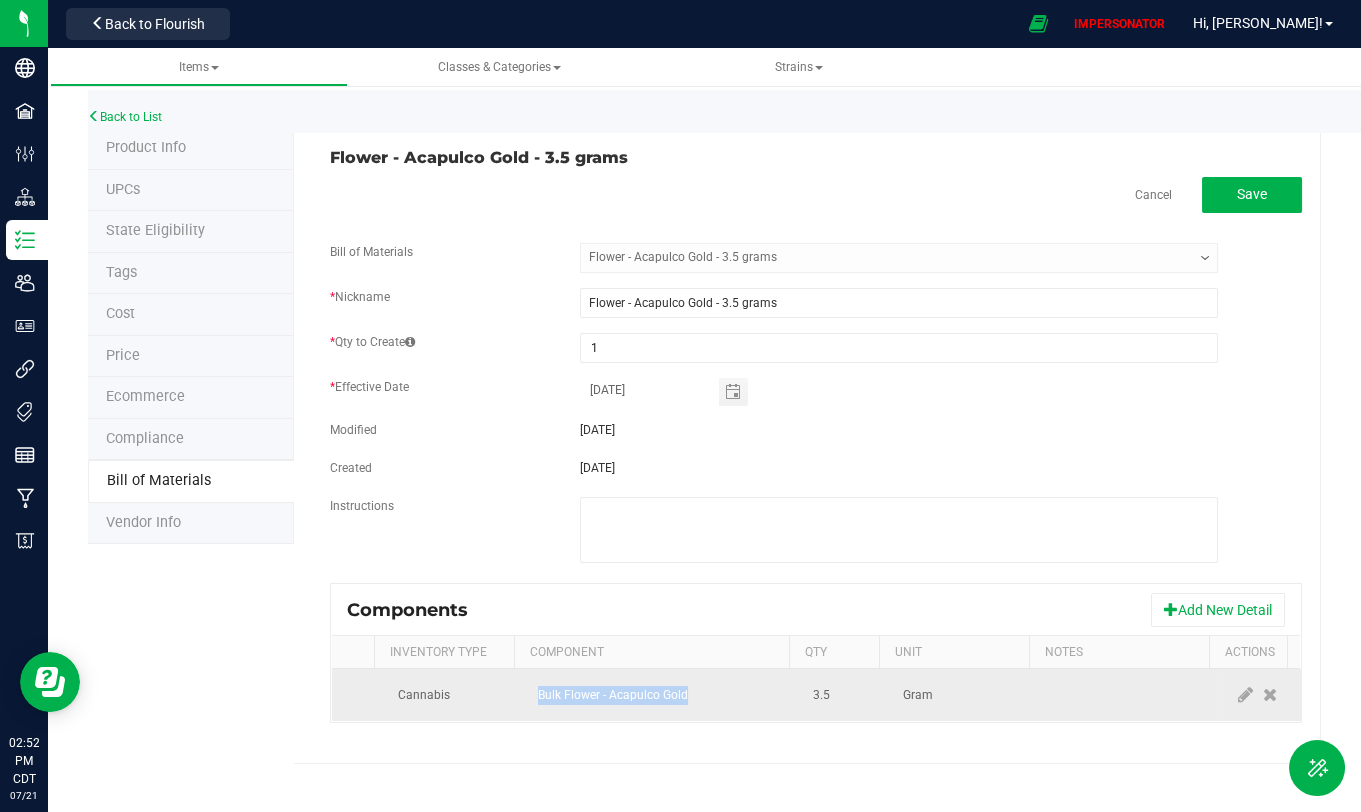 click on "Bulk Flower - Acapulco Gold" at bounding box center [663, 695] 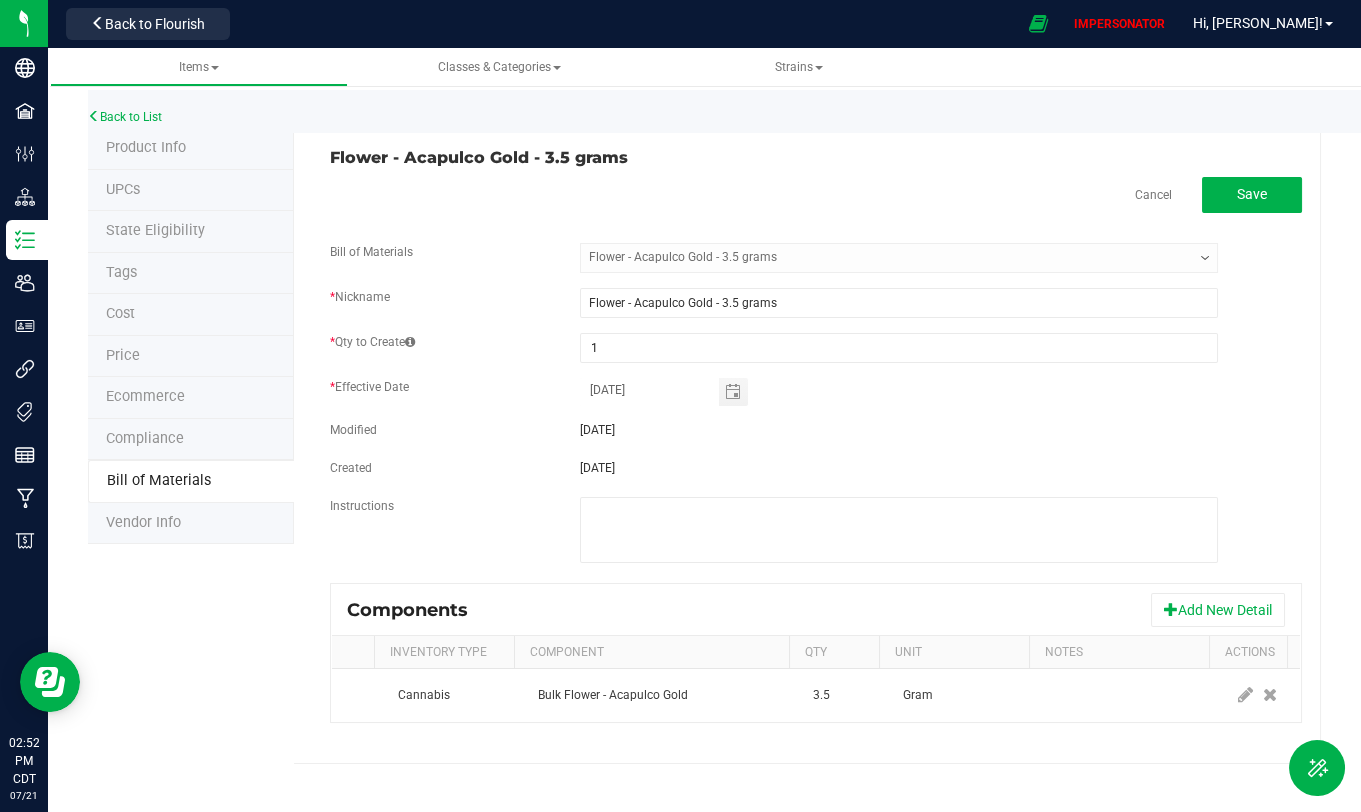 scroll, scrollTop: 0, scrollLeft: 0, axis: both 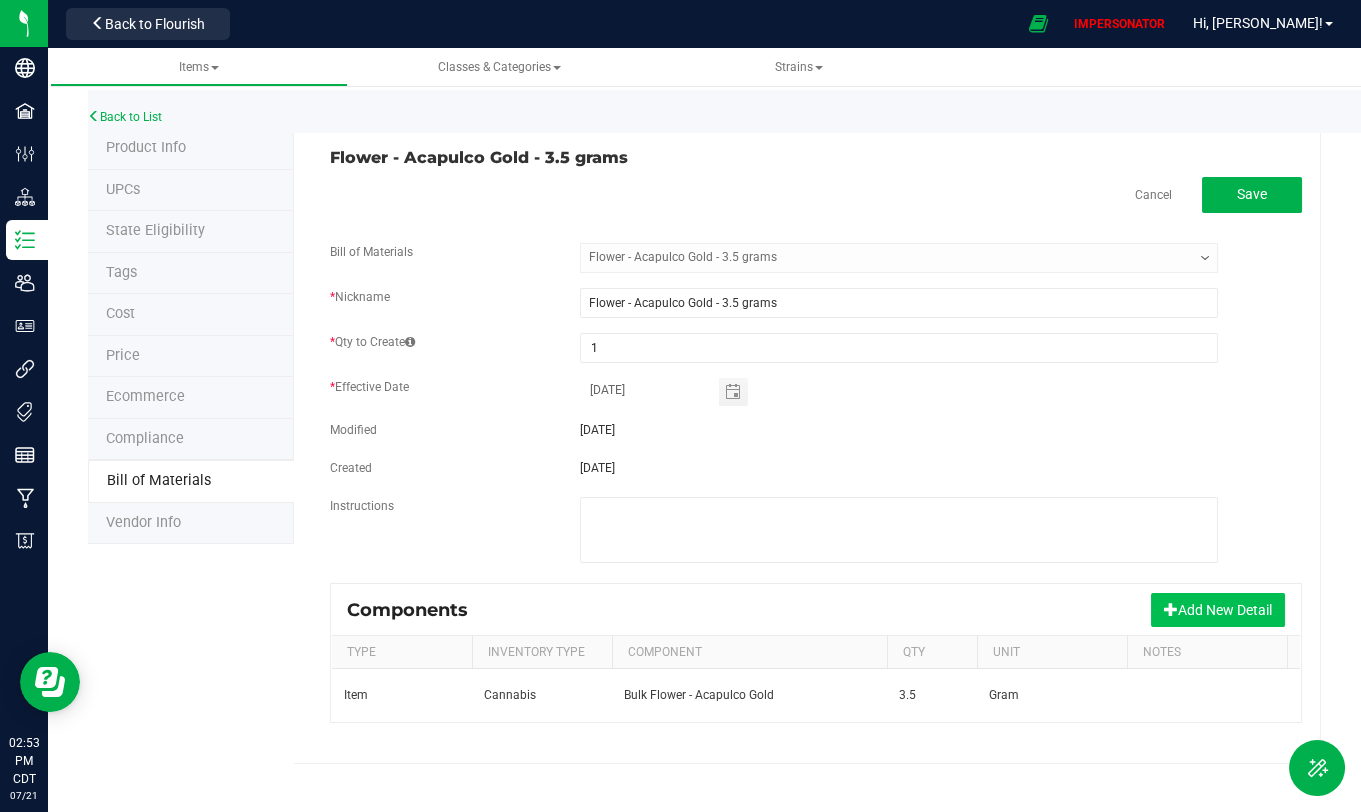 click on "Add New Detail" at bounding box center [1218, 610] 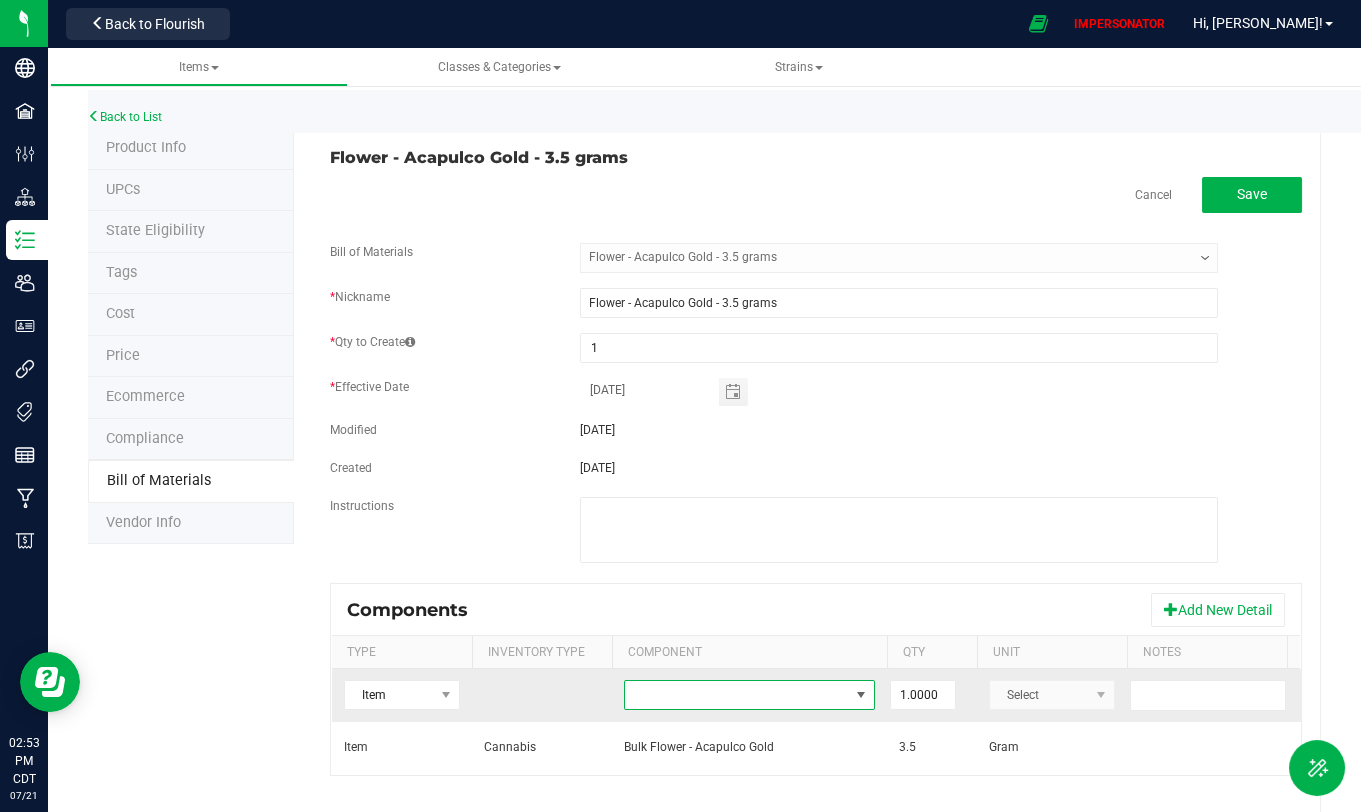 click at bounding box center (737, 695) 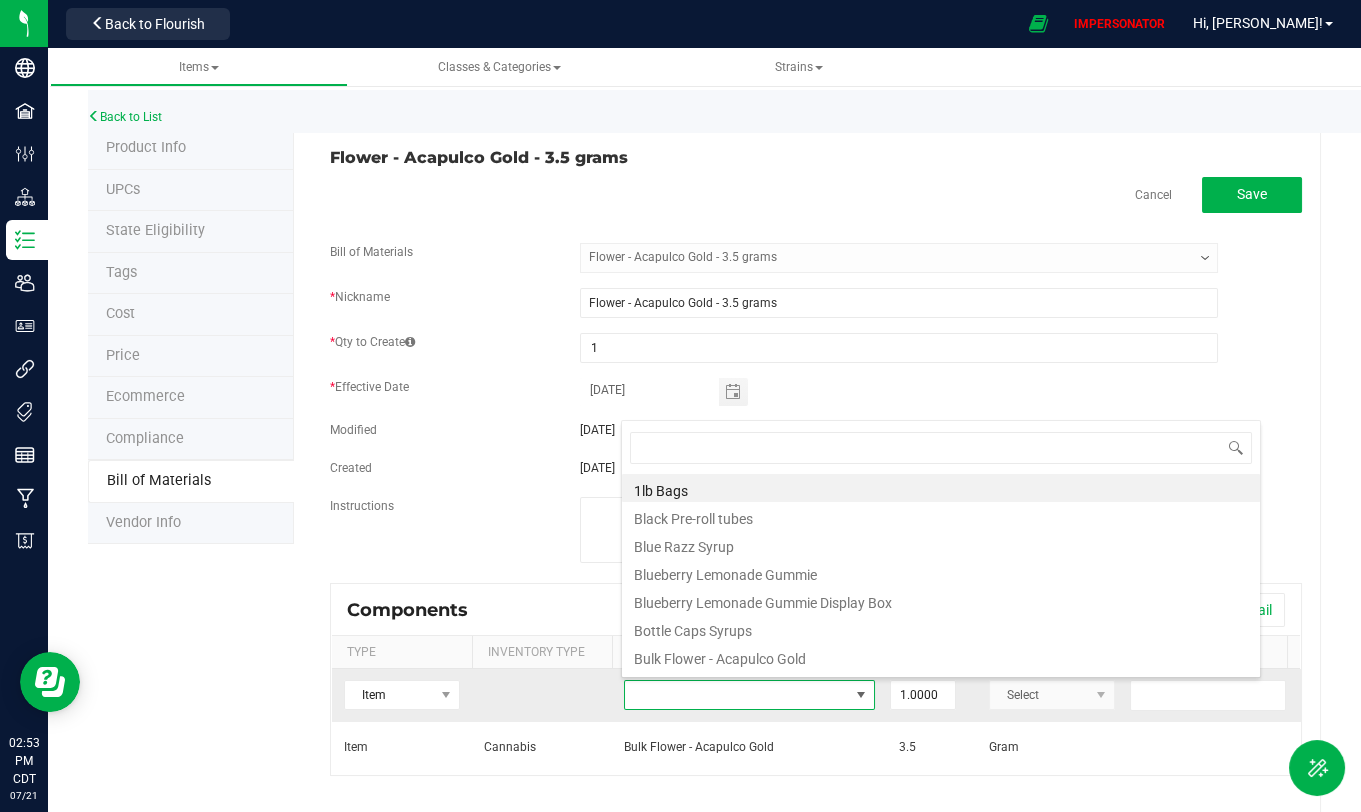 scroll, scrollTop: 99970, scrollLeft: 99749, axis: both 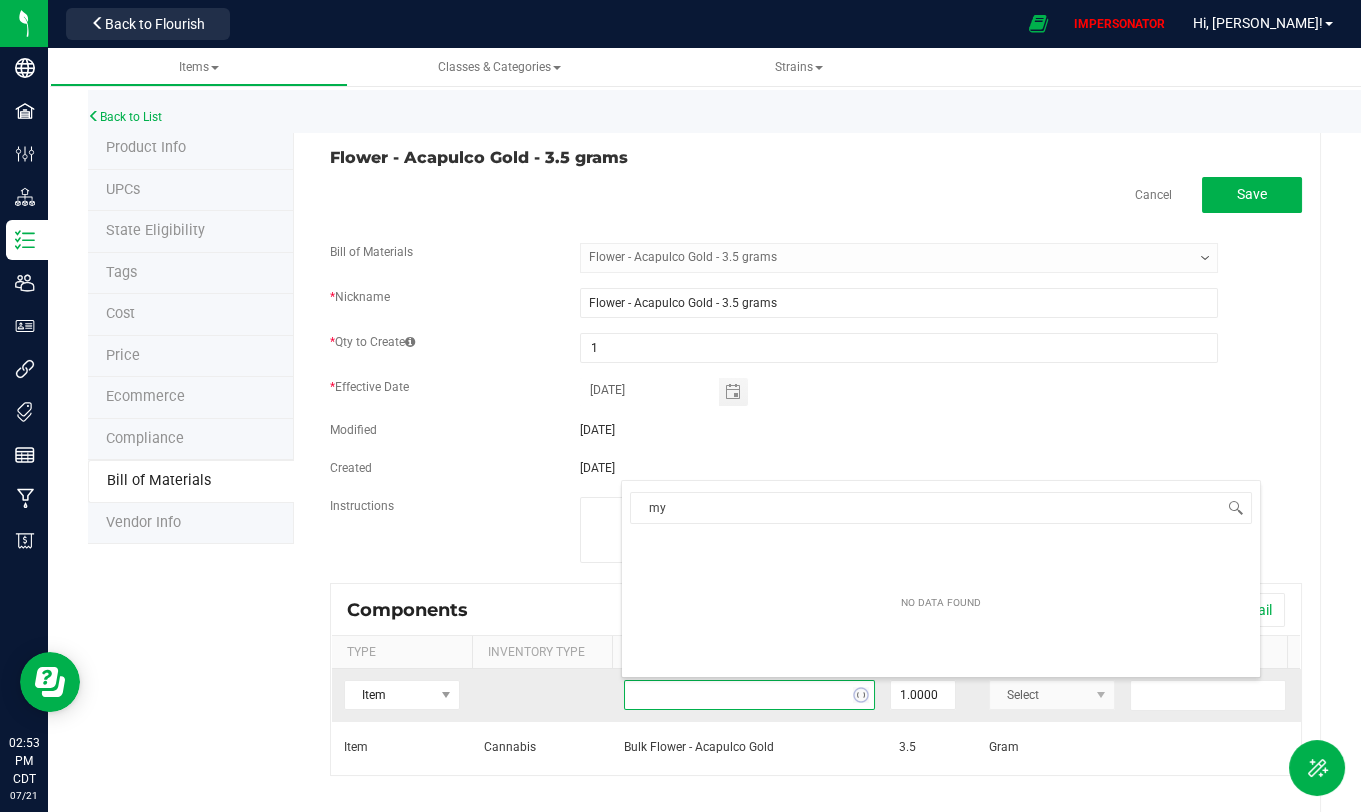 type on "m" 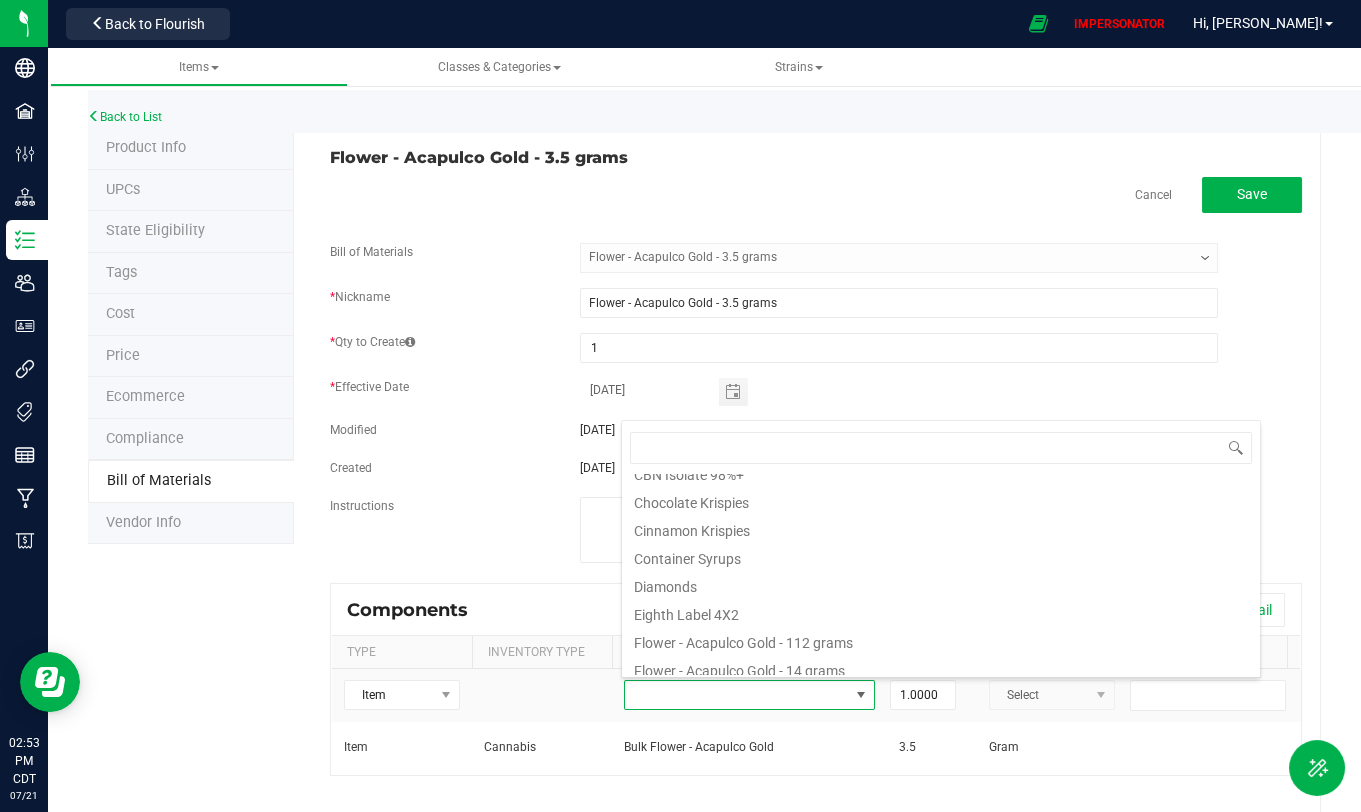 scroll, scrollTop: 0, scrollLeft: 0, axis: both 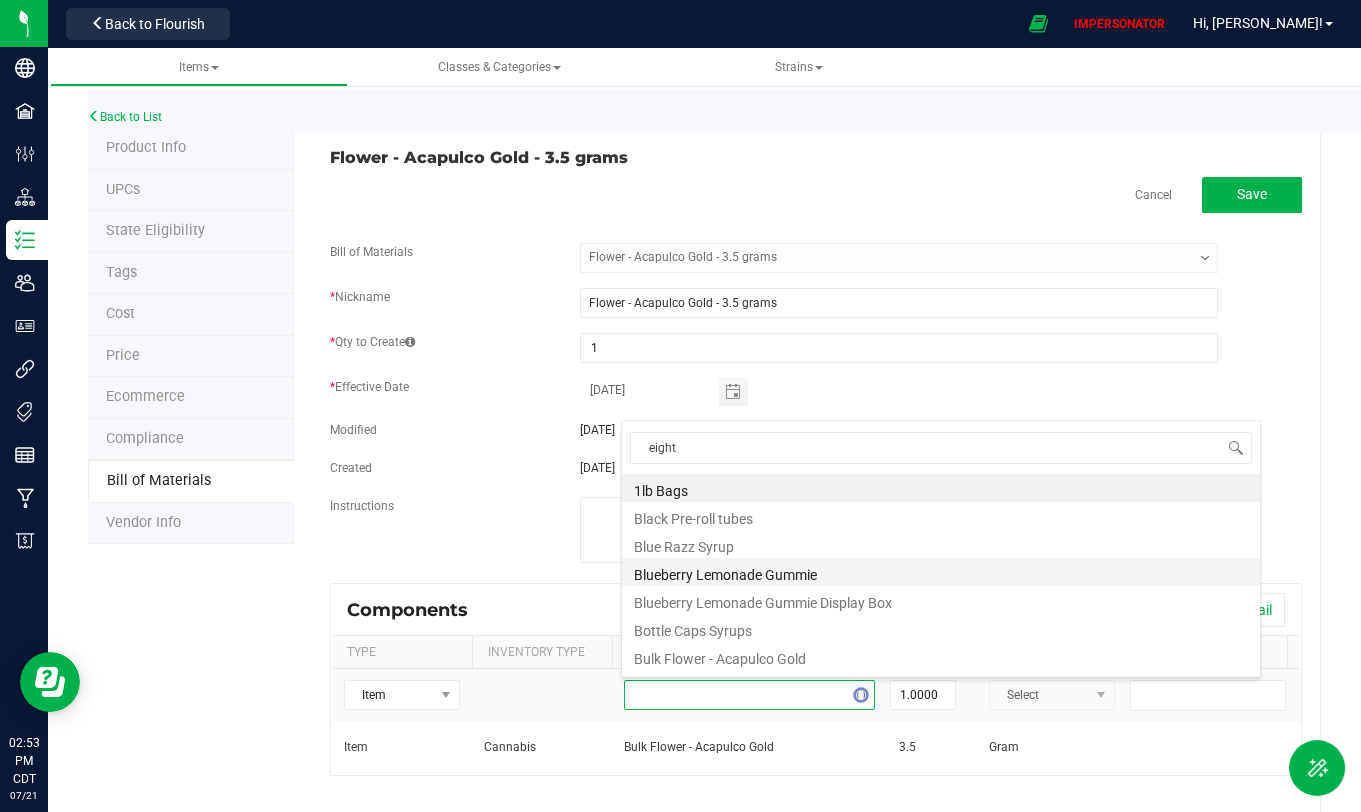 type on "eighth" 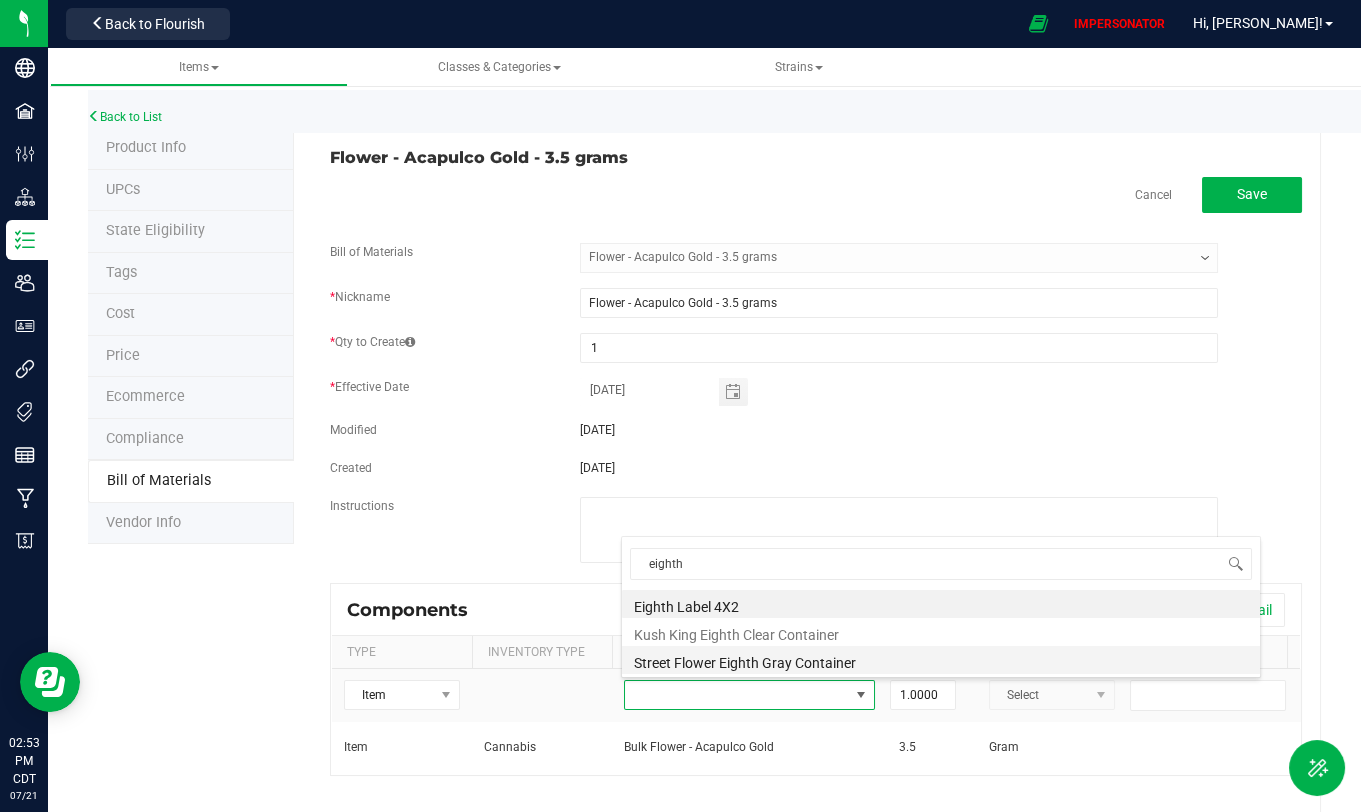 click on "Street Flower Eighth Gray Container" at bounding box center [941, 660] 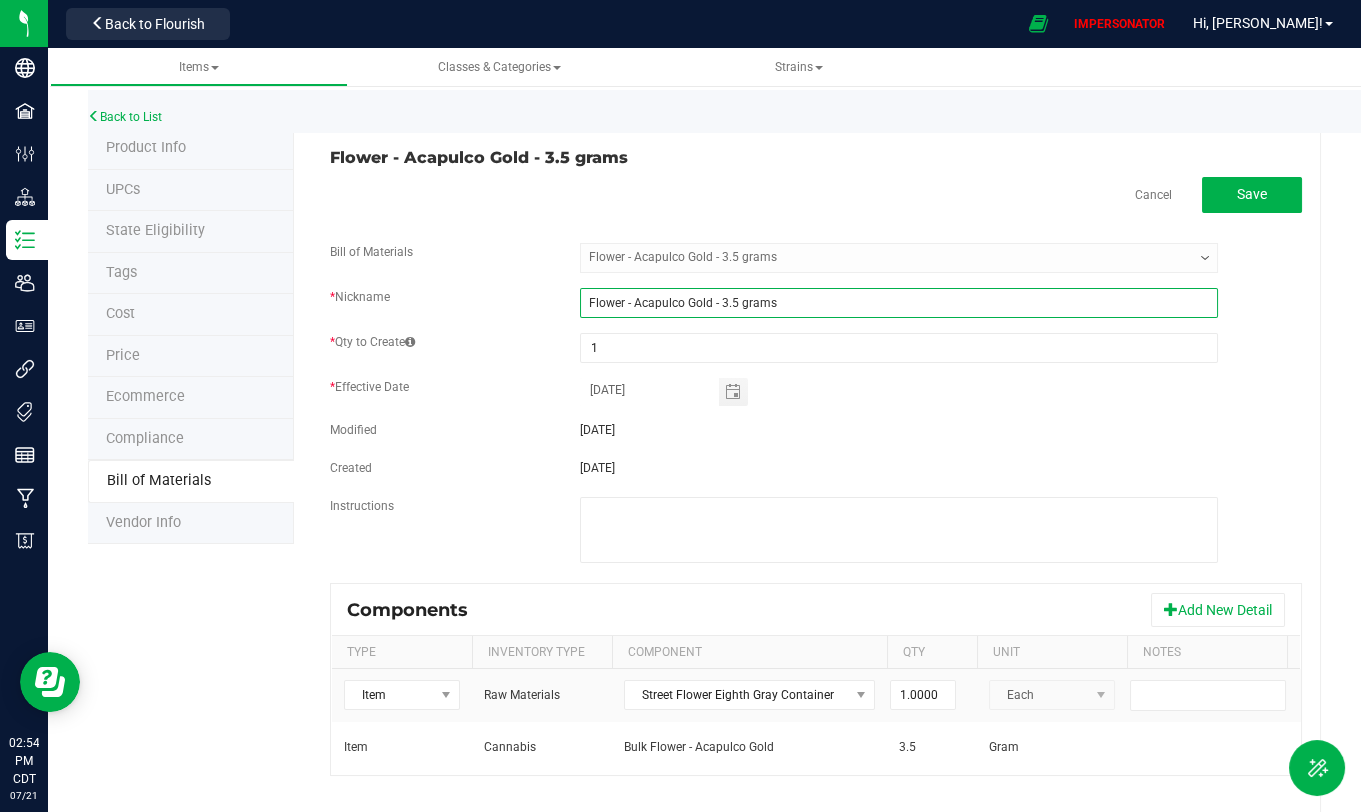 click on "Flower - Acapulco Gold - 3.5 grams" at bounding box center [899, 303] 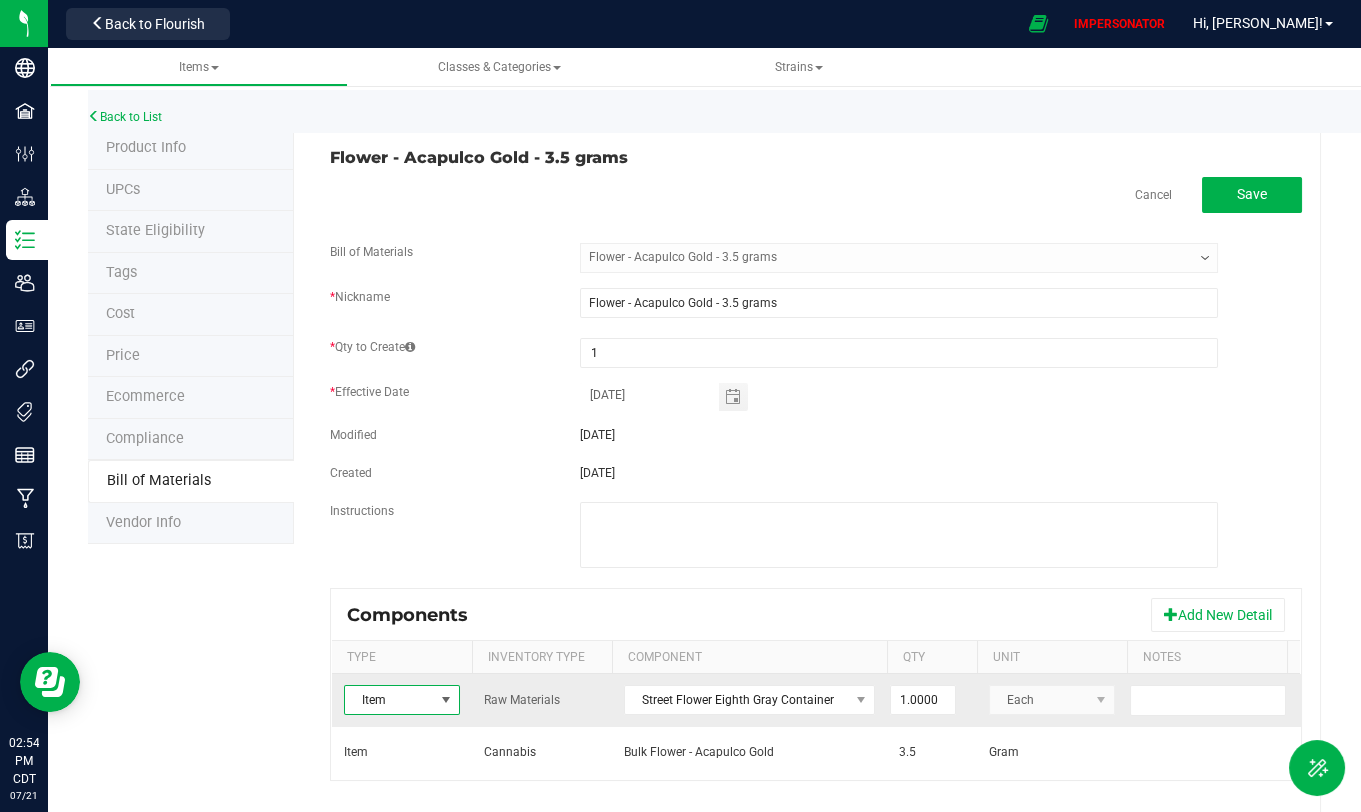 click at bounding box center (445, 700) 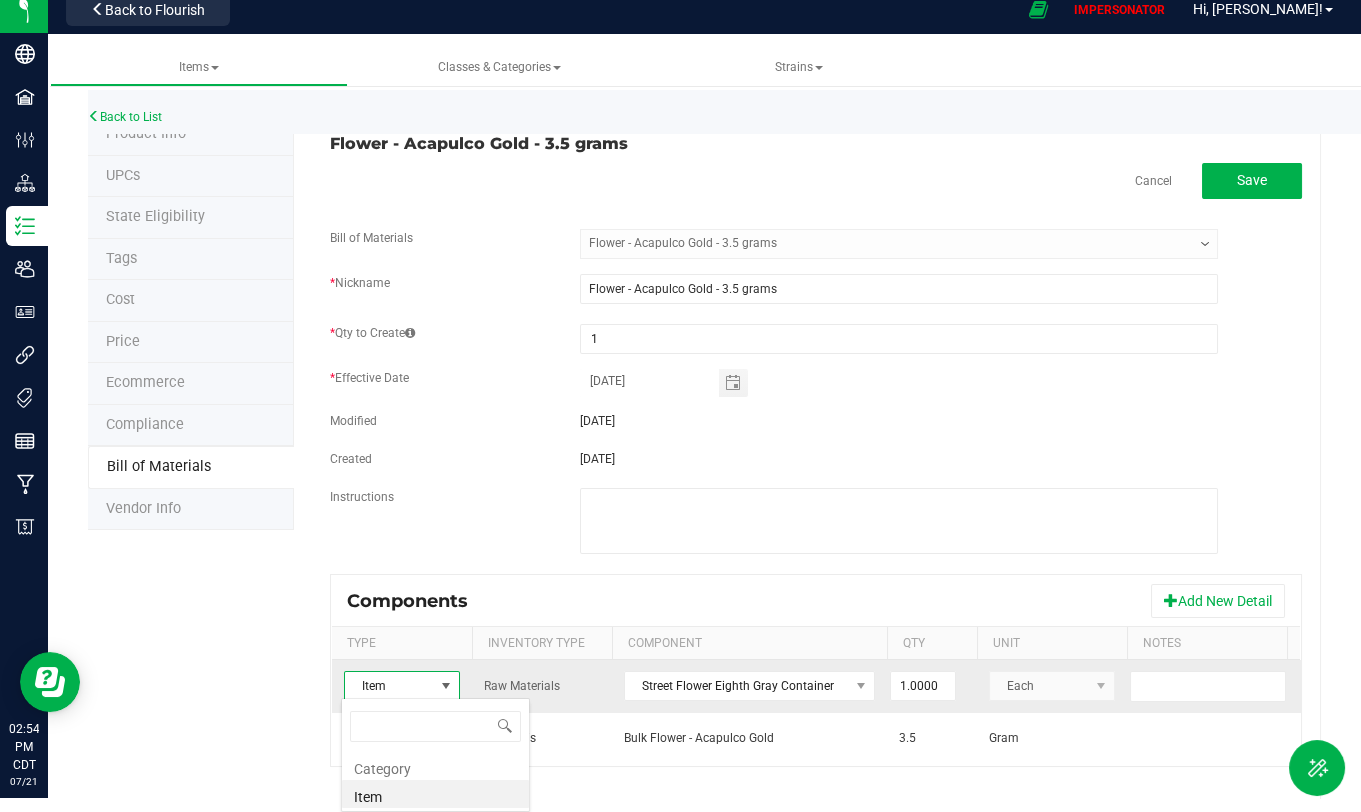 scroll, scrollTop: 99970, scrollLeft: 99884, axis: both 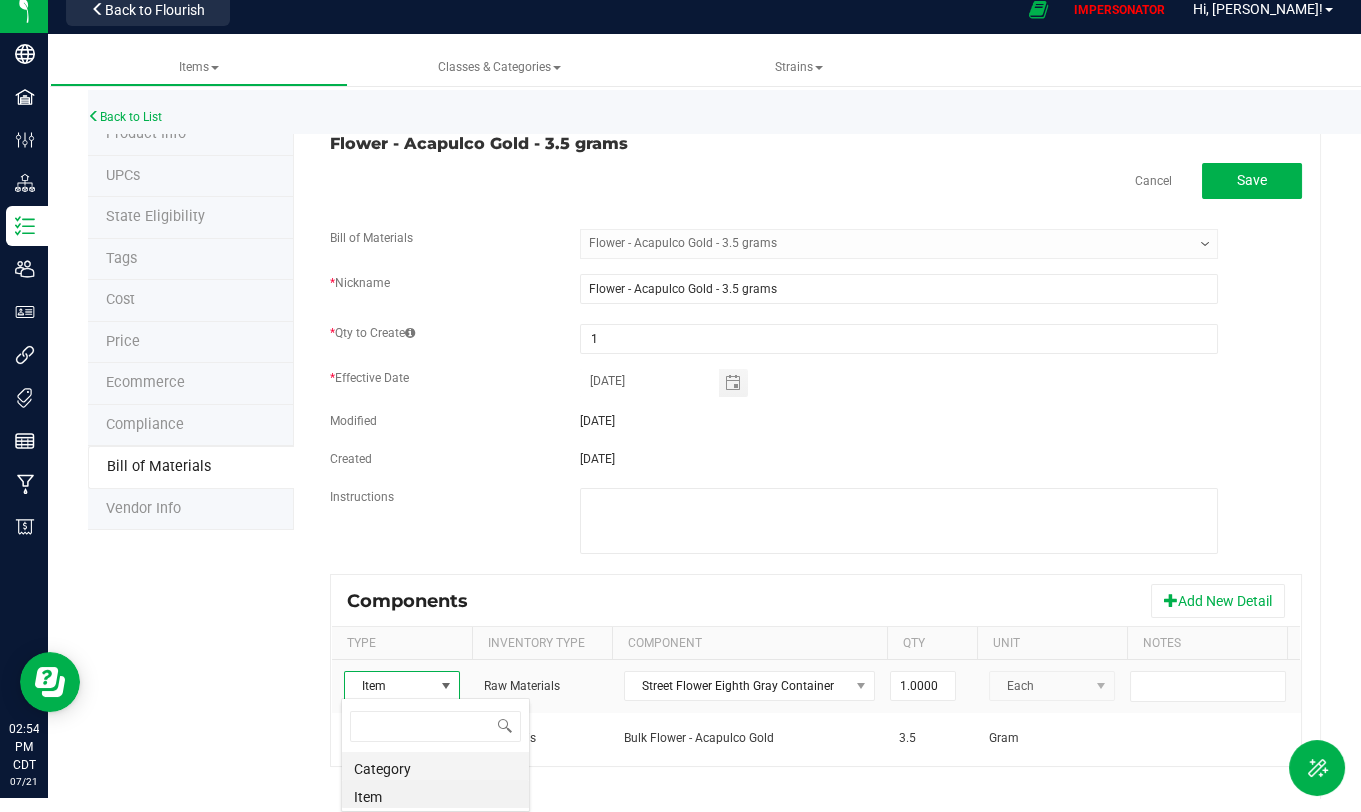 click on "Category" at bounding box center [435, 766] 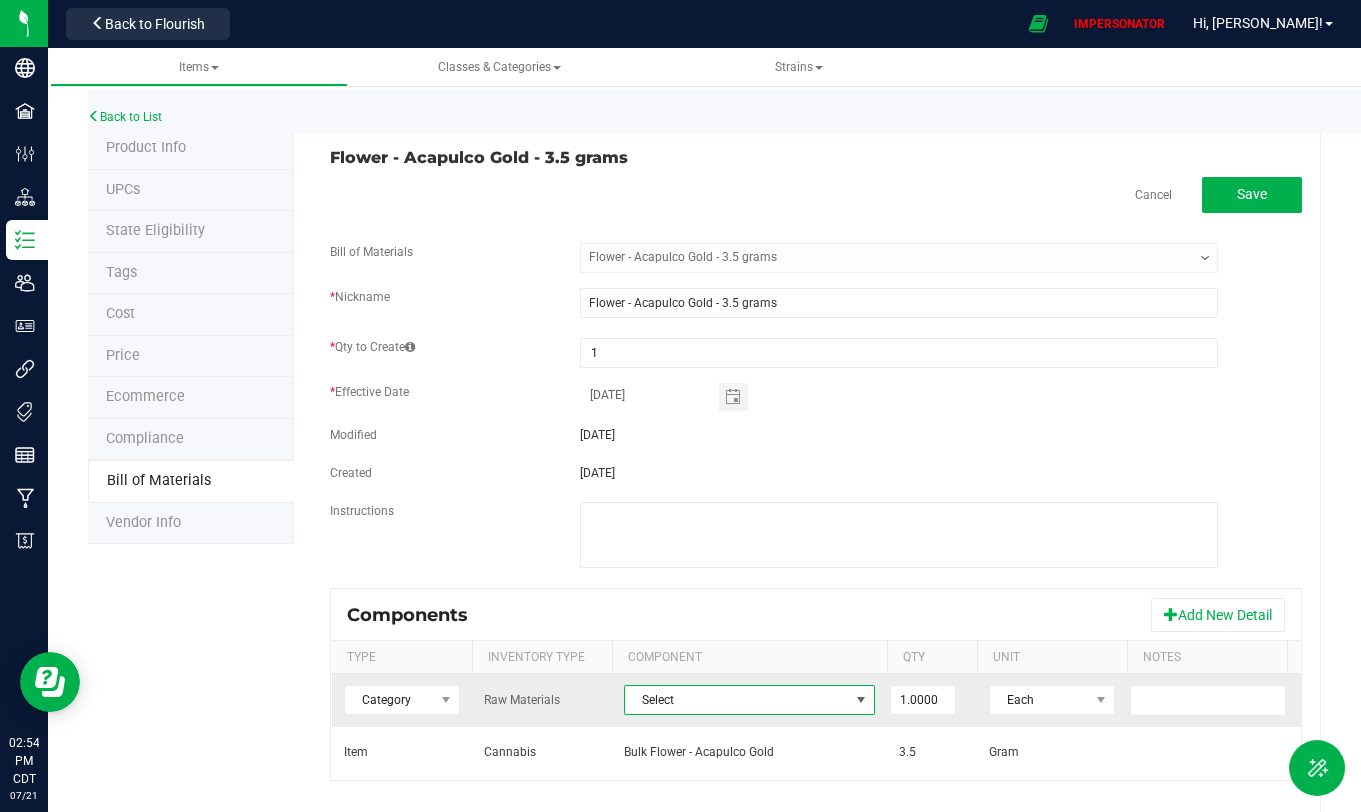 click on "Select" at bounding box center (737, 700) 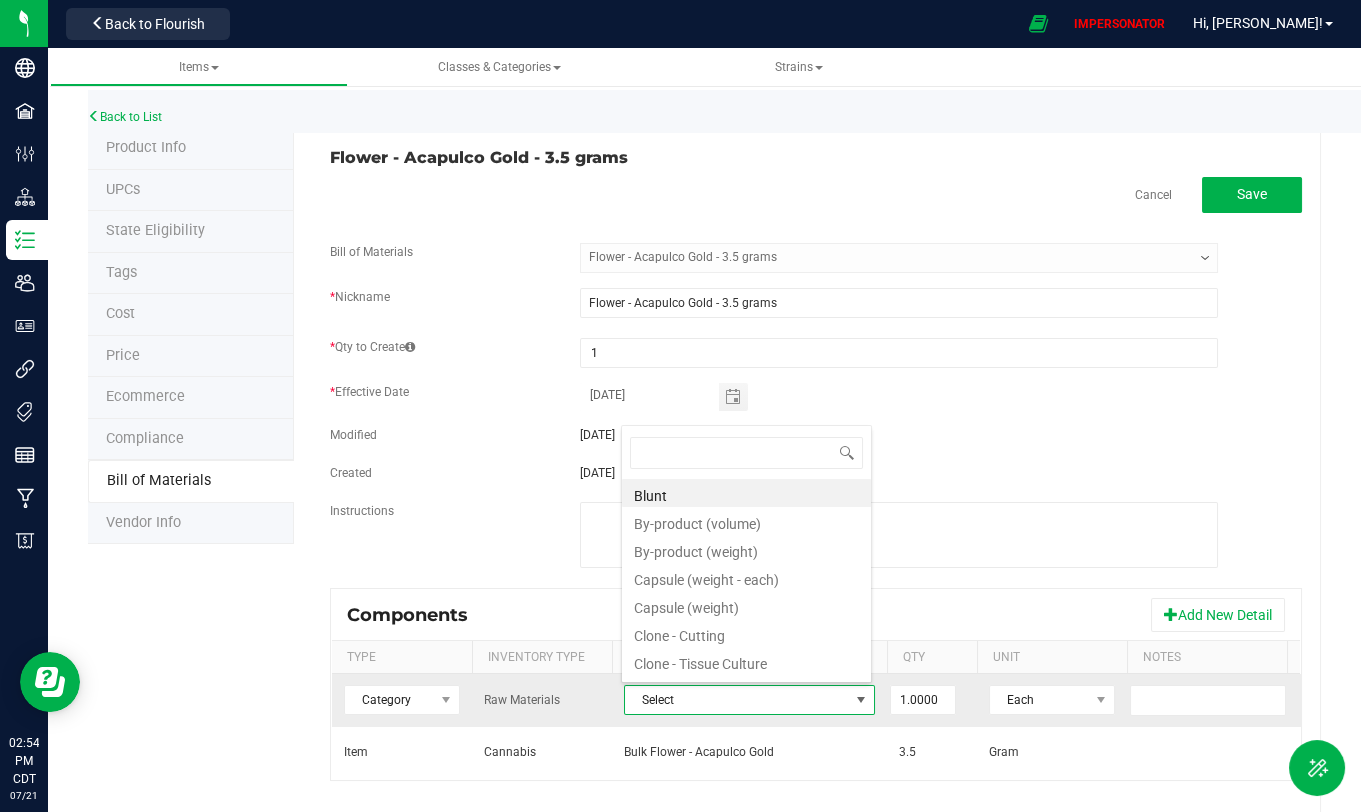 scroll, scrollTop: 99970, scrollLeft: 99749, axis: both 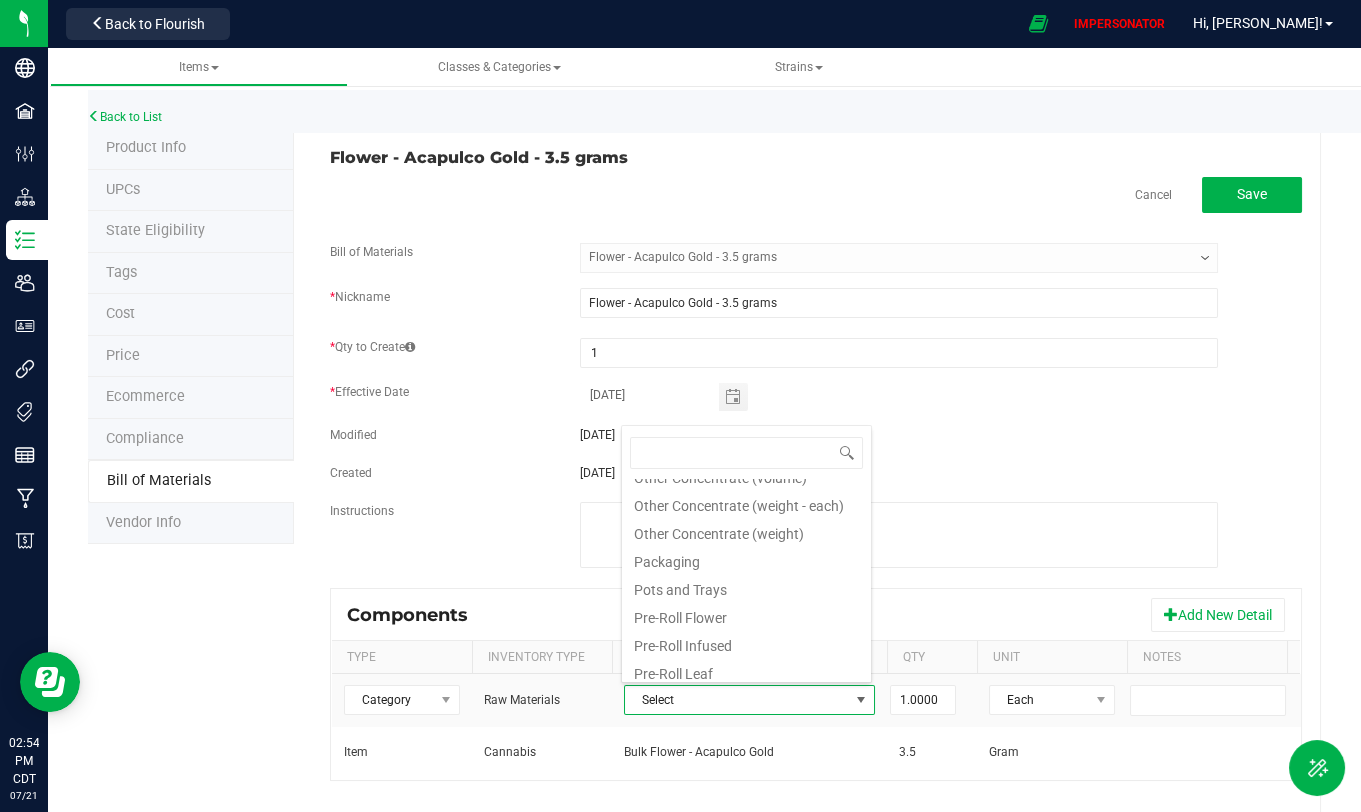 click on "Created  [DATE]" at bounding box center [816, 475] 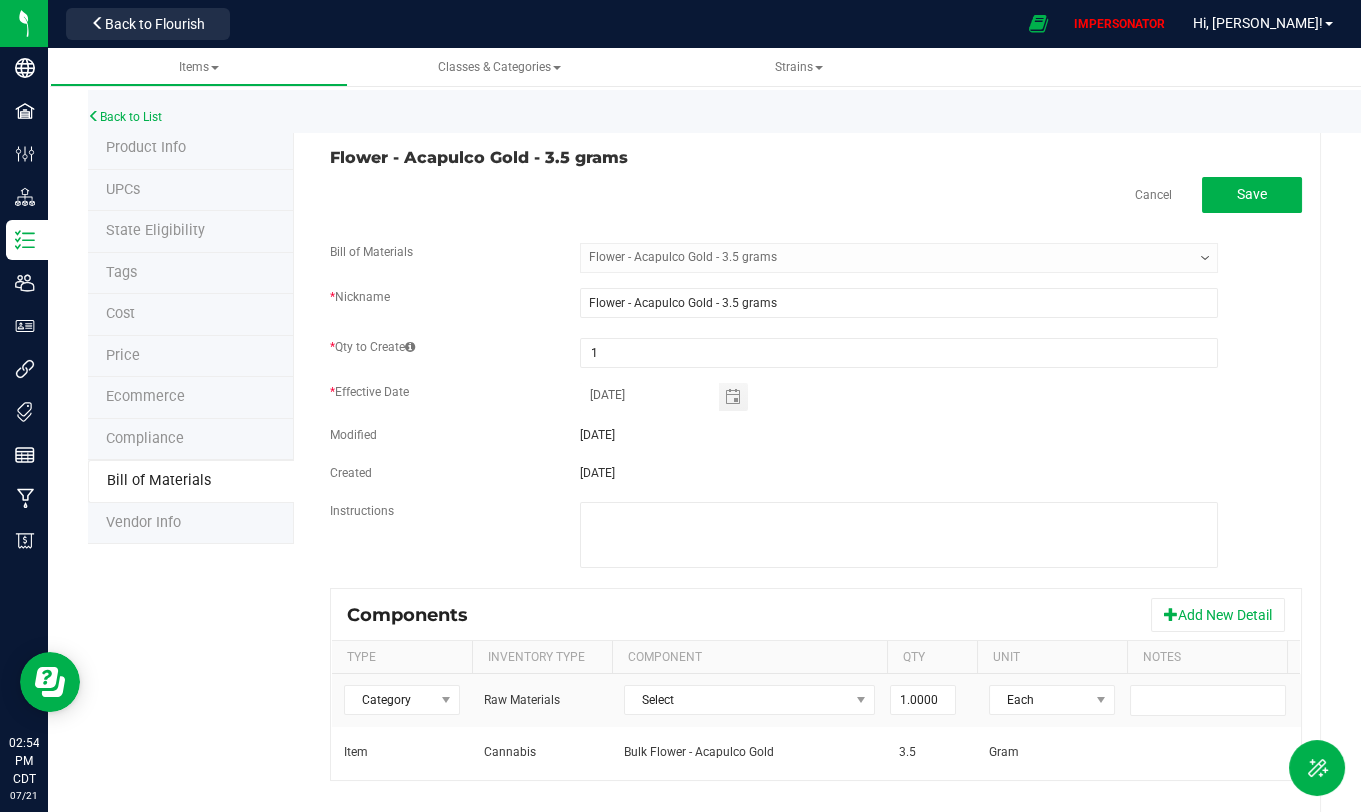 scroll, scrollTop: 0, scrollLeft: 110, axis: horizontal 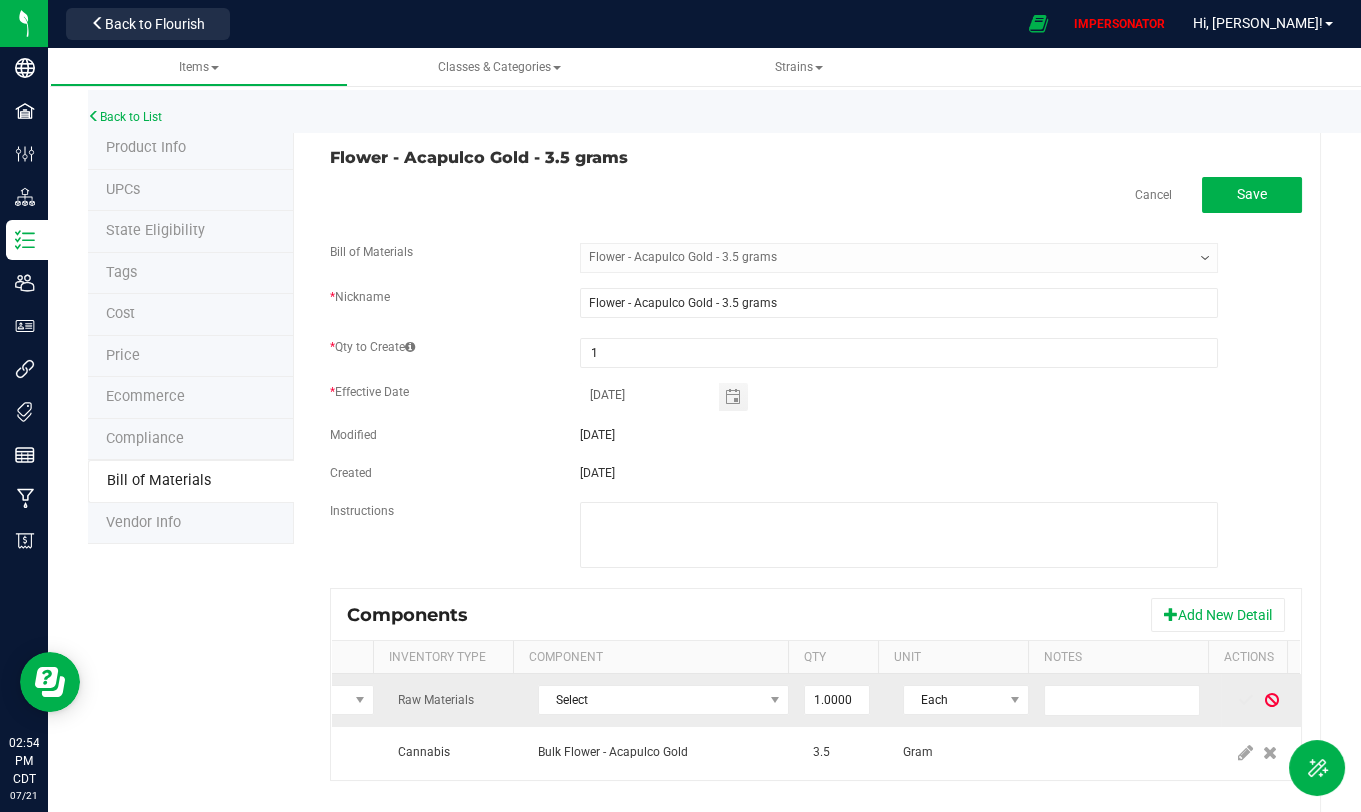 click at bounding box center (1272, 700) 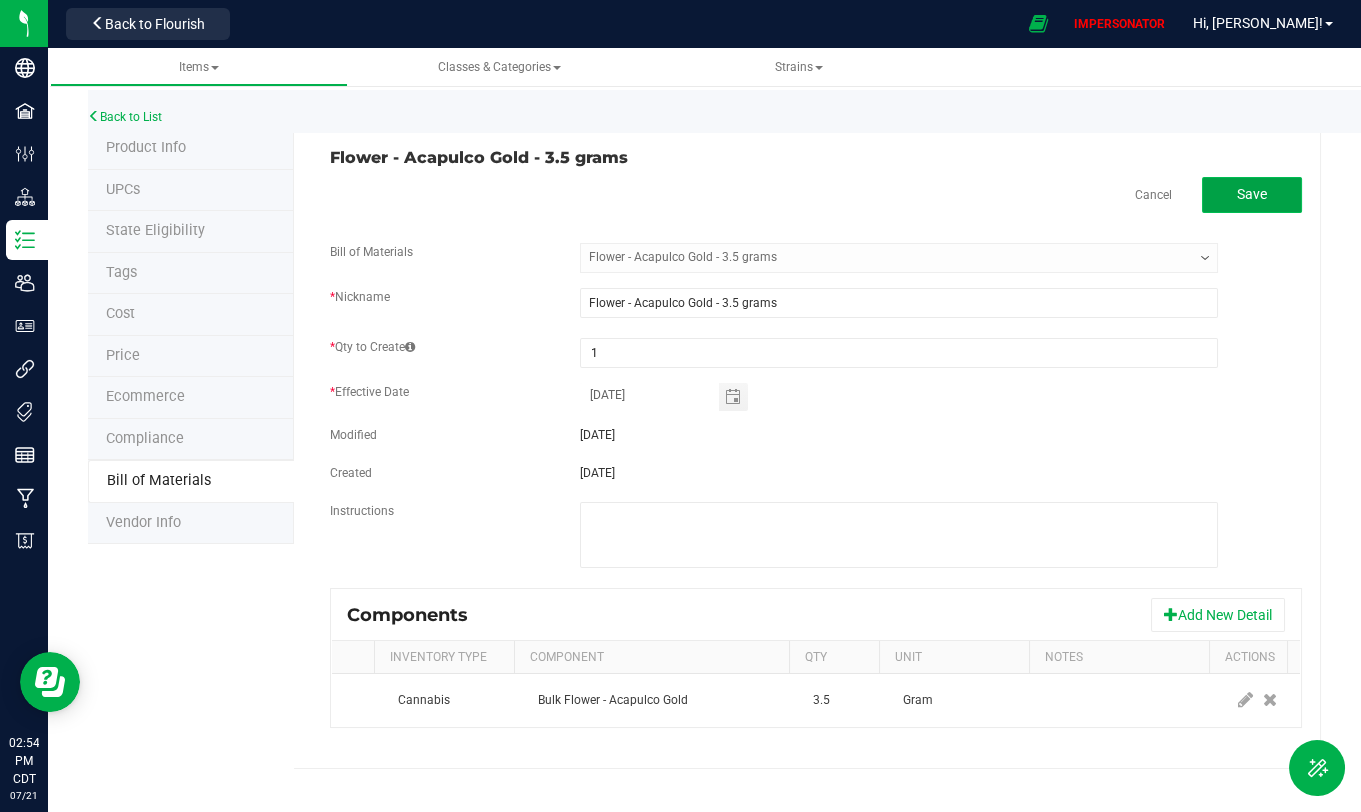 click on "Save" 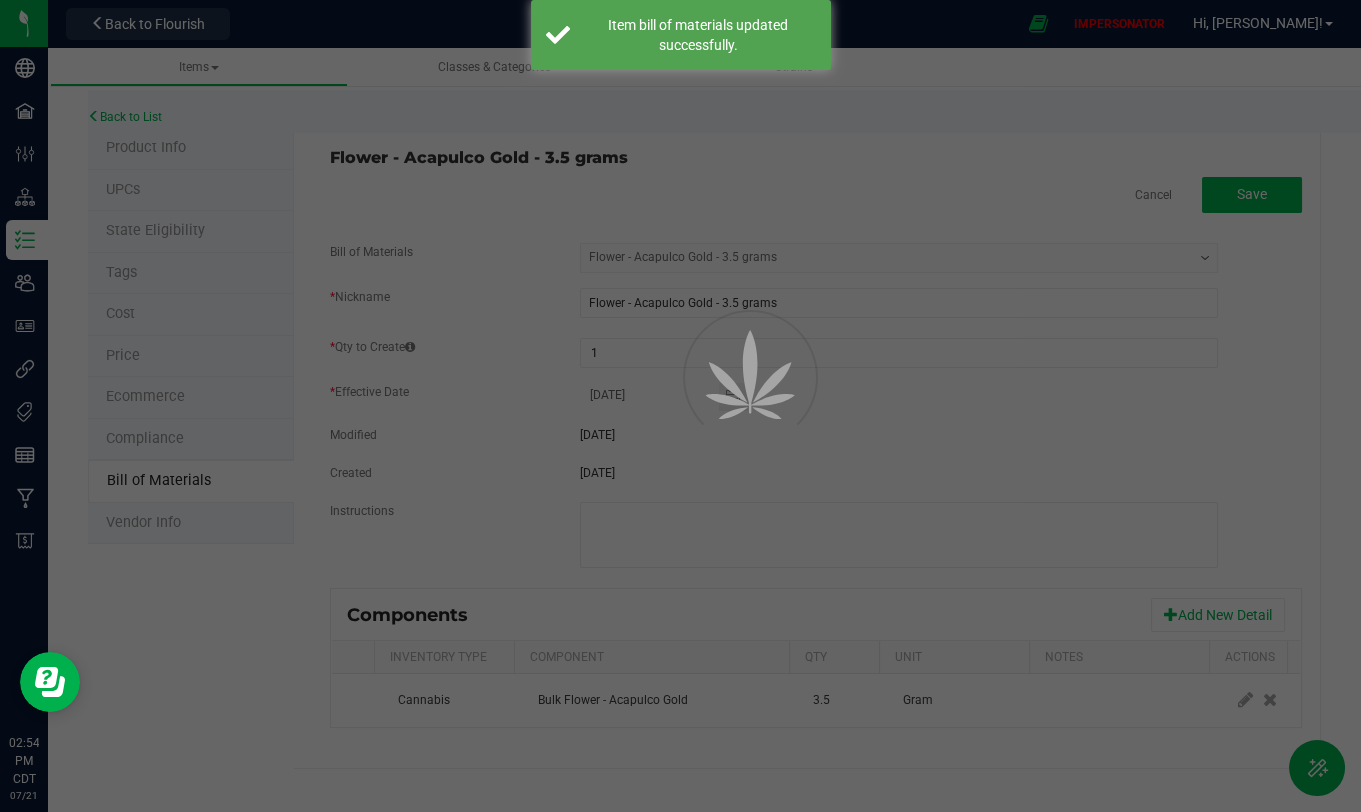 select on "1" 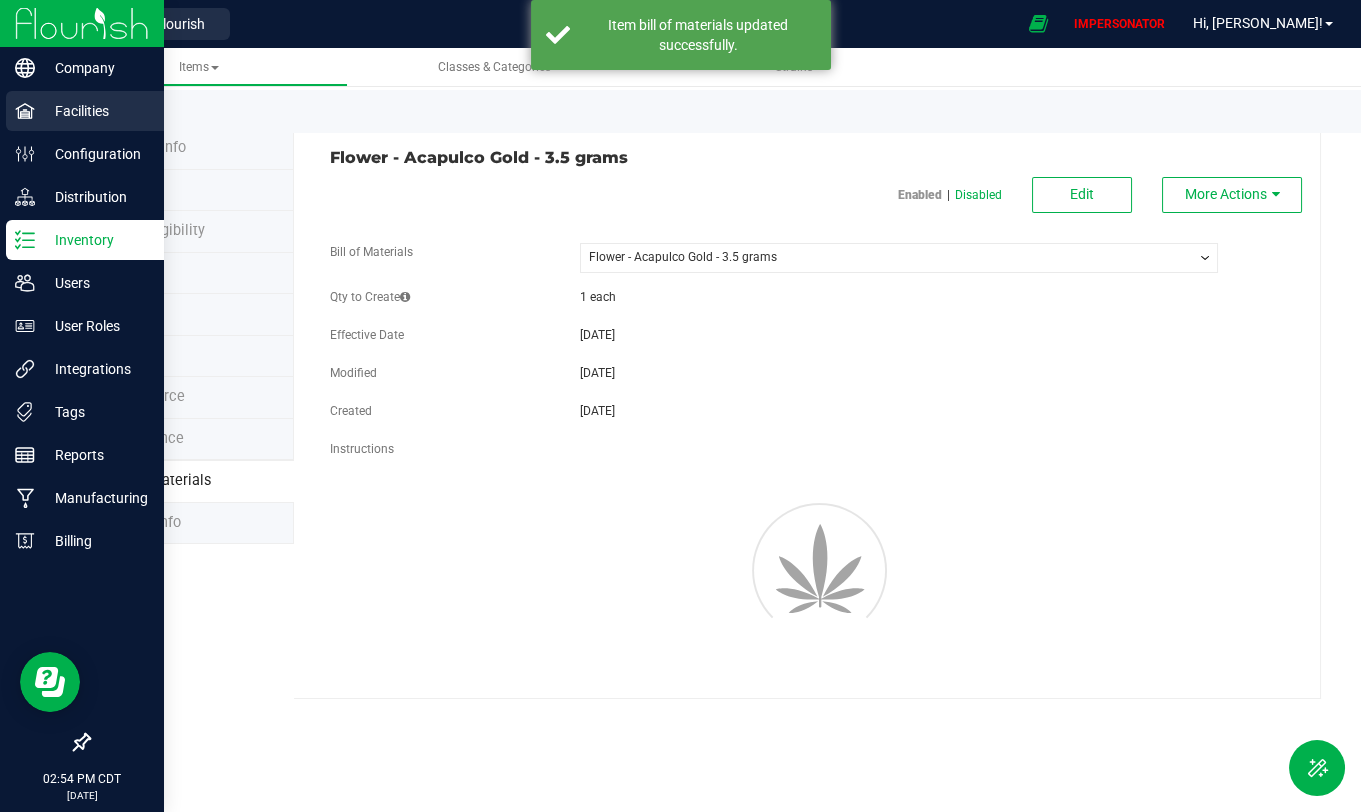 scroll, scrollTop: 0, scrollLeft: 0, axis: both 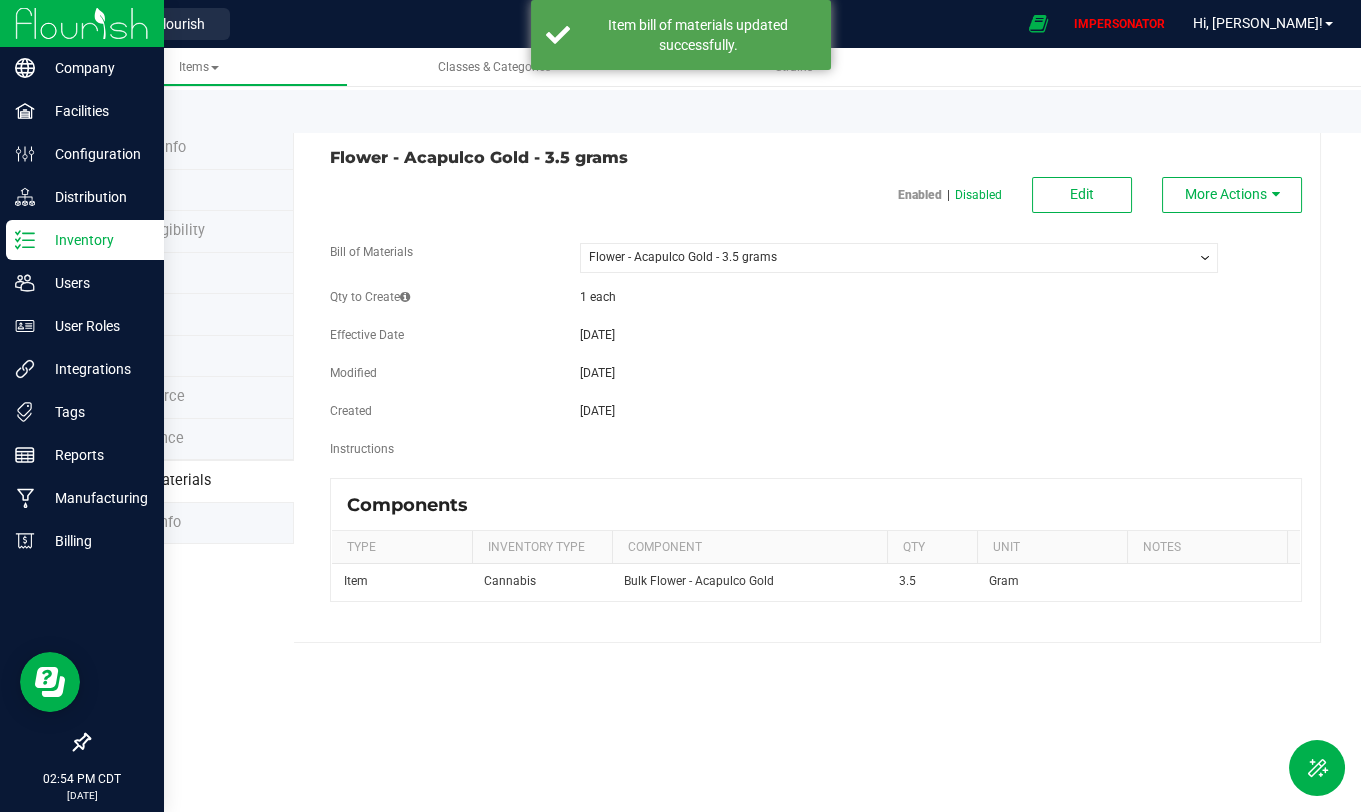 click on "Inventory" at bounding box center [95, 240] 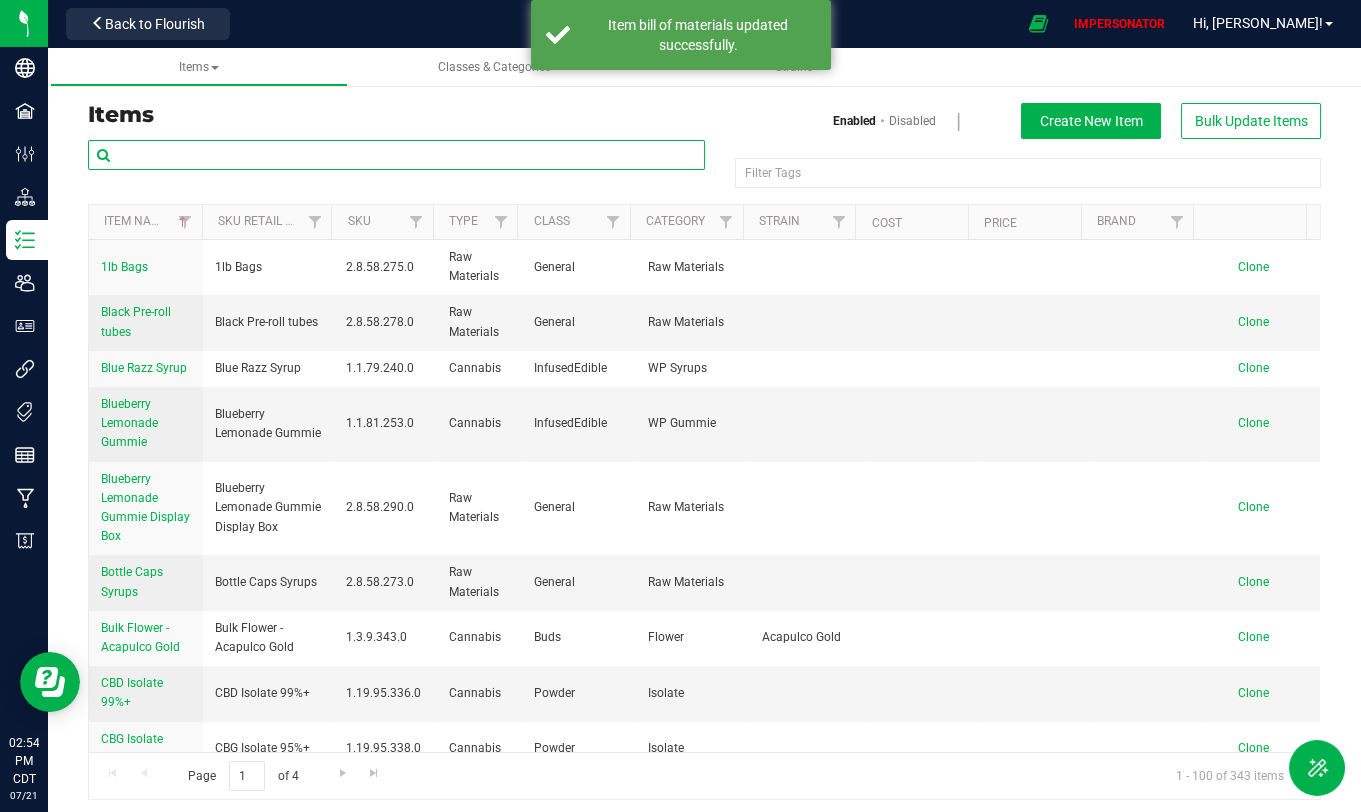click at bounding box center (396, 155) 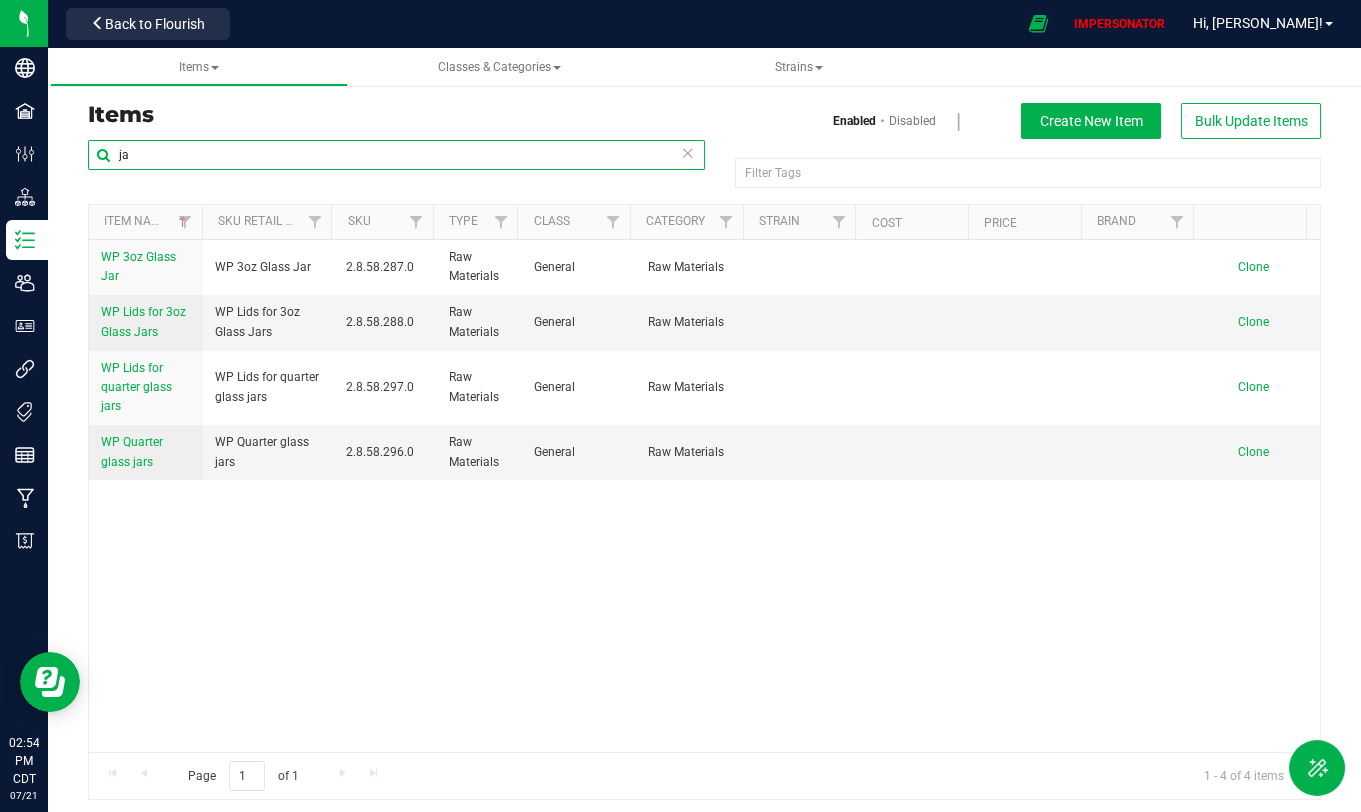 type on "j" 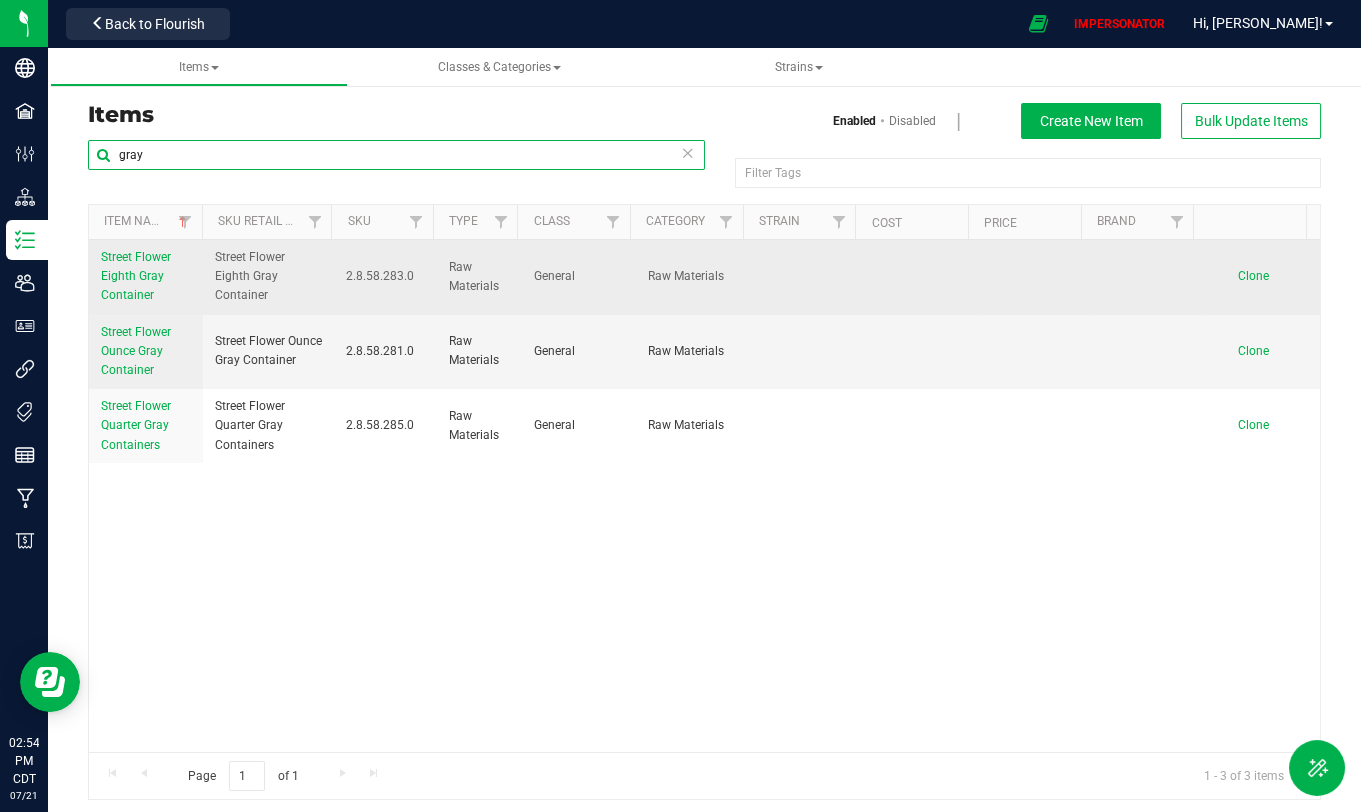 type on "gray" 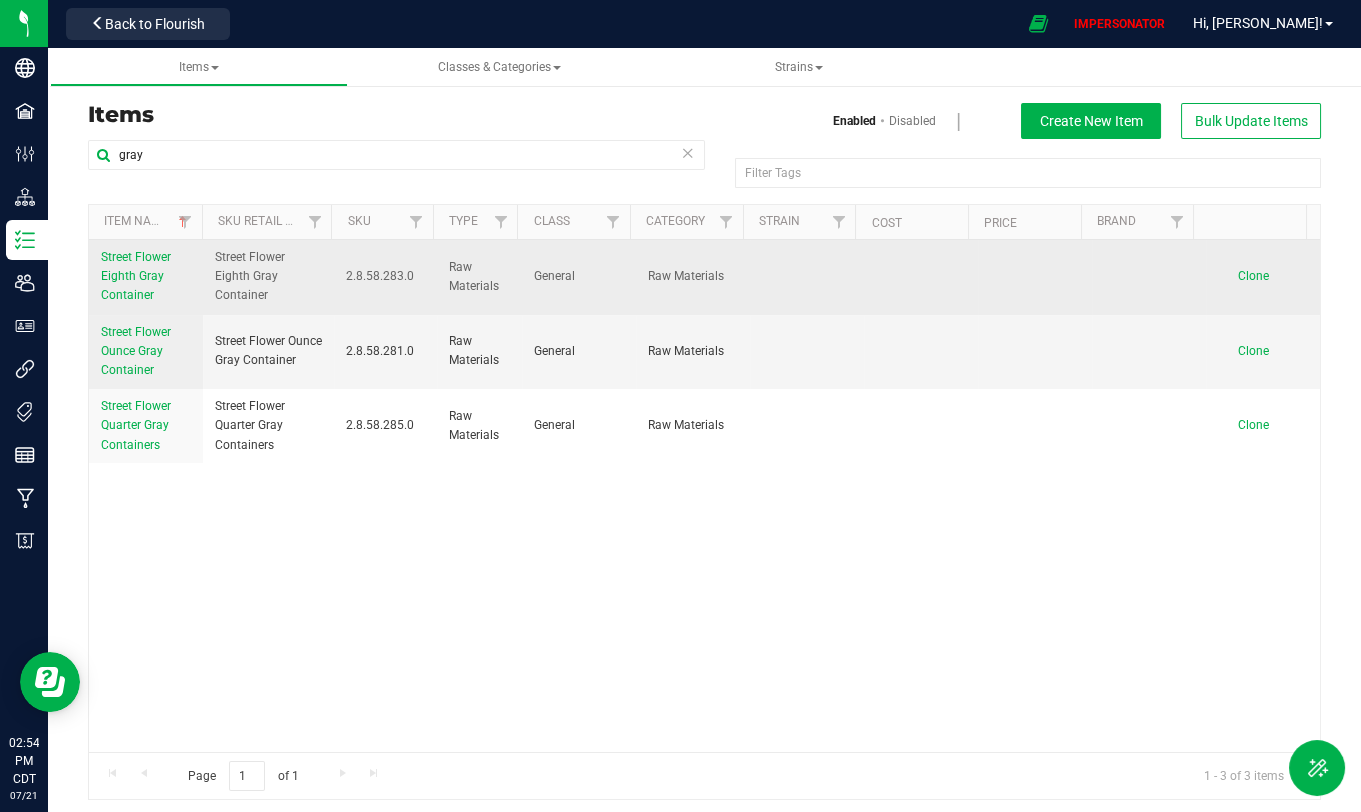 drag, startPoint x: 614, startPoint y: 277, endPoint x: 807, endPoint y: 275, distance: 193.01036 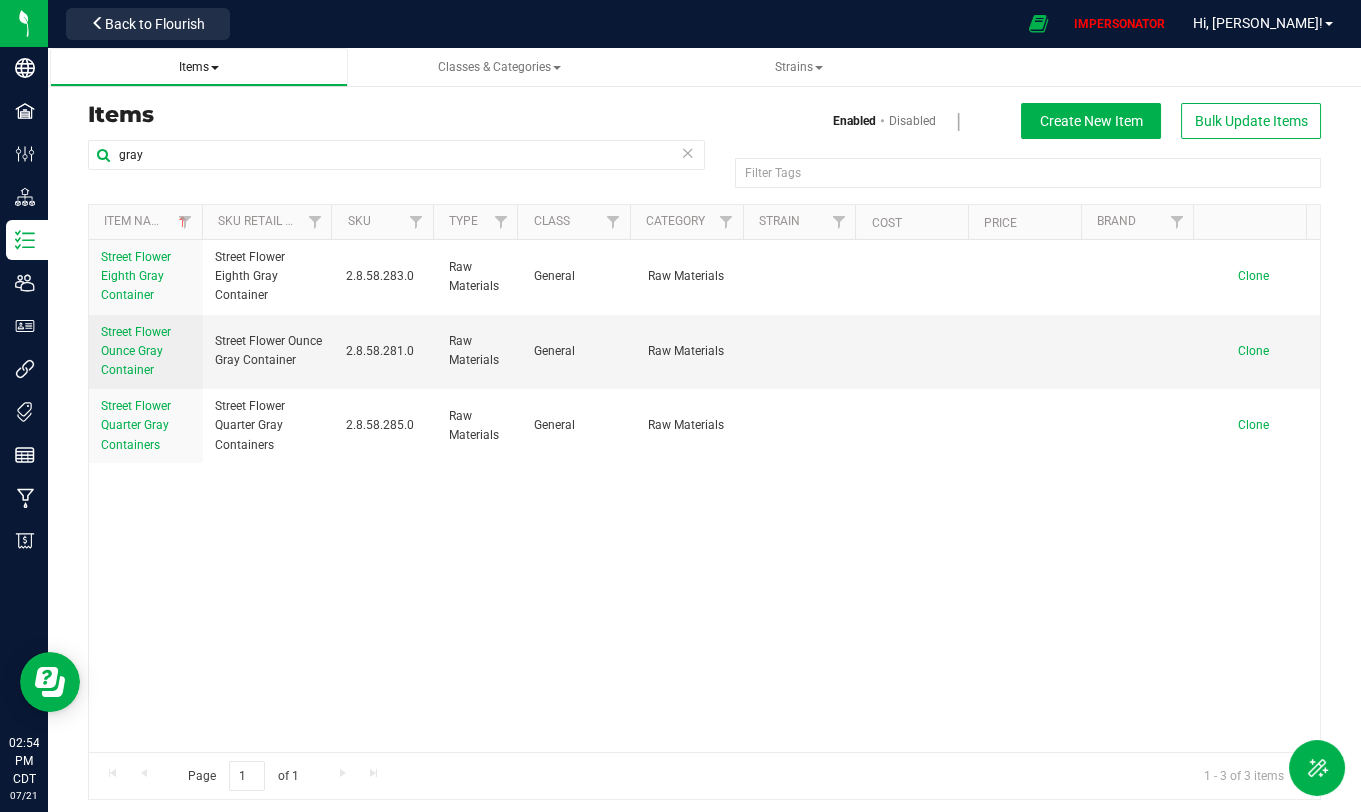 click on "Items" at bounding box center (199, 67) 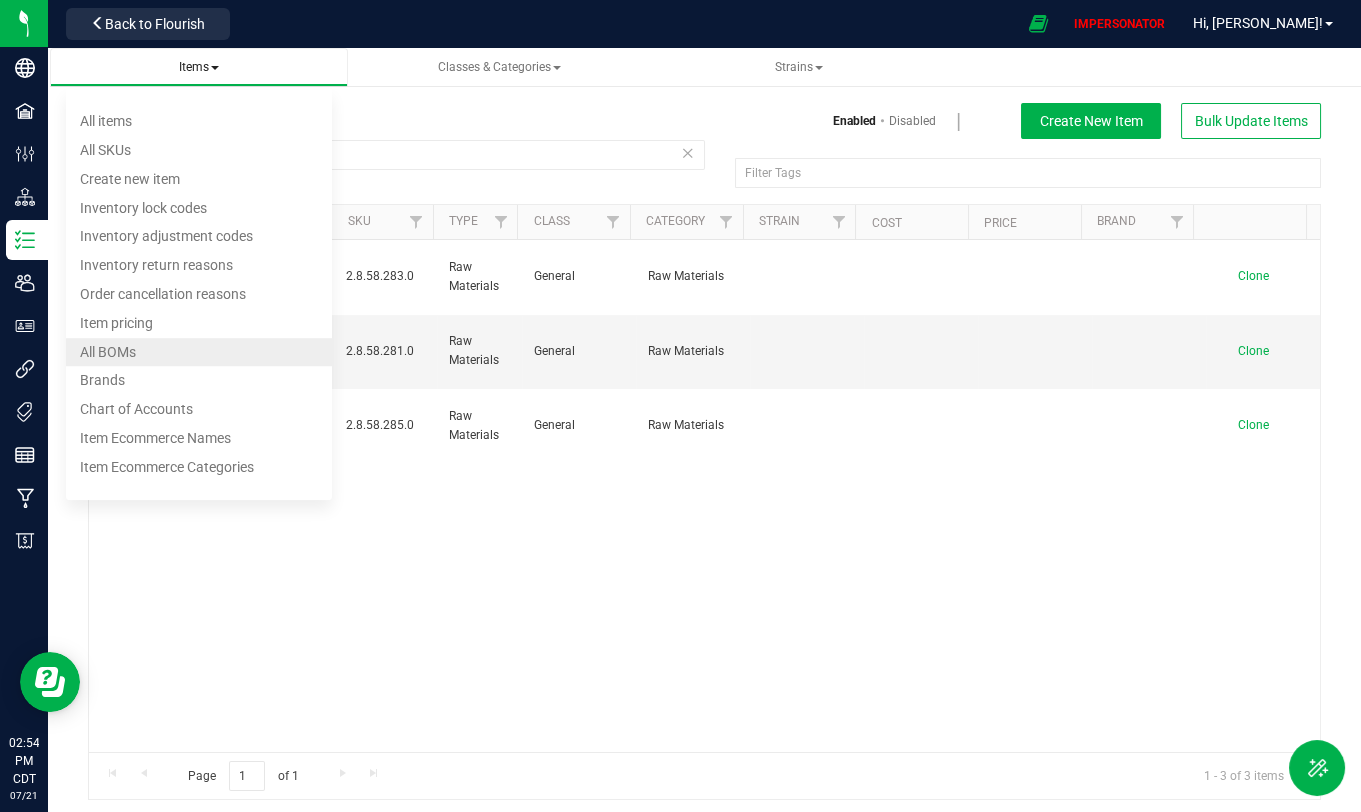 click on "All BOMs" at bounding box center (199, 352) 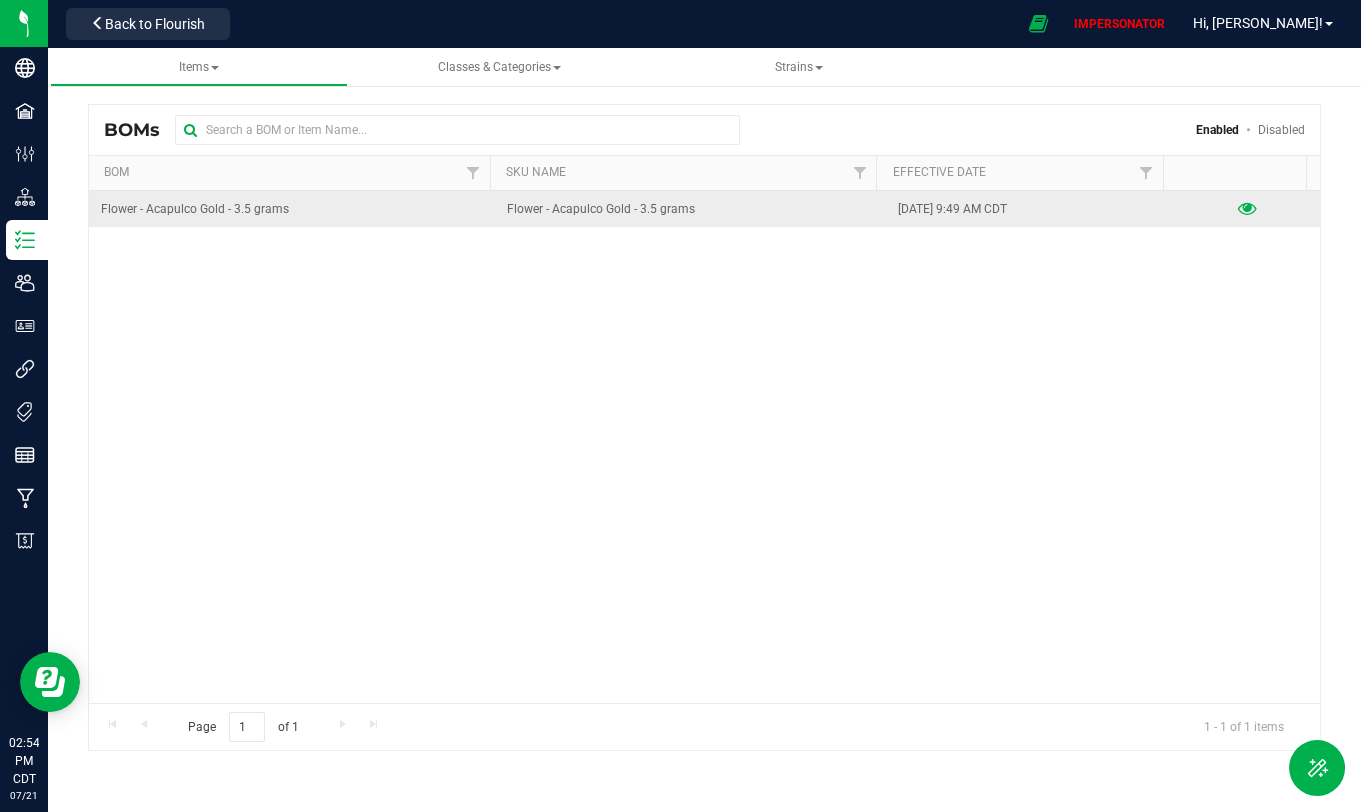 click at bounding box center (1247, 209) 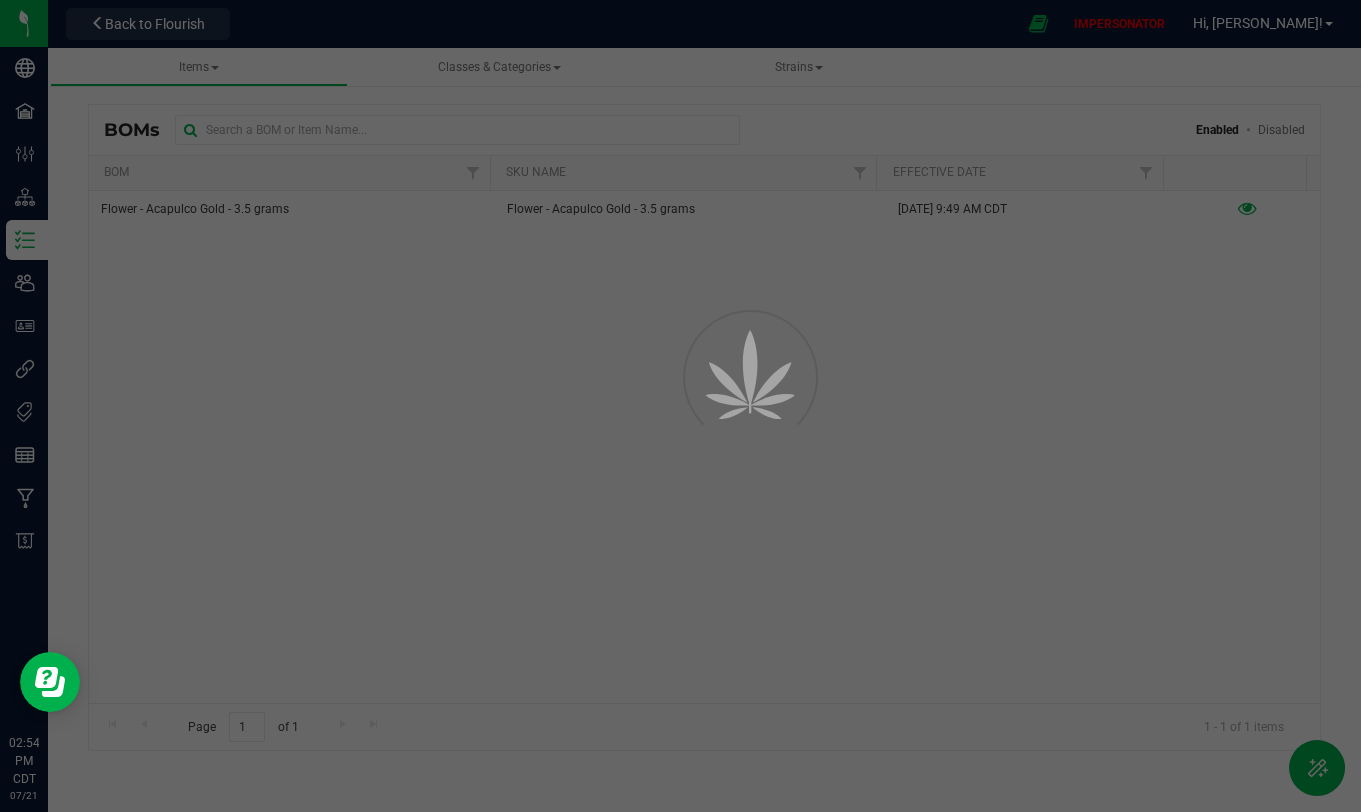 select on "1" 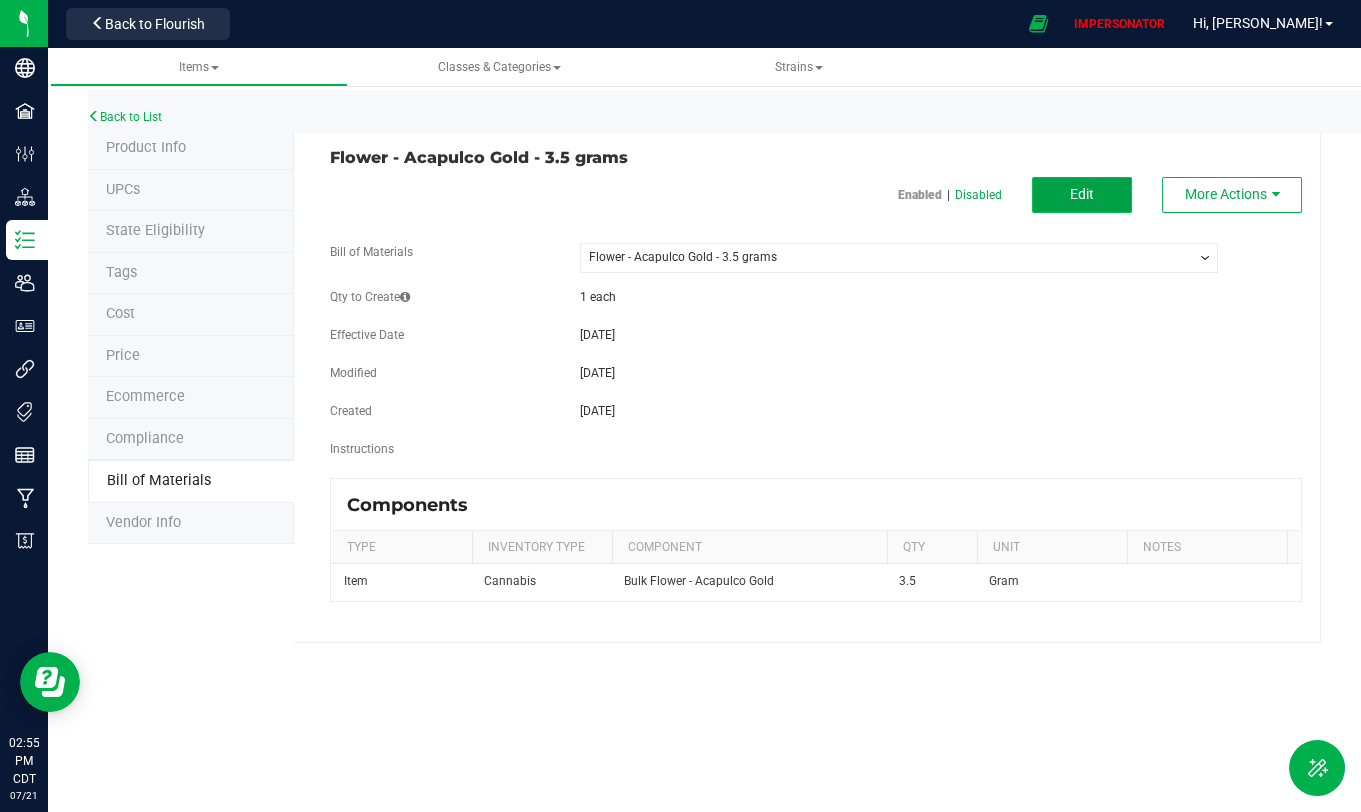 click on "Edit" at bounding box center [1082, 195] 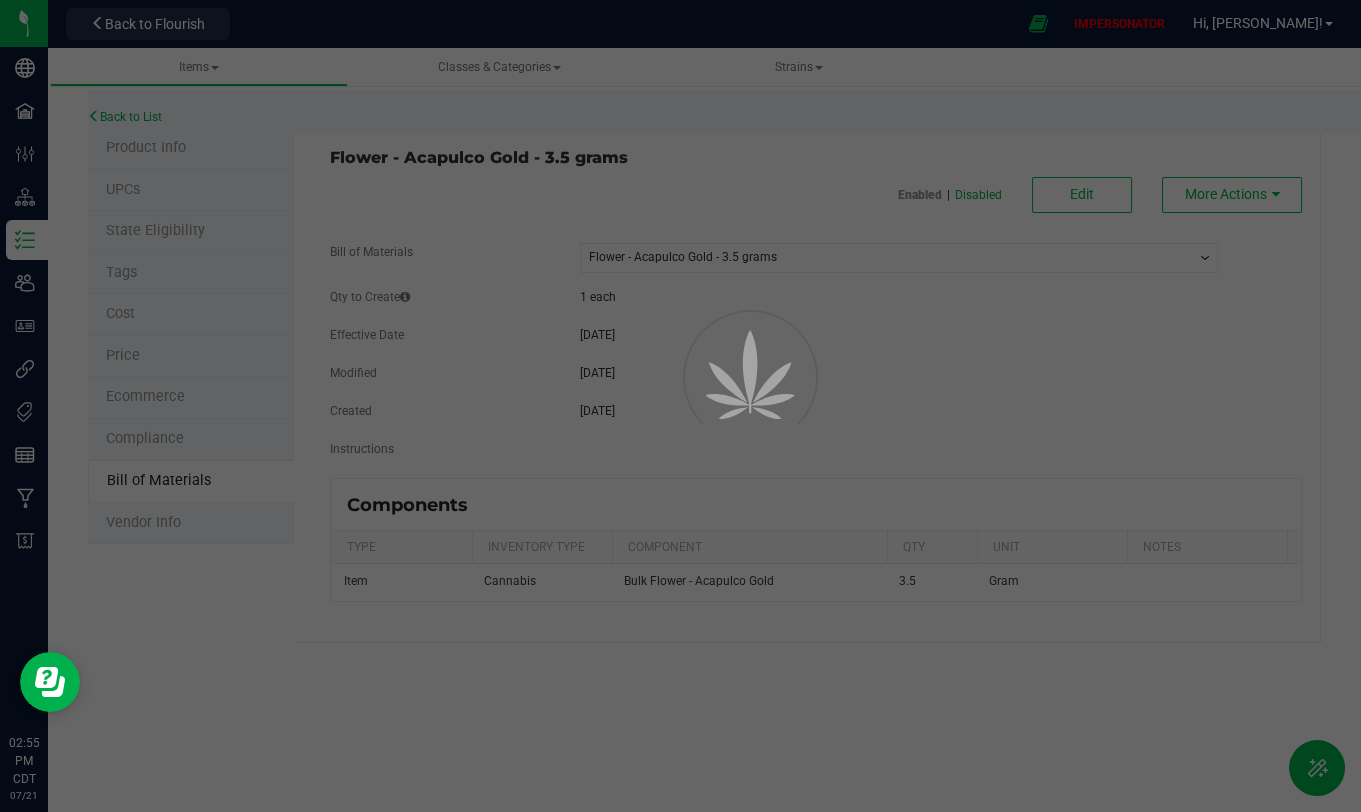 select on "1" 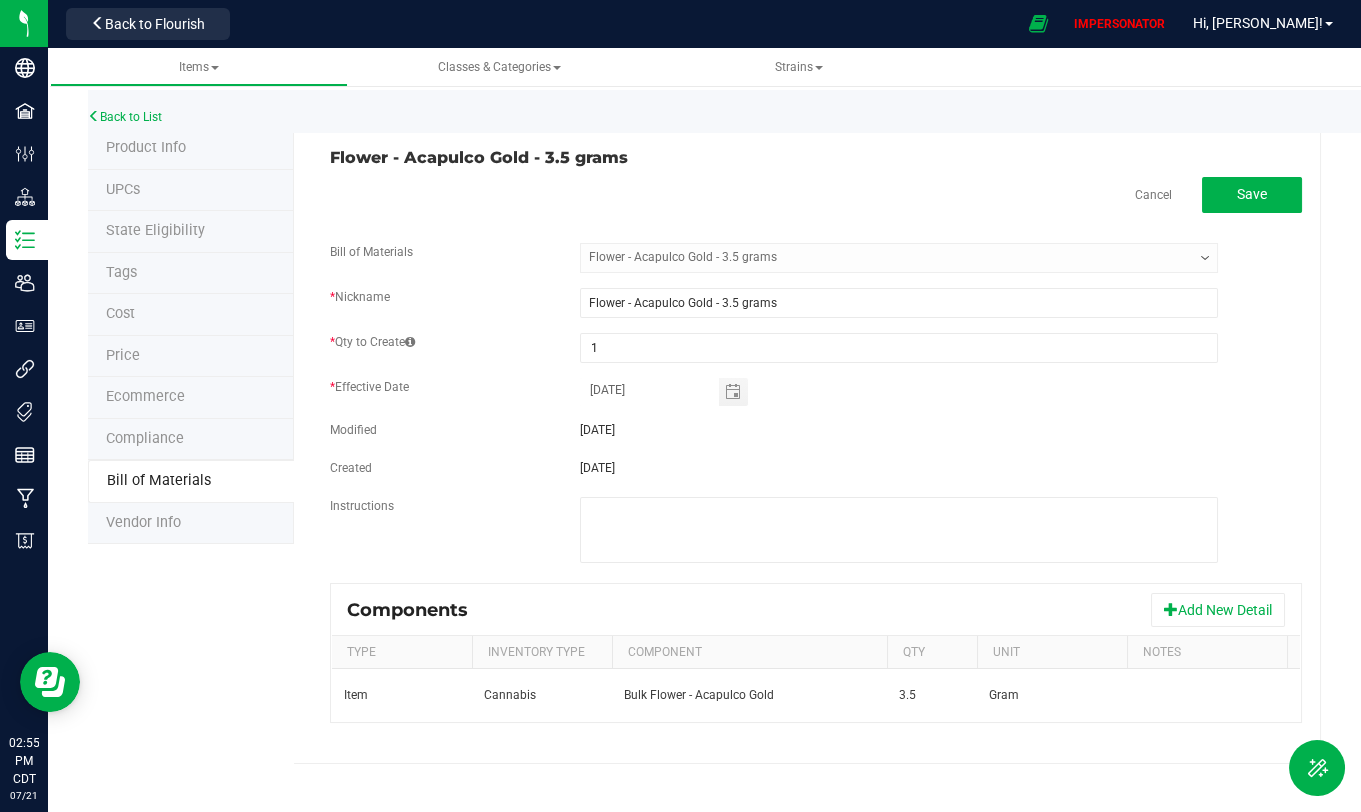 scroll, scrollTop: 20, scrollLeft: 0, axis: vertical 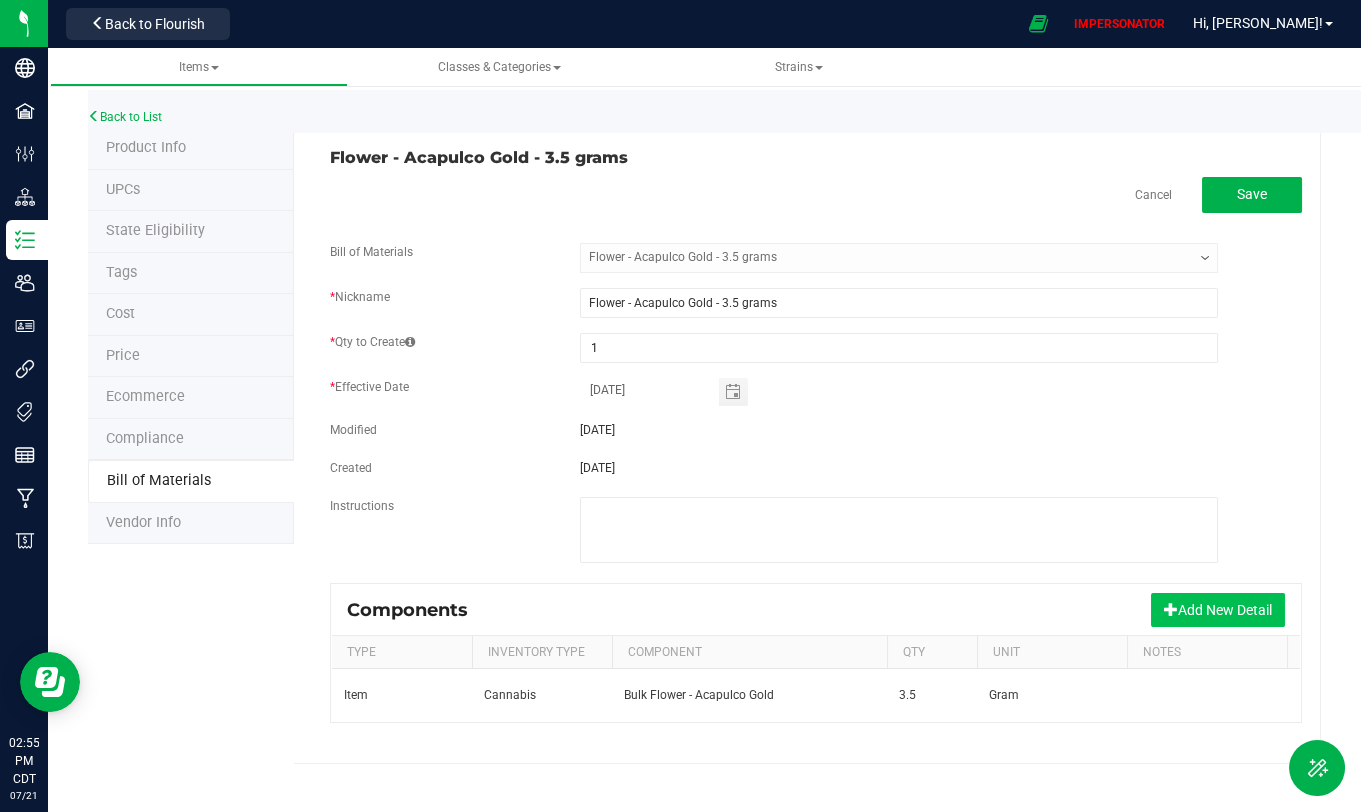 click on "Add New Detail" at bounding box center [1218, 610] 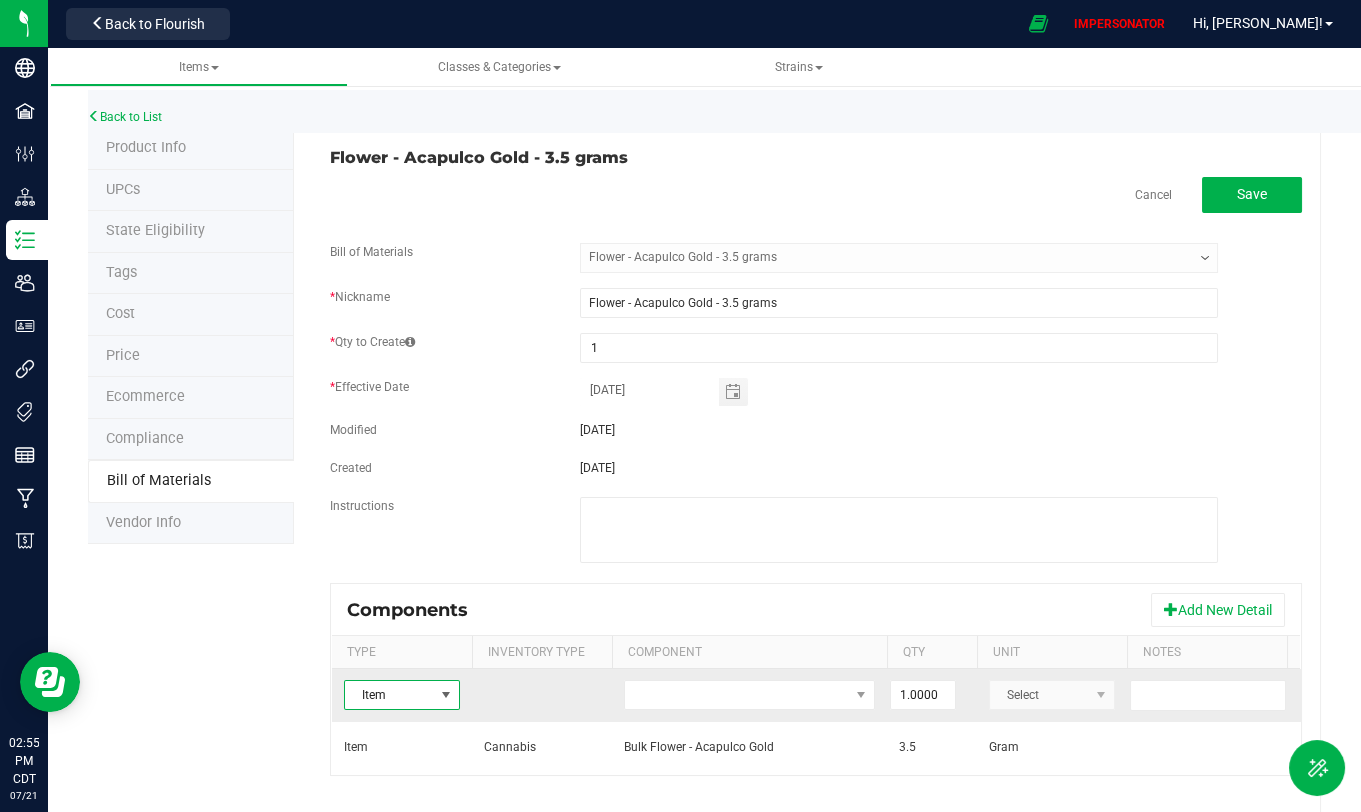 click on "Item" at bounding box center (389, 695) 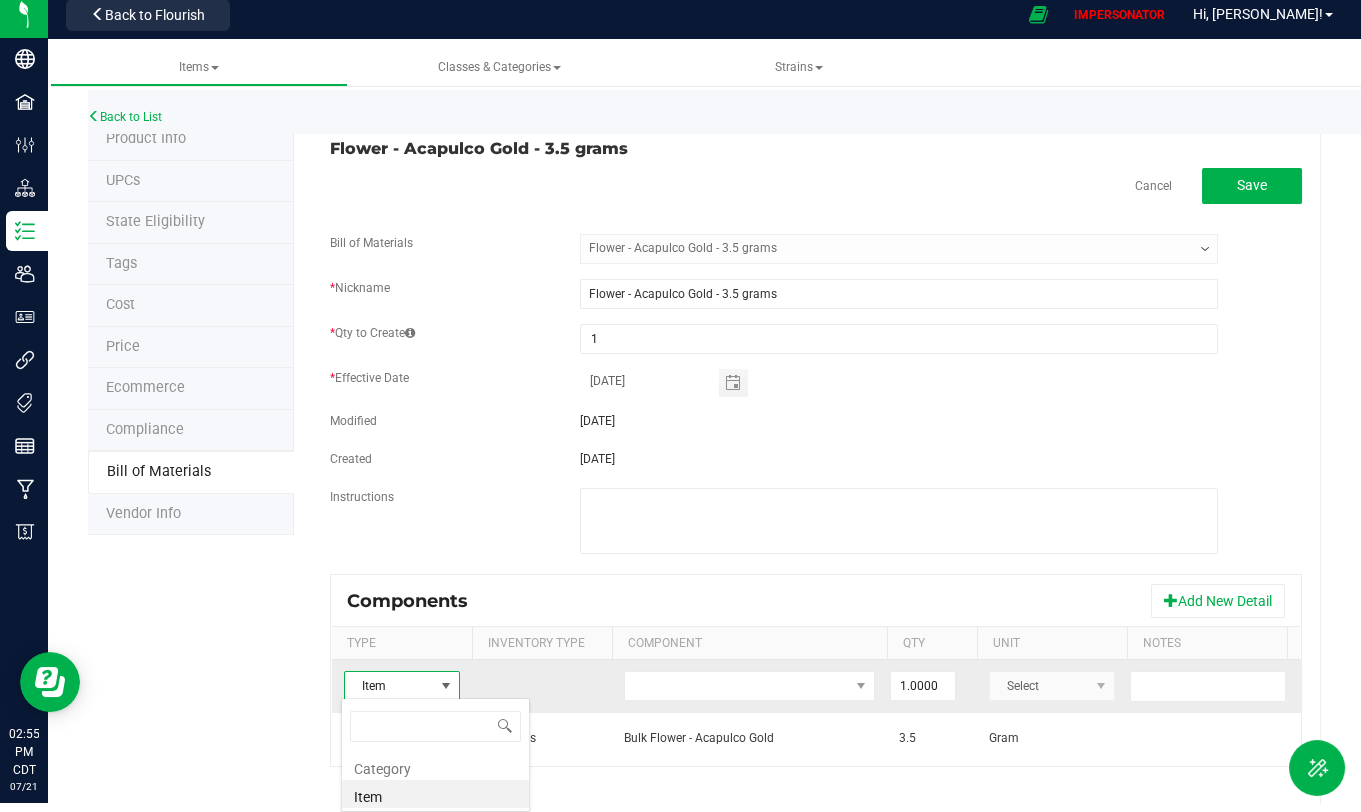 scroll, scrollTop: 99970, scrollLeft: 99884, axis: both 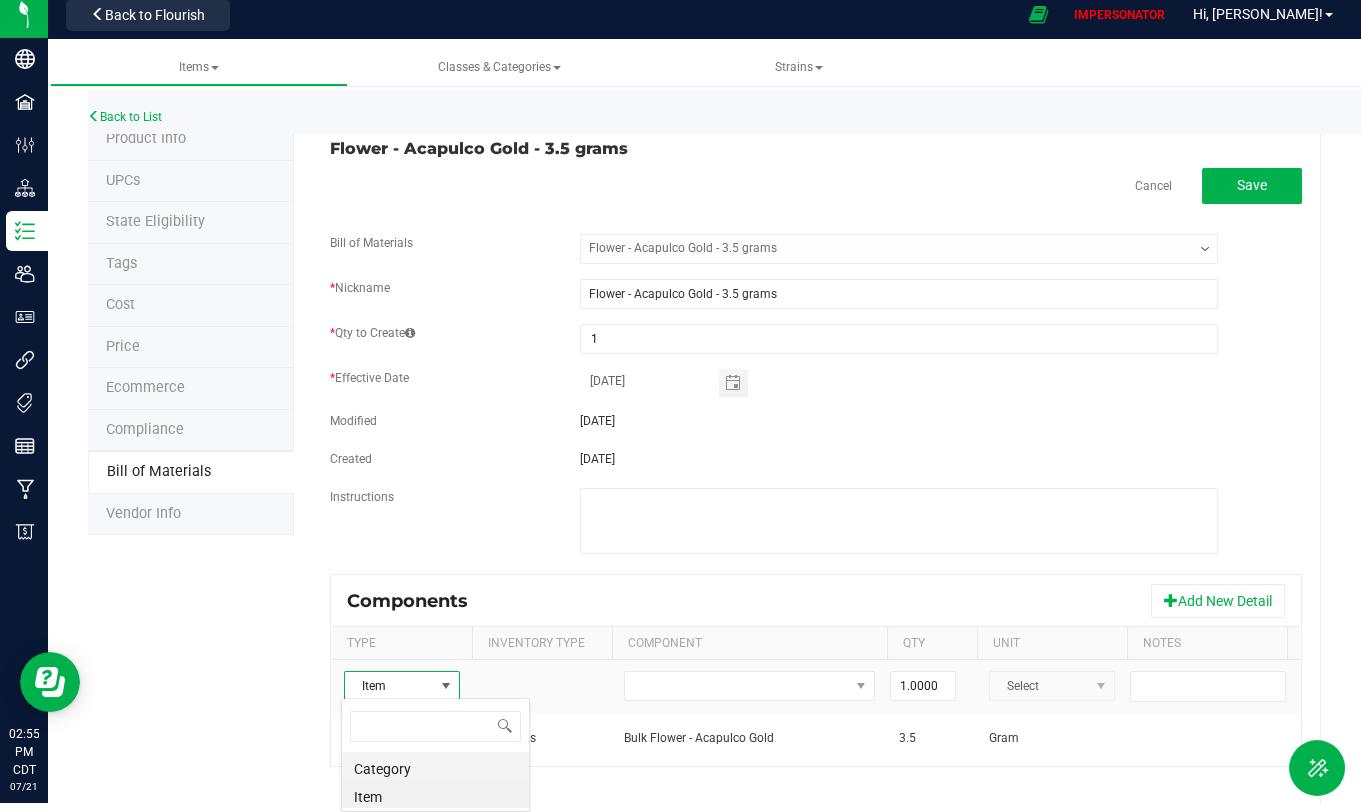 click on "Category" at bounding box center [435, 766] 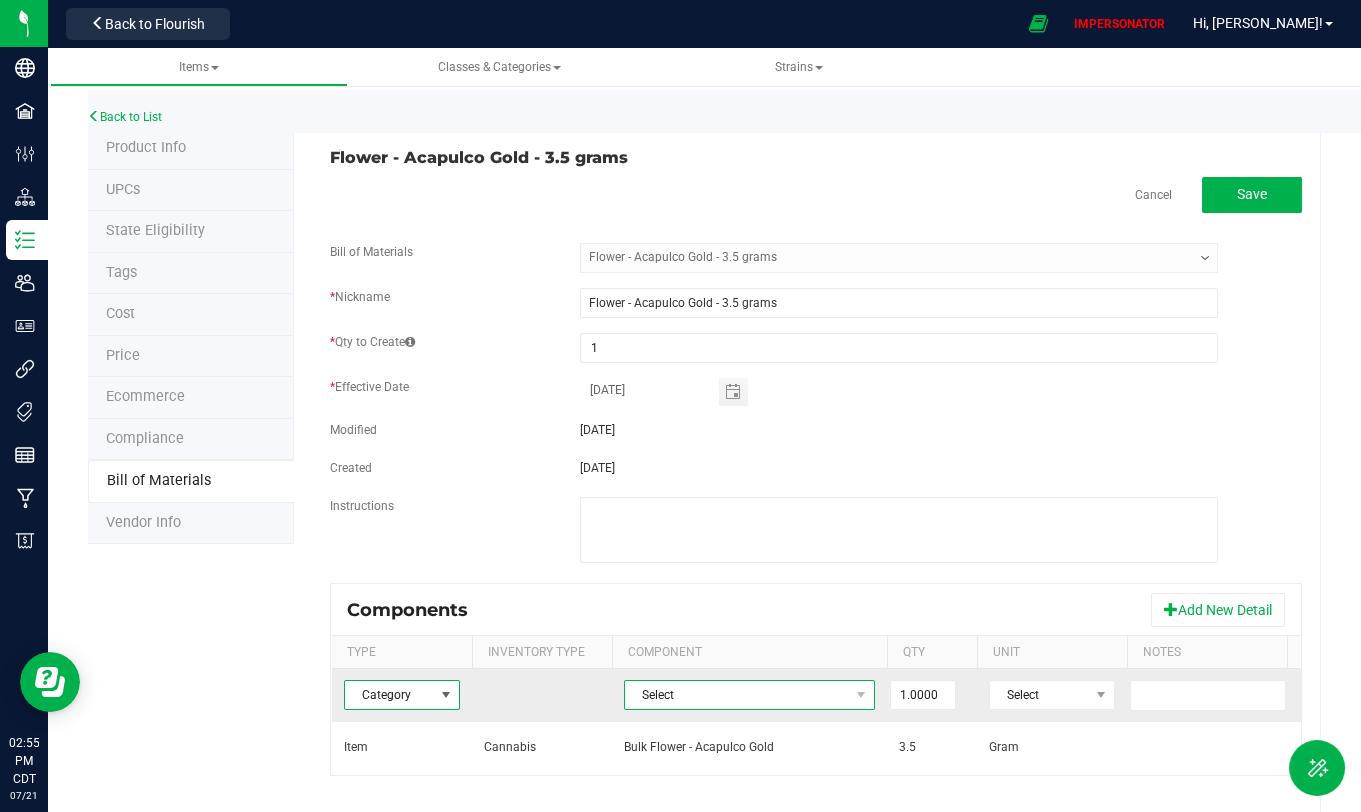 click on "Select" at bounding box center [737, 695] 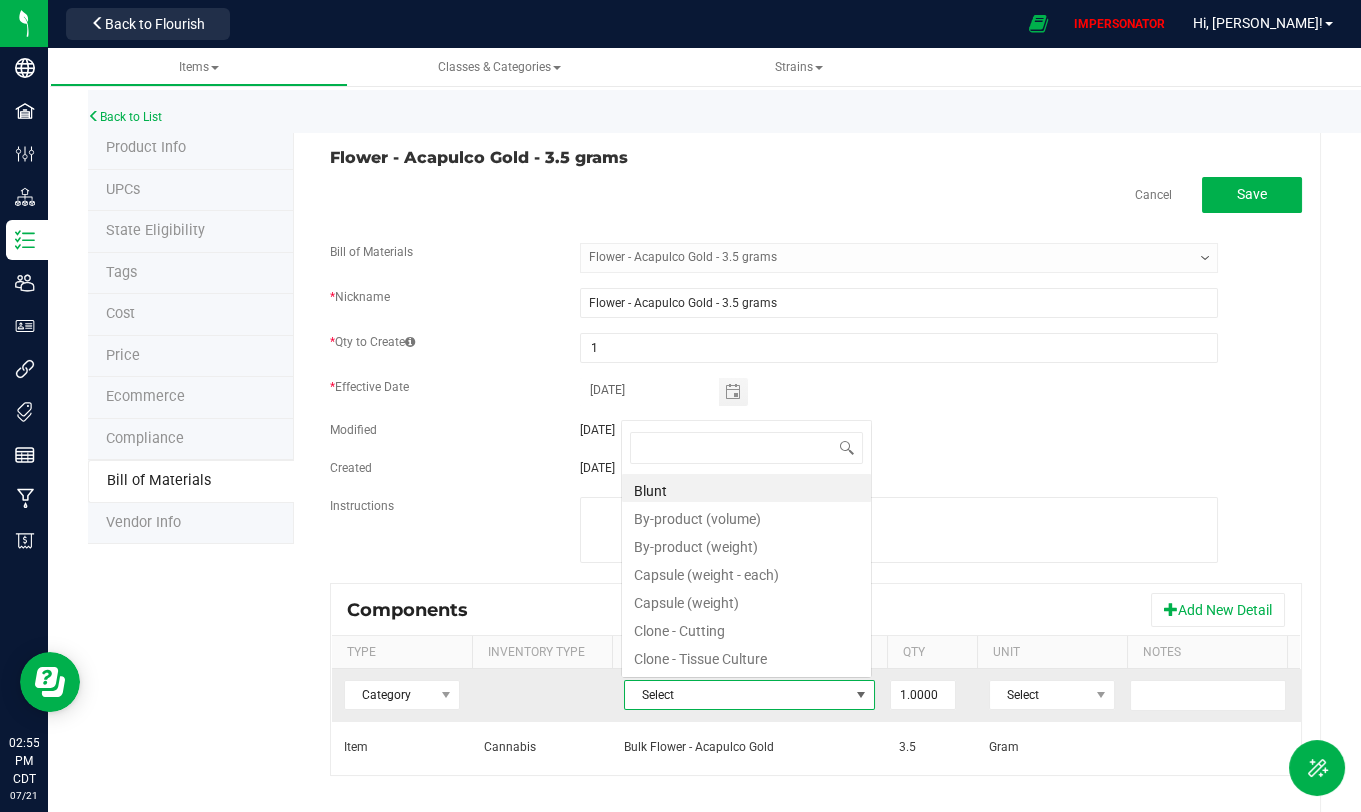 scroll, scrollTop: 0, scrollLeft: 0, axis: both 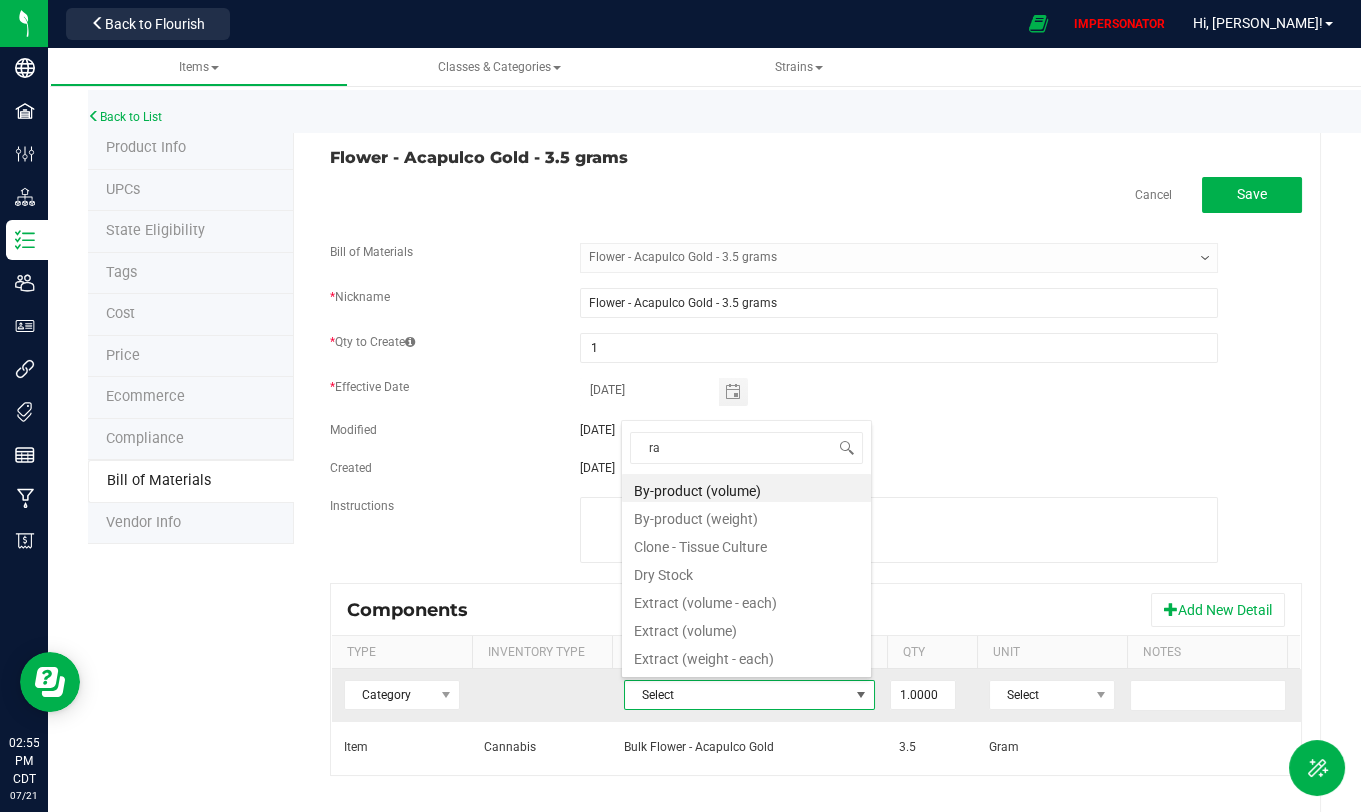 type on "raw" 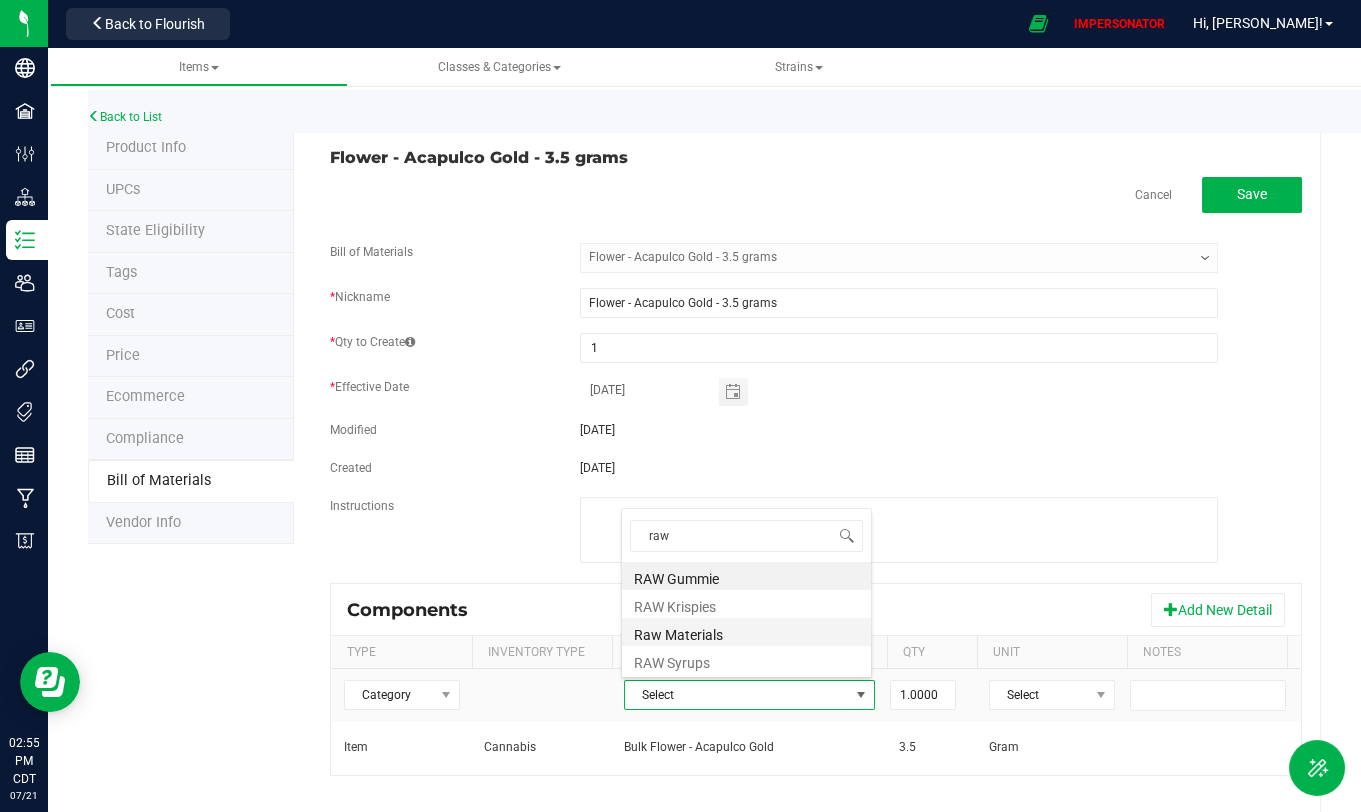 click on "Raw Materials" at bounding box center [746, 632] 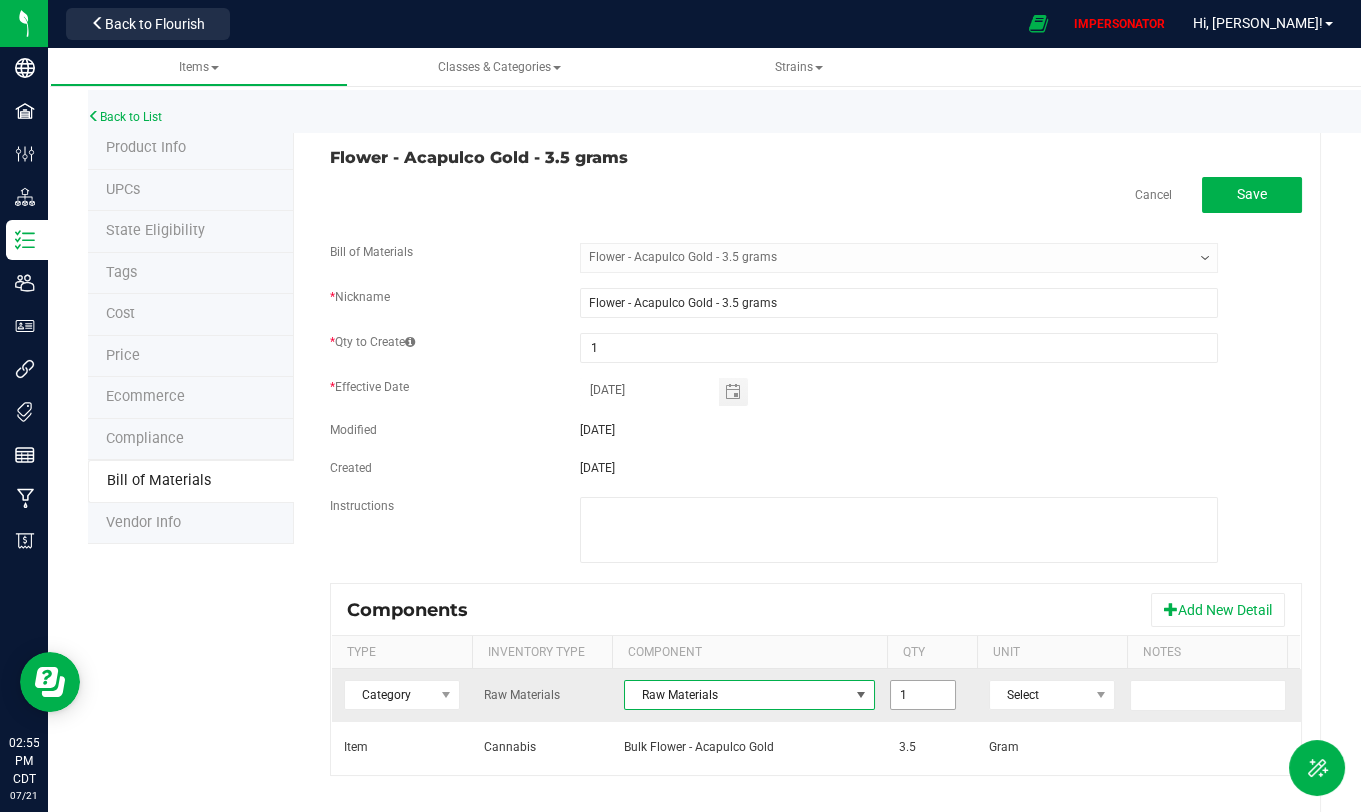 click on "1" at bounding box center (923, 695) 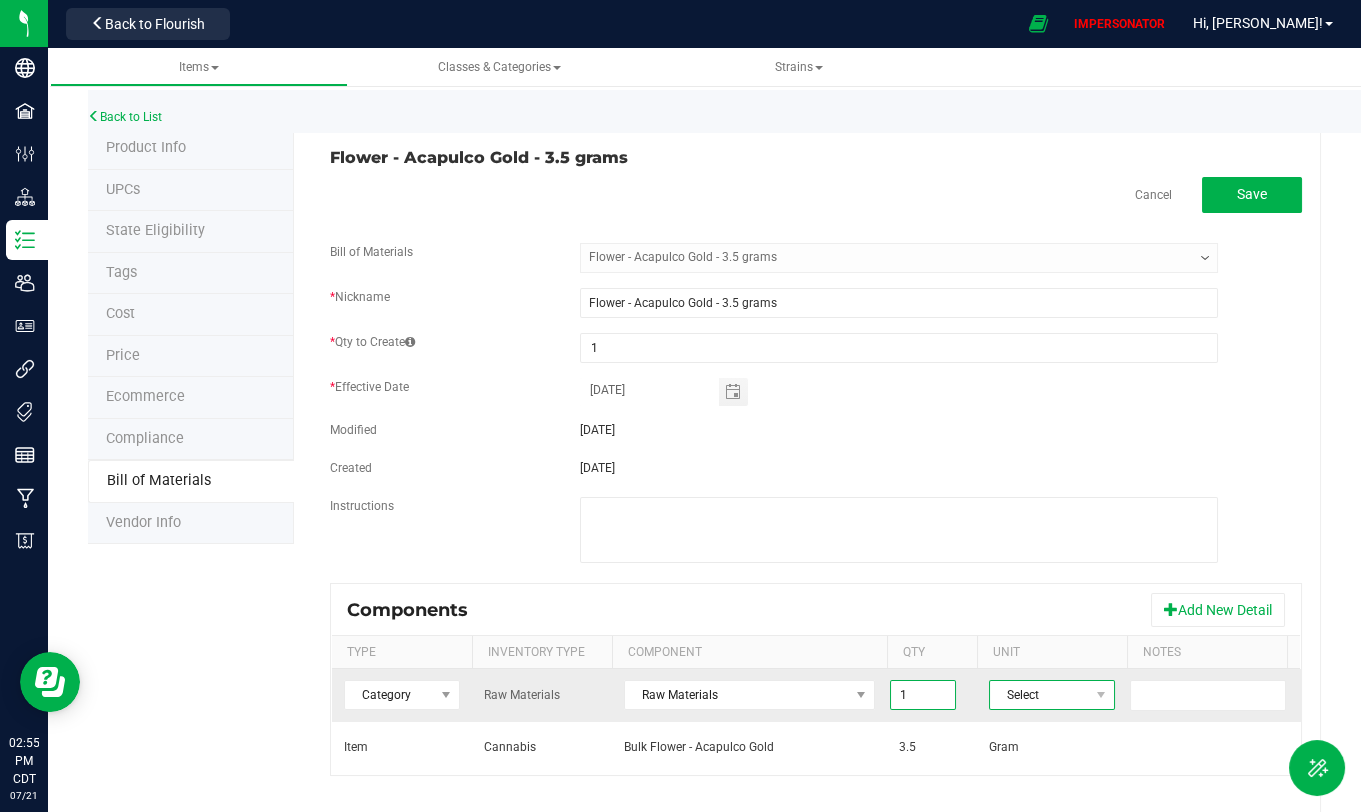 type on "1.0000" 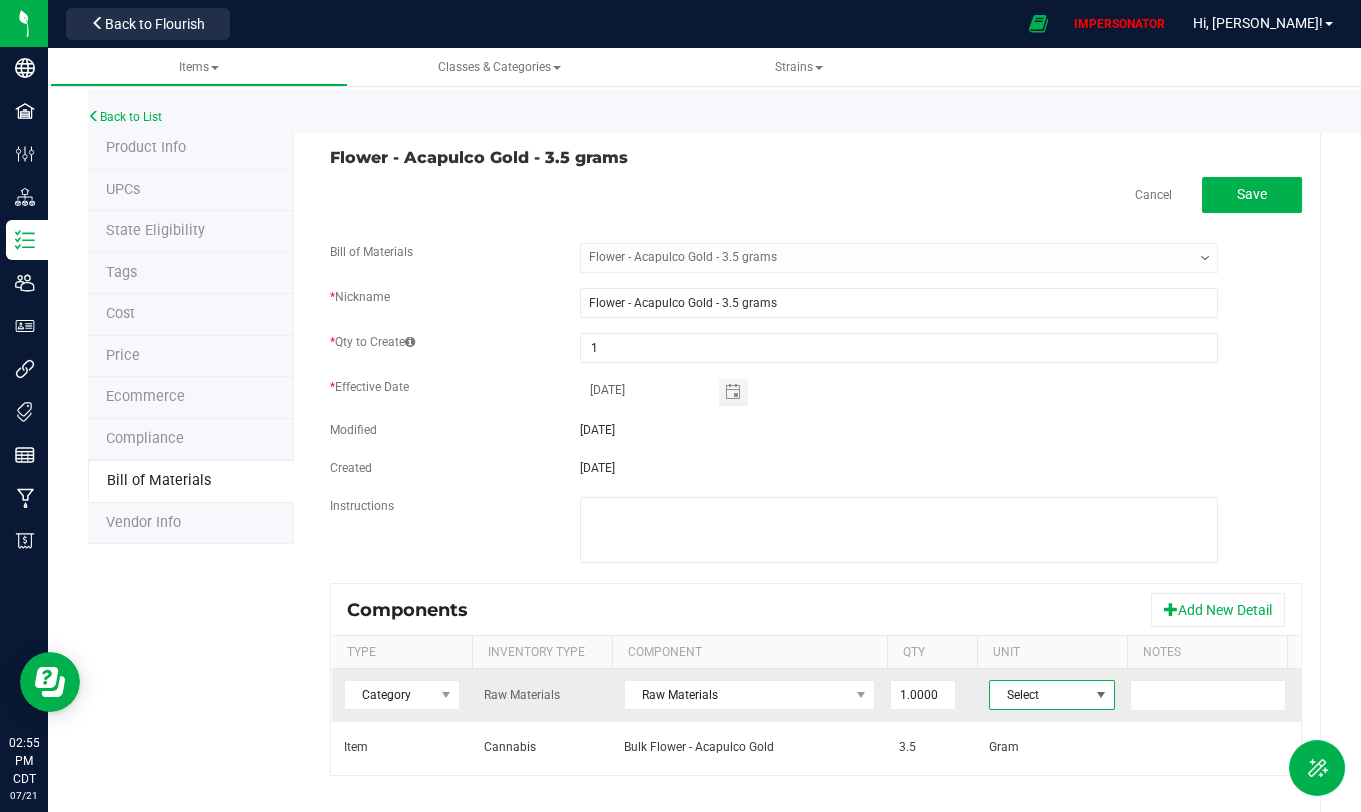 click on "Select" at bounding box center [1039, 695] 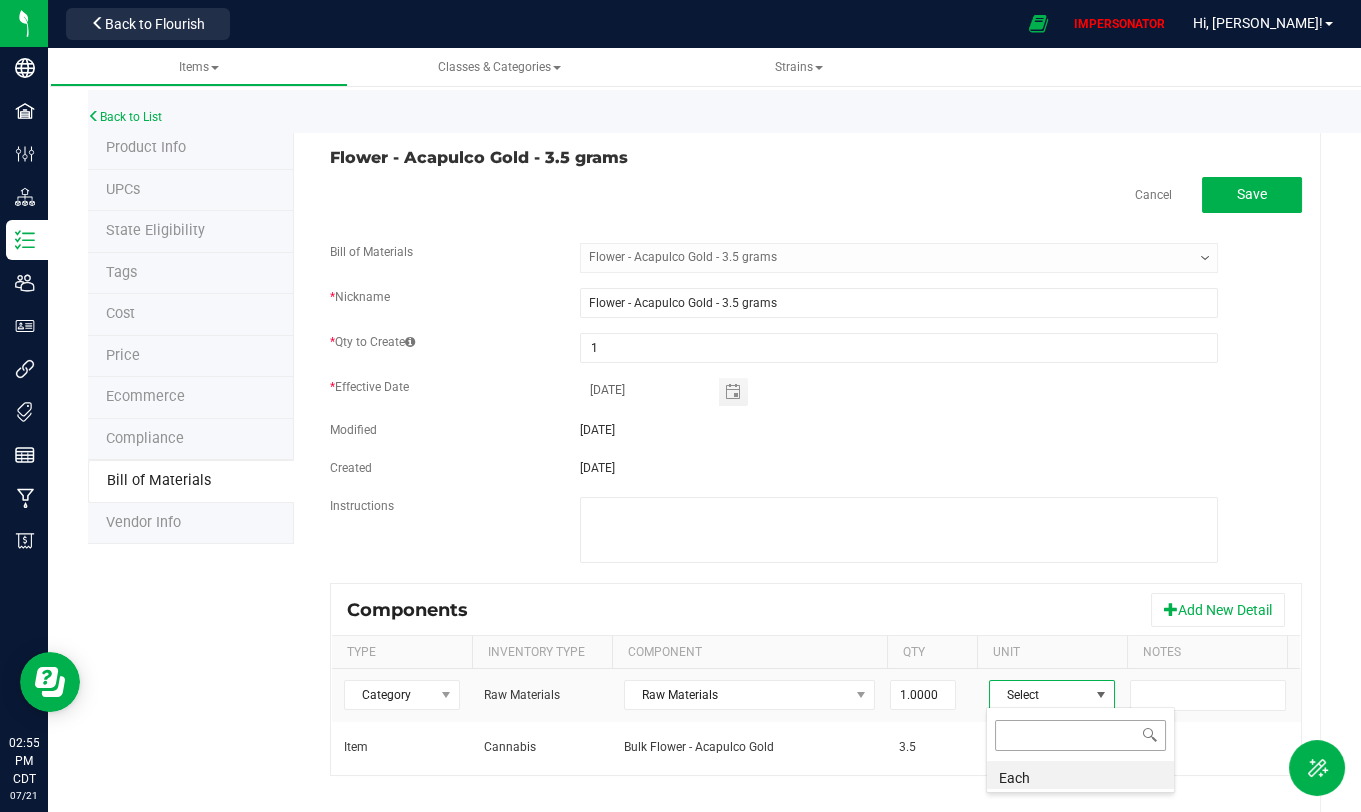 scroll, scrollTop: 99970, scrollLeft: 99874, axis: both 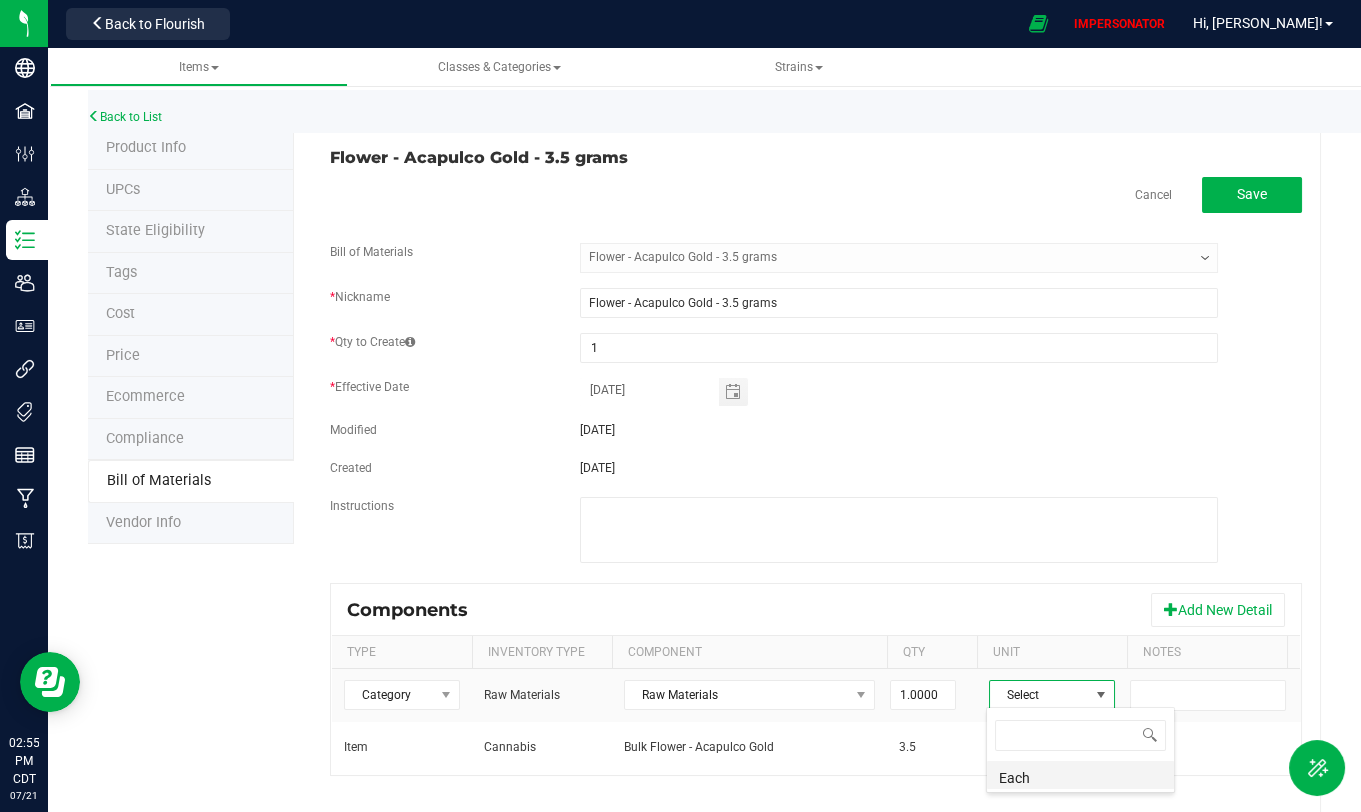click on "Each" at bounding box center (1080, 775) 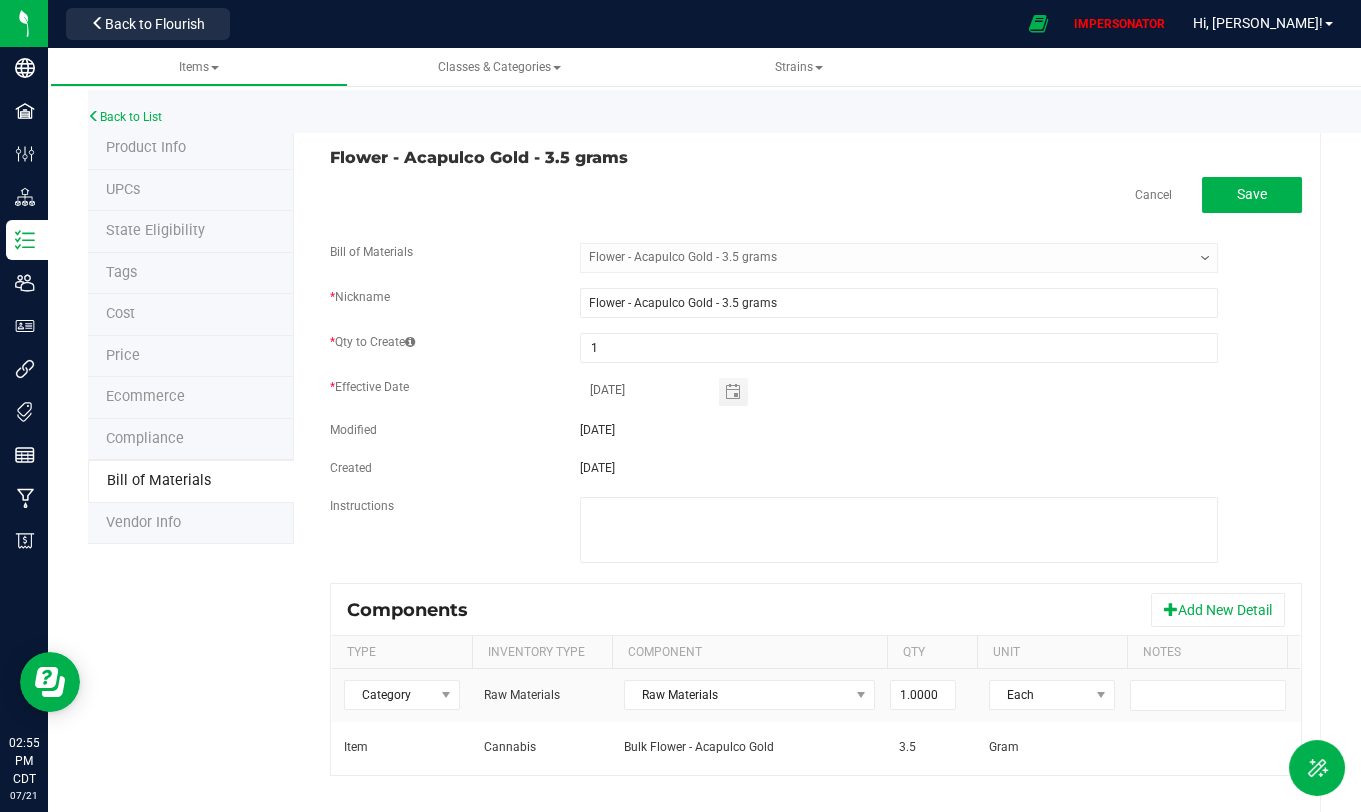 scroll, scrollTop: 0, scrollLeft: 110, axis: horizontal 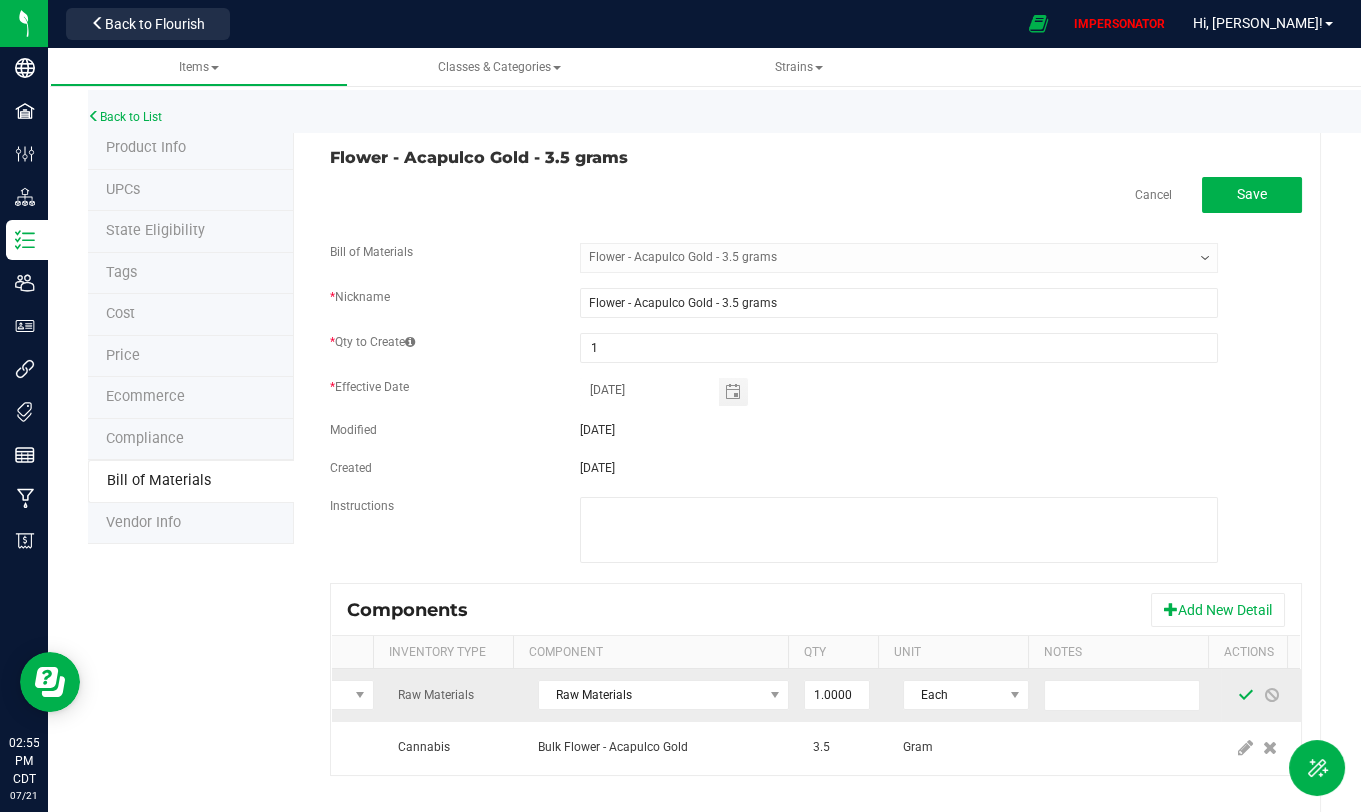 click at bounding box center (1246, 695) 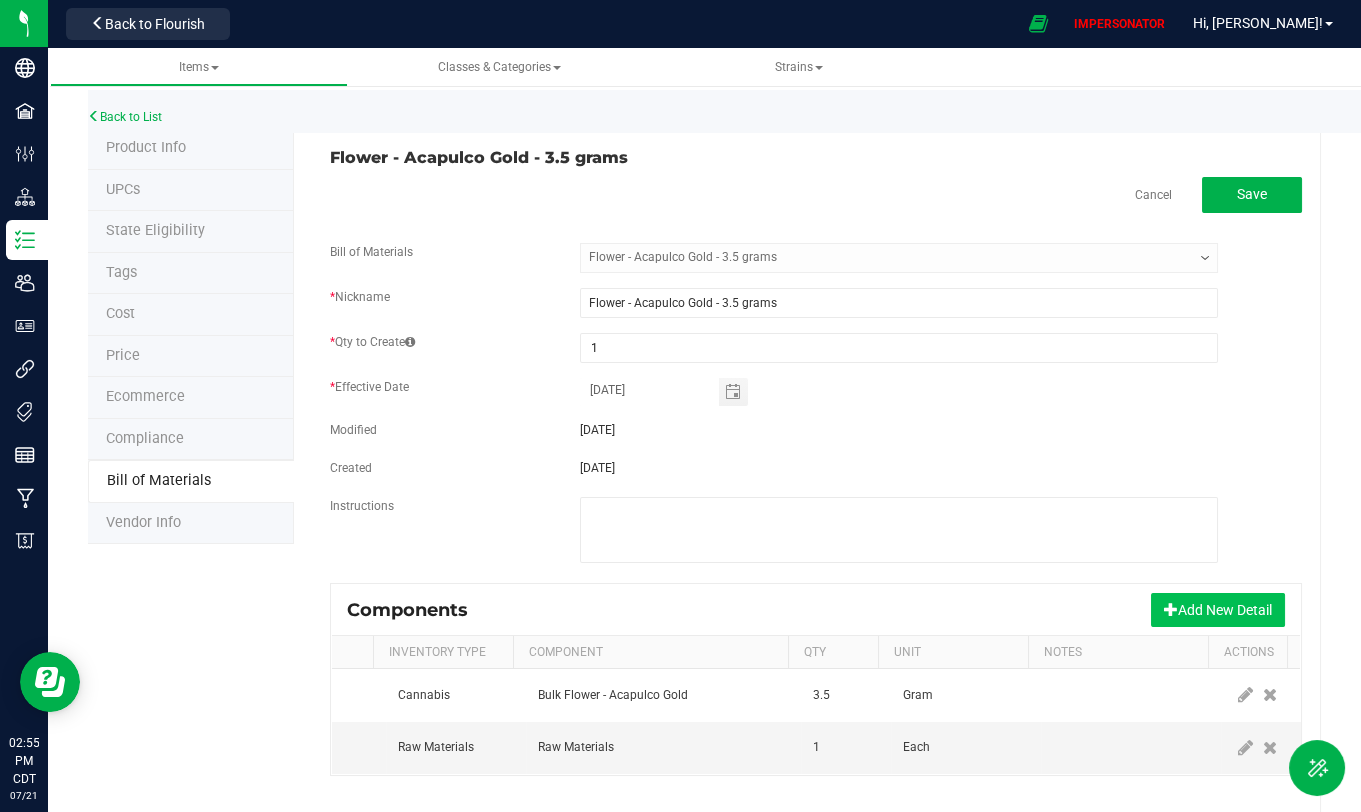 click on "Add New Detail" at bounding box center [1218, 610] 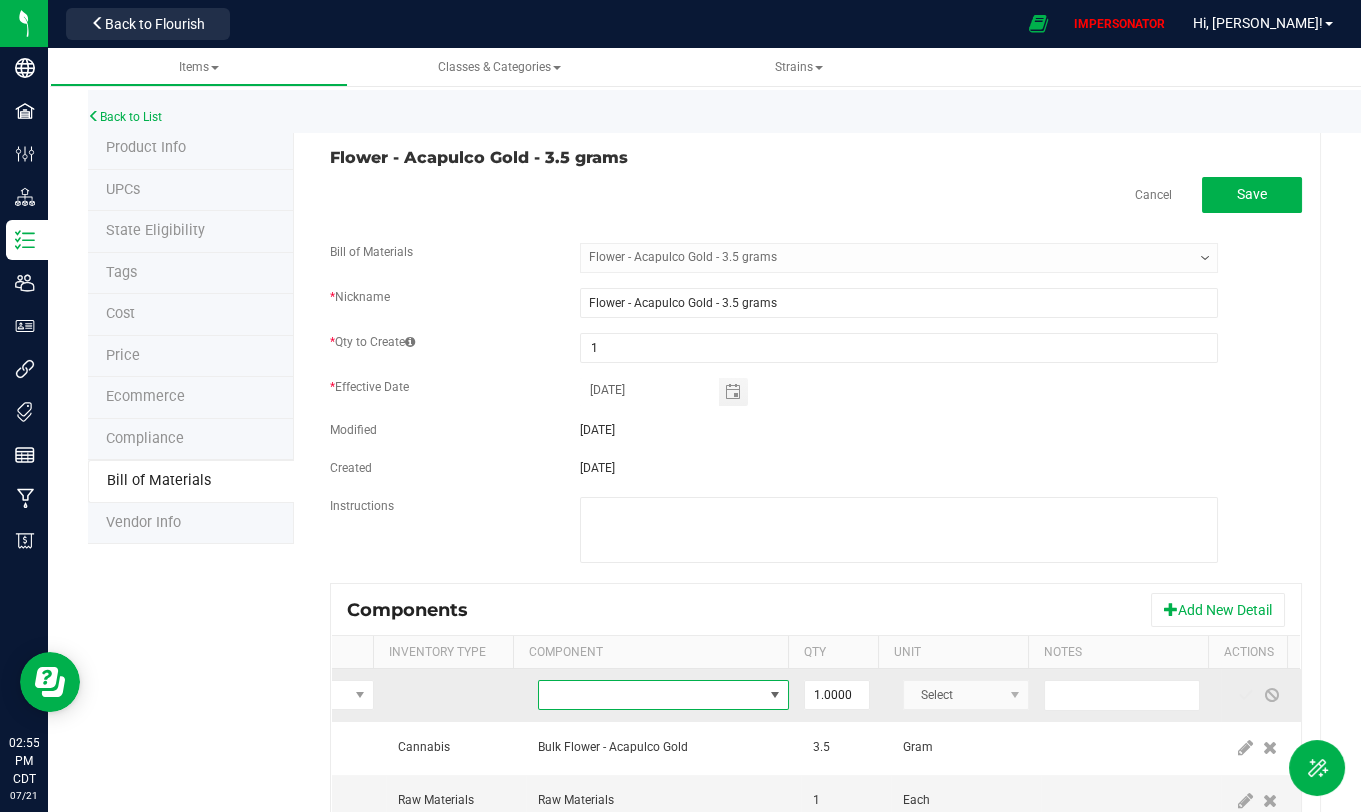 click at bounding box center [651, 695] 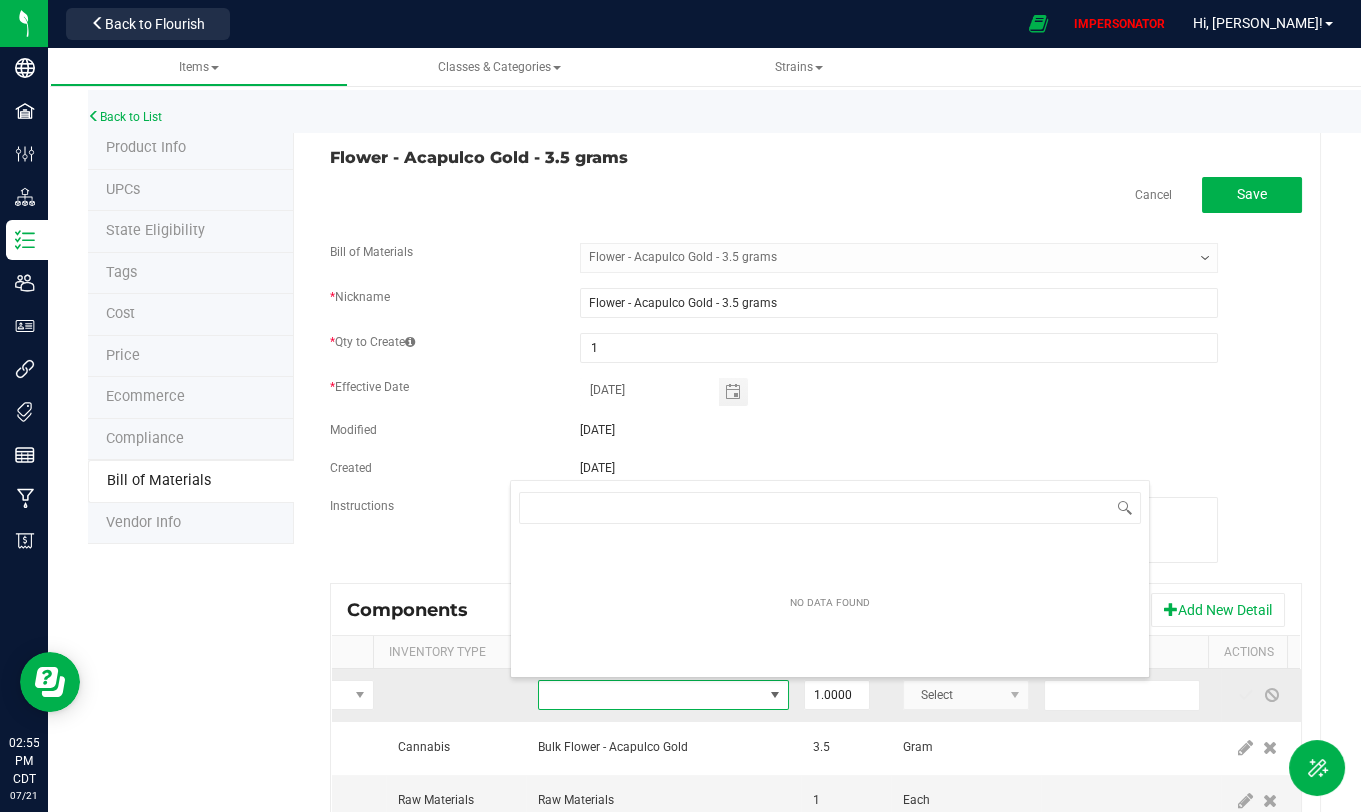 scroll, scrollTop: 99970, scrollLeft: 99749, axis: both 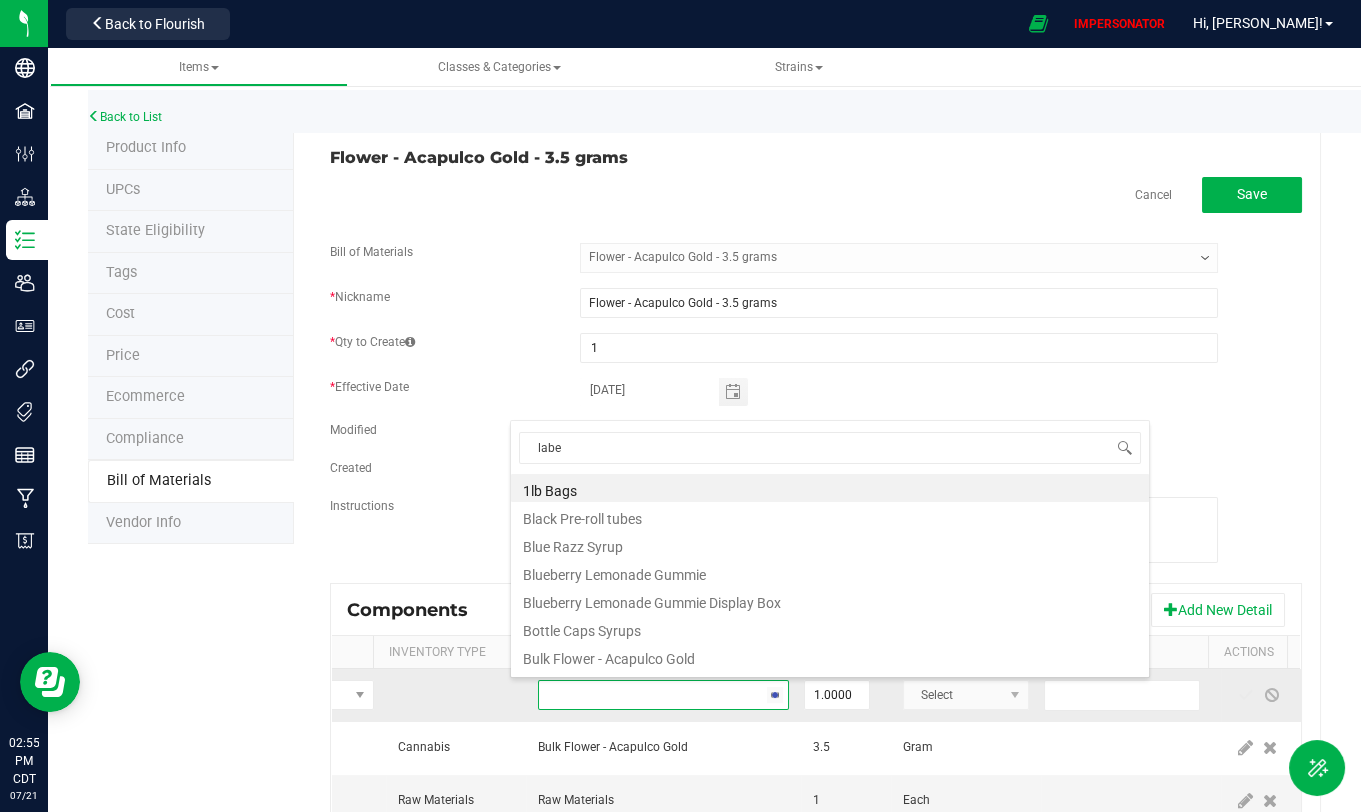 type on "label" 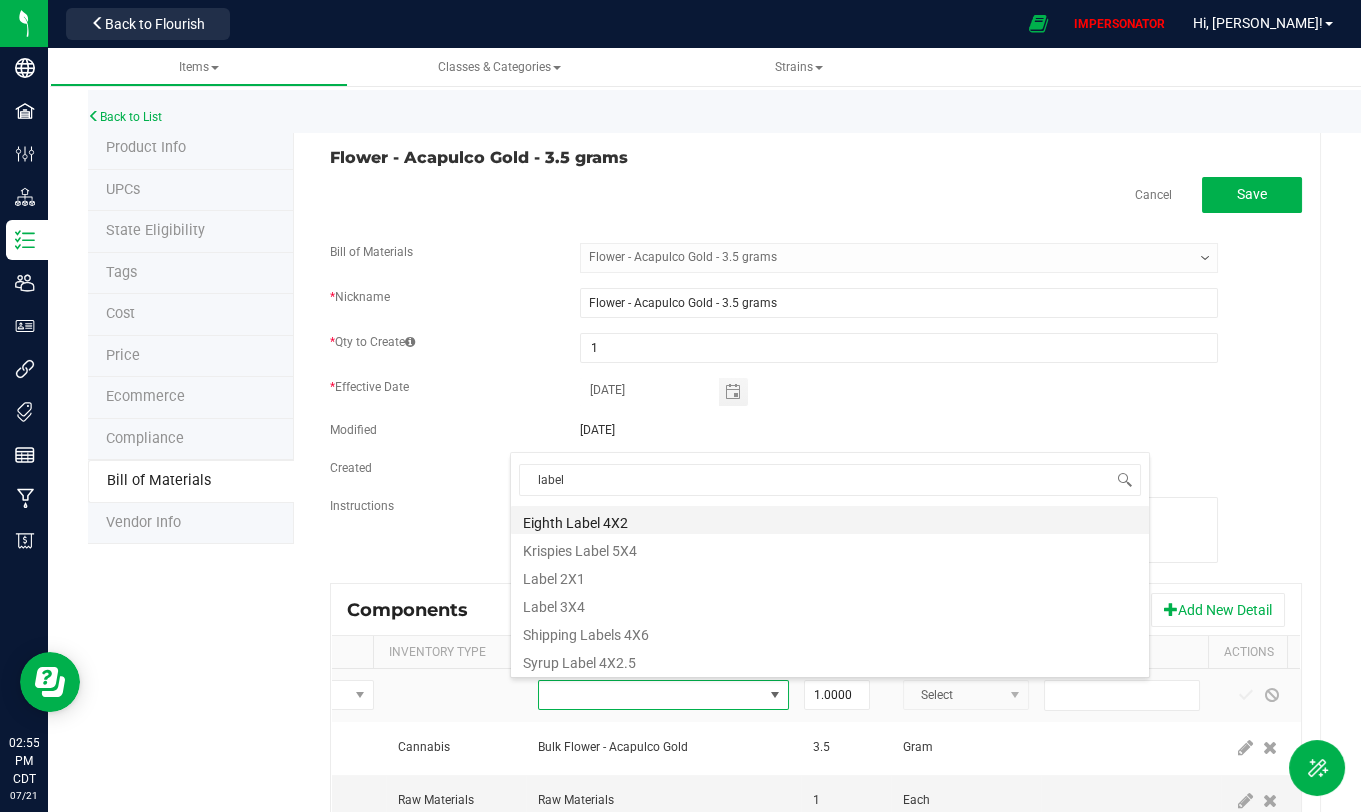 click on "Eighth Label 4X2" at bounding box center (830, 520) 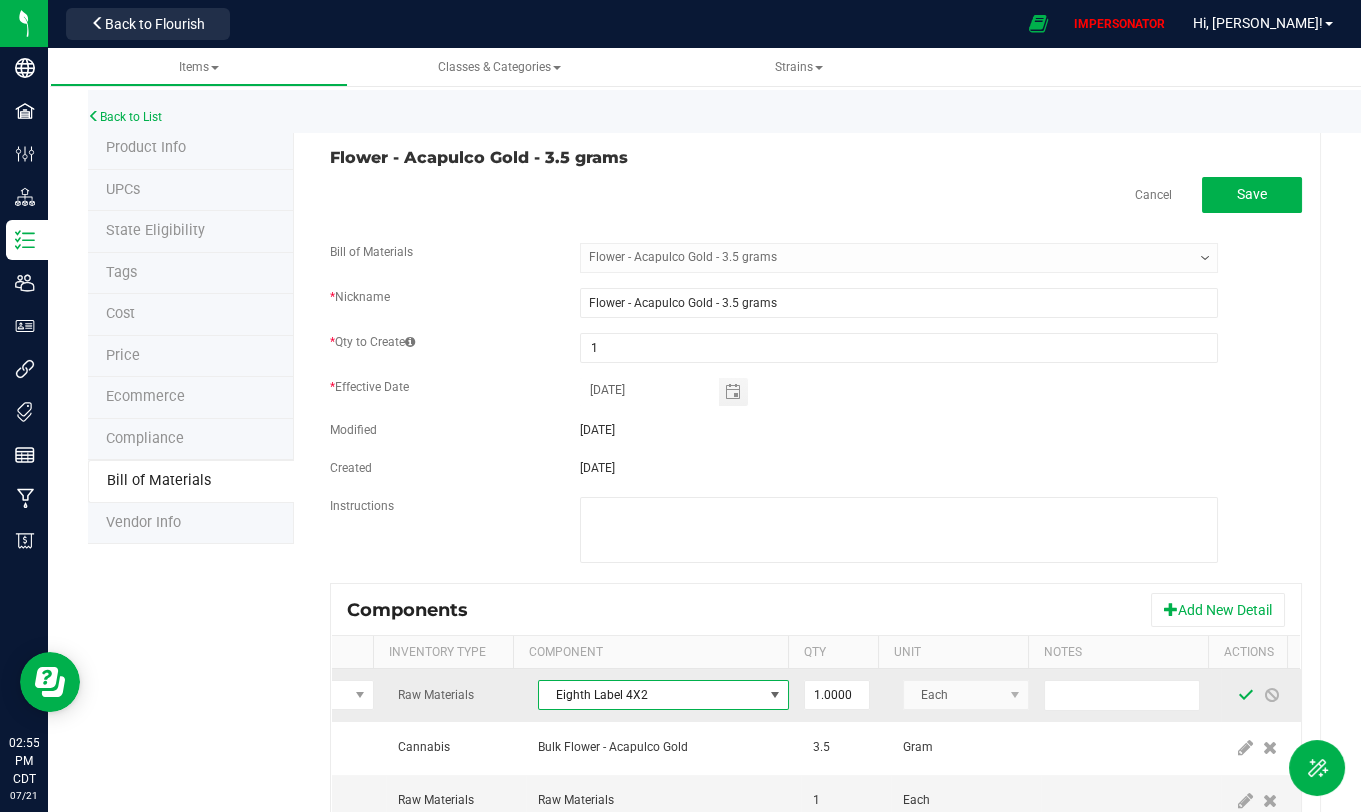 click at bounding box center (1246, 695) 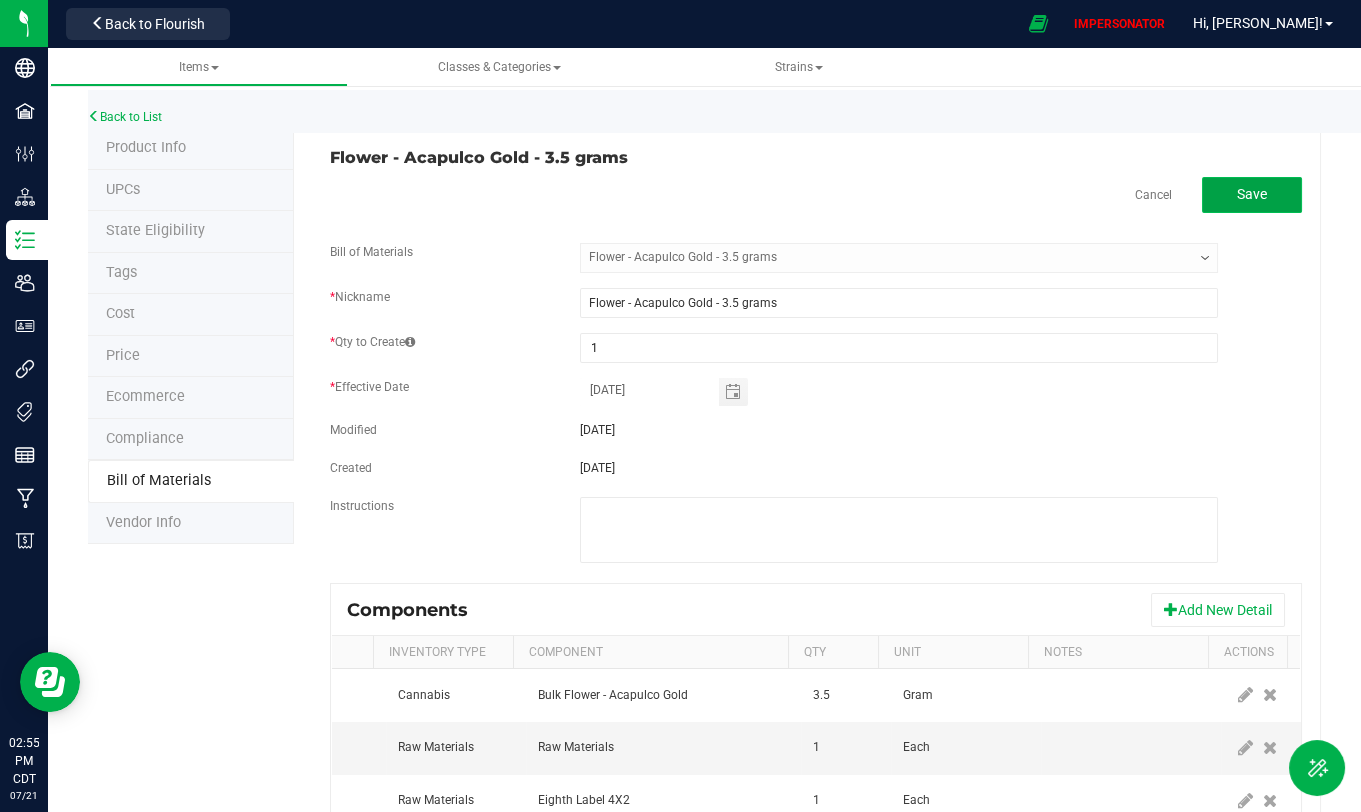 click on "Save" 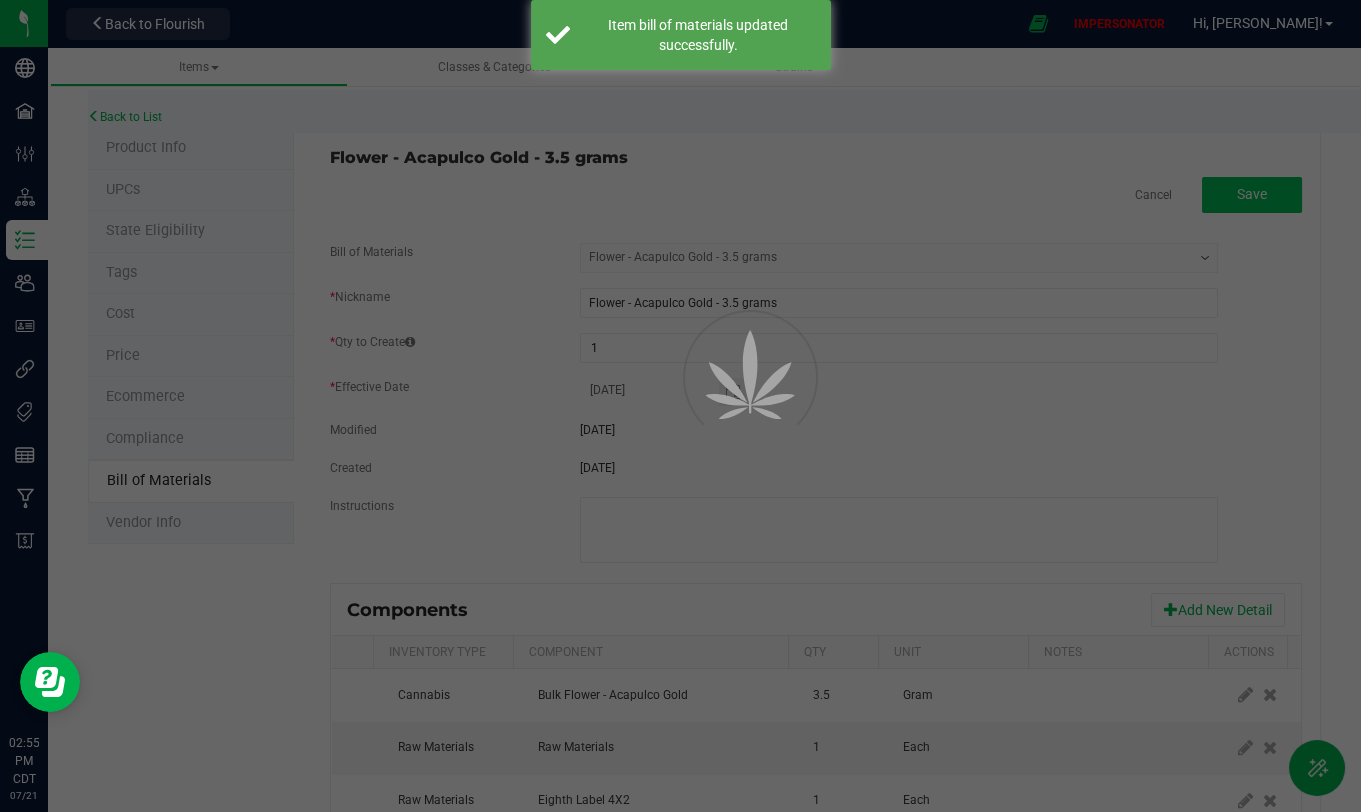 scroll, scrollTop: 0, scrollLeft: 0, axis: both 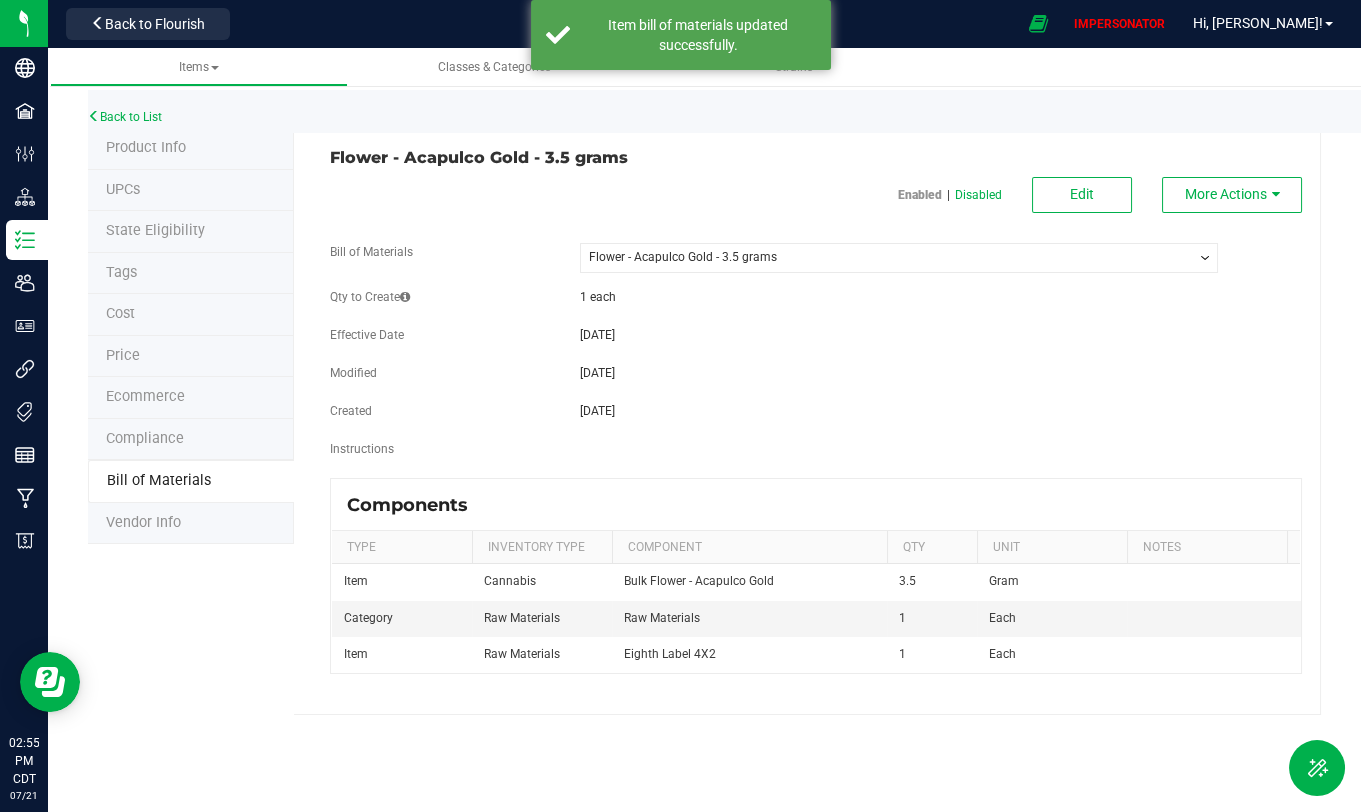 drag, startPoint x: 555, startPoint y: 289, endPoint x: 676, endPoint y: 291, distance: 121.016525 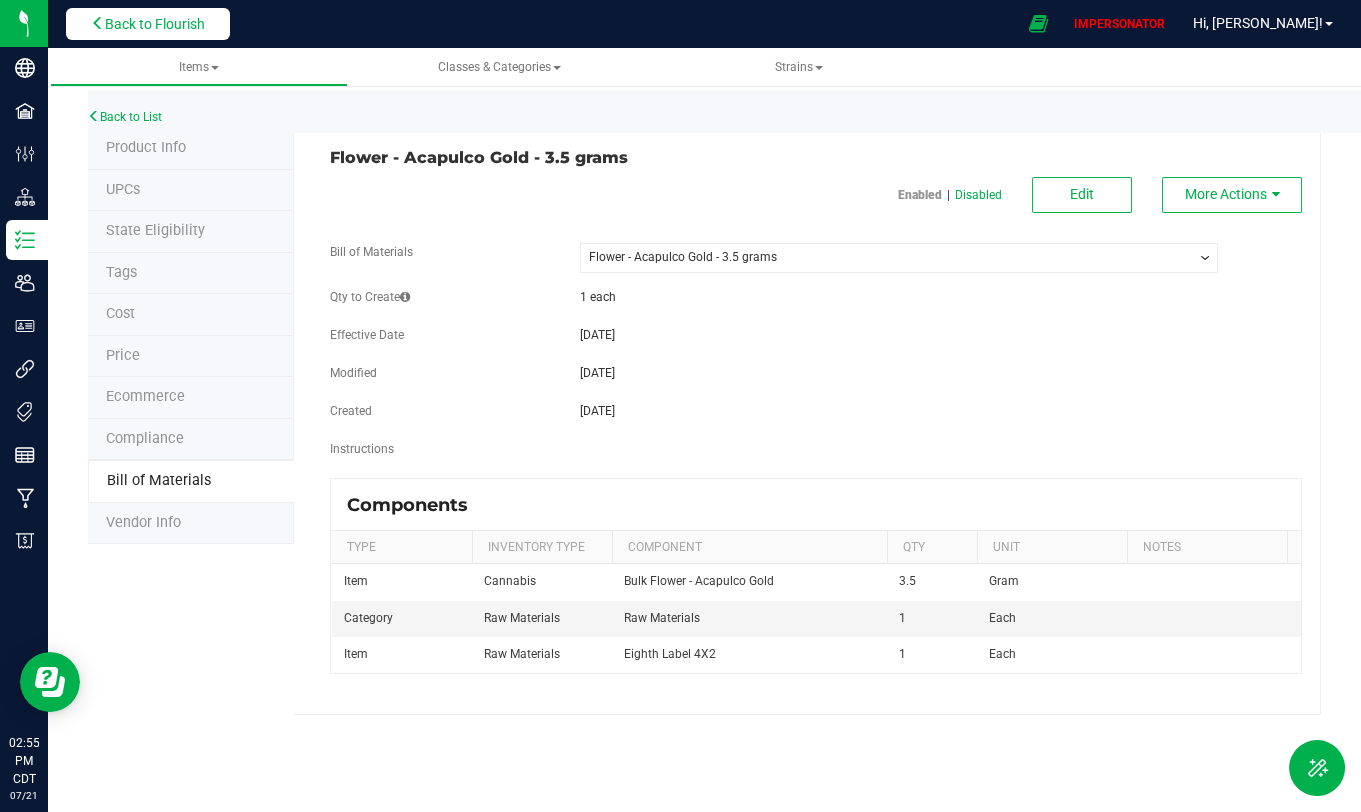 click on "Back to Flourish" at bounding box center [155, 24] 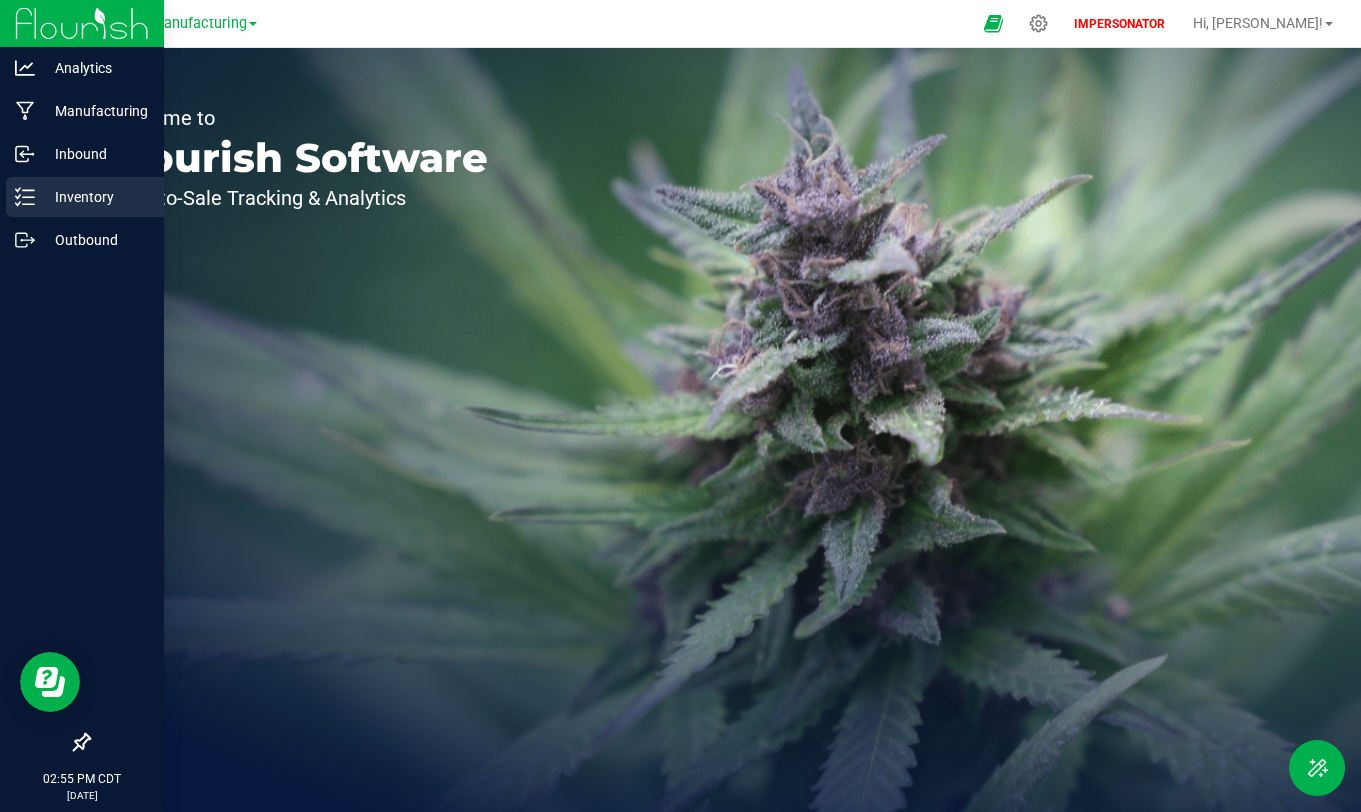 click on "Inventory" at bounding box center [95, 197] 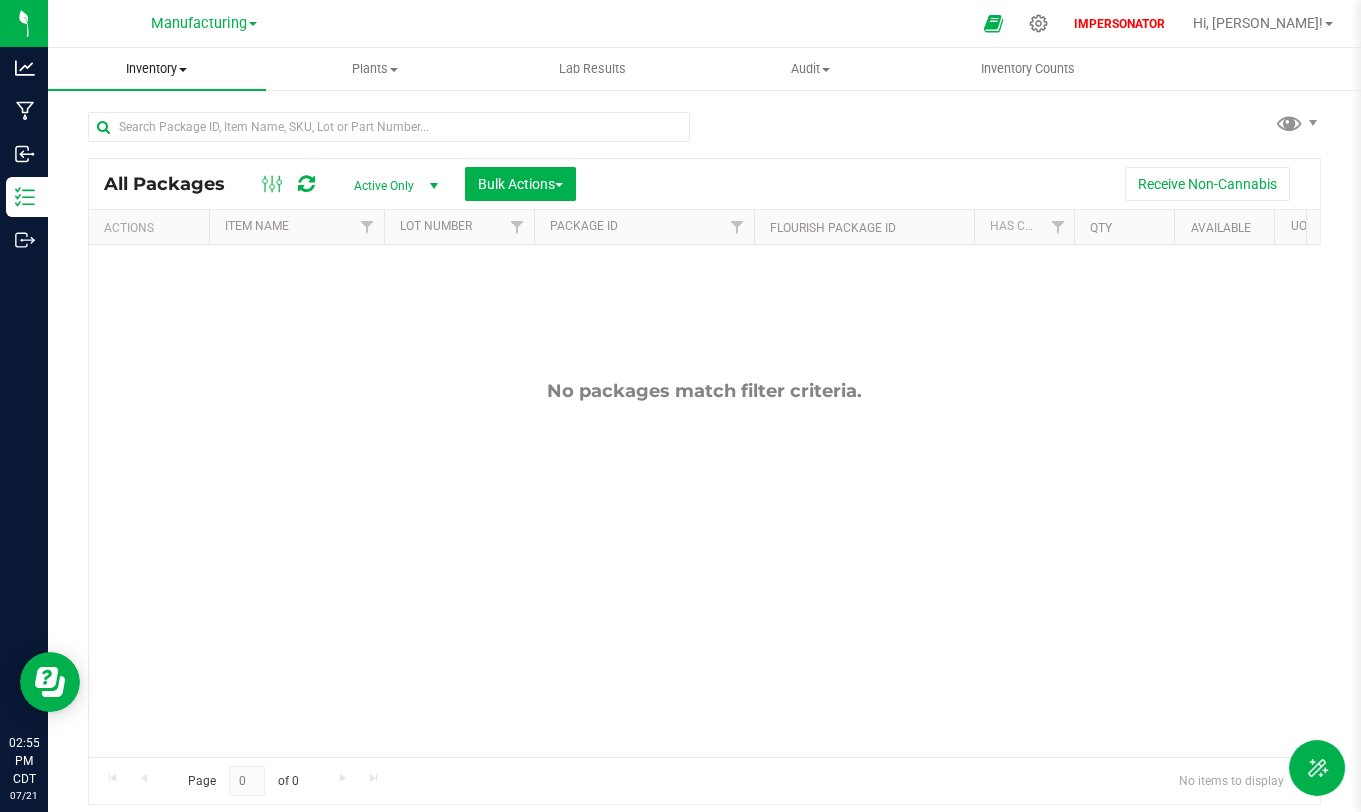 click on "Inventory" at bounding box center [157, 69] 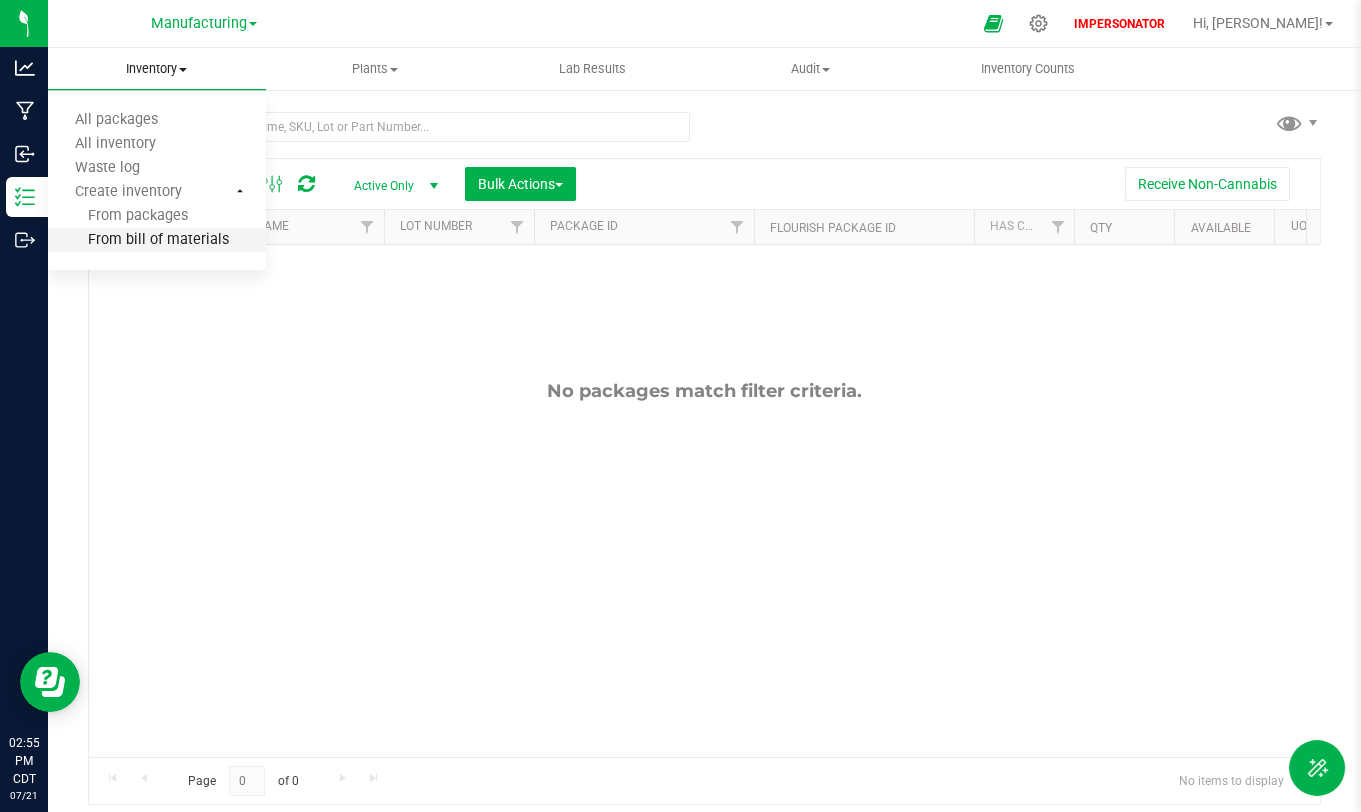 click on "From bill of materials" at bounding box center [138, 240] 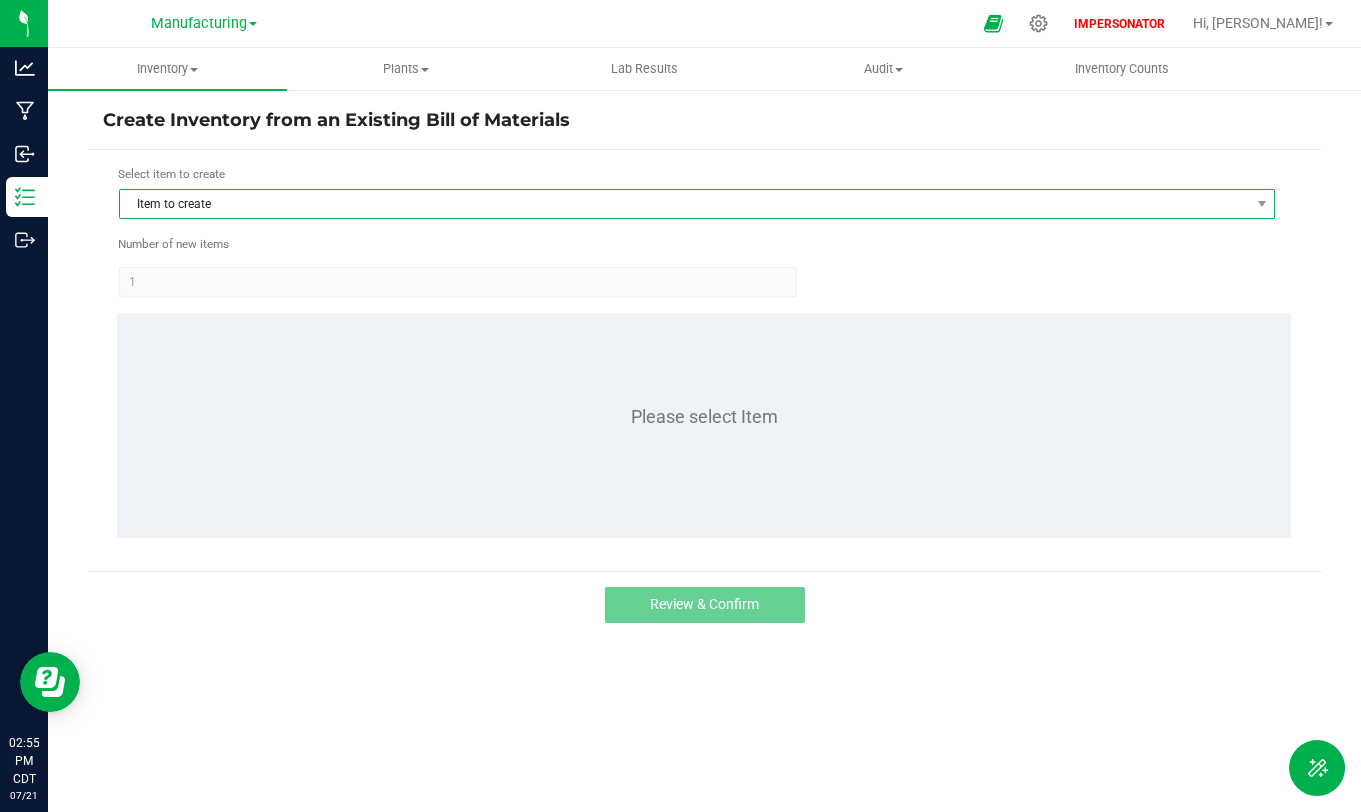 click on "Item to create" at bounding box center (684, 204) 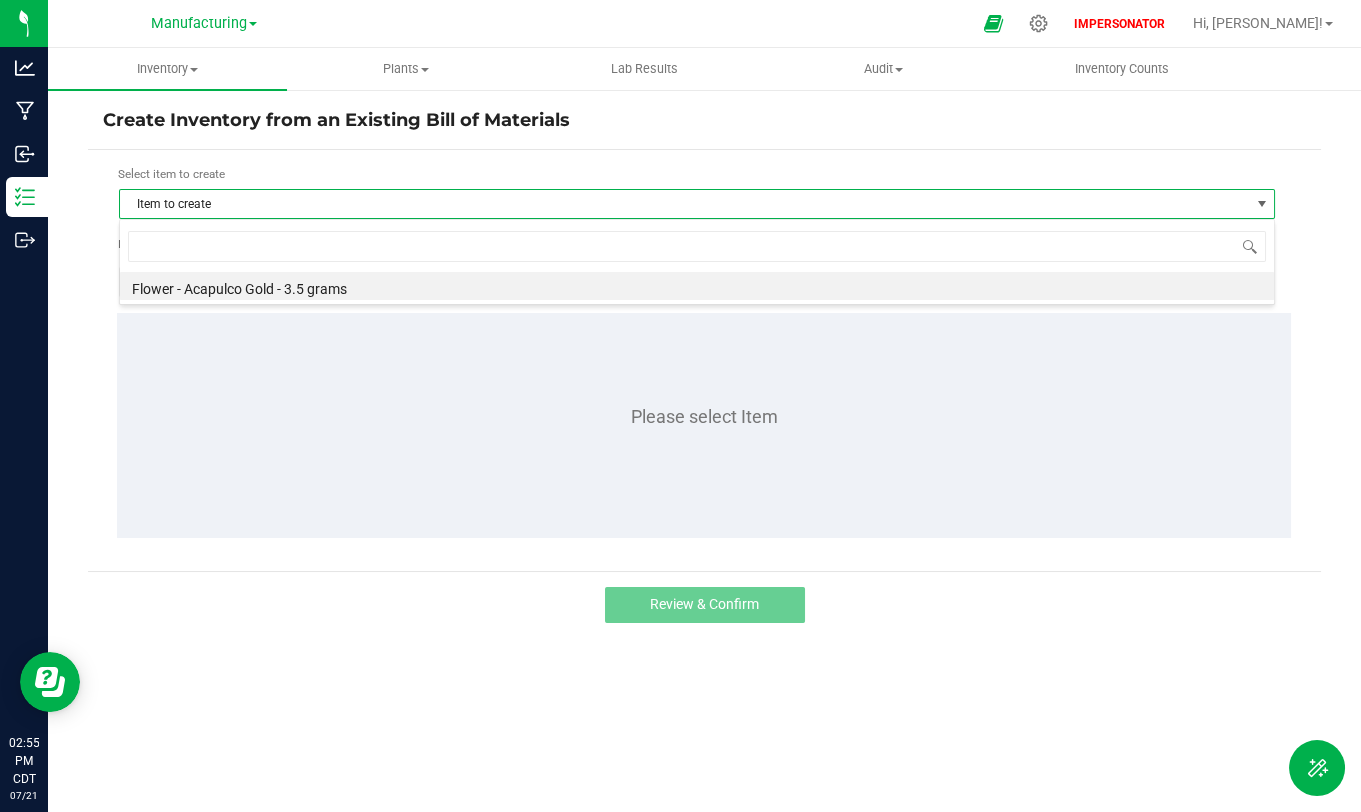 scroll, scrollTop: 99970, scrollLeft: 98844, axis: both 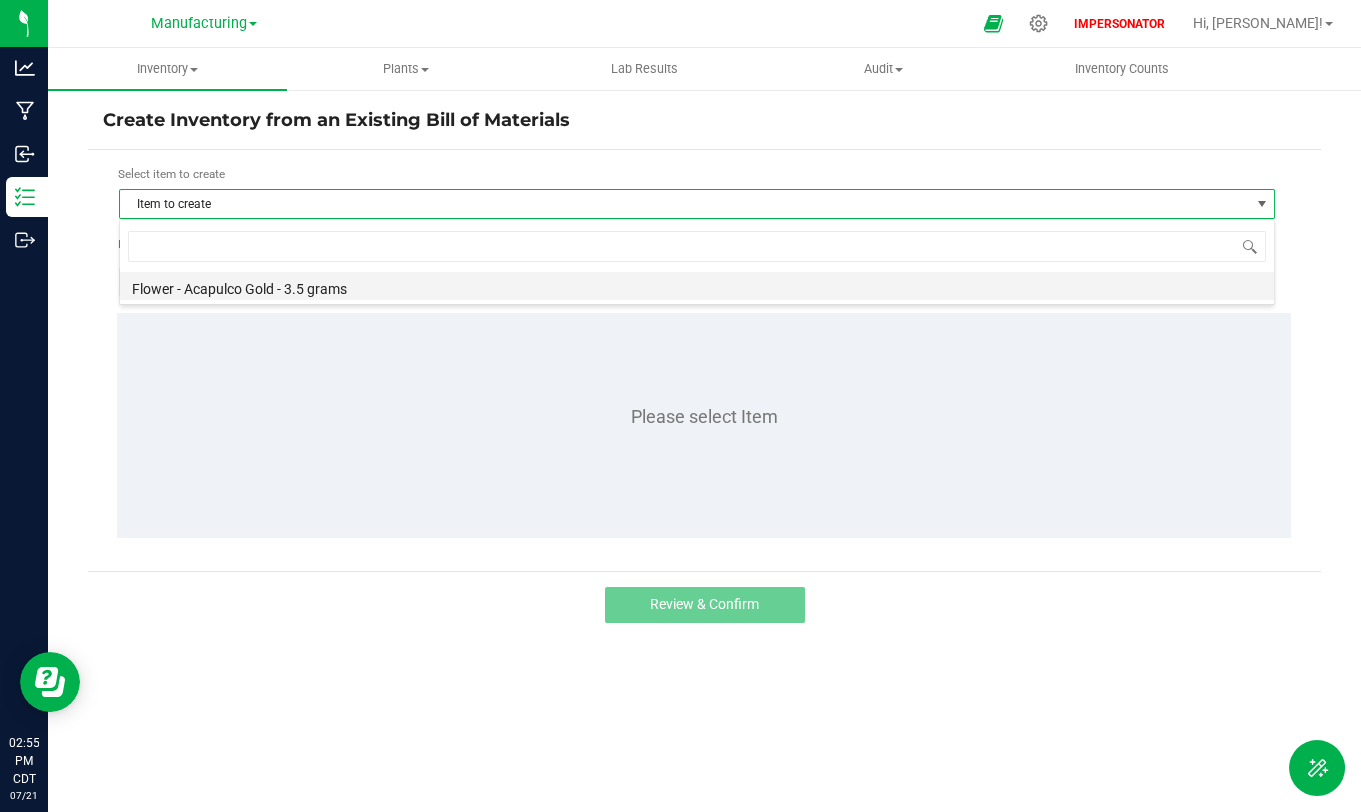 click on "Flower - Acapulco Gold - 3.5 grams" at bounding box center (697, 286) 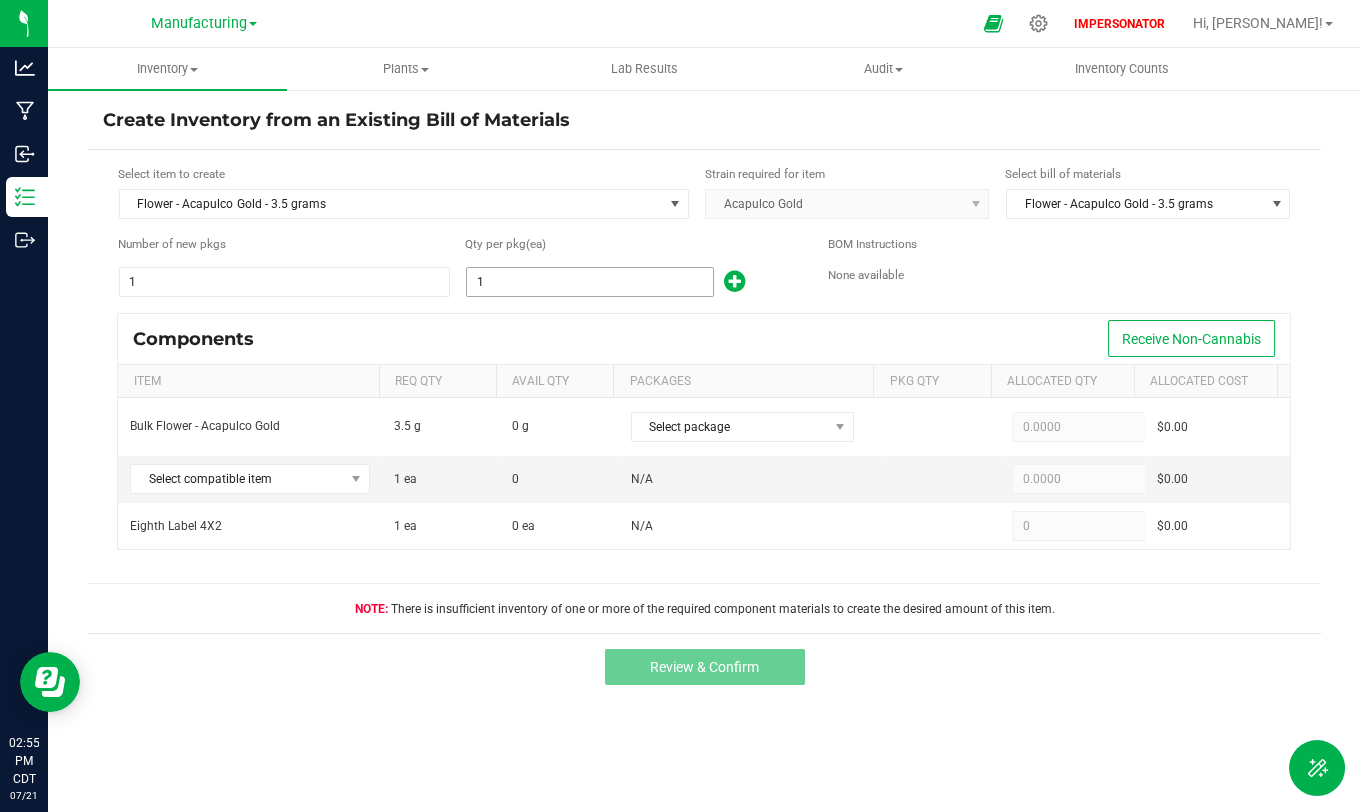 click on "1" at bounding box center (590, 282) 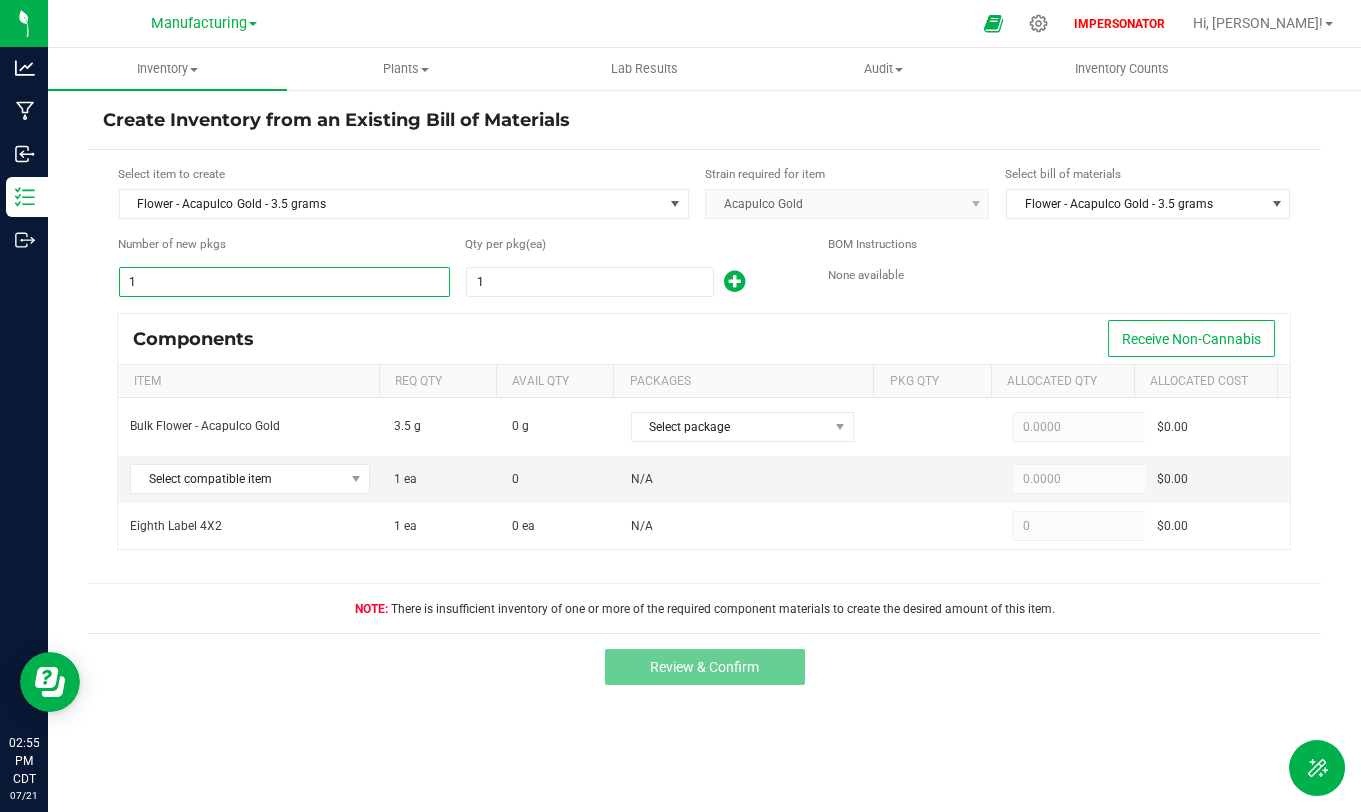 click on "1" at bounding box center [284, 282] 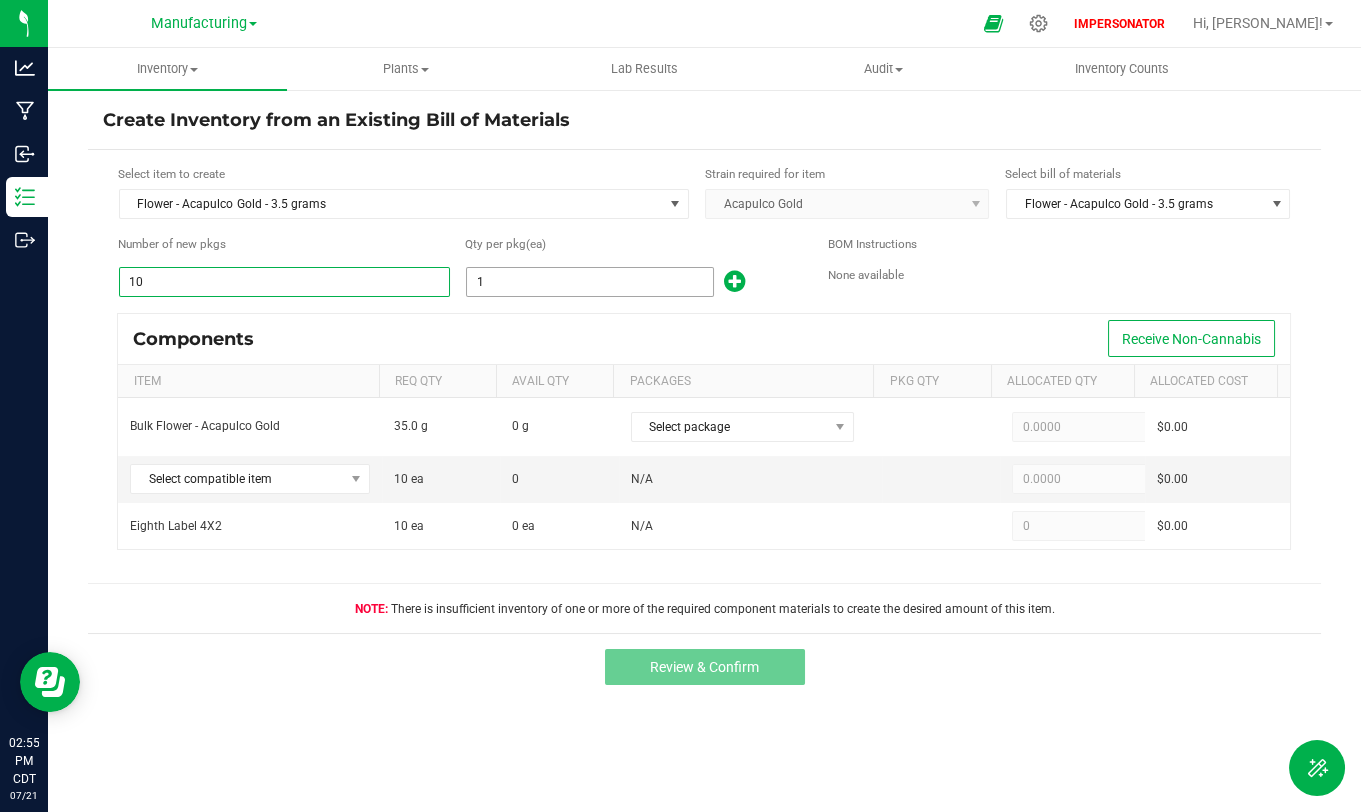 type on "10" 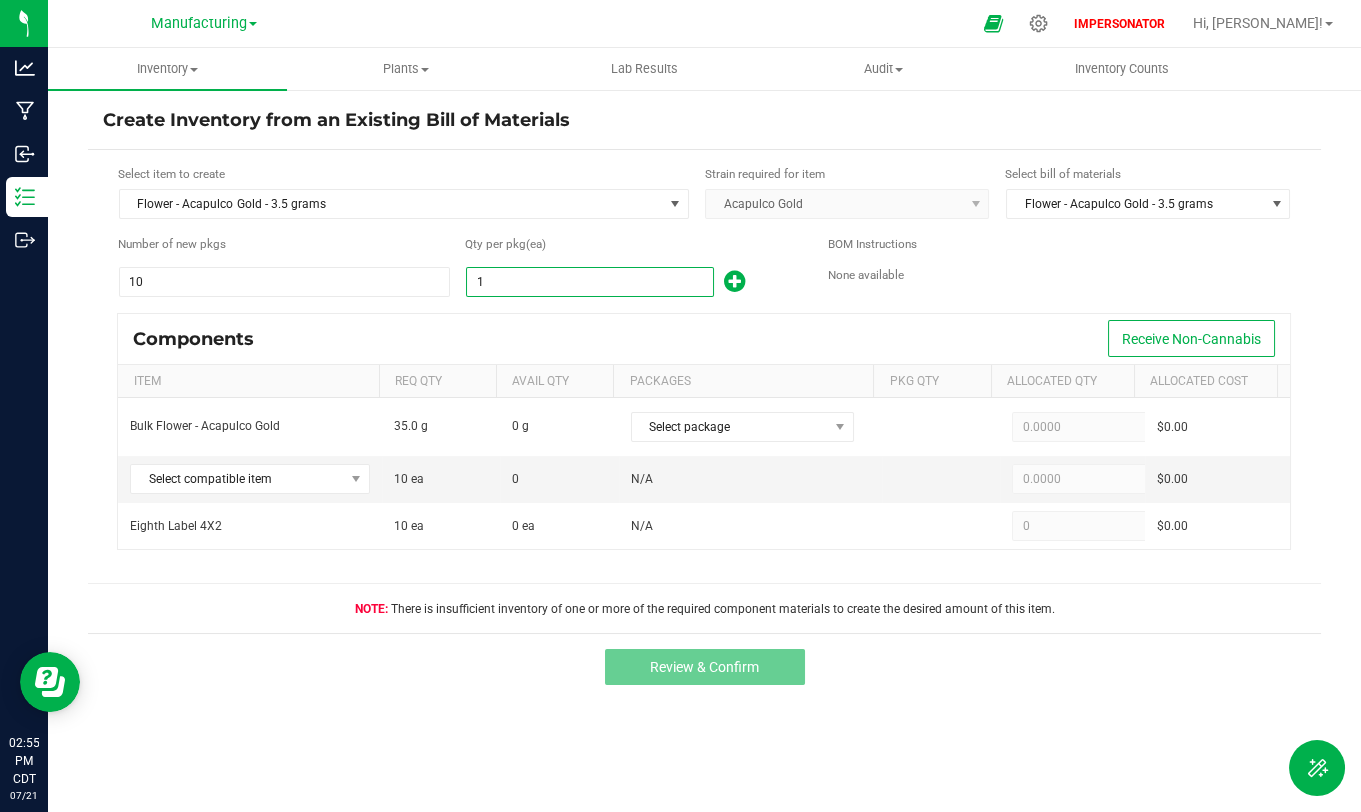 click on "1" at bounding box center (590, 282) 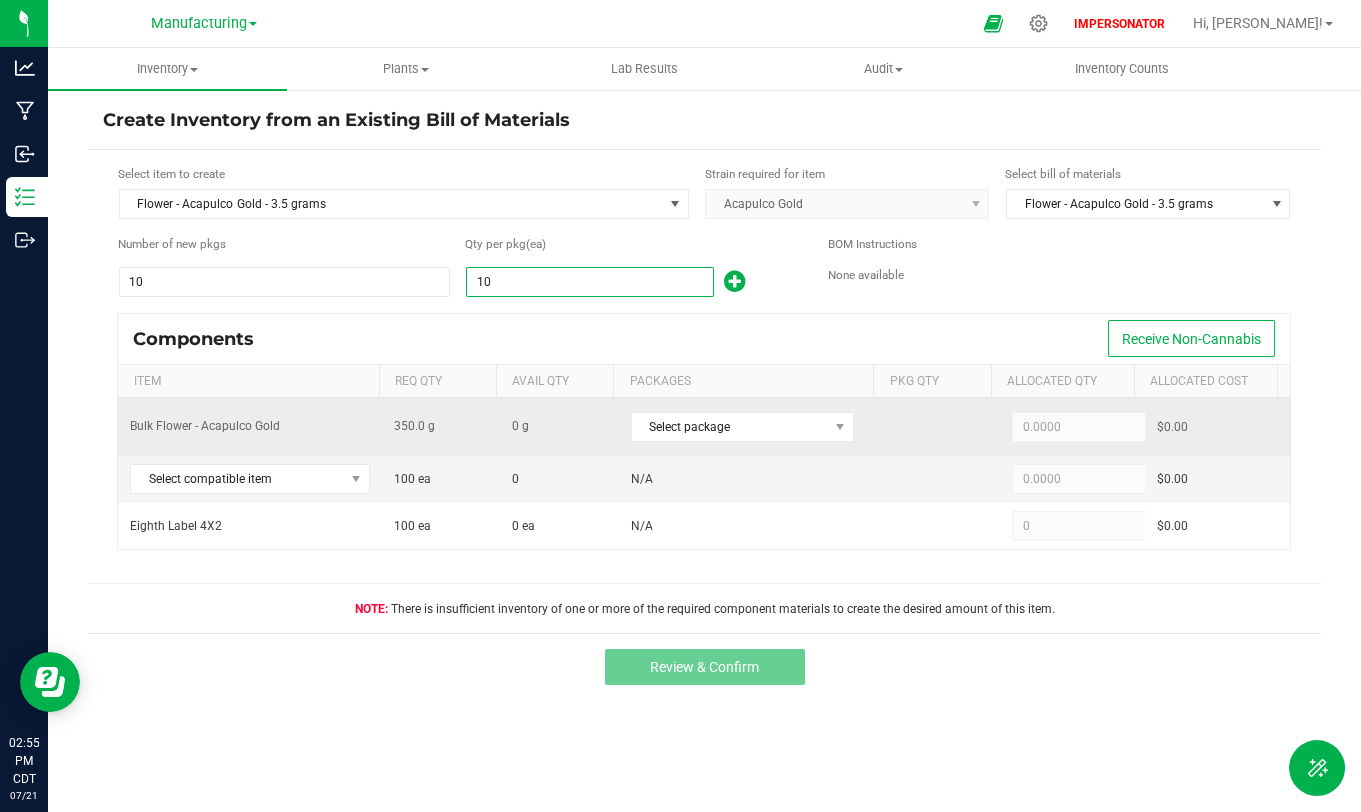 type on "10" 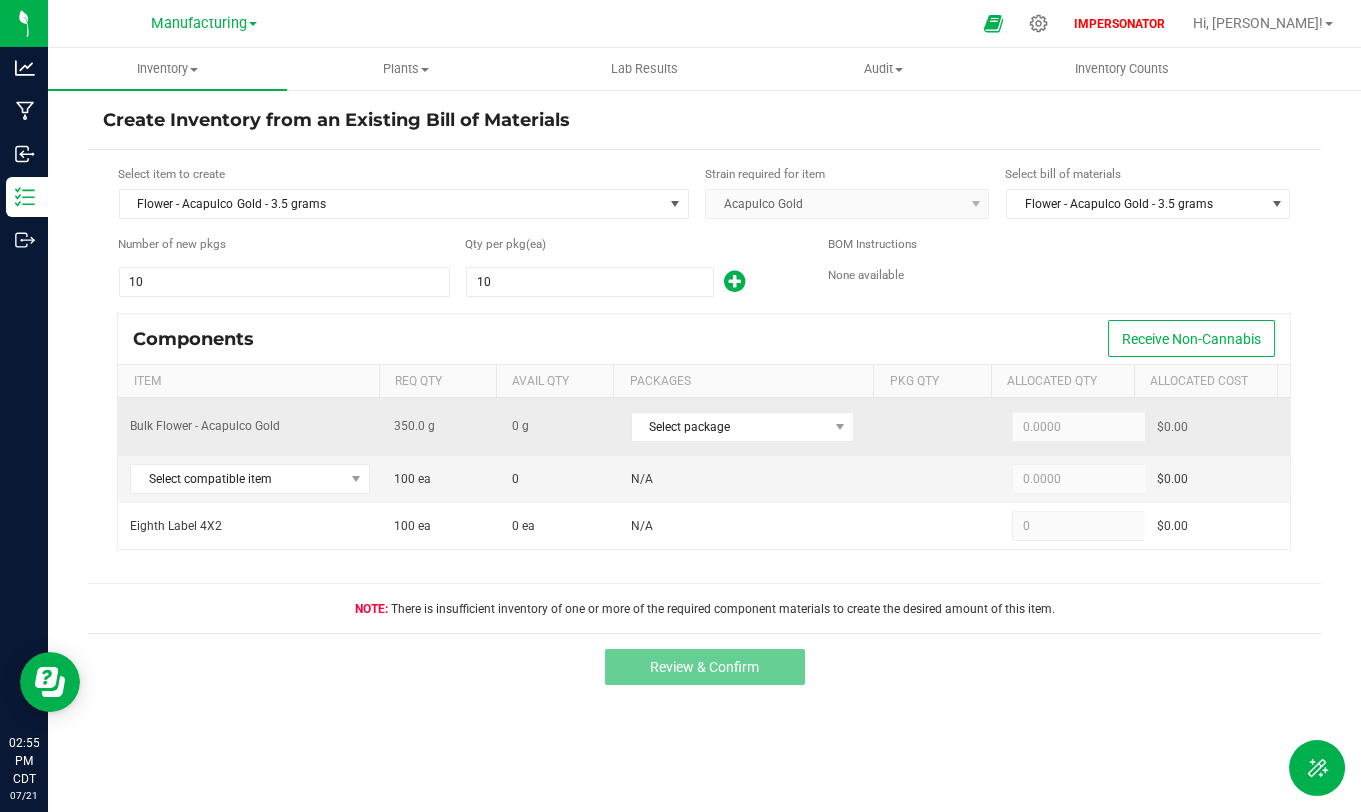 drag, startPoint x: 390, startPoint y: 420, endPoint x: 445, endPoint y: 427, distance: 55.443665 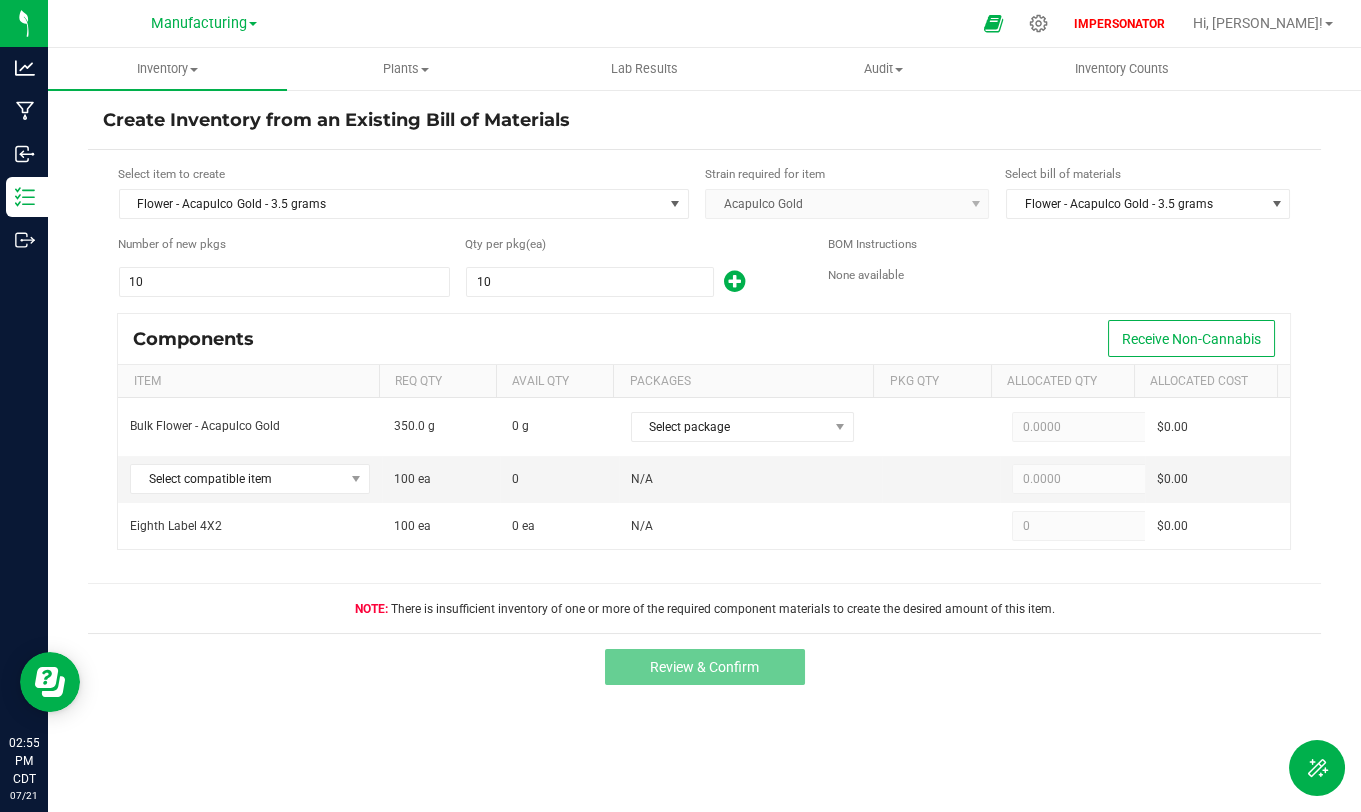 click at bounding box center [734, 281] 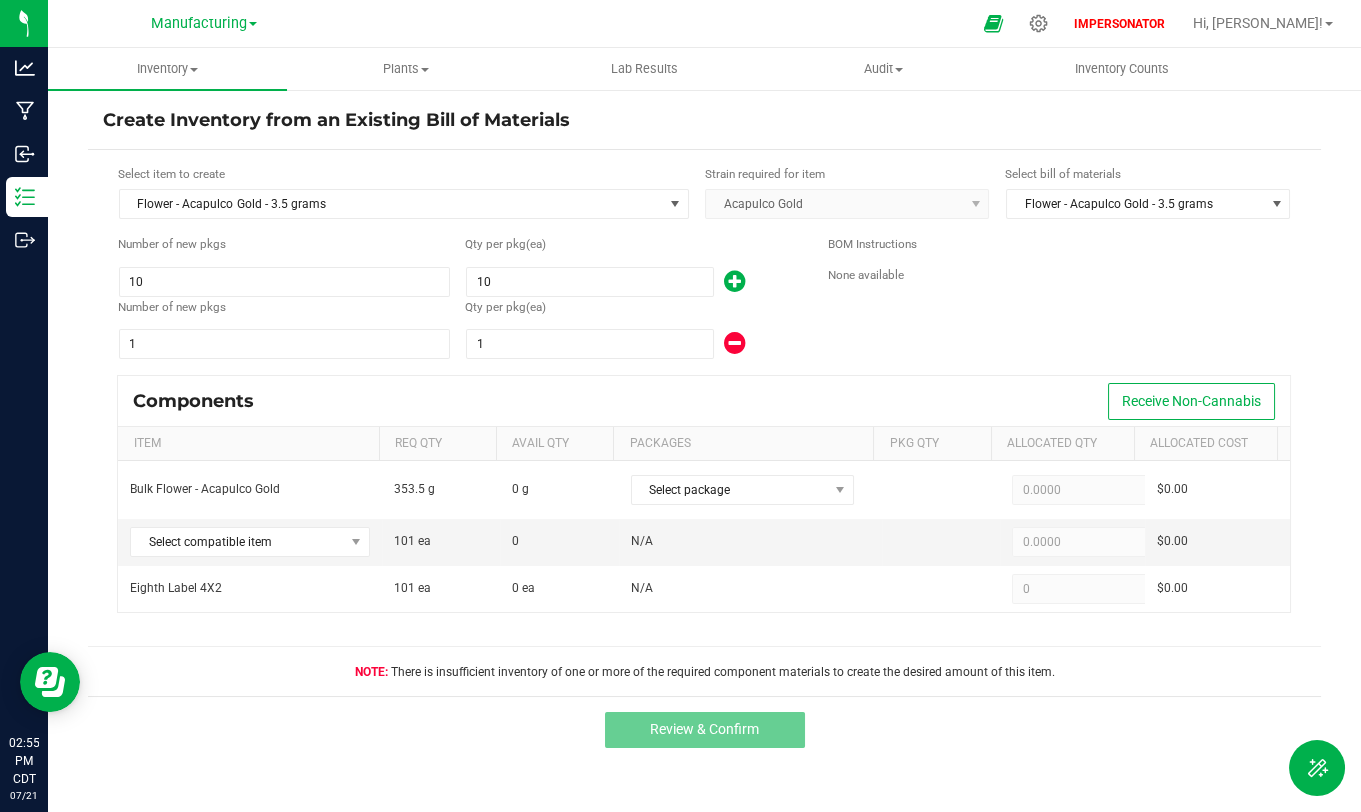 click on "Select item to create  Flower - Acapulco Gold - 3.5 grams  Strain required for item  Acapulco Gold  Select bill of materials  Flower - Acapulco Gold - 3.5 grams  Number of new pkgs  10  Qty per pkg    (ea)  10  Number of new pkgs  1  Qty per pkg    (ea)  1  BOM Instructions   None available   Components   Receive Non-Cannabis  Item Req Qty Avail Qty Packages Pkg Qty Allocated Qty Allocated Cost Bulk Flower - Acapulco Gold  353.5 g   0 g  Select package   0.0000  $0.00  Select compatible item  101 ea   0   N/A 0.0000  $0.00  Eighth Label 4X2  101 ea   0 ea  N/A 0  $0.00   There is insufficient inventory of one or more of the required component materials to create the desired amount of this item." at bounding box center (704, 423) 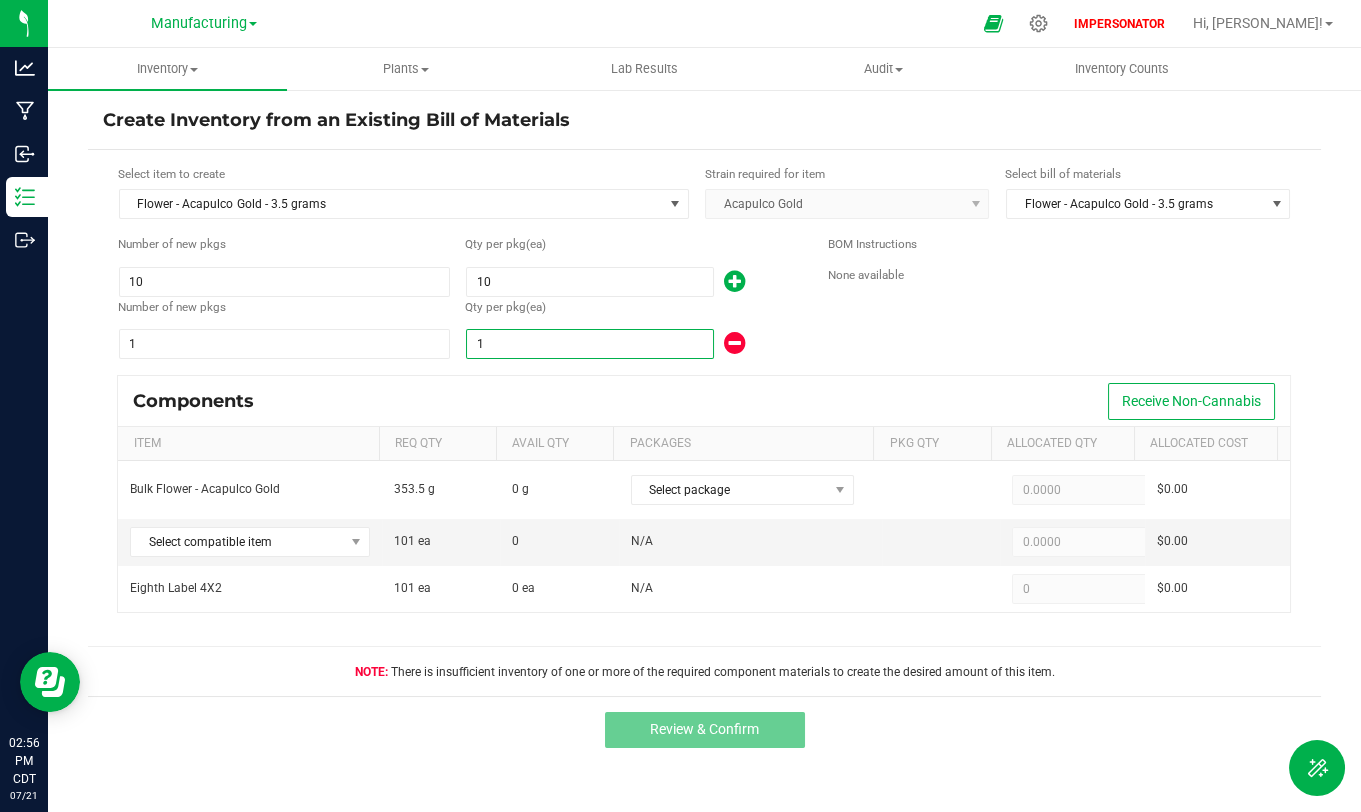 click on "1" at bounding box center [590, 344] 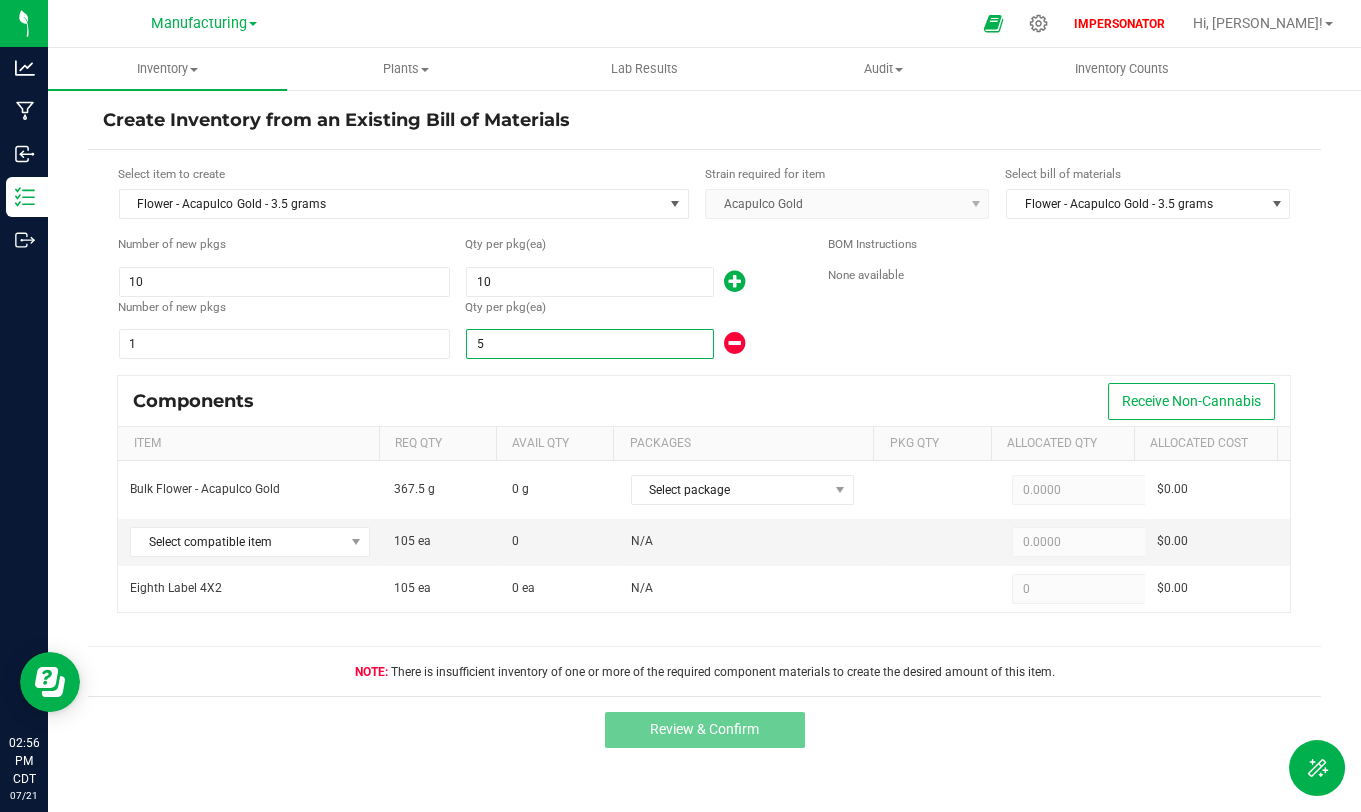 click on "5" at bounding box center [590, 344] 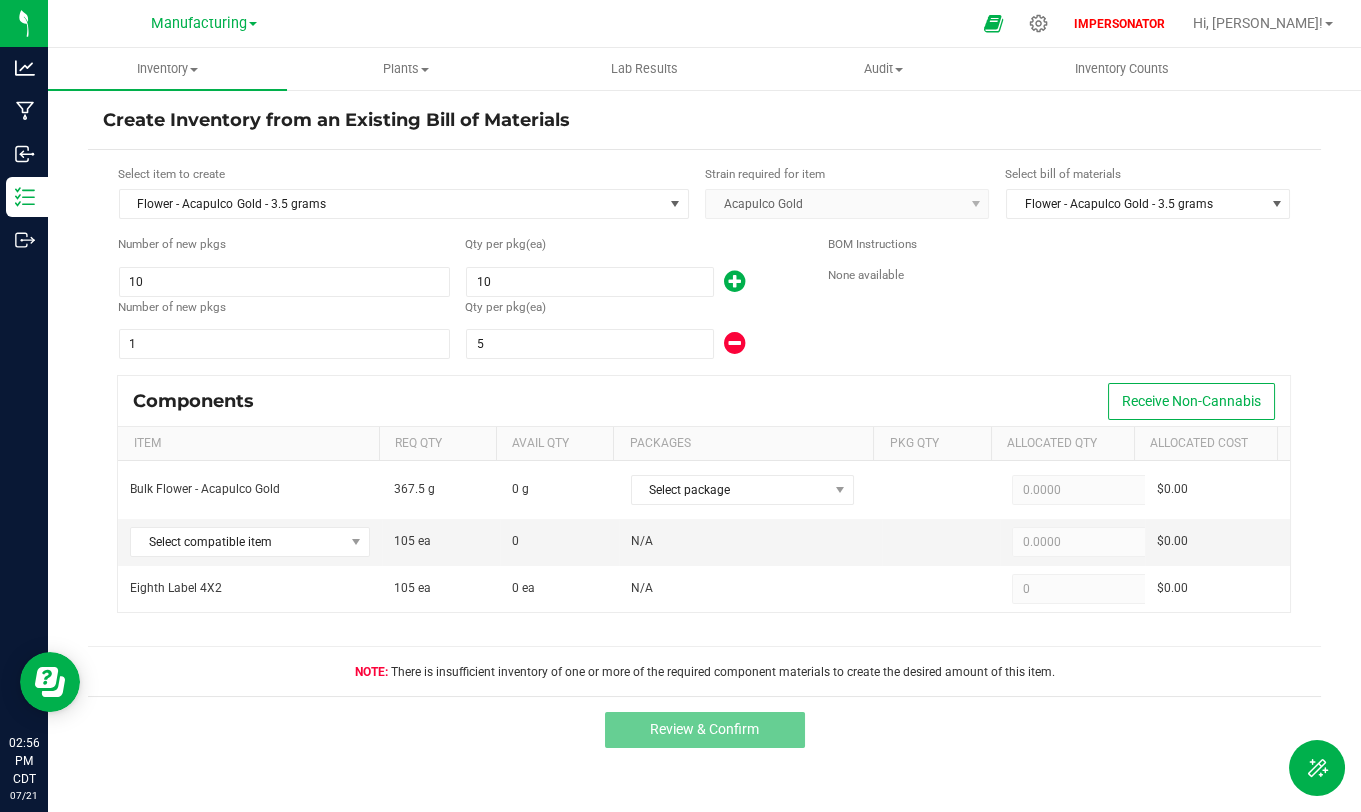 click at bounding box center [734, 343] 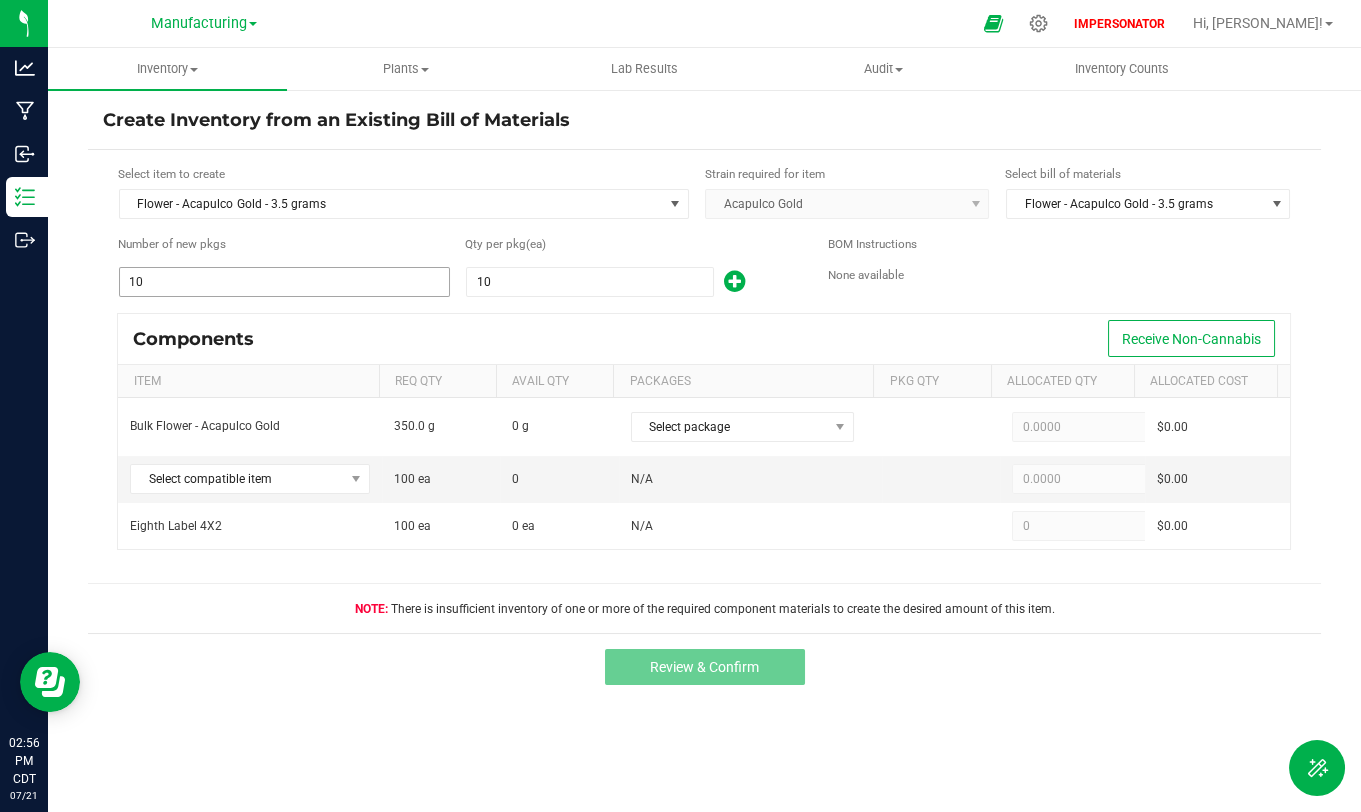 click on "10" at bounding box center (284, 282) 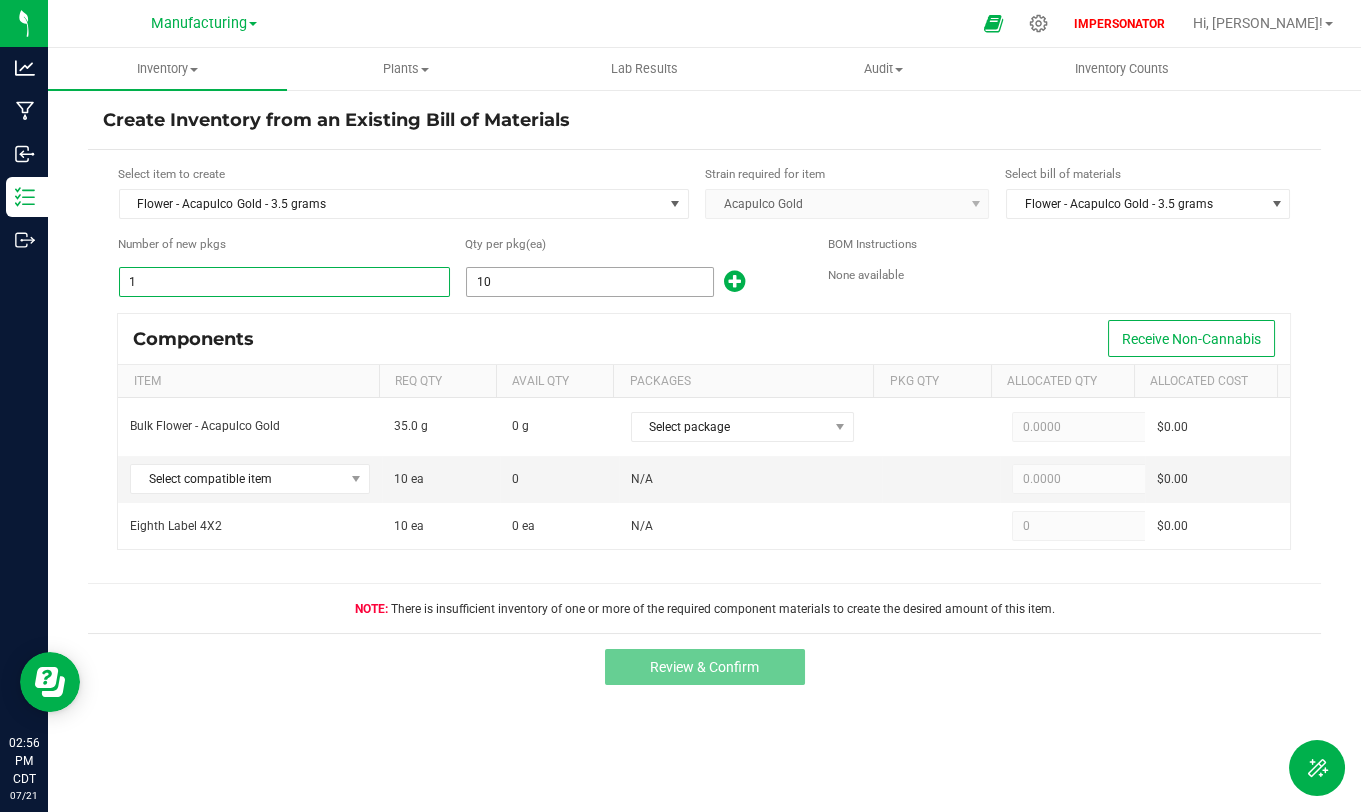 type on "1" 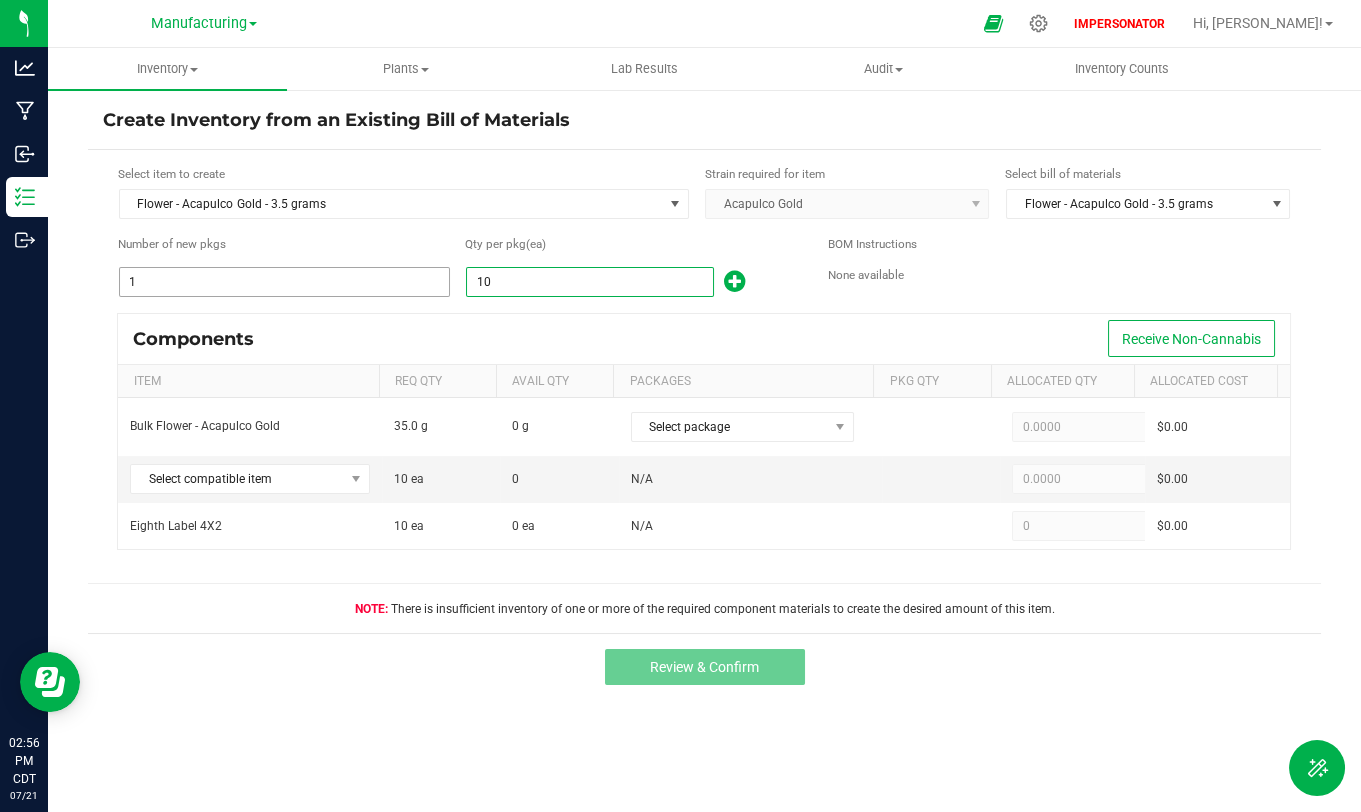 drag, startPoint x: 523, startPoint y: 286, endPoint x: 372, endPoint y: 286, distance: 151 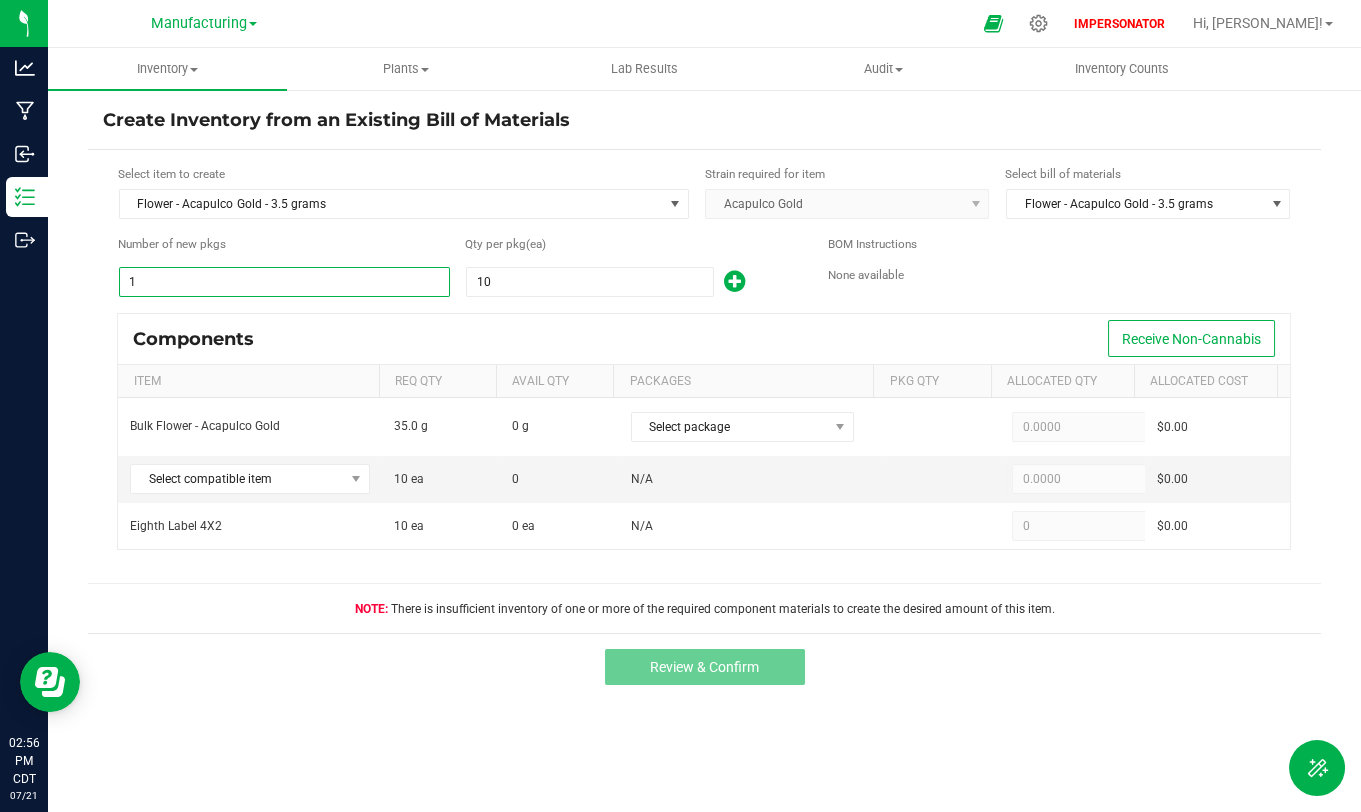 click on "1" at bounding box center [284, 282] 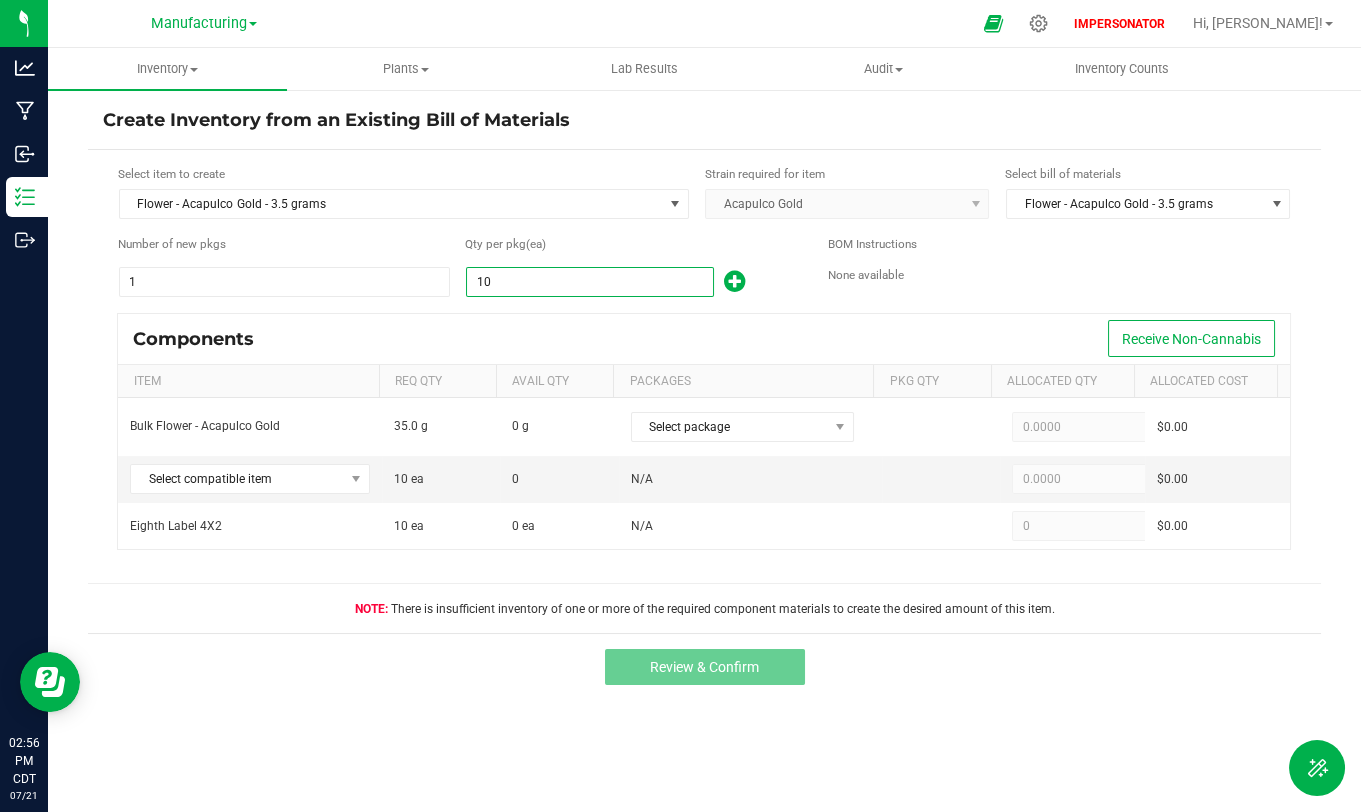 drag, startPoint x: 492, startPoint y: 283, endPoint x: 473, endPoint y: 283, distance: 19 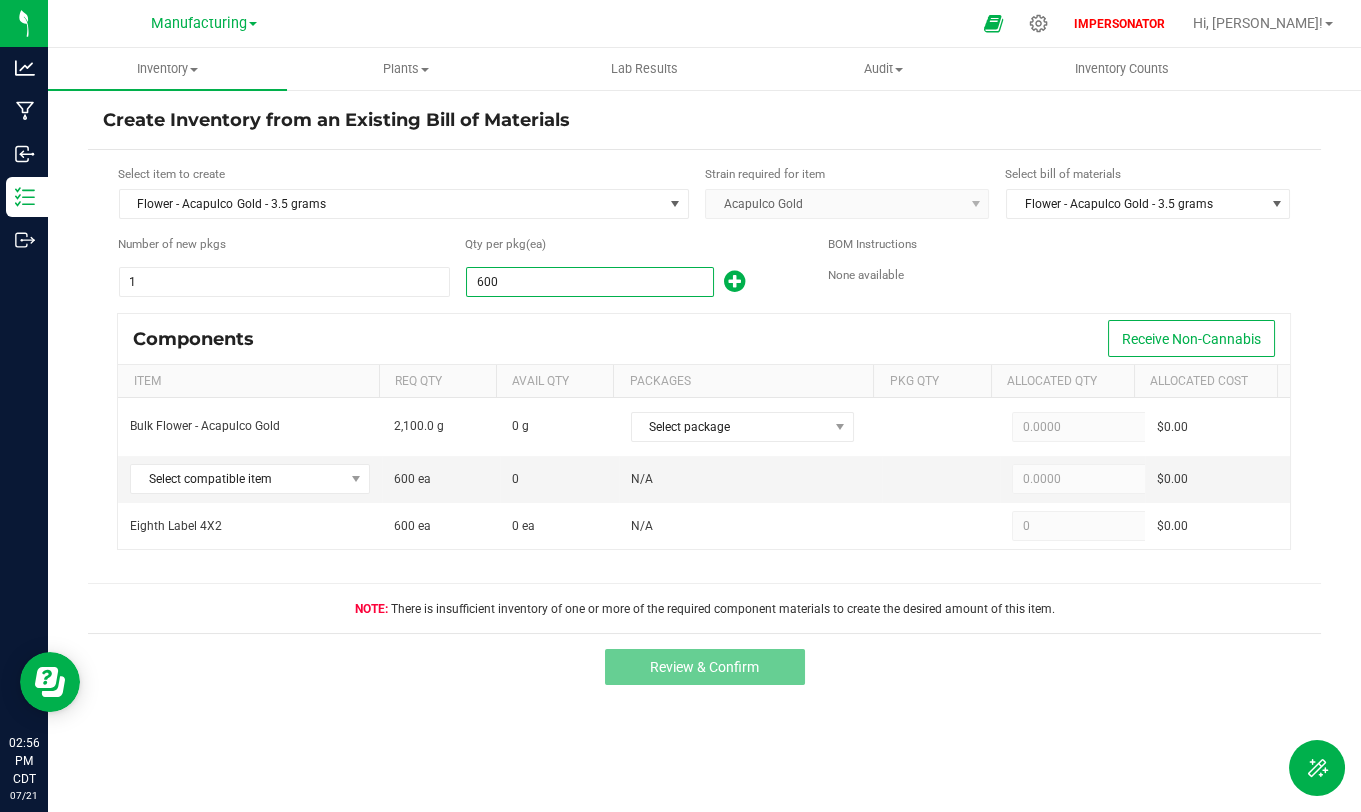type on "600" 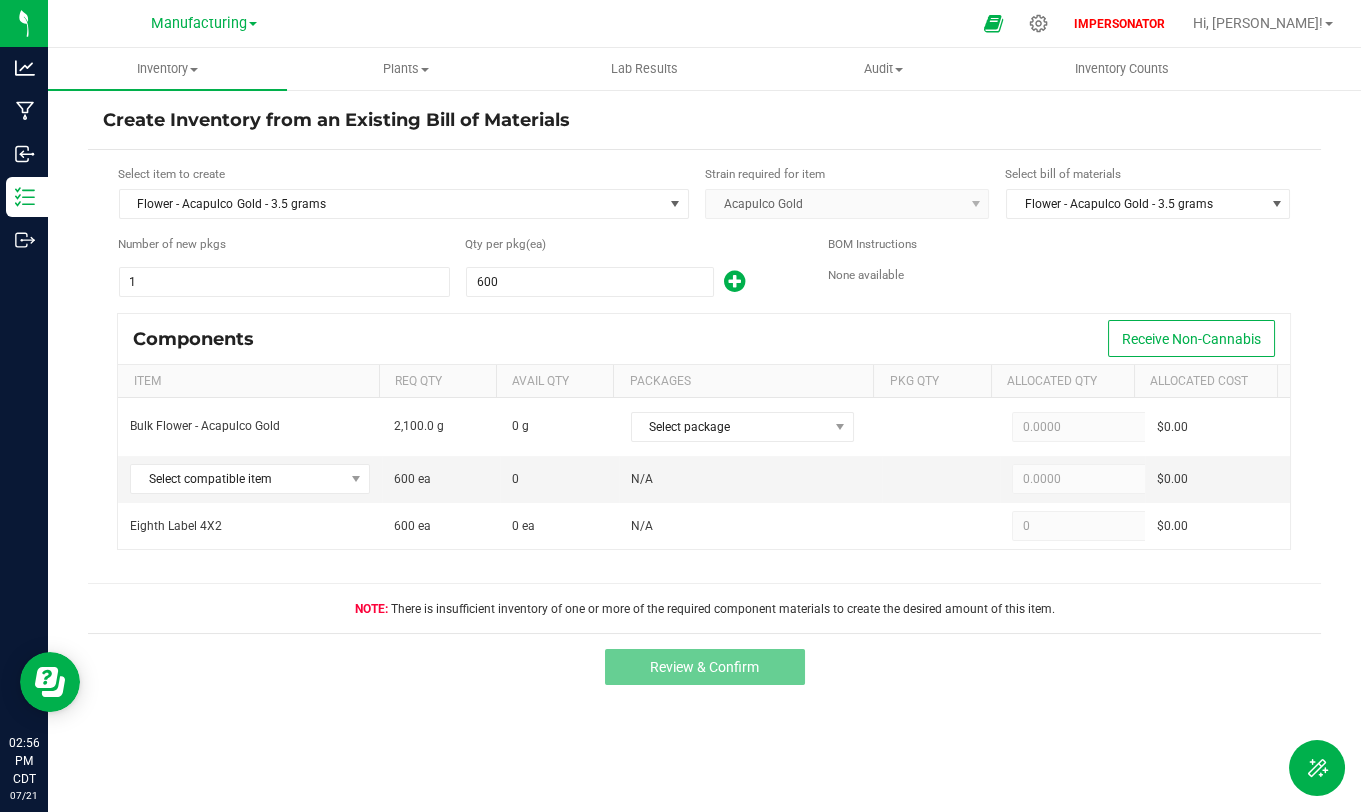 click on "Components   Receive Non-Cannabis" at bounding box center (704, 339) 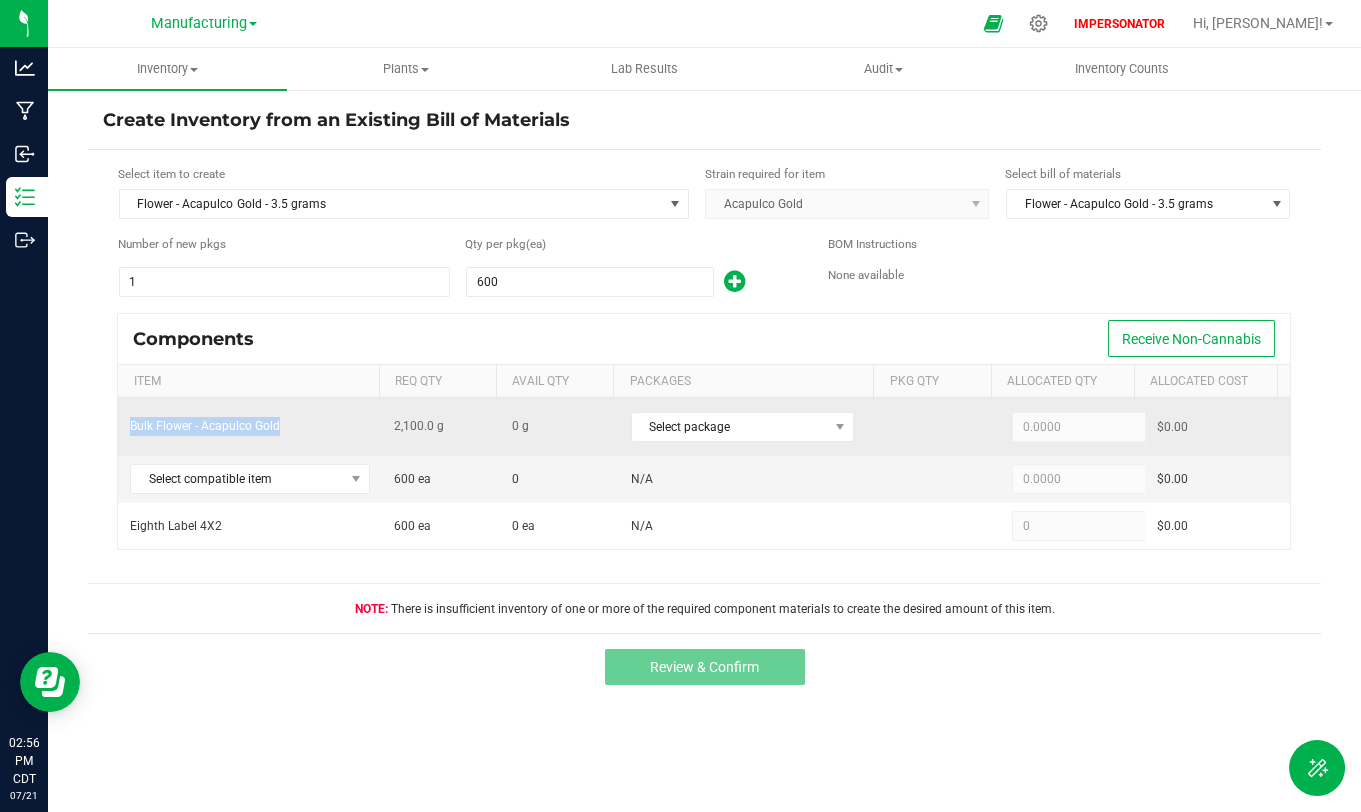 drag, startPoint x: 130, startPoint y: 428, endPoint x: 328, endPoint y: 429, distance: 198.00252 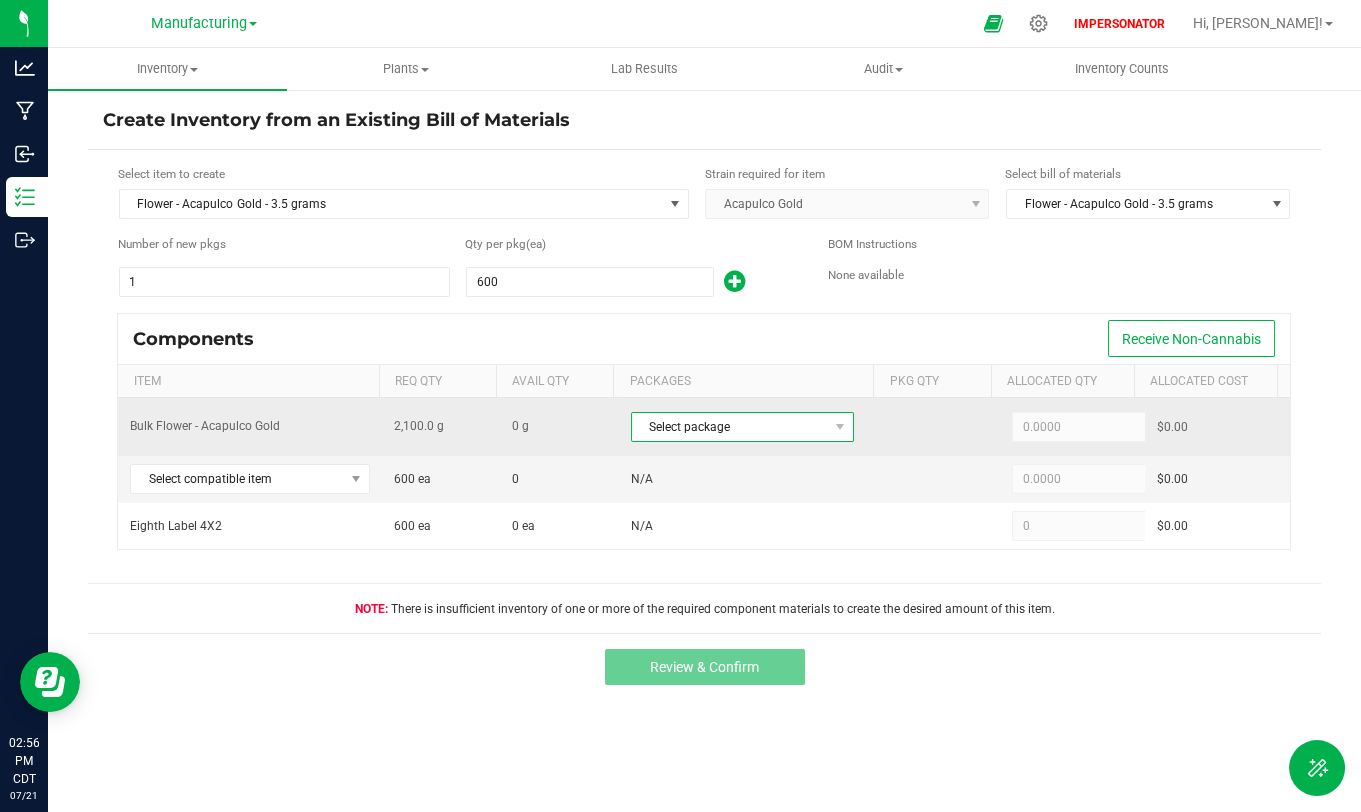 click on "Select package" at bounding box center [730, 427] 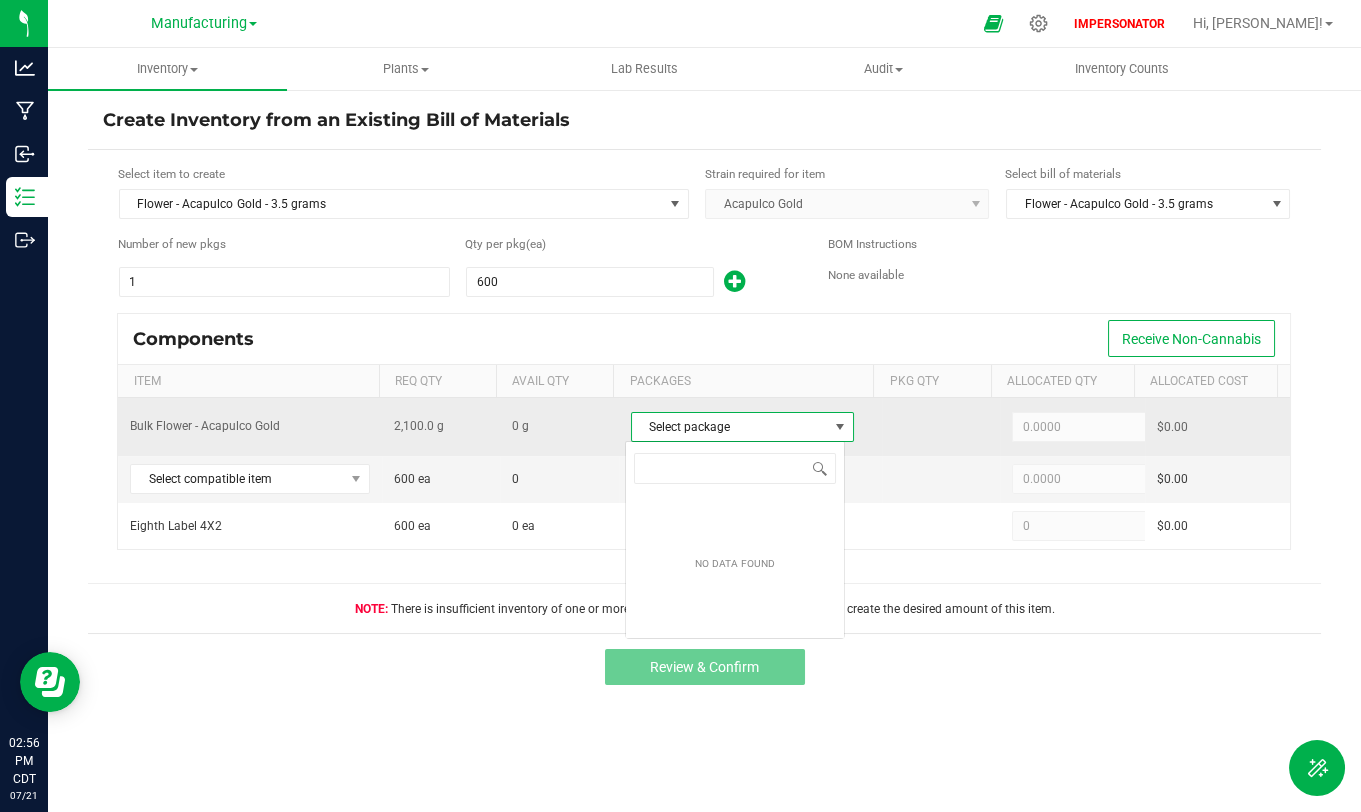scroll, scrollTop: 99970, scrollLeft: 99779, axis: both 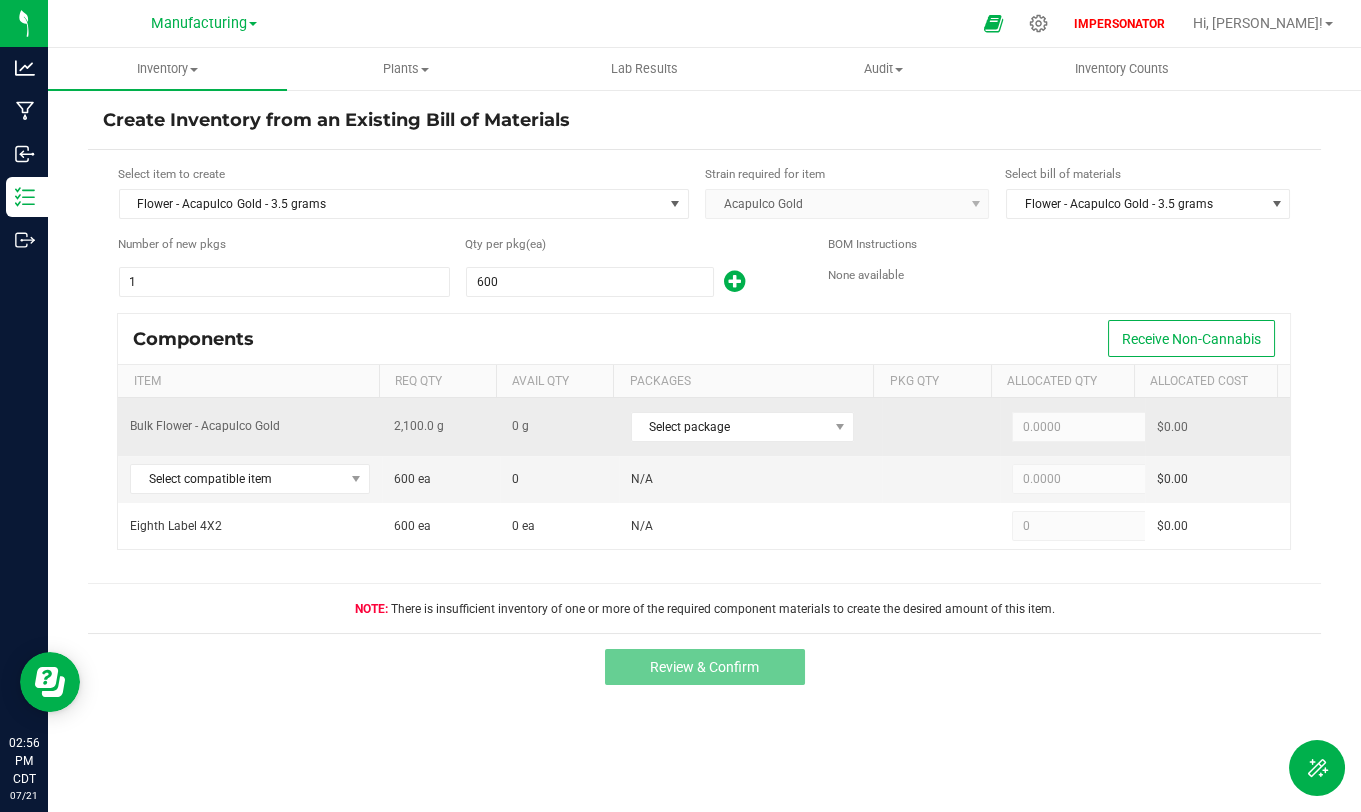 drag, startPoint x: 416, startPoint y: 420, endPoint x: 446, endPoint y: 422, distance: 30.066593 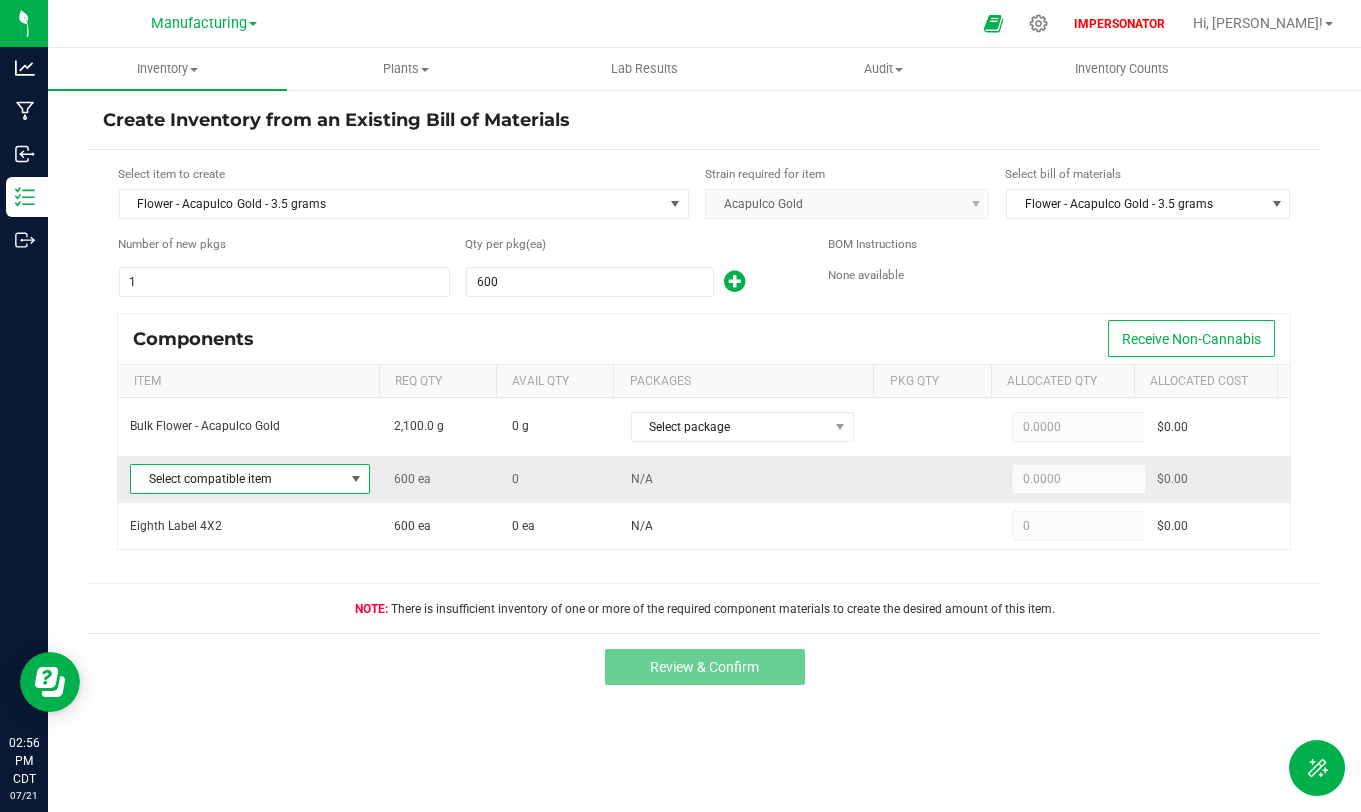 click on "Select compatible item" at bounding box center (237, 479) 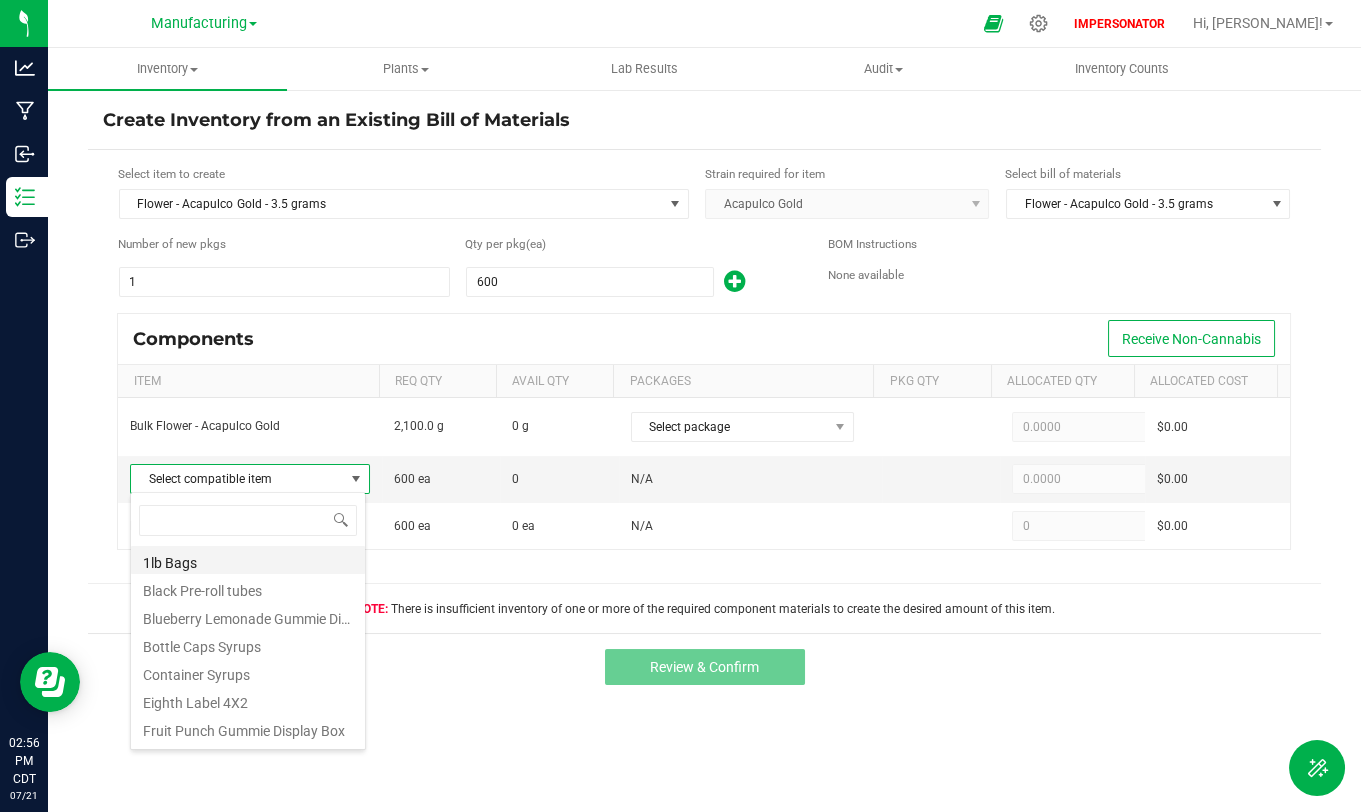 scroll, scrollTop: 99970, scrollLeft: 99763, axis: both 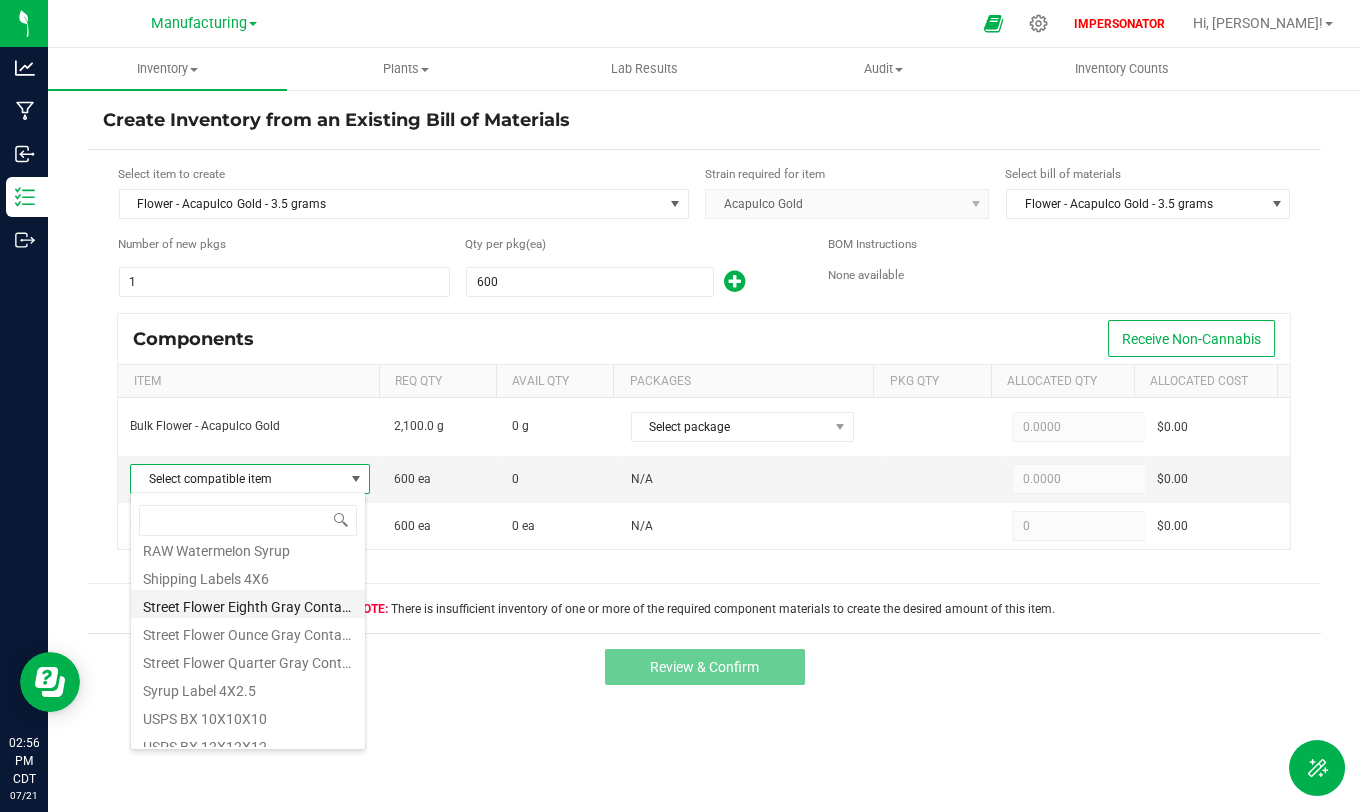 click on "Street Flower Eighth Gray Container" at bounding box center (248, 604) 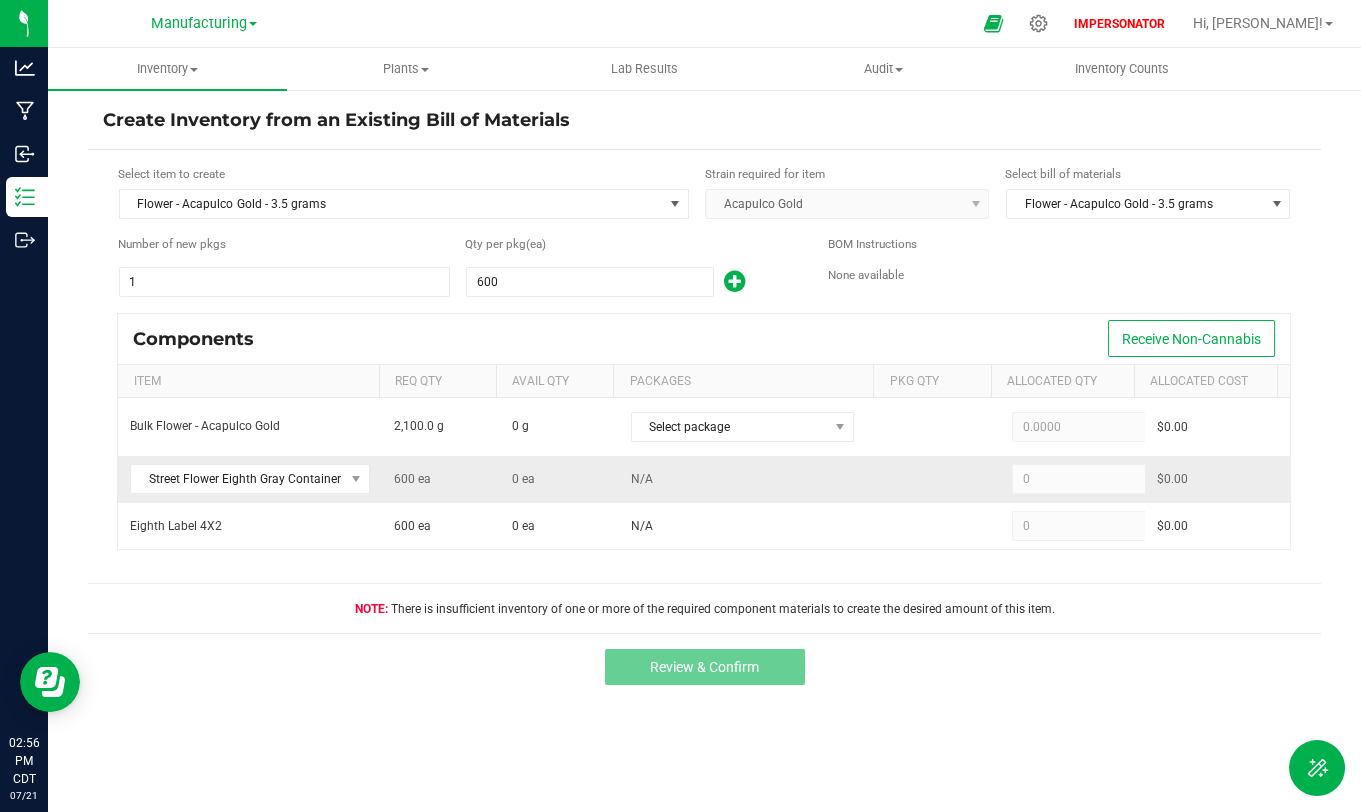 drag, startPoint x: 489, startPoint y: 481, endPoint x: 547, endPoint y: 481, distance: 58 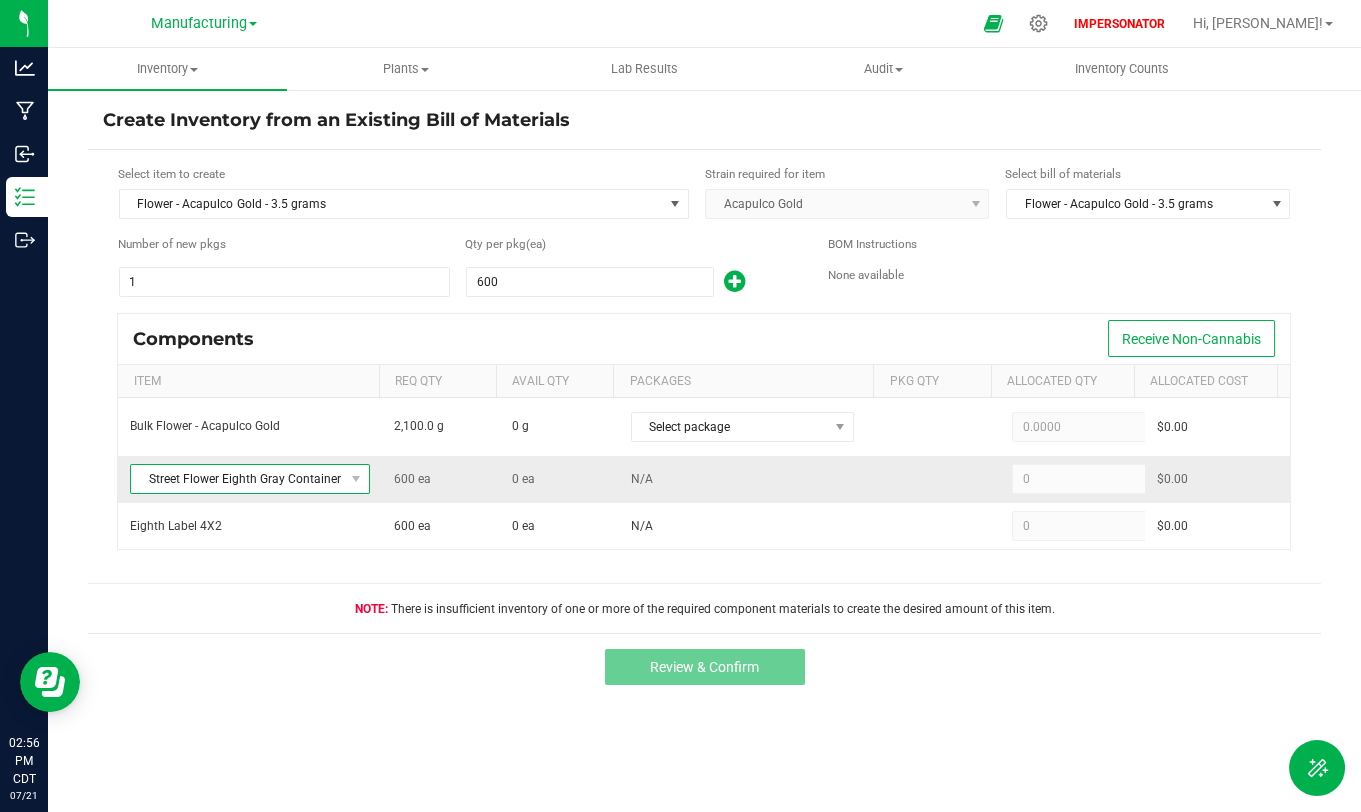click on "Street Flower Eighth Gray Container" at bounding box center (237, 479) 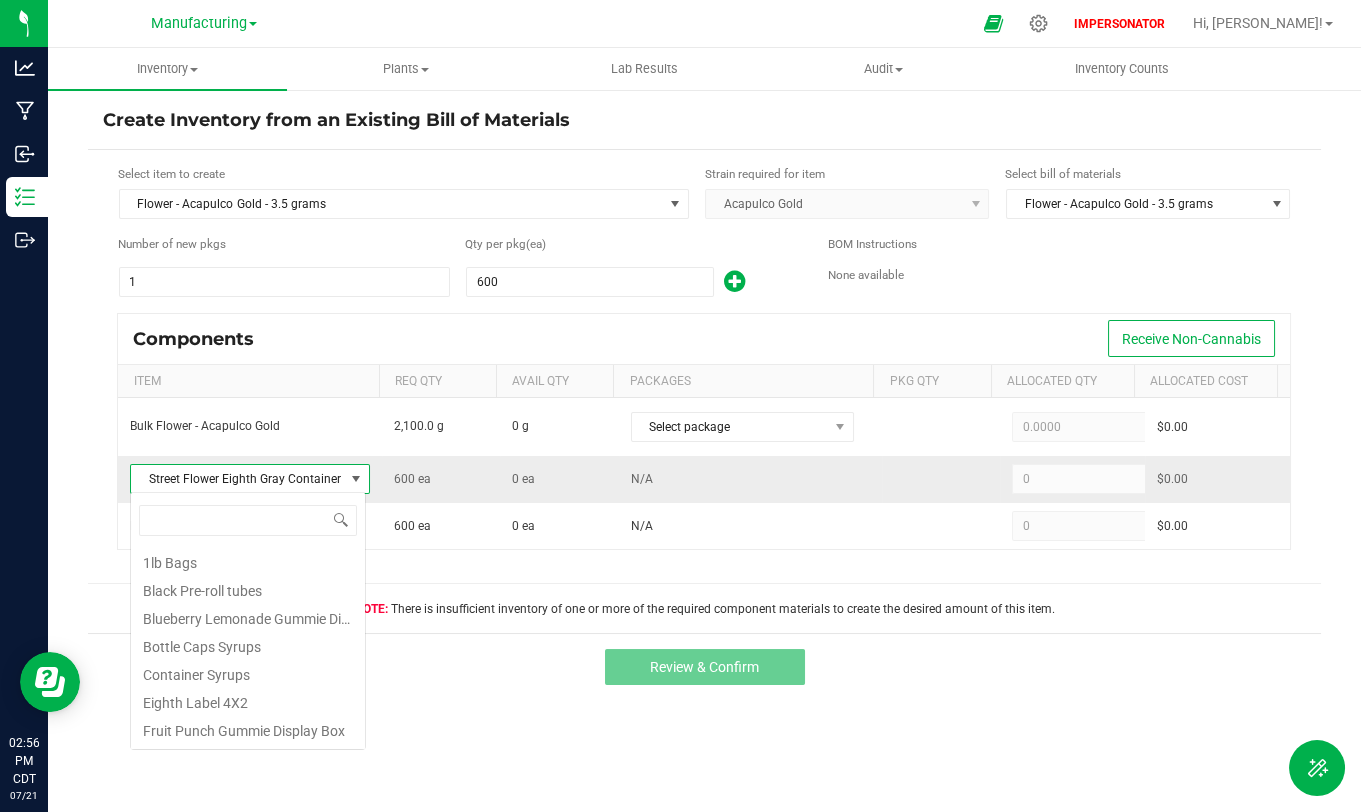 scroll, scrollTop: 99970, scrollLeft: 99763, axis: both 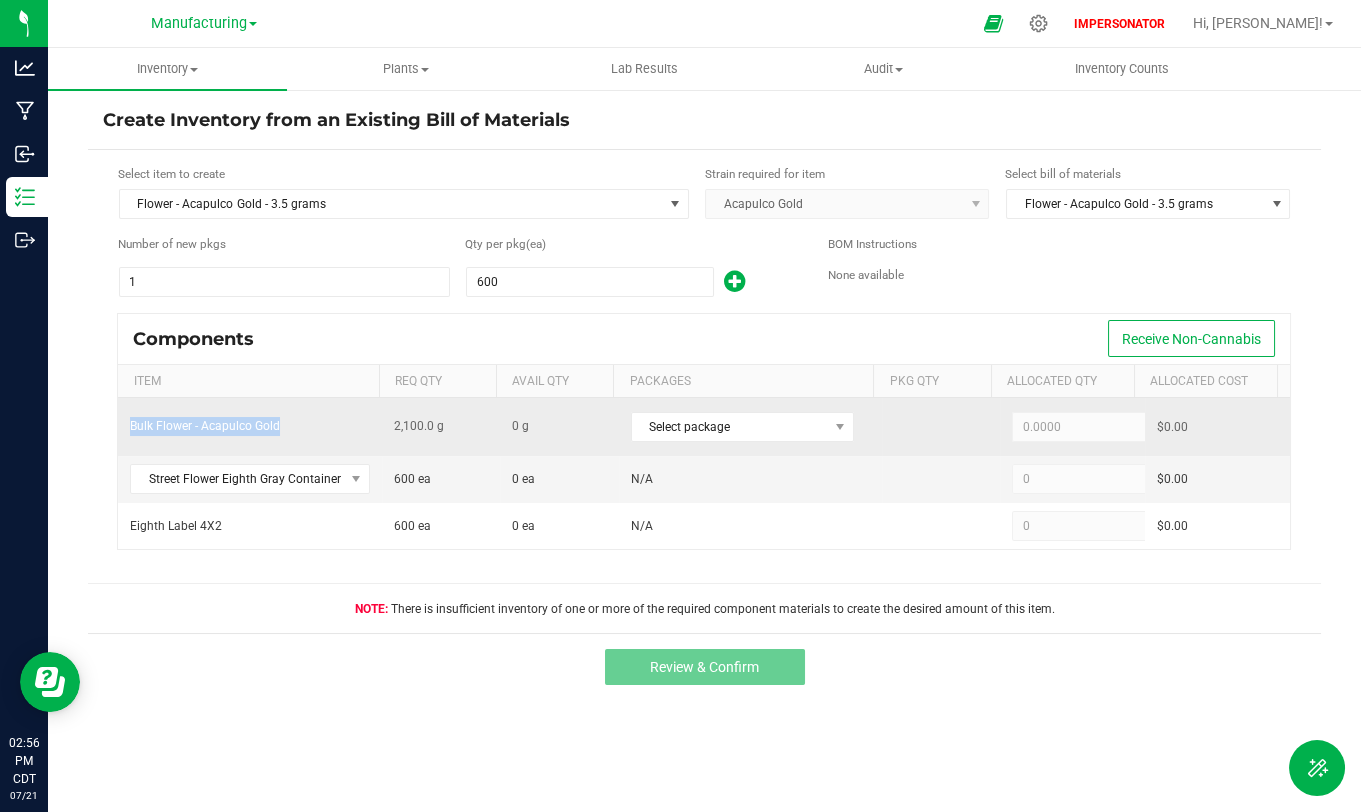 drag, startPoint x: 120, startPoint y: 425, endPoint x: 305, endPoint y: 421, distance: 185.04324 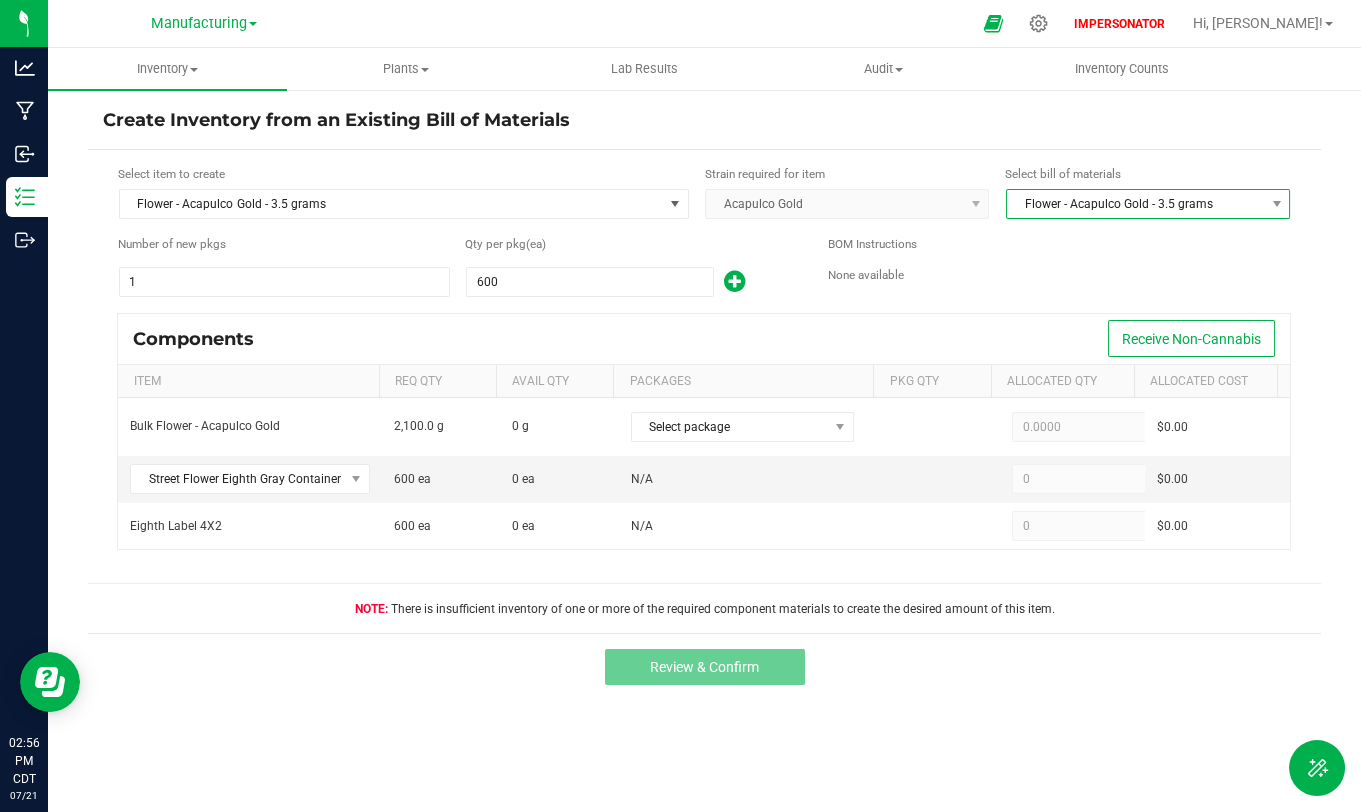 click on "Flower - Acapulco Gold - 3.5 grams" at bounding box center (1135, 204) 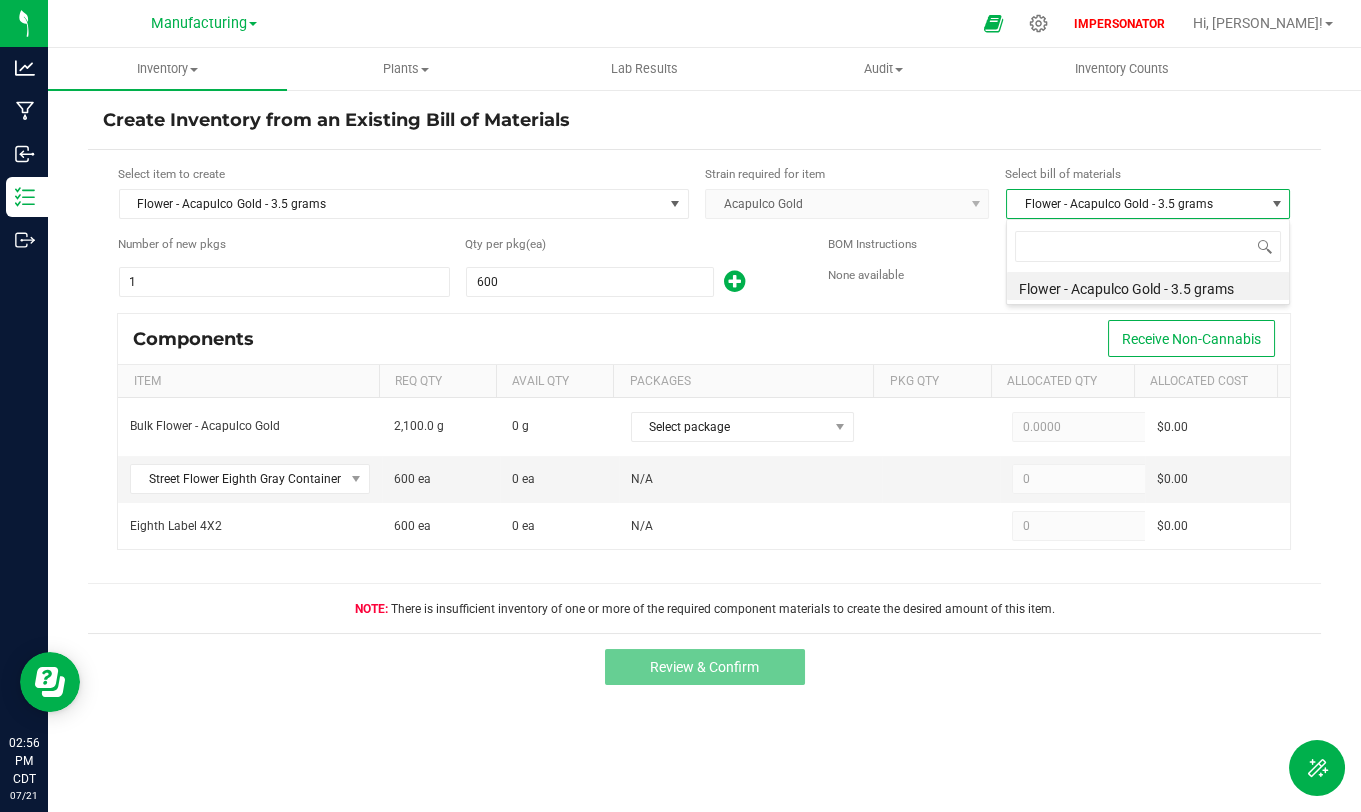 scroll, scrollTop: 99970, scrollLeft: 99715, axis: both 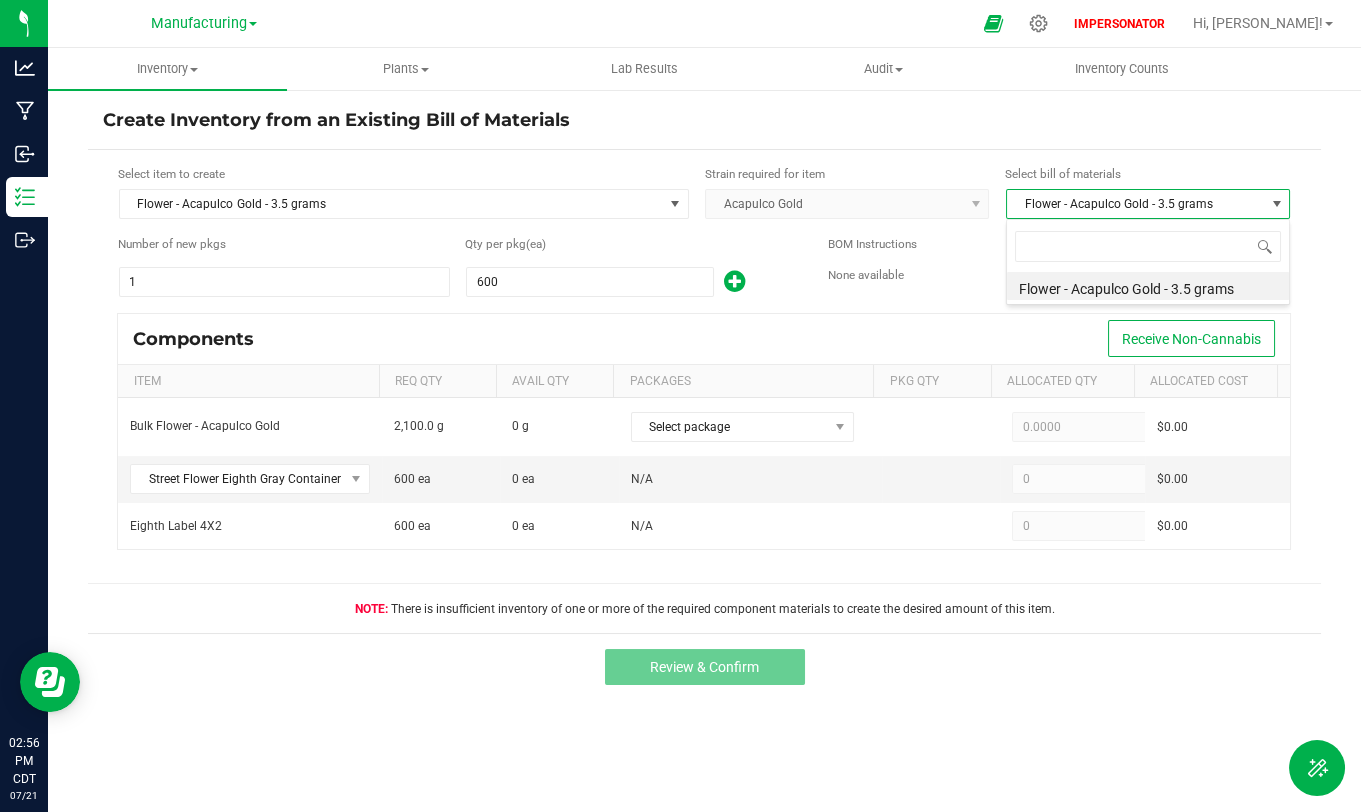 click on "Flower - Acapulco Gold - 3.5 grams" at bounding box center (1135, 204) 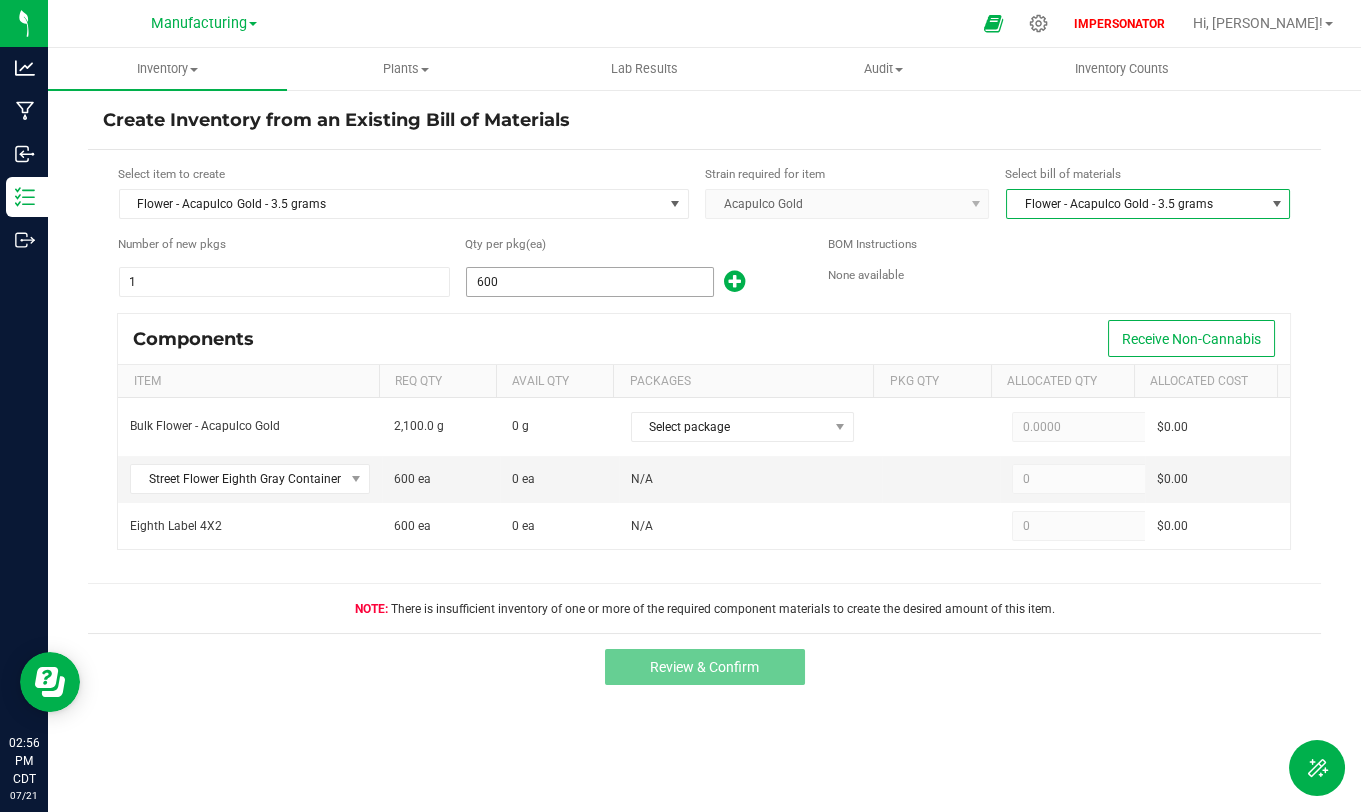 click on "600" at bounding box center (590, 282) 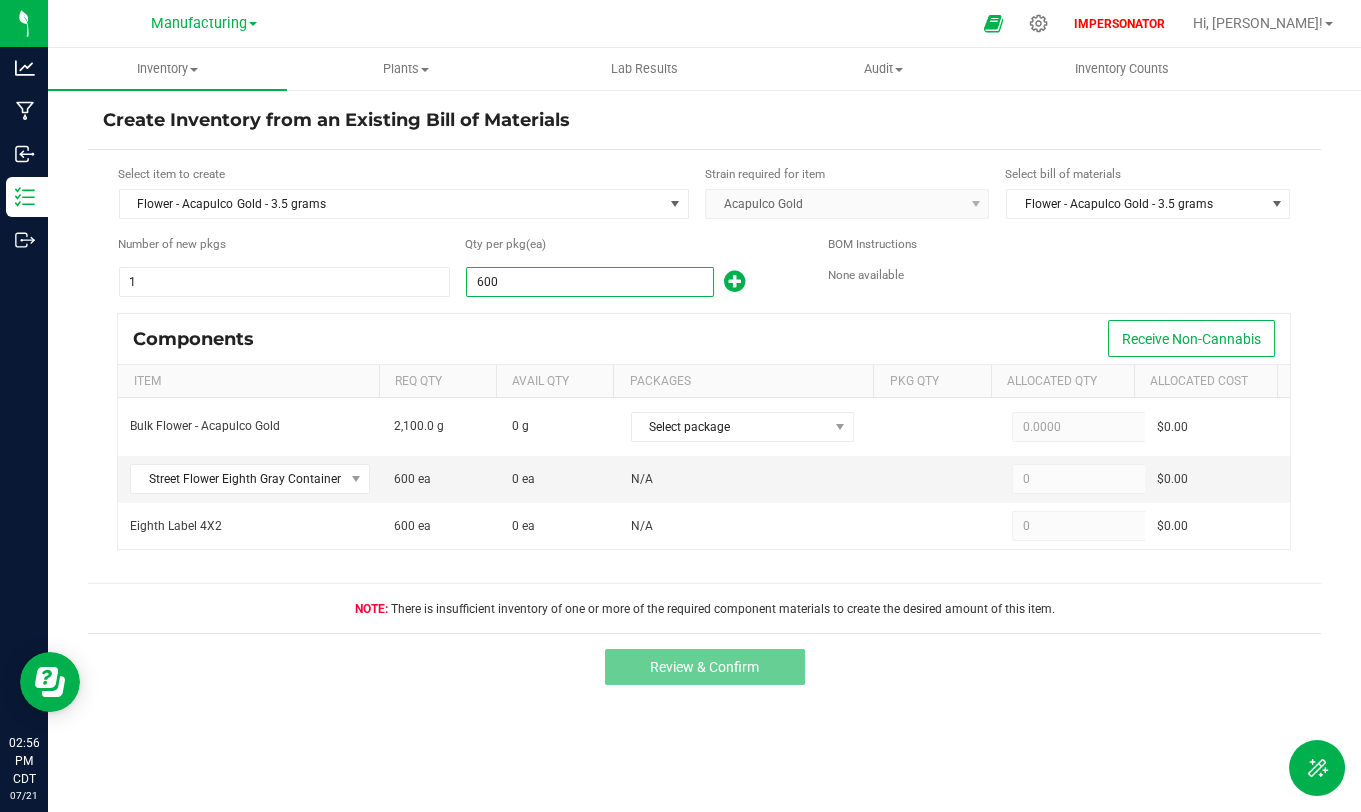 click on "600" at bounding box center [590, 282] 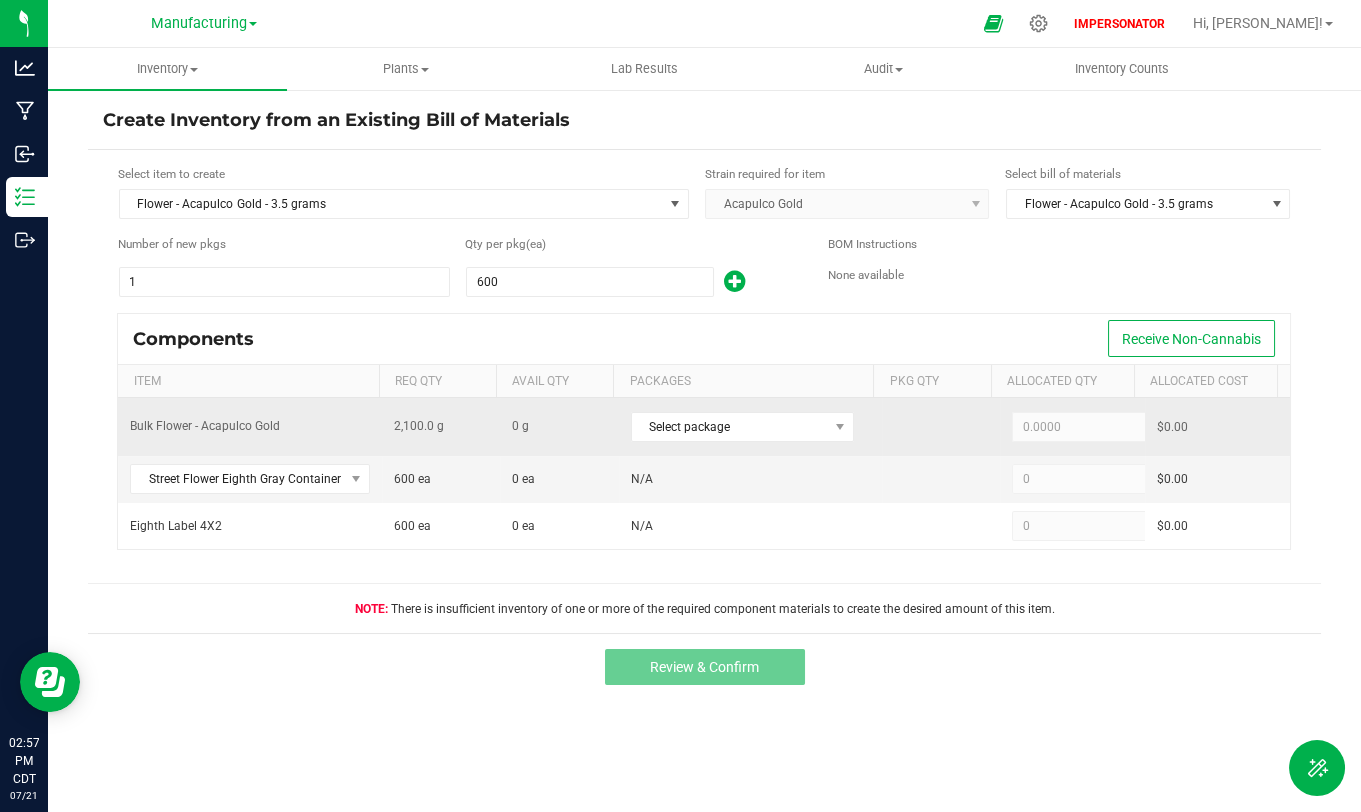 drag, startPoint x: 389, startPoint y: 414, endPoint x: 457, endPoint y: 414, distance: 68 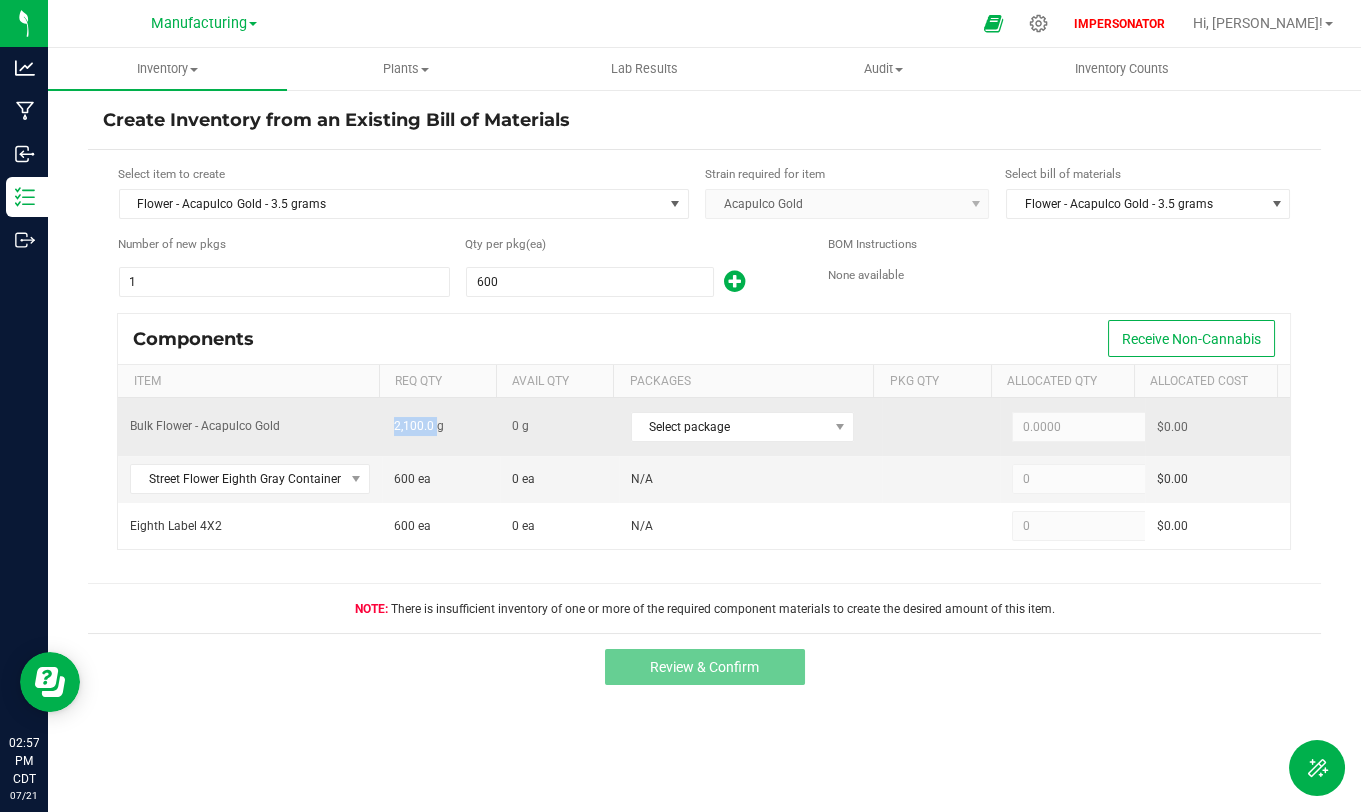 drag, startPoint x: 378, startPoint y: 429, endPoint x: 429, endPoint y: 429, distance: 51 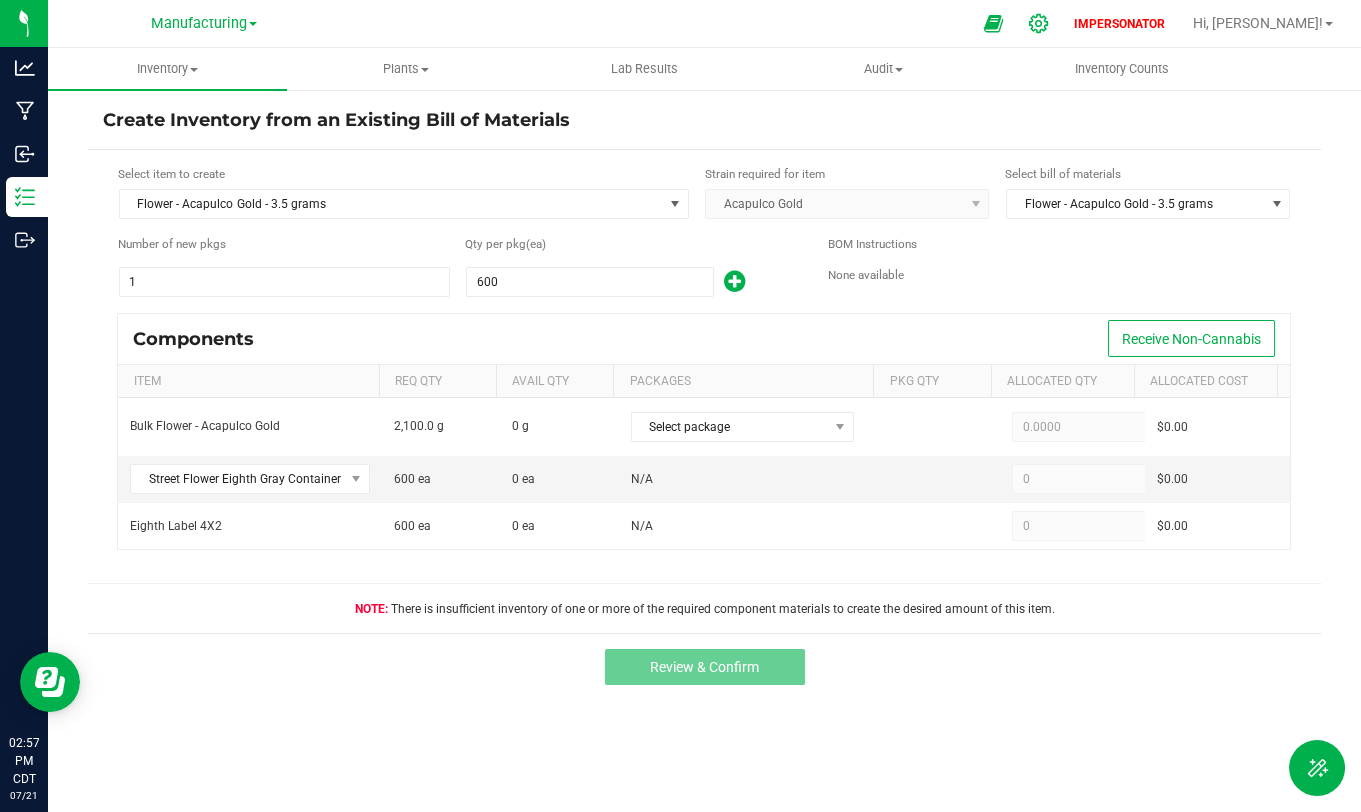 click 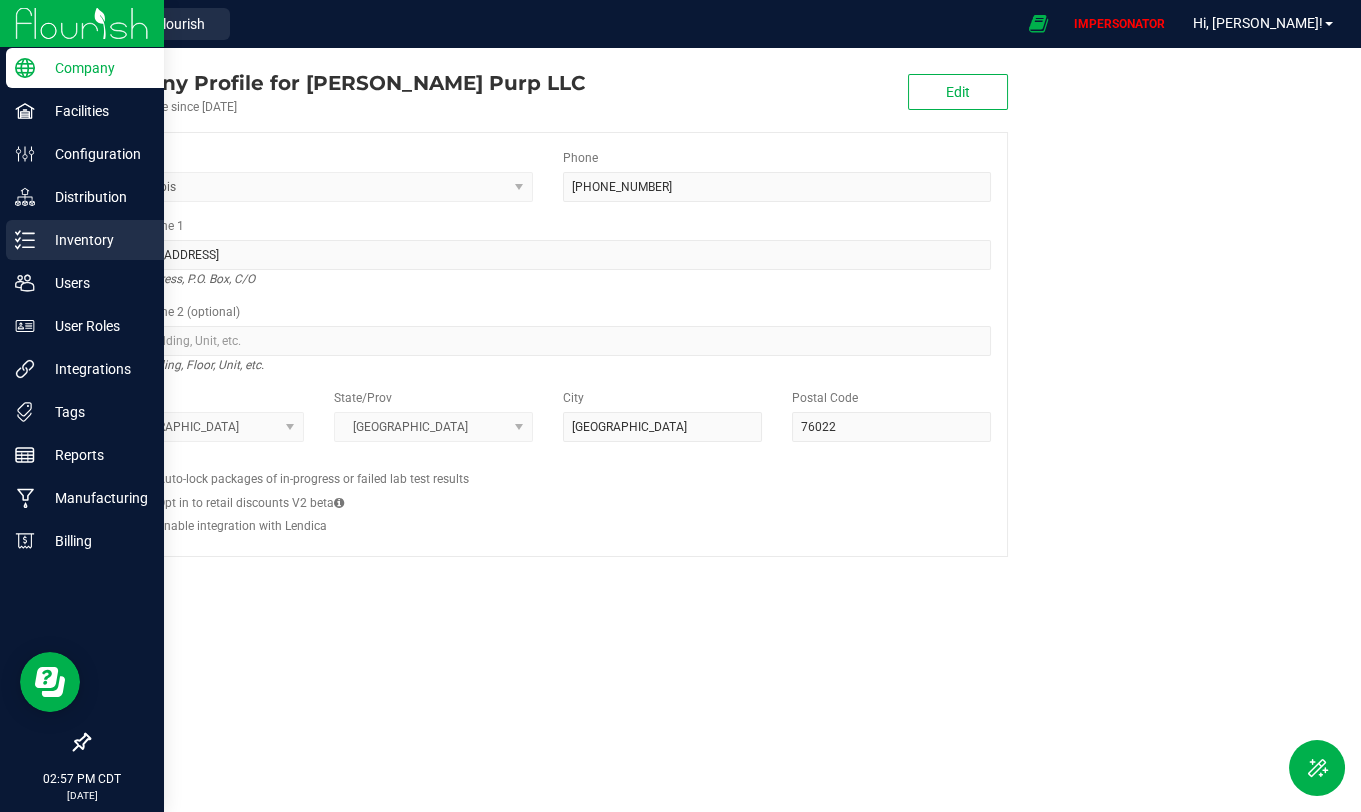 click on "Inventory" at bounding box center [85, 240] 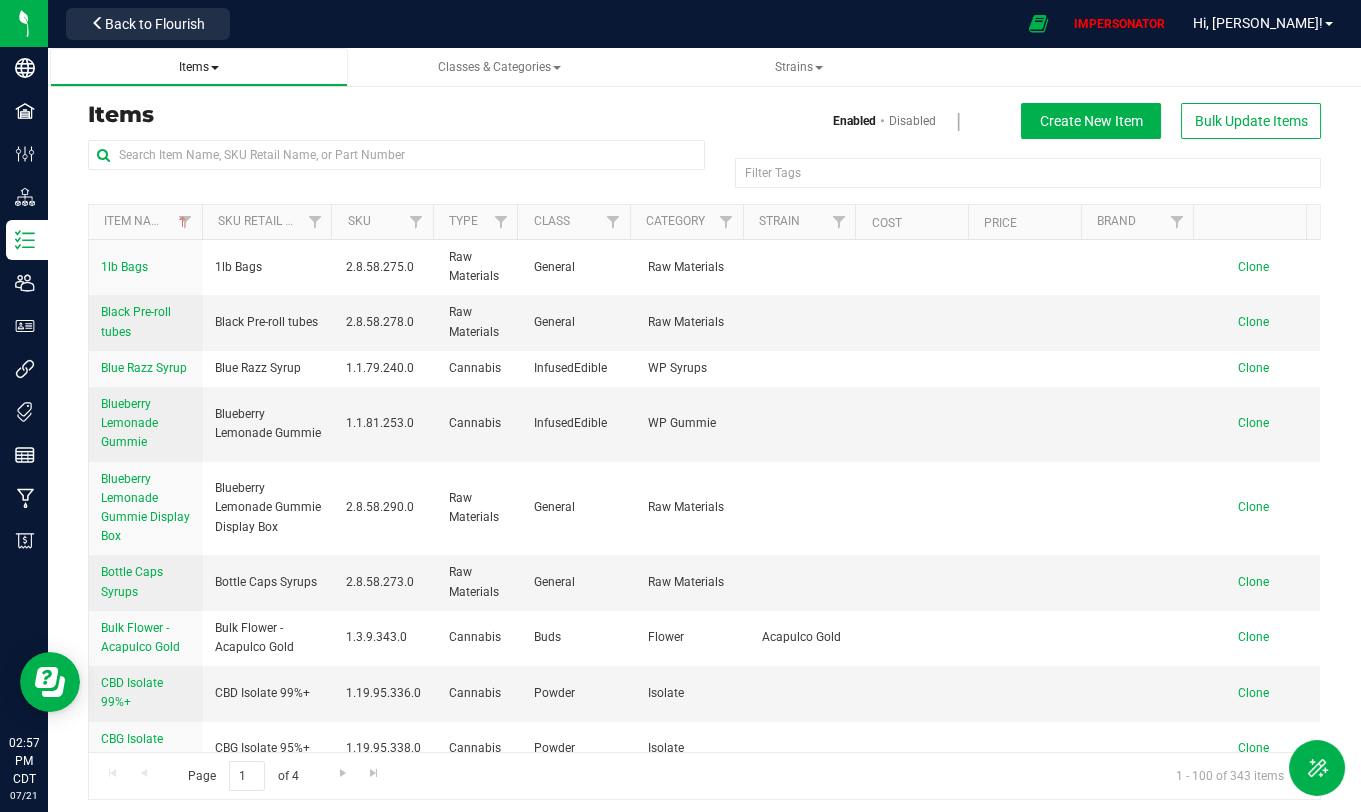 click on "Items" at bounding box center (199, 67) 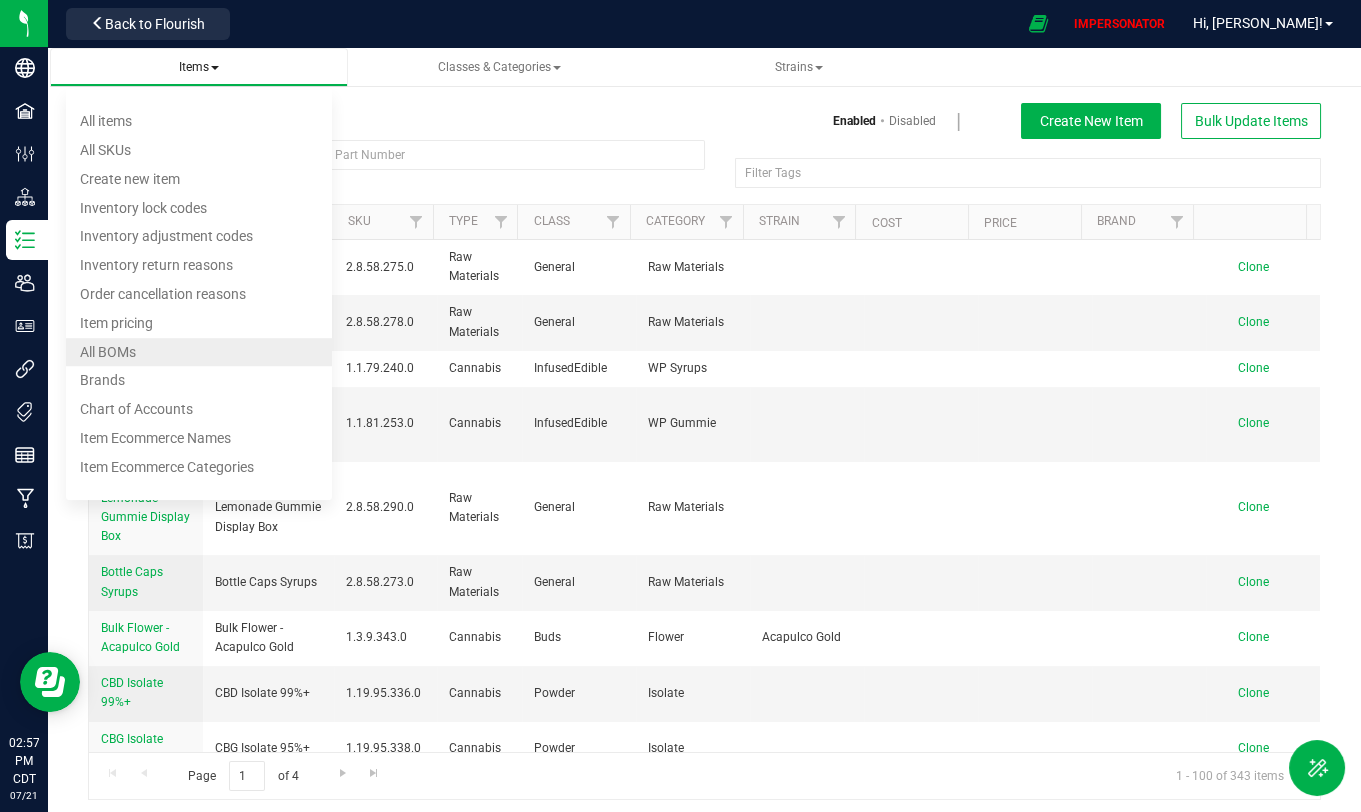 click on "All BOMs" at bounding box center (108, 352) 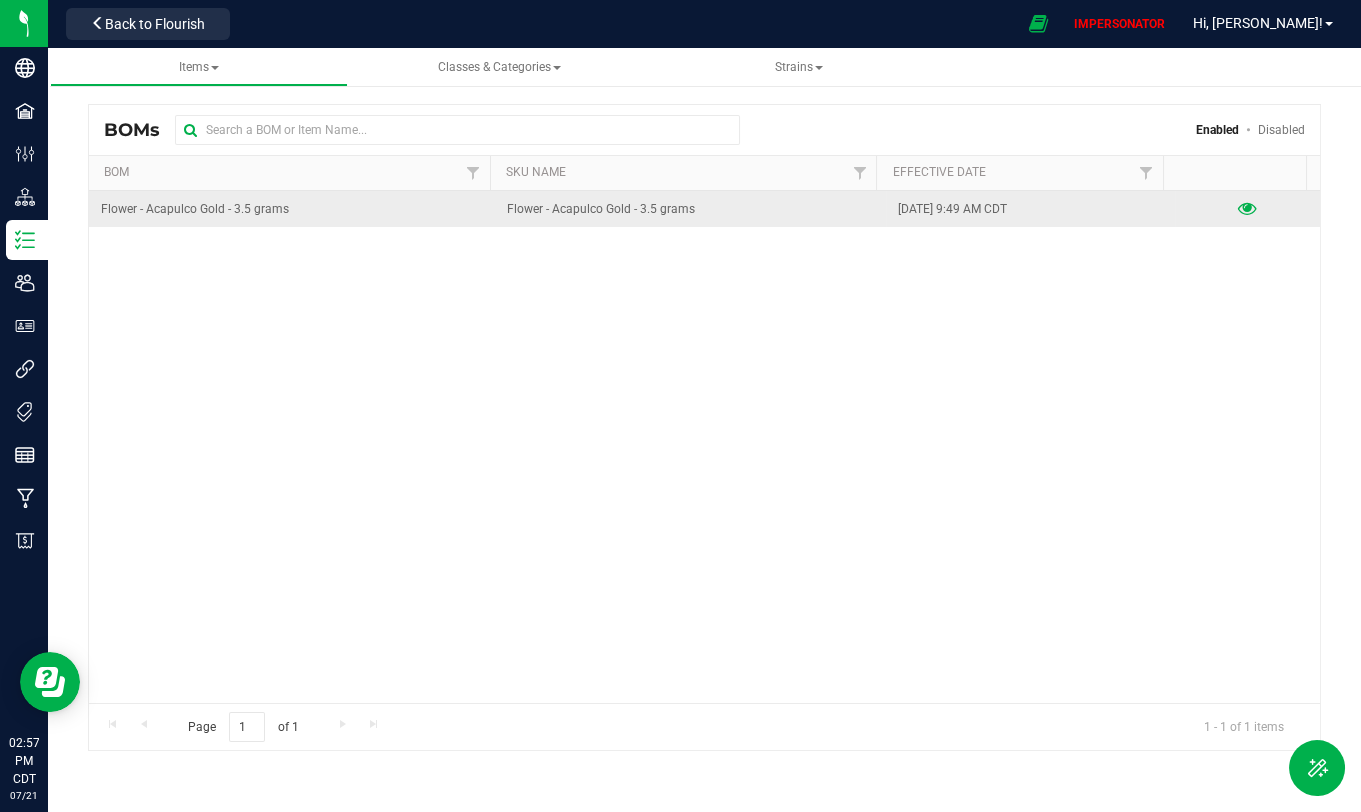 click at bounding box center [1247, 209] 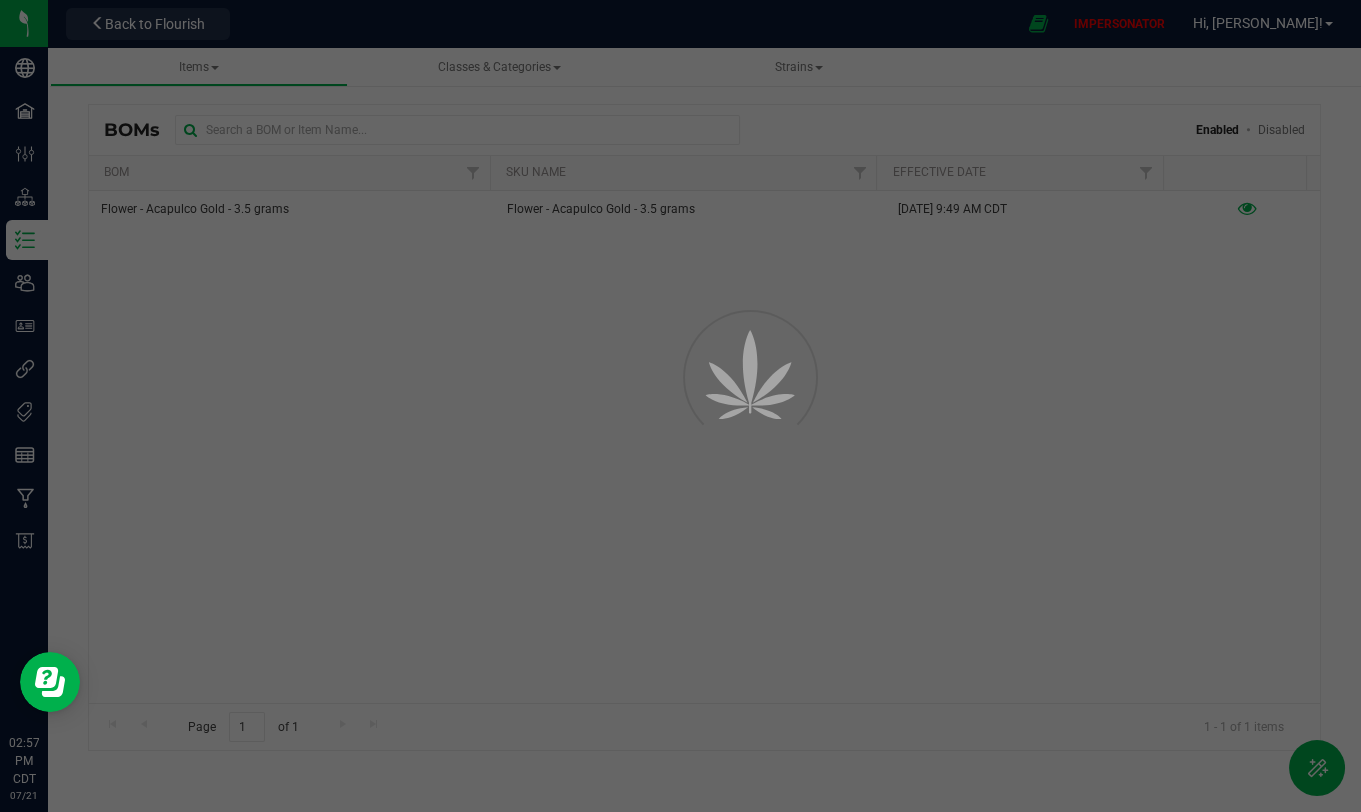 select on "1" 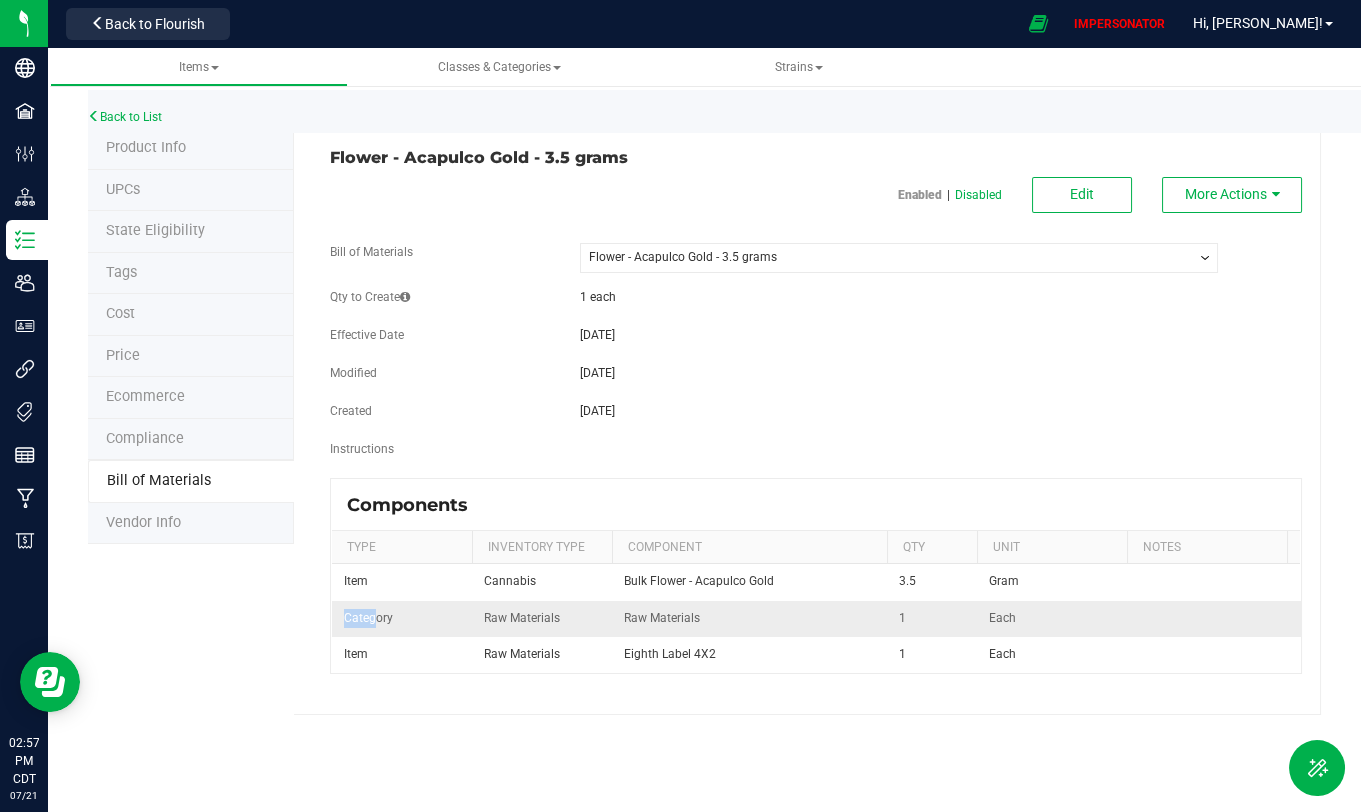 drag, startPoint x: 340, startPoint y: 612, endPoint x: 375, endPoint y: 612, distance: 35 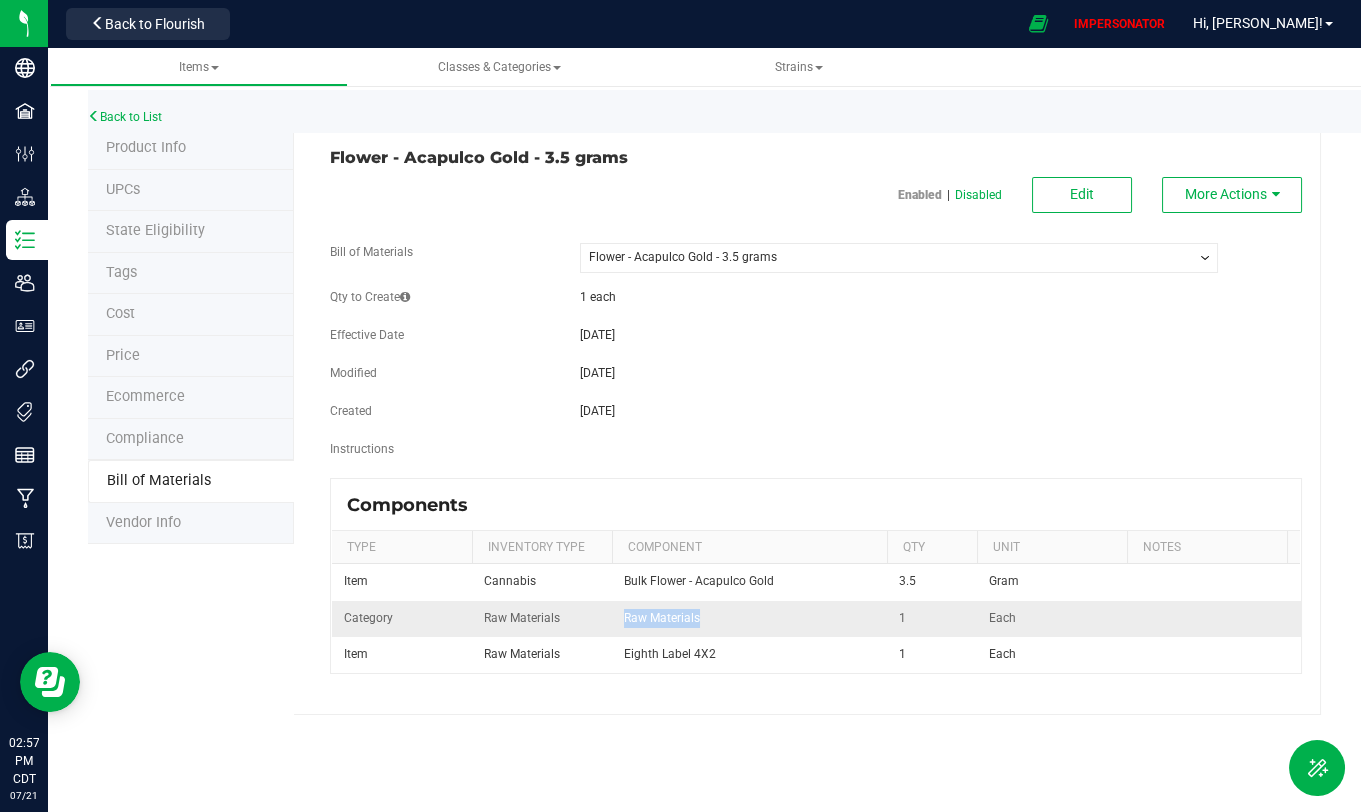 drag, startPoint x: 622, startPoint y: 618, endPoint x: 797, endPoint y: 620, distance: 175.01143 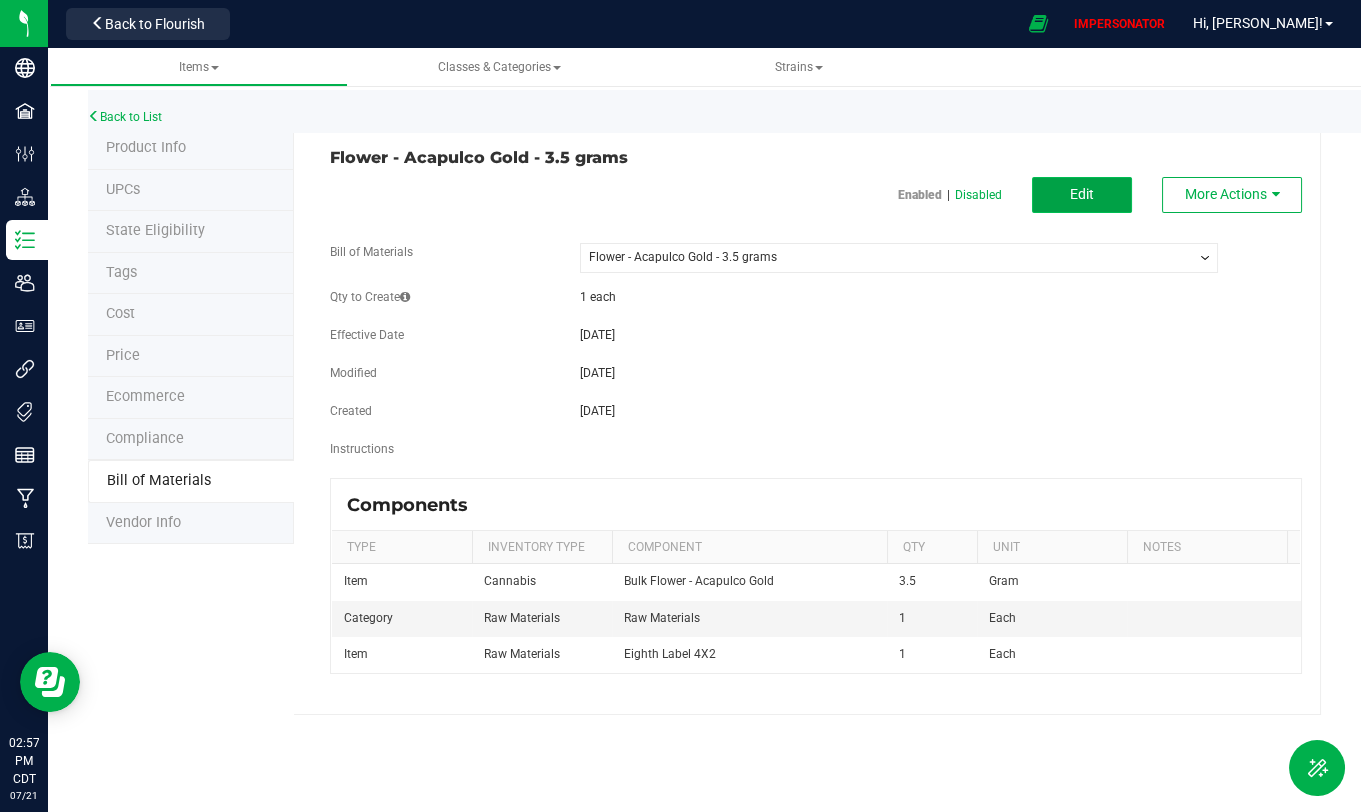 click on "Edit" at bounding box center [1082, 195] 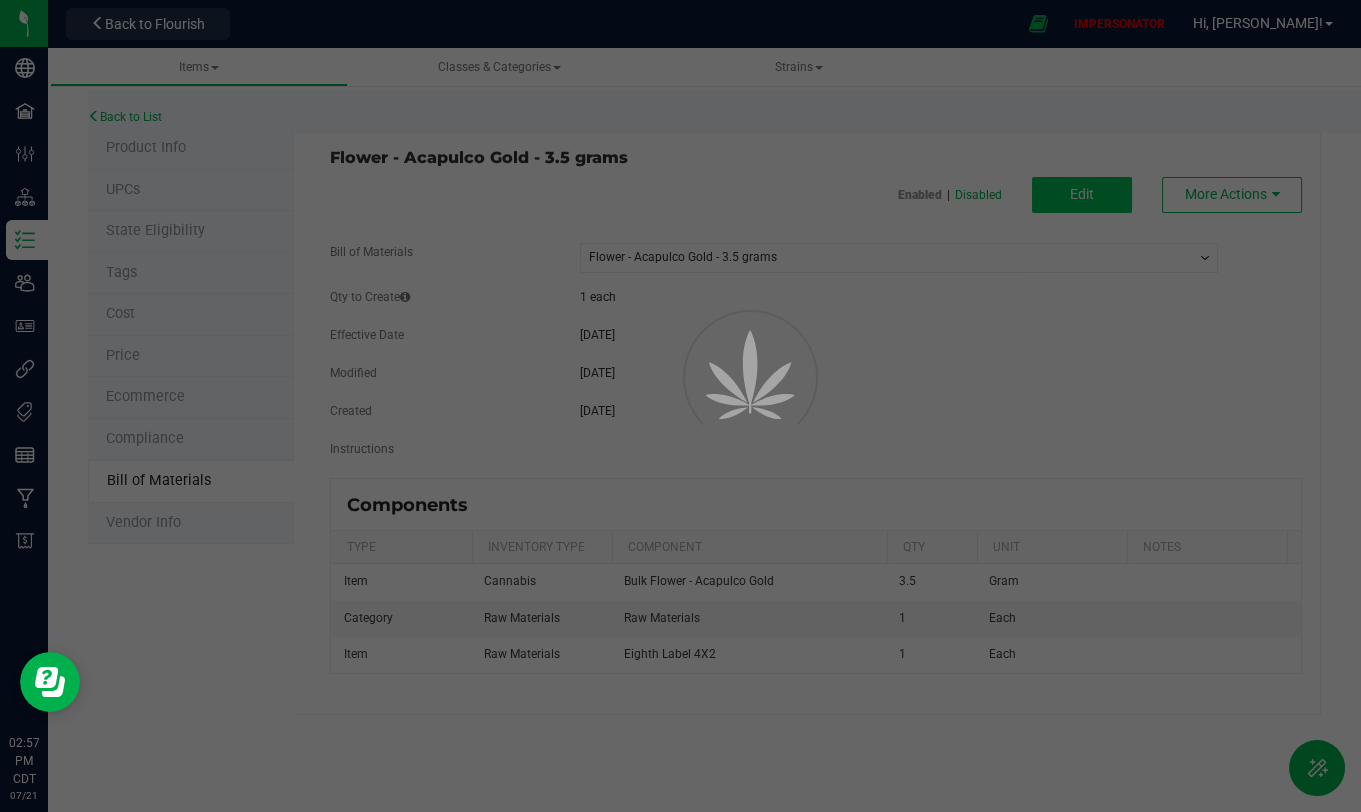 select on "1" 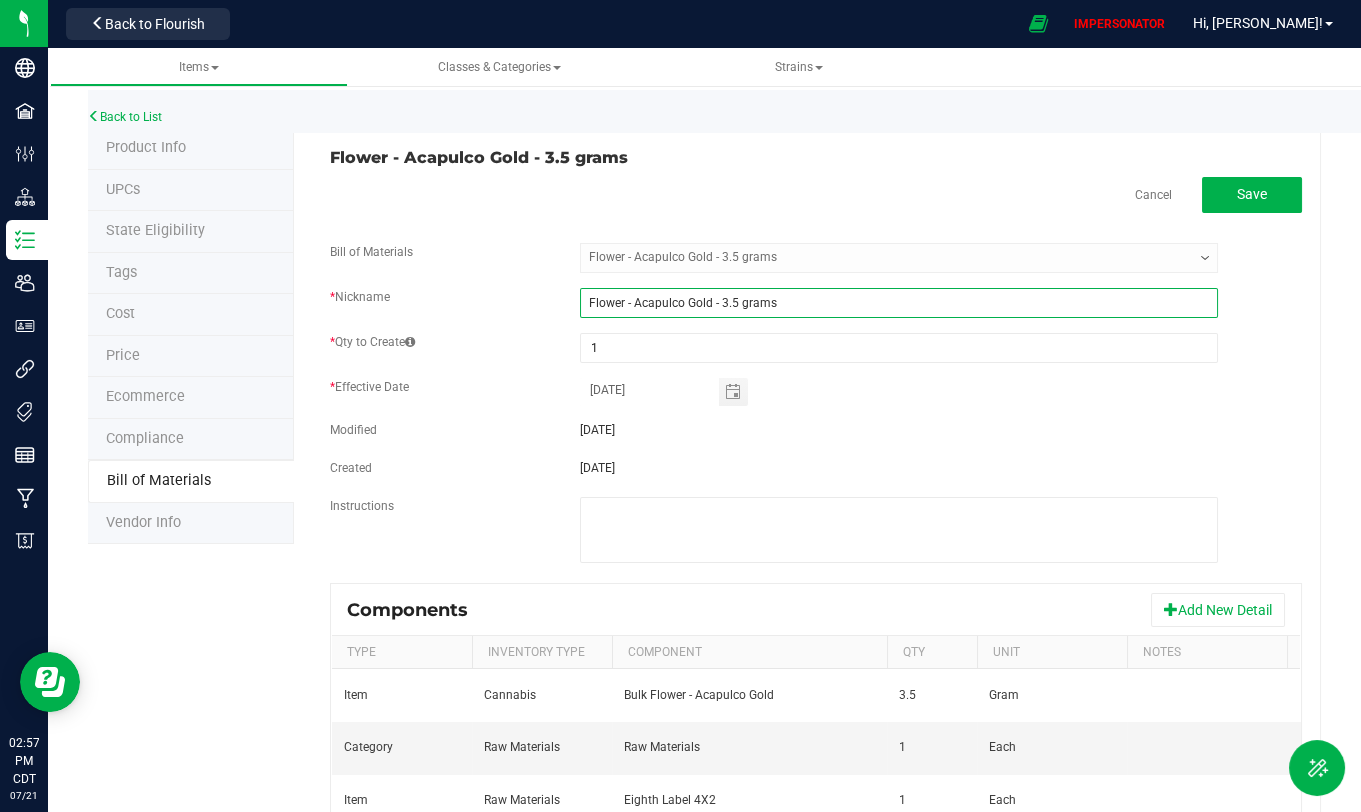 click on "Flower - Acapulco Gold - 3.5 grams" at bounding box center (899, 303) 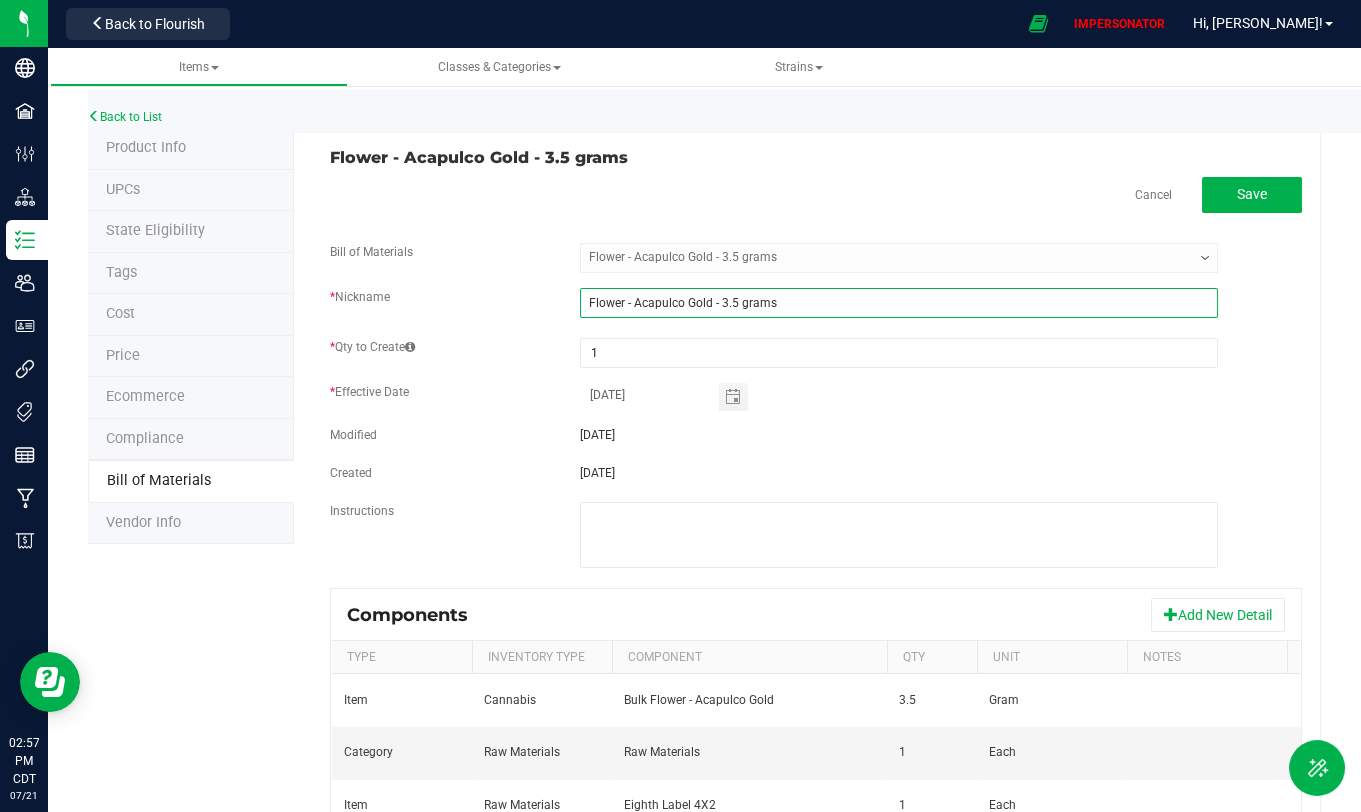 type on "Flower - Acapulco Gold - 3.5 grams" 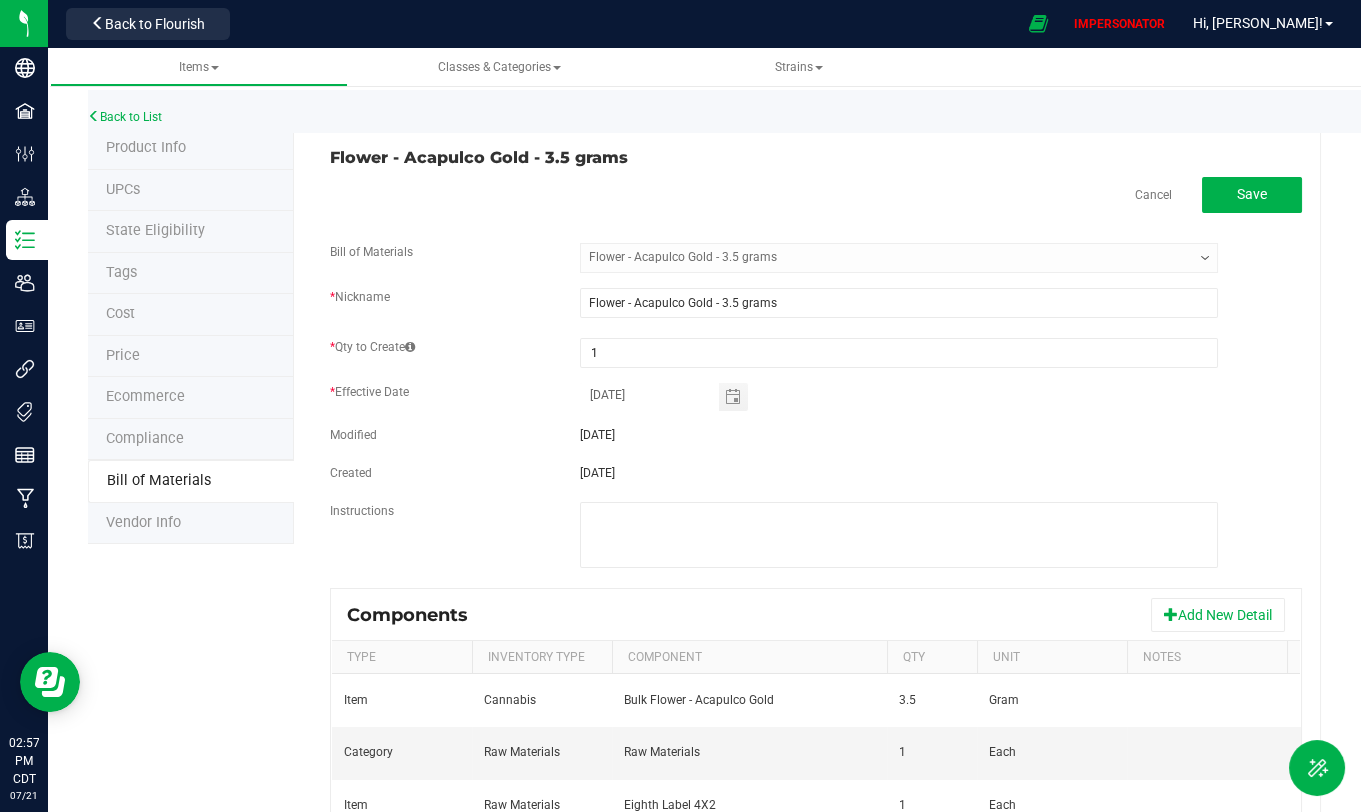 click on "Flower - Acapulco Gold - 3.5 grams" at bounding box center (816, 158) 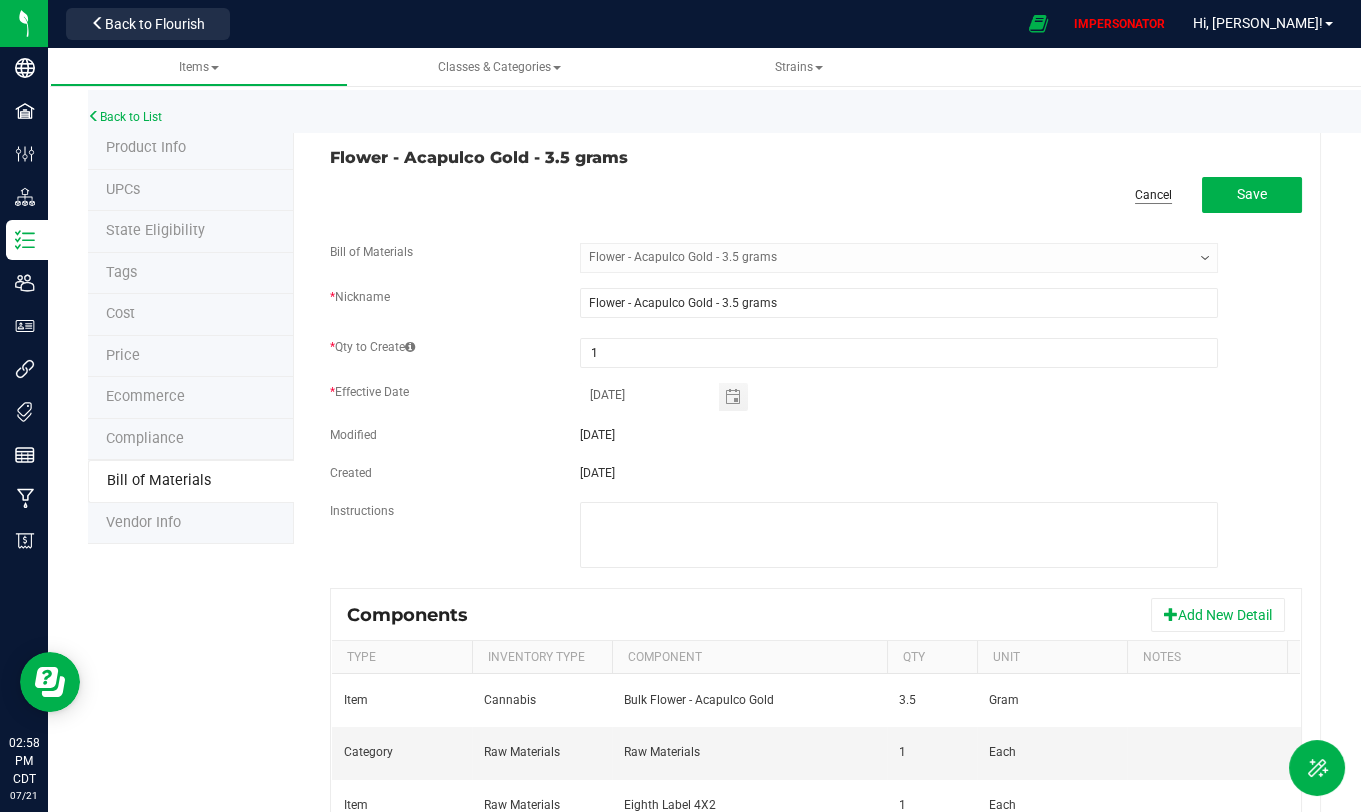 click on "Cancel" at bounding box center [1153, 195] 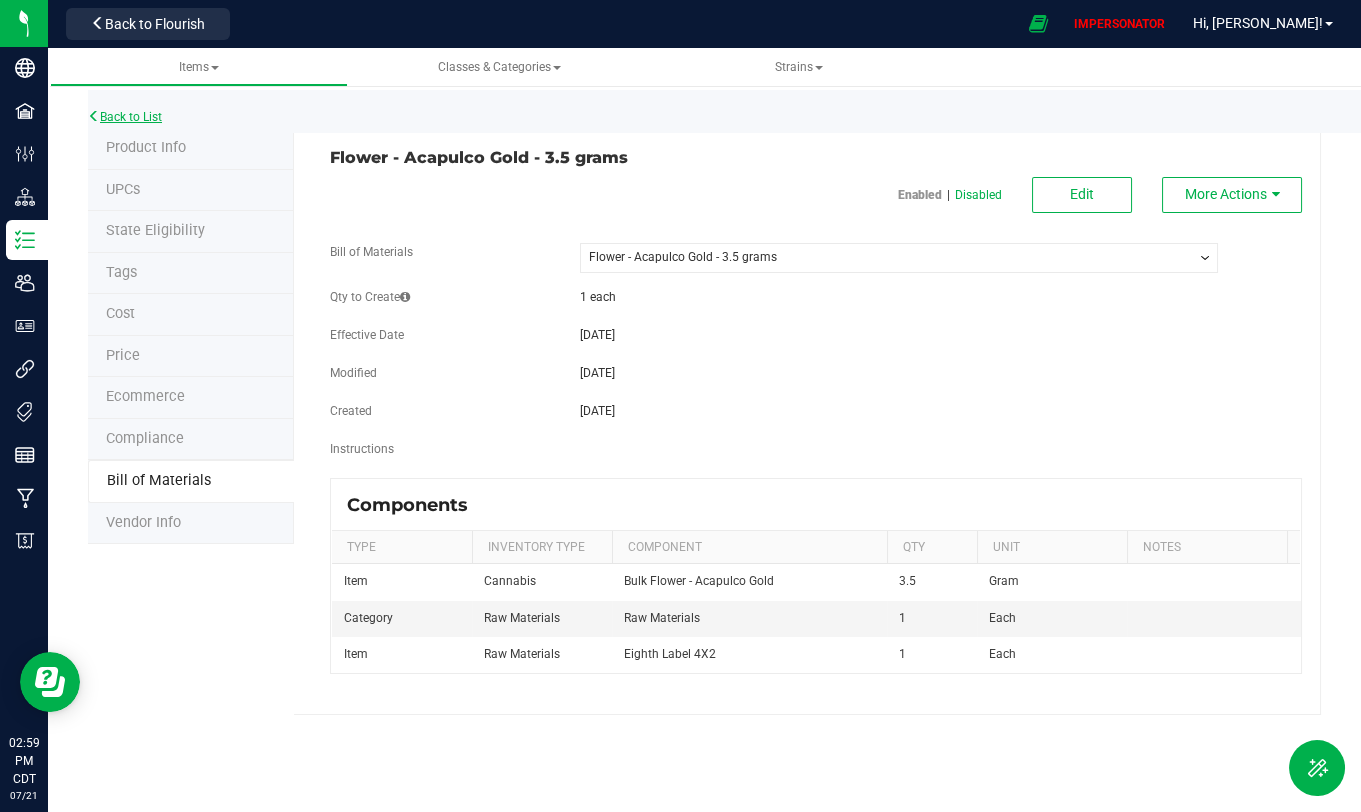 click on "Back to List" at bounding box center (125, 117) 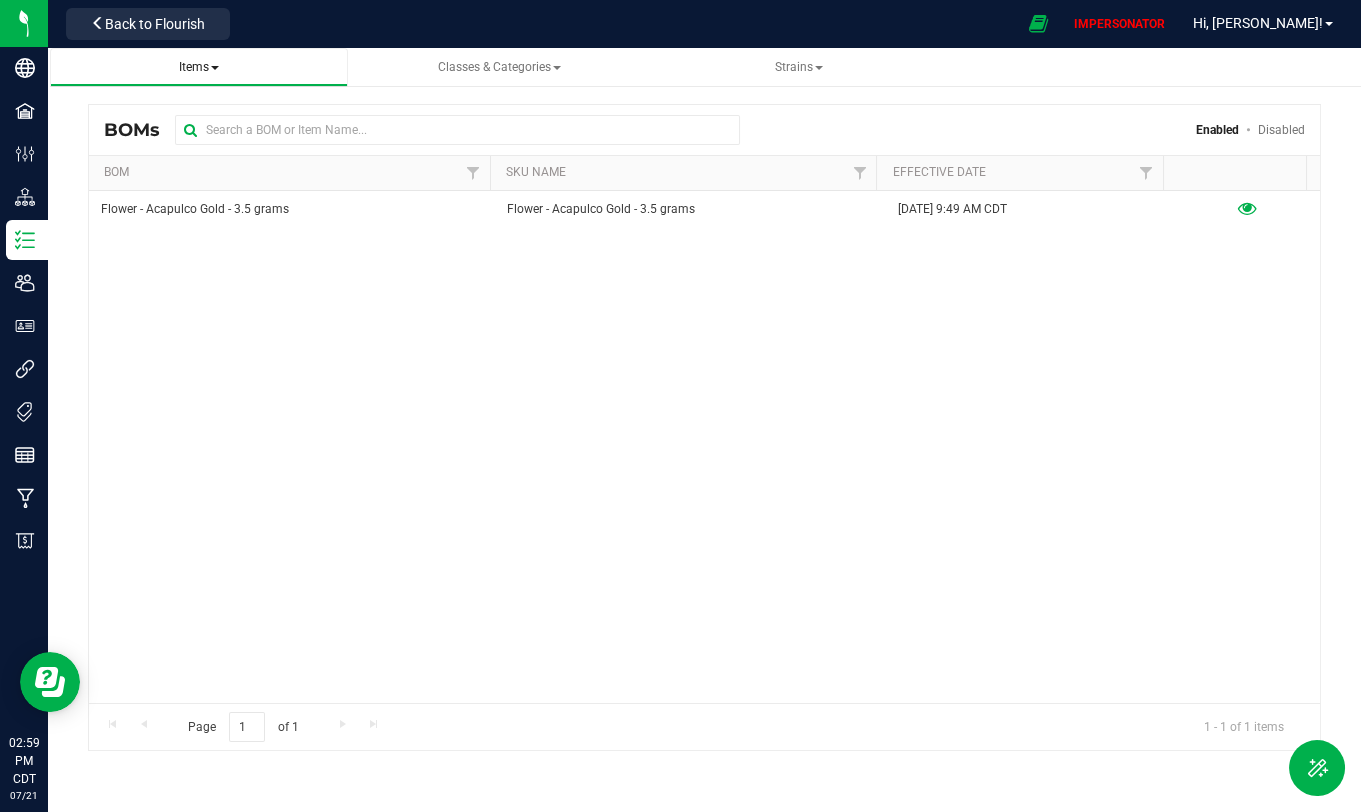 click at bounding box center [215, 68] 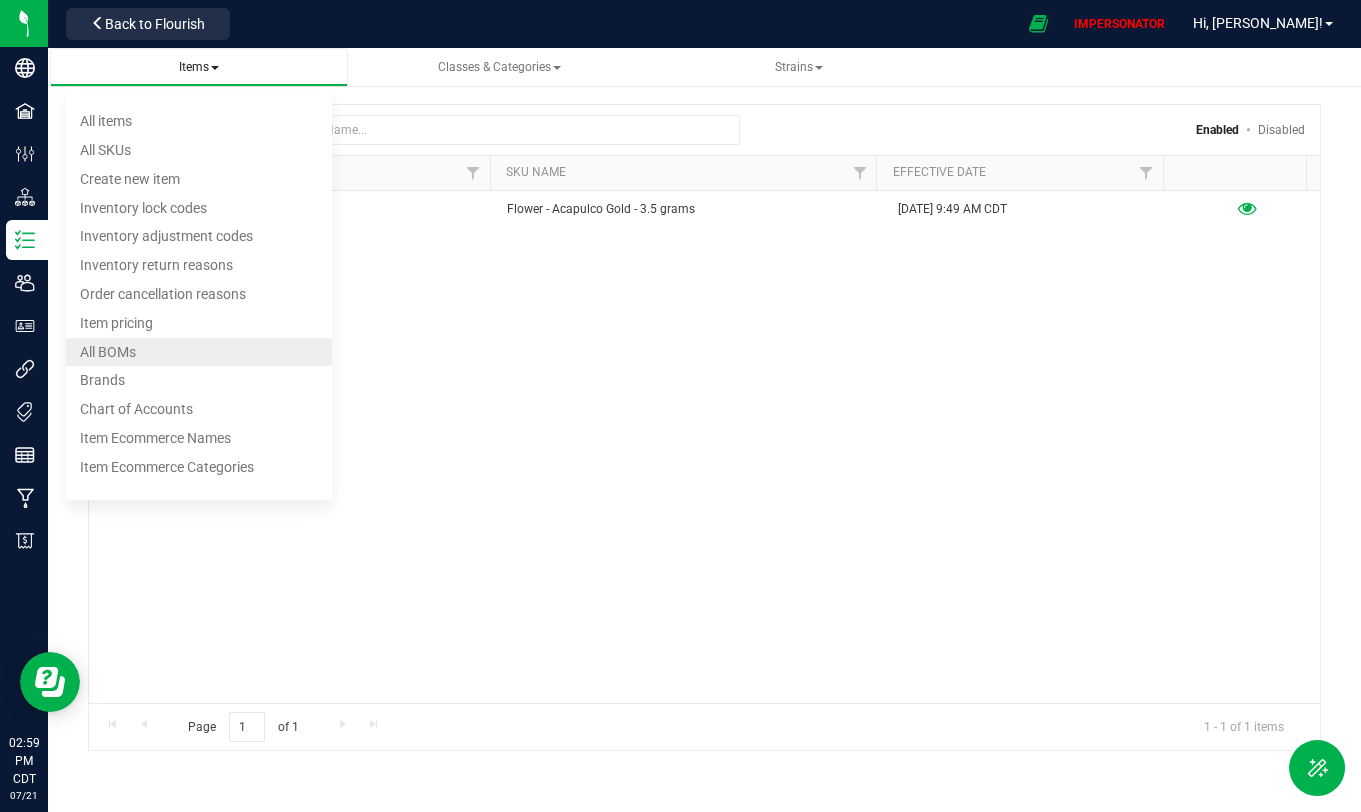 click on "All BOMs" at bounding box center (199, 352) 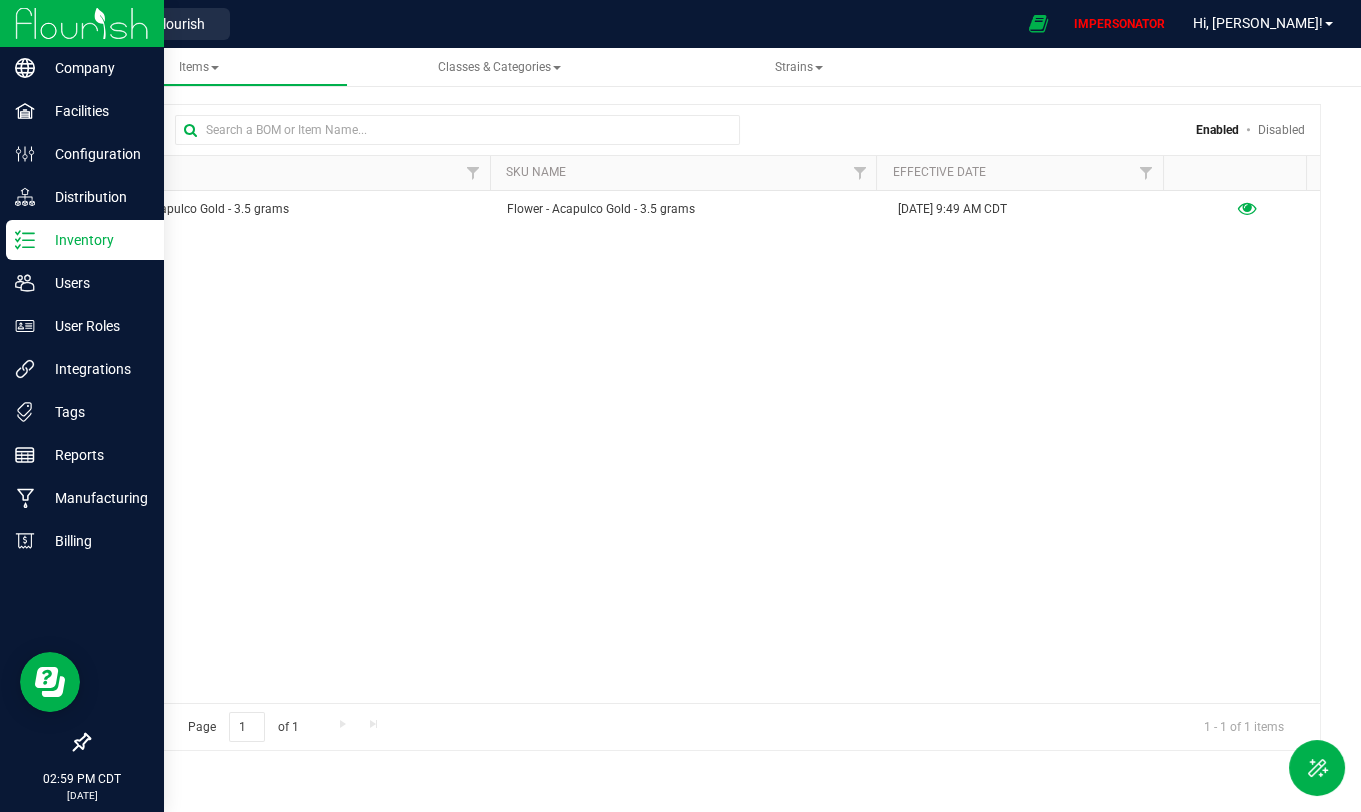 click on "Inventory" at bounding box center (95, 240) 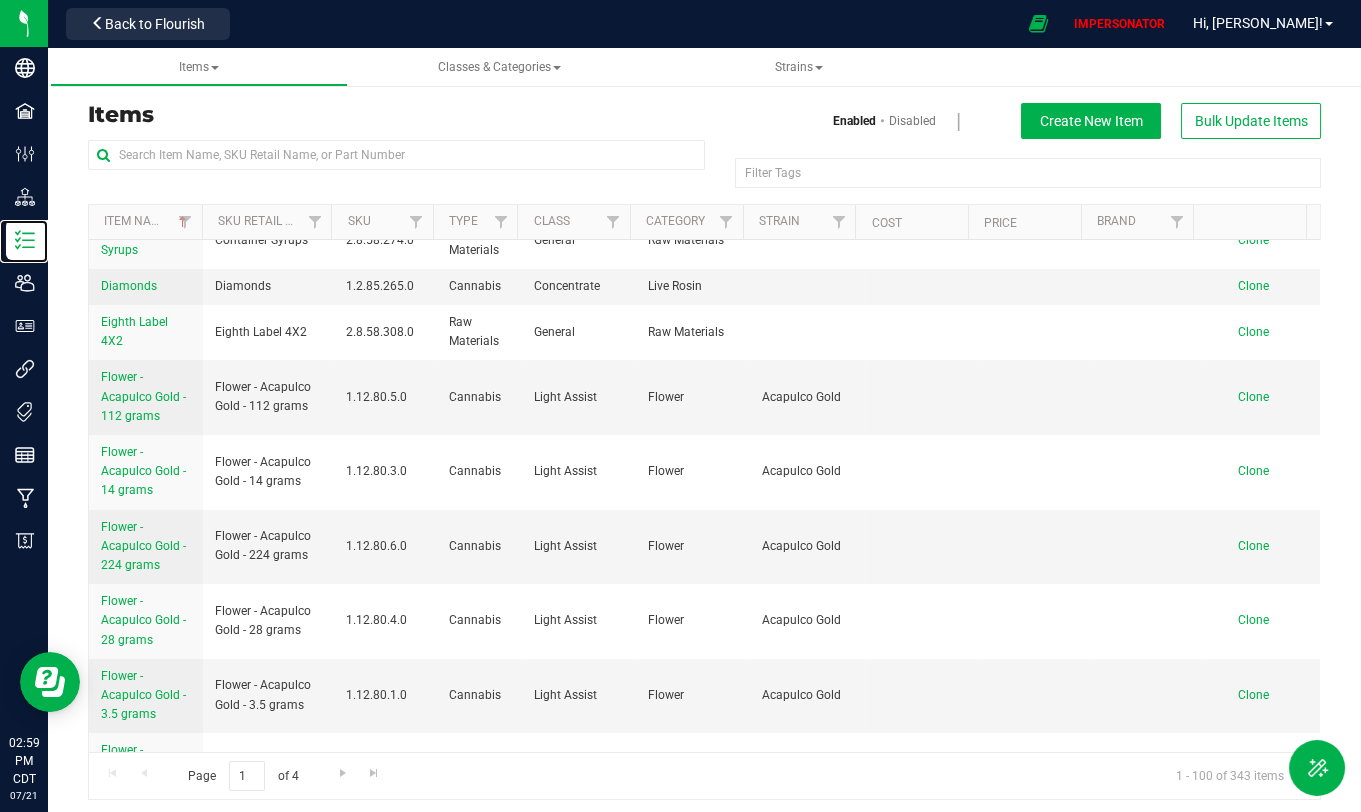 scroll, scrollTop: 681, scrollLeft: 0, axis: vertical 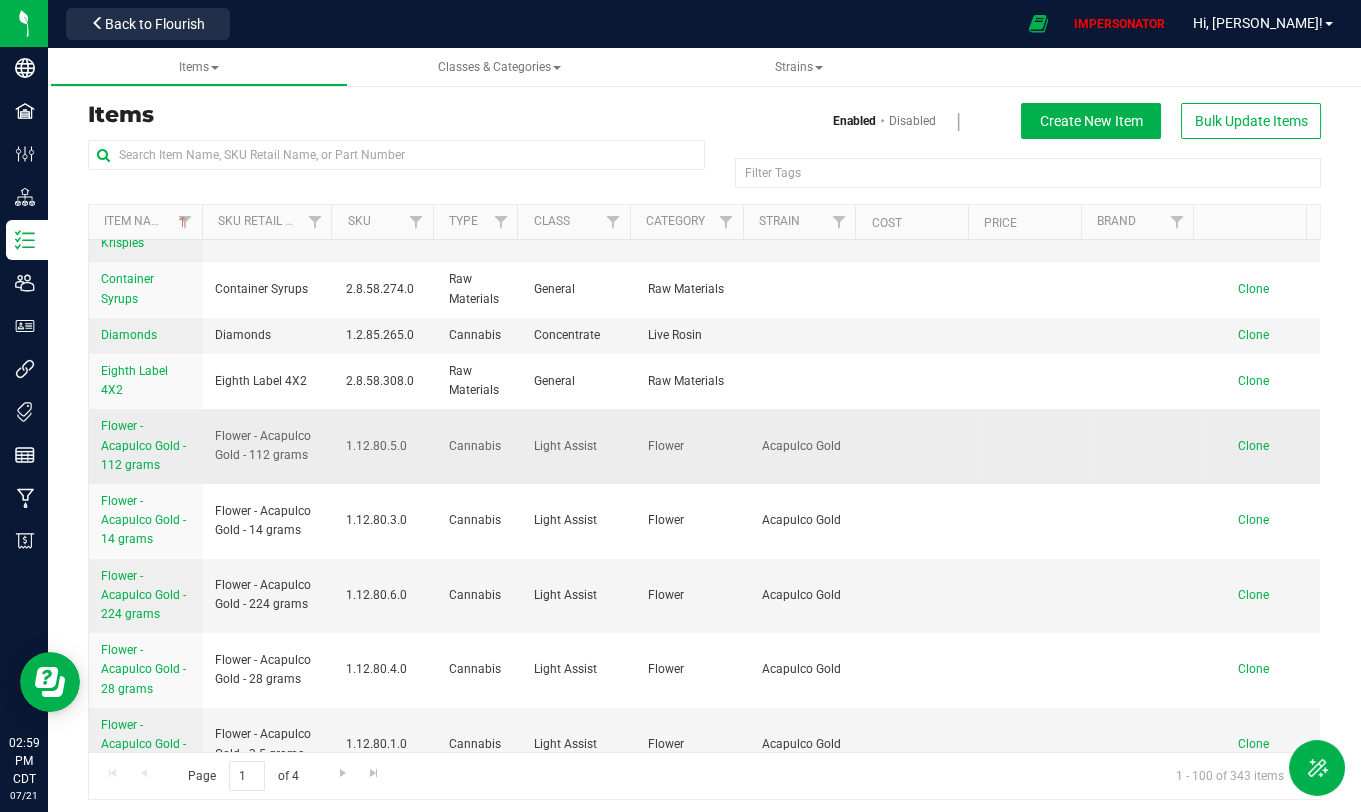 click on "Flower - Acapulco Gold - 112 grams" at bounding box center [143, 445] 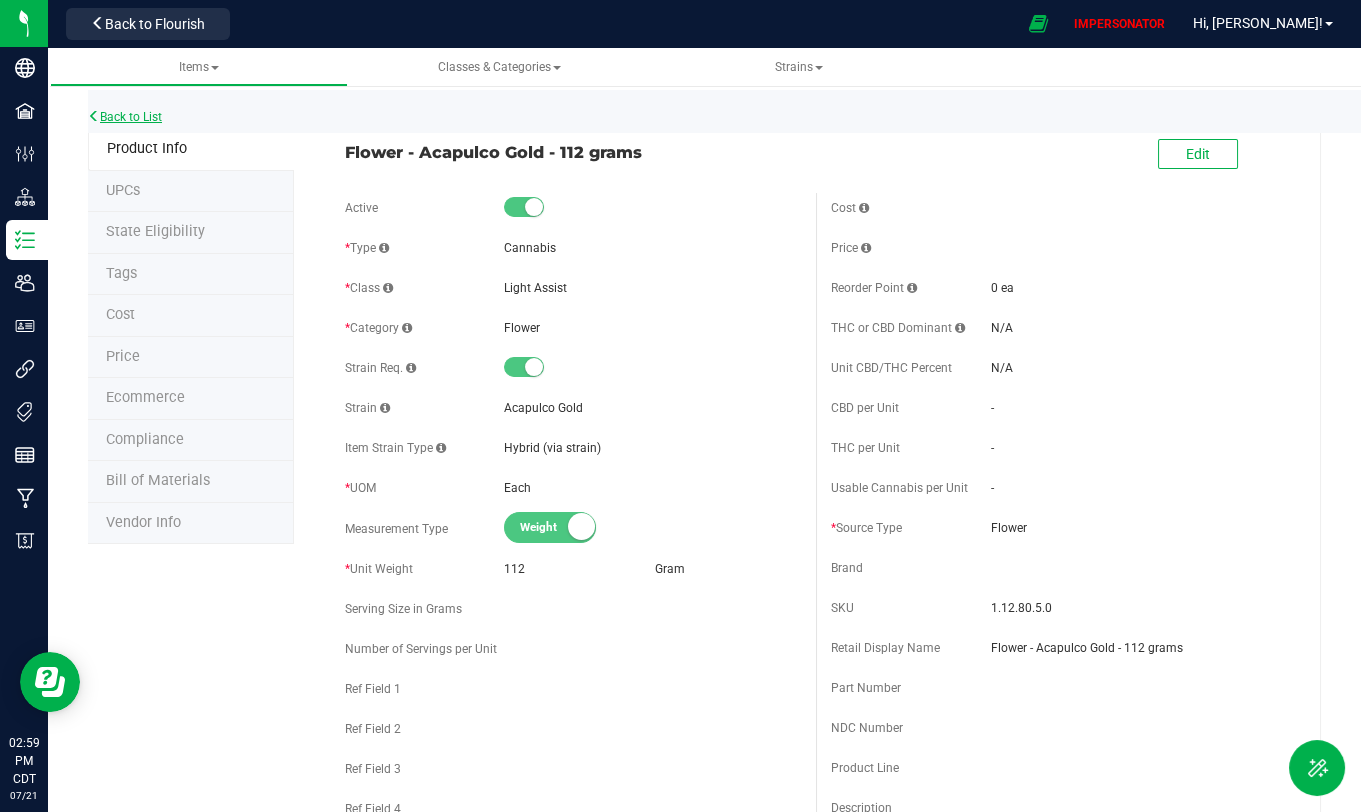 click on "Back to List" at bounding box center (125, 117) 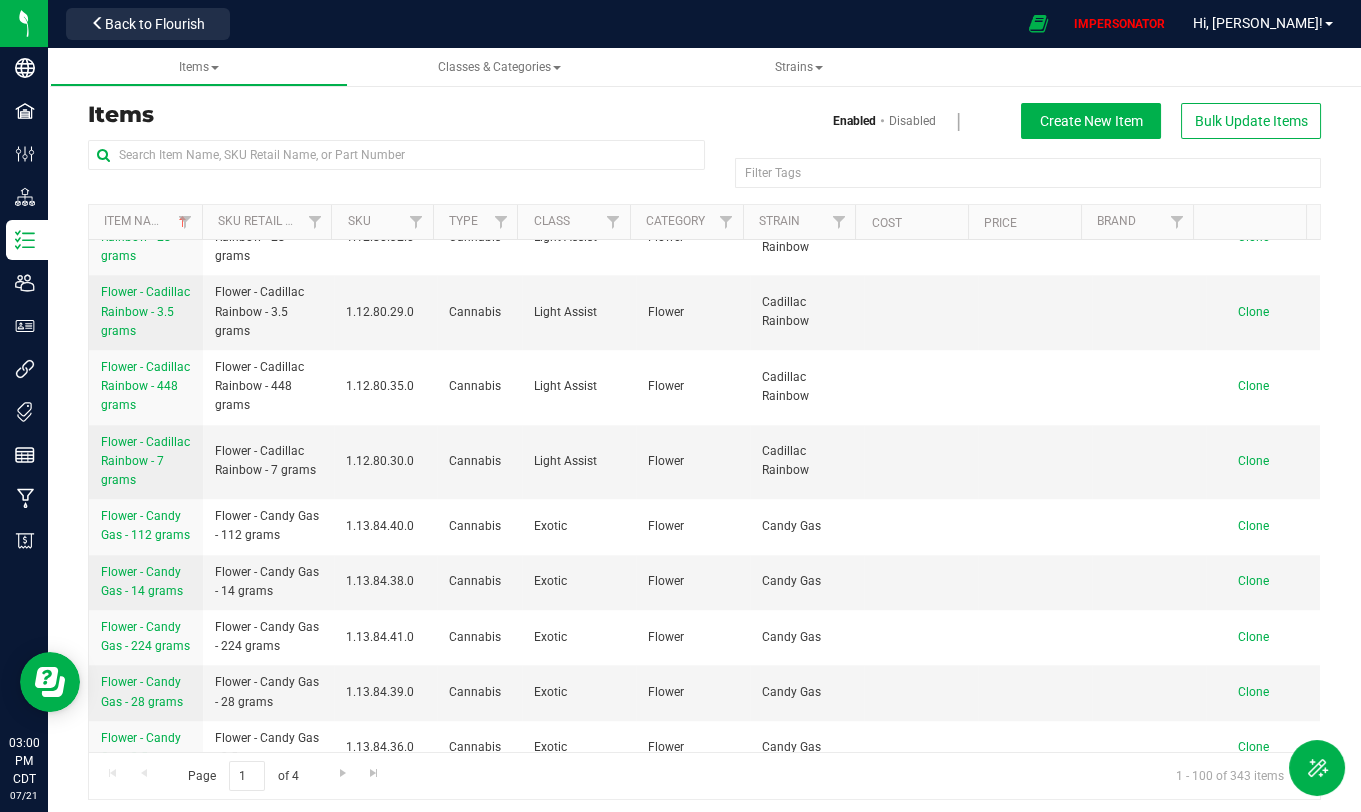 scroll, scrollTop: 3050, scrollLeft: 0, axis: vertical 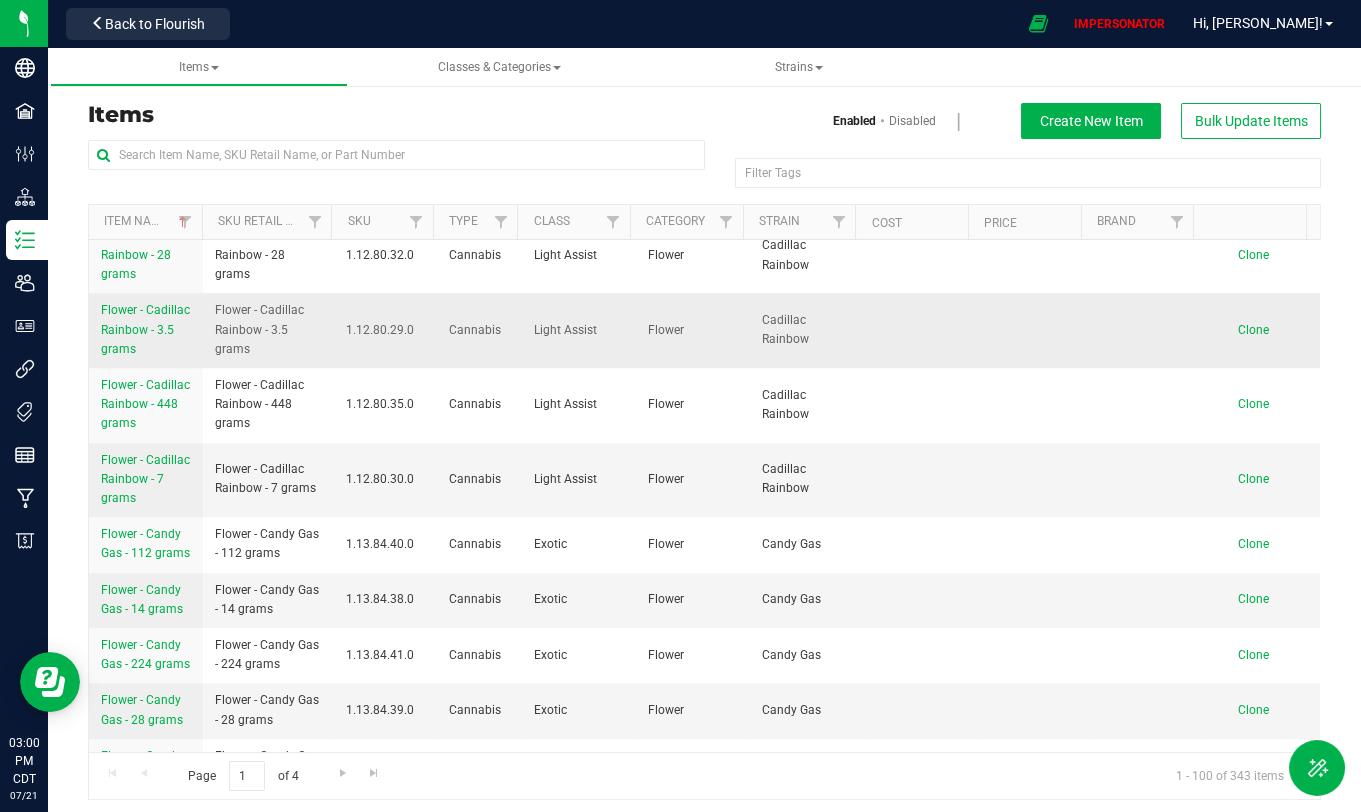 click on "Flower - Cadillac Rainbow - 3.5 grams" at bounding box center (145, 329) 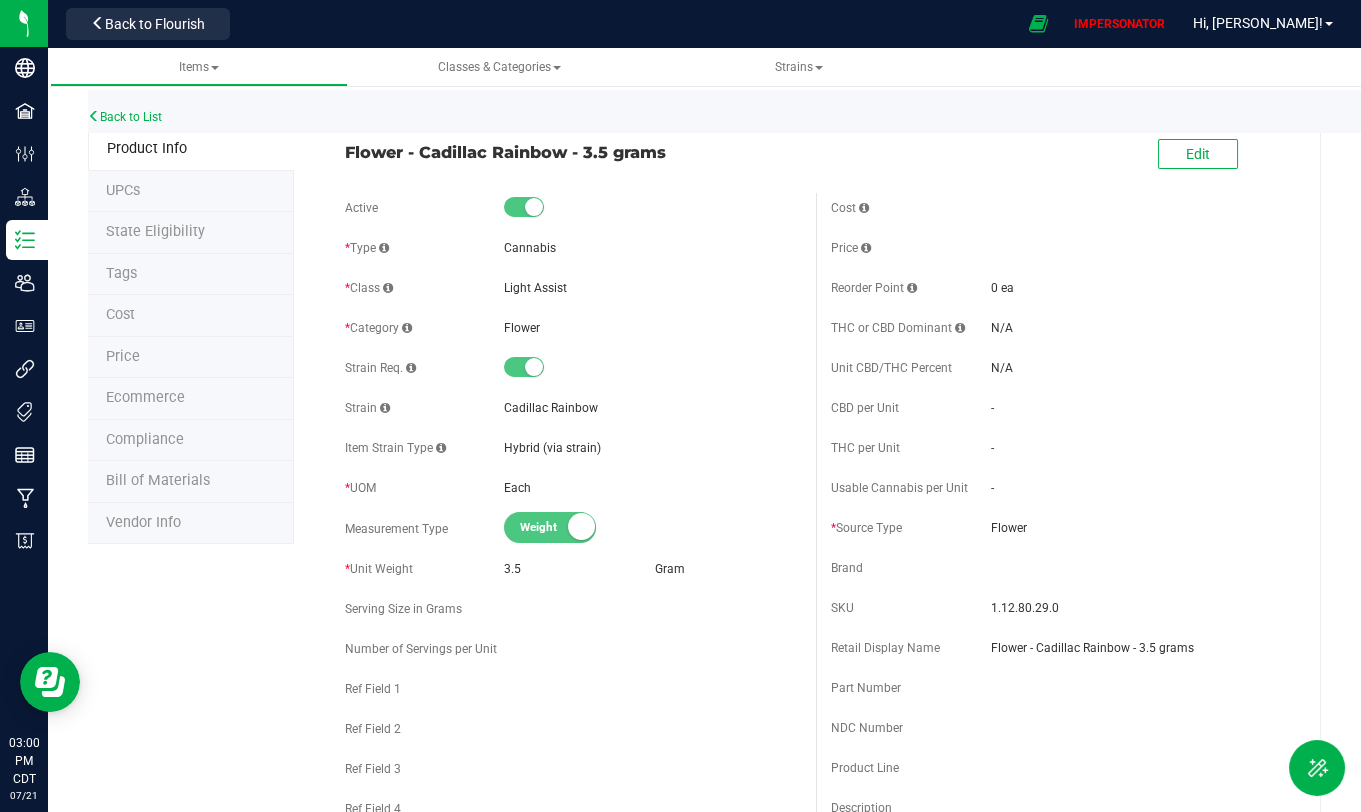 drag, startPoint x: 344, startPoint y: 148, endPoint x: 708, endPoint y: 152, distance: 364.02197 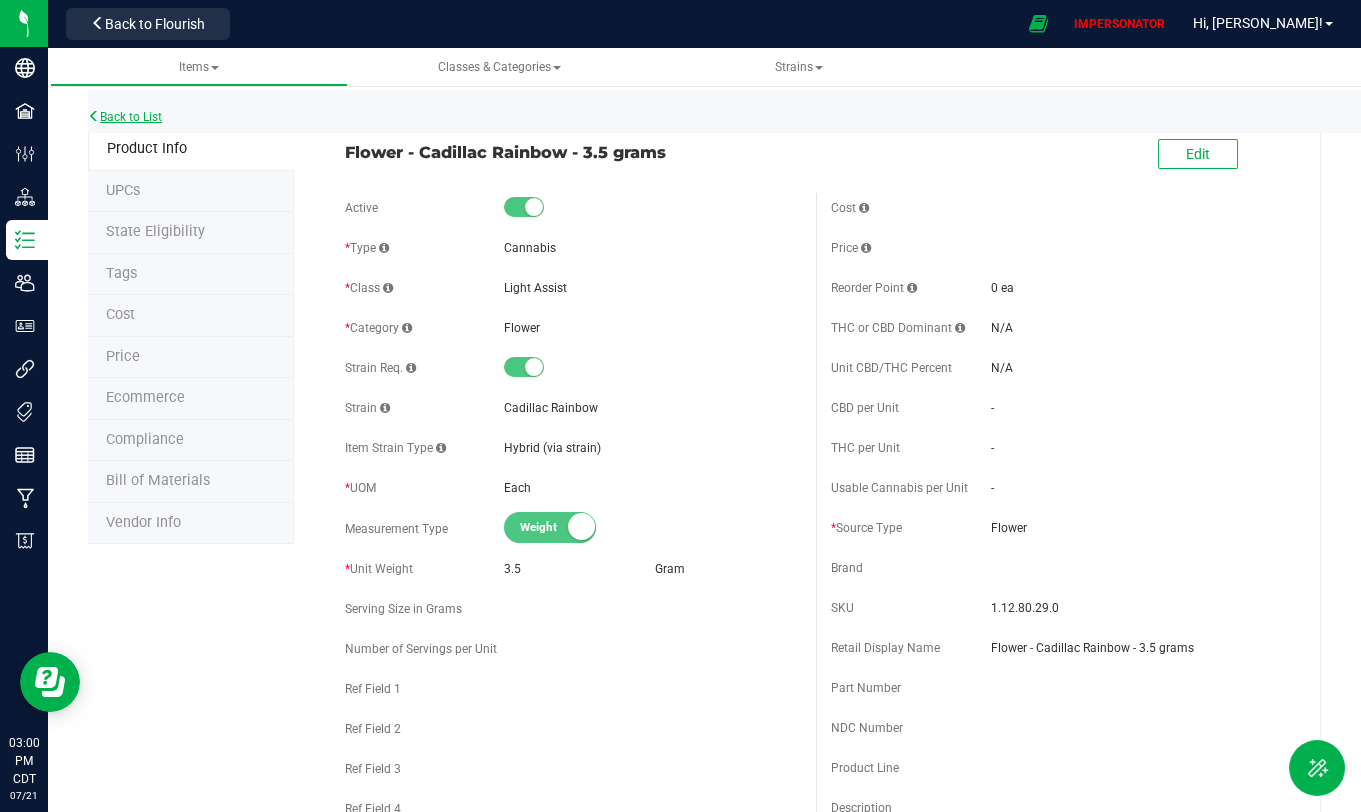 click on "Back to List" at bounding box center [125, 117] 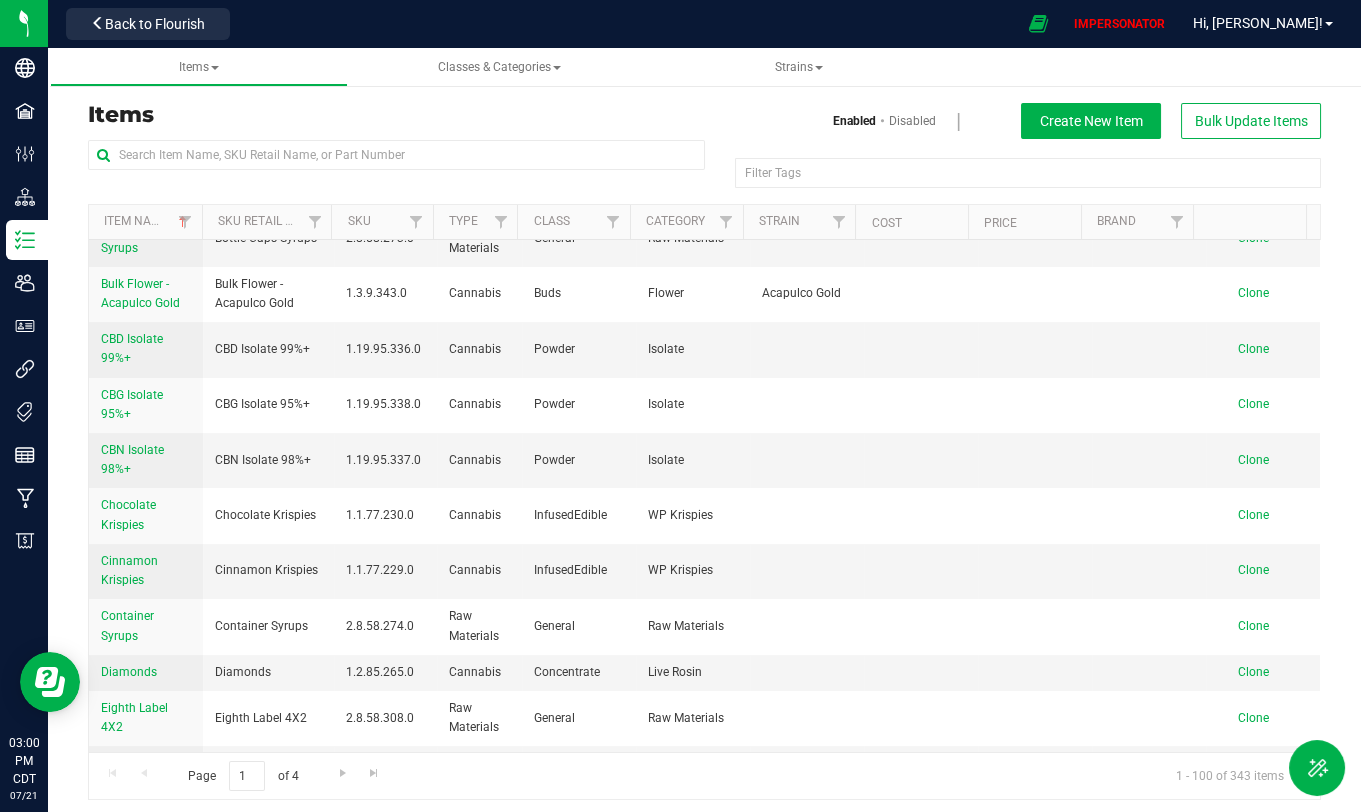 scroll, scrollTop: 368, scrollLeft: 0, axis: vertical 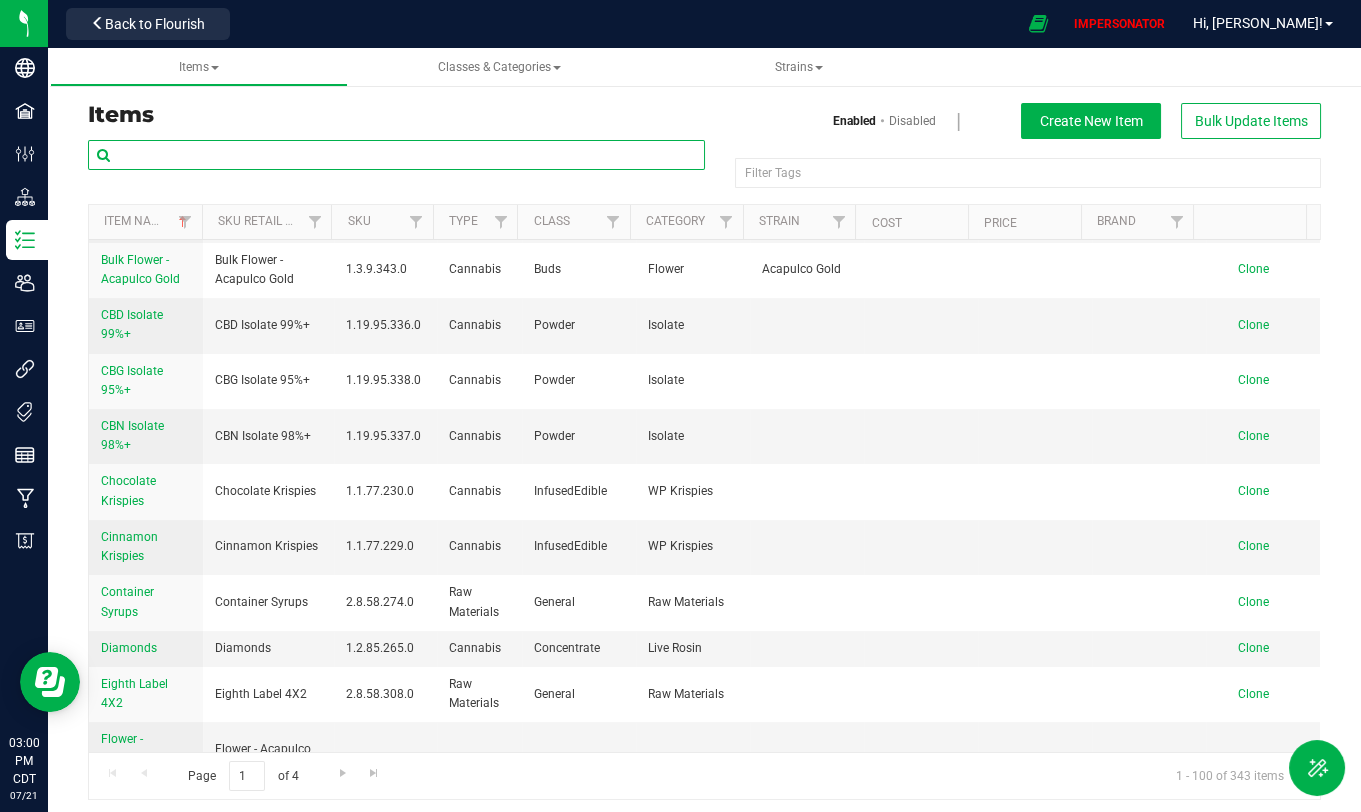 click at bounding box center (396, 155) 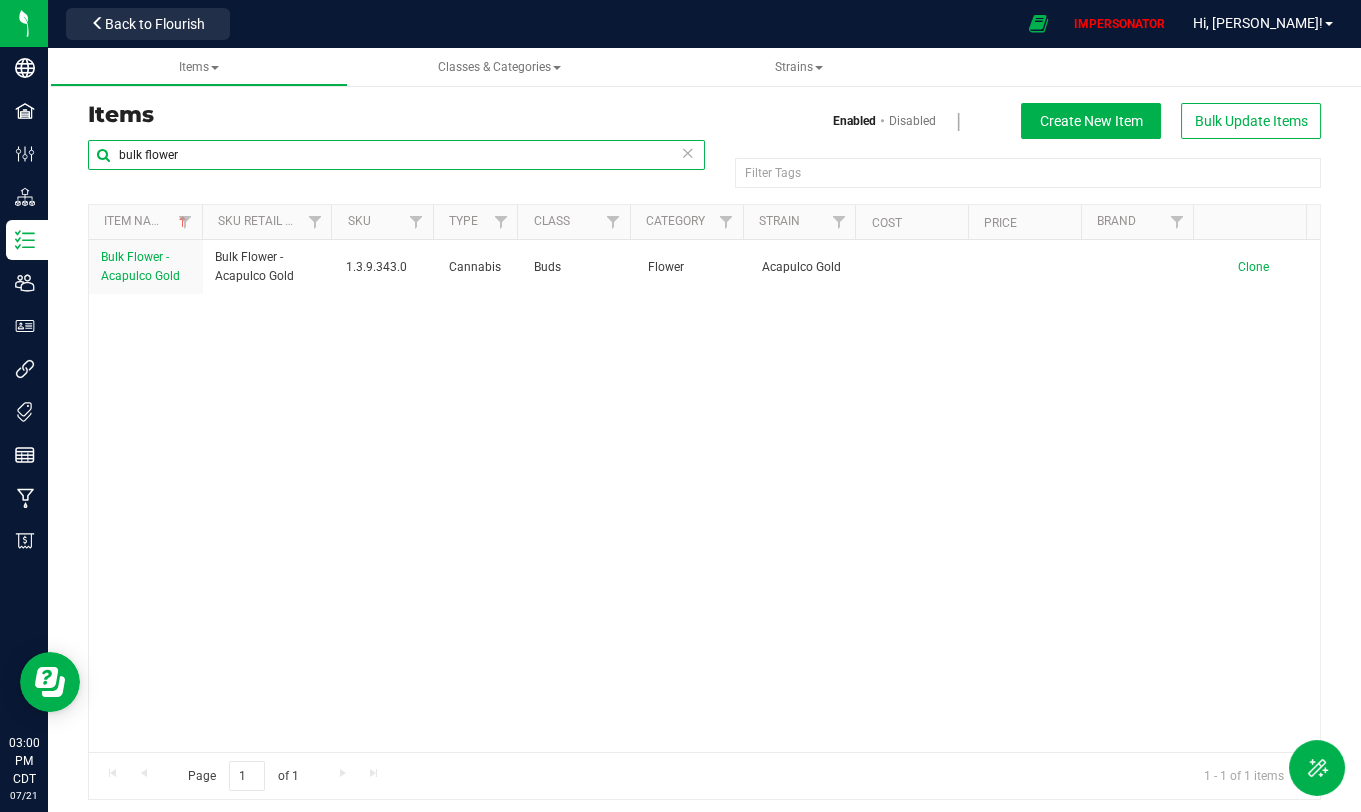 scroll, scrollTop: 0, scrollLeft: 0, axis: both 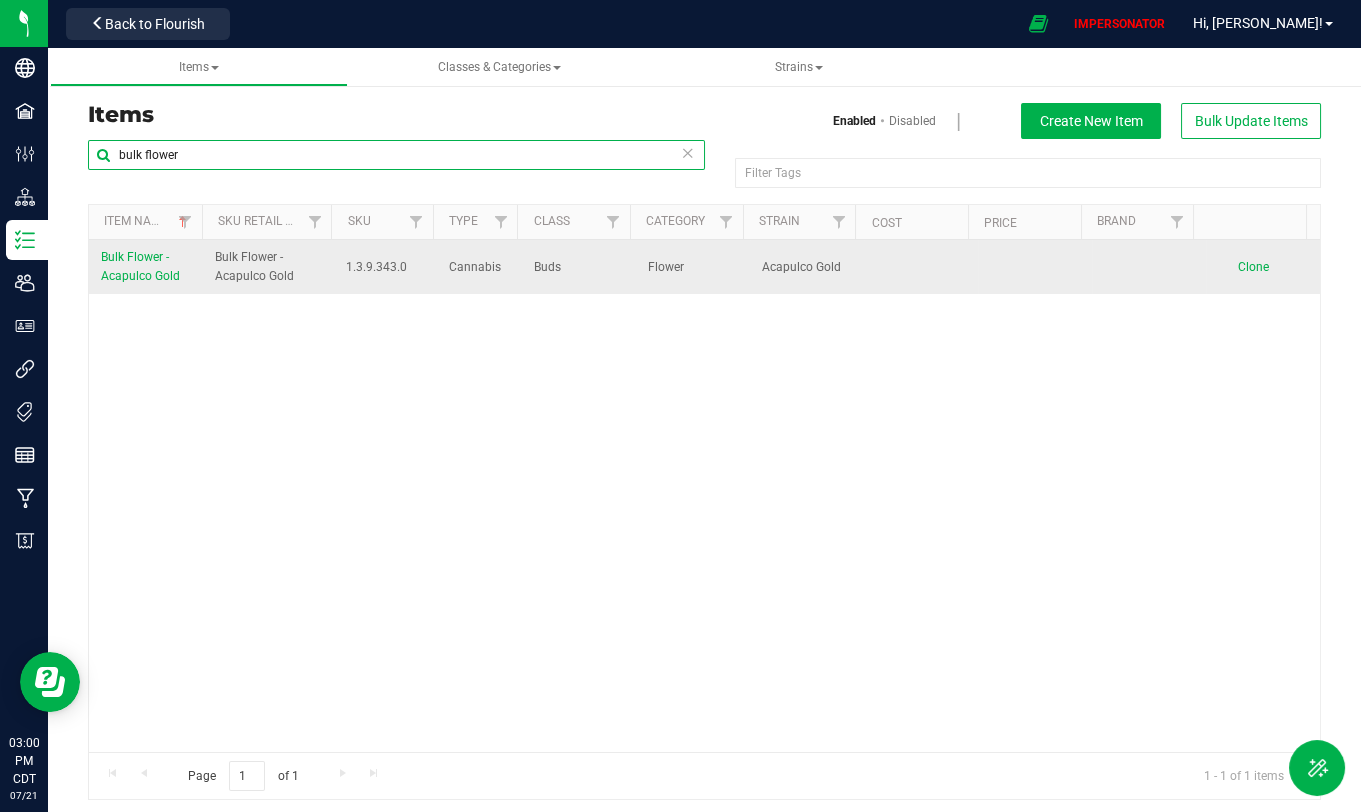 type on "bulk flower" 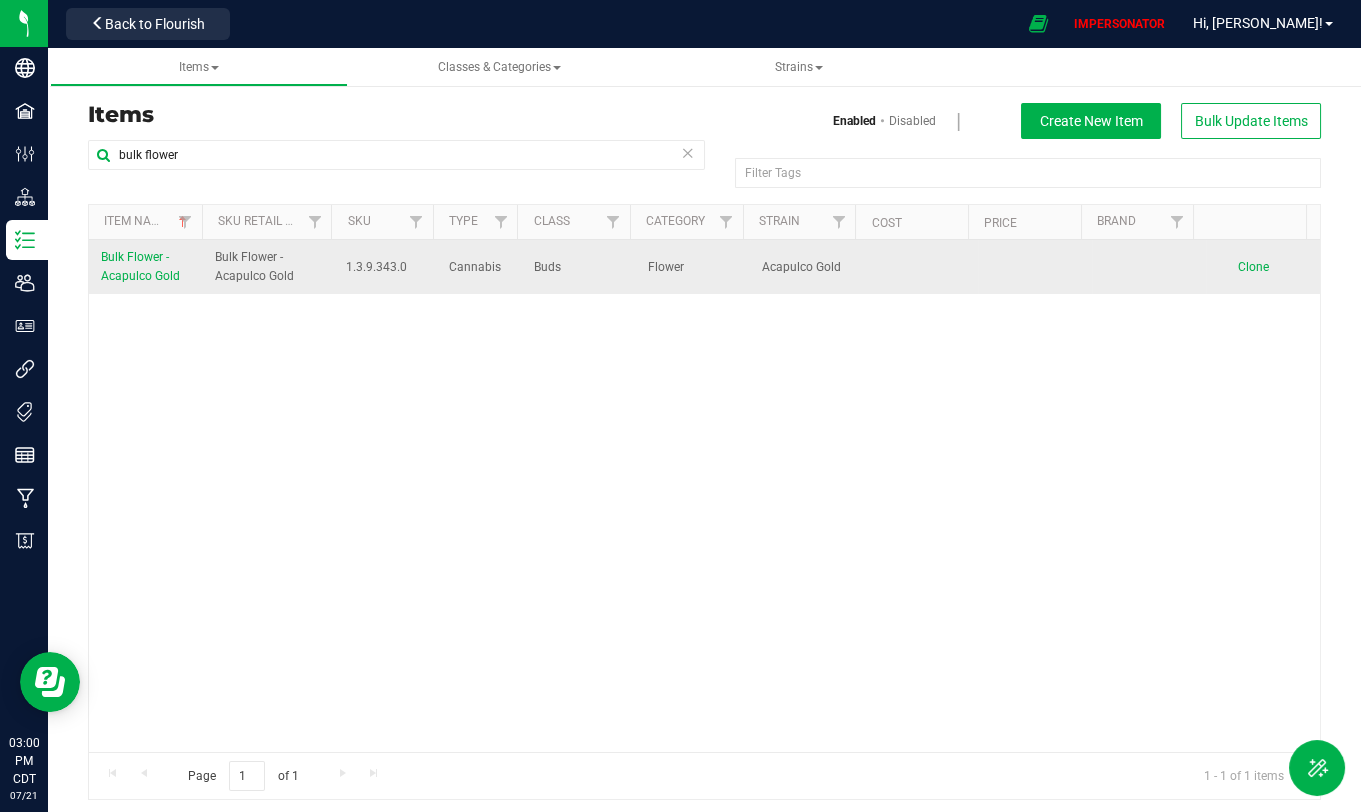 drag, startPoint x: 634, startPoint y: 264, endPoint x: 680, endPoint y: 264, distance: 46 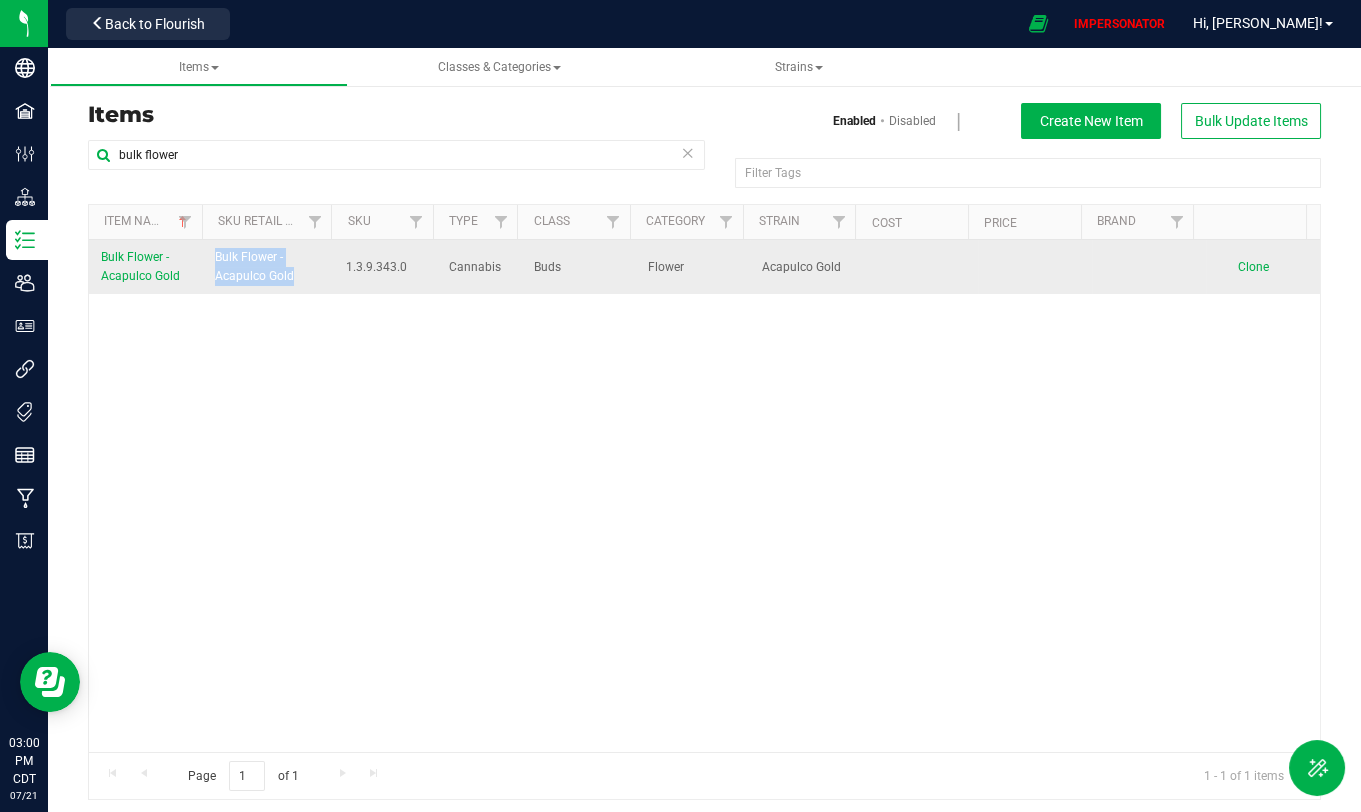 drag, startPoint x: 211, startPoint y: 260, endPoint x: 305, endPoint y: 286, distance: 97.52948 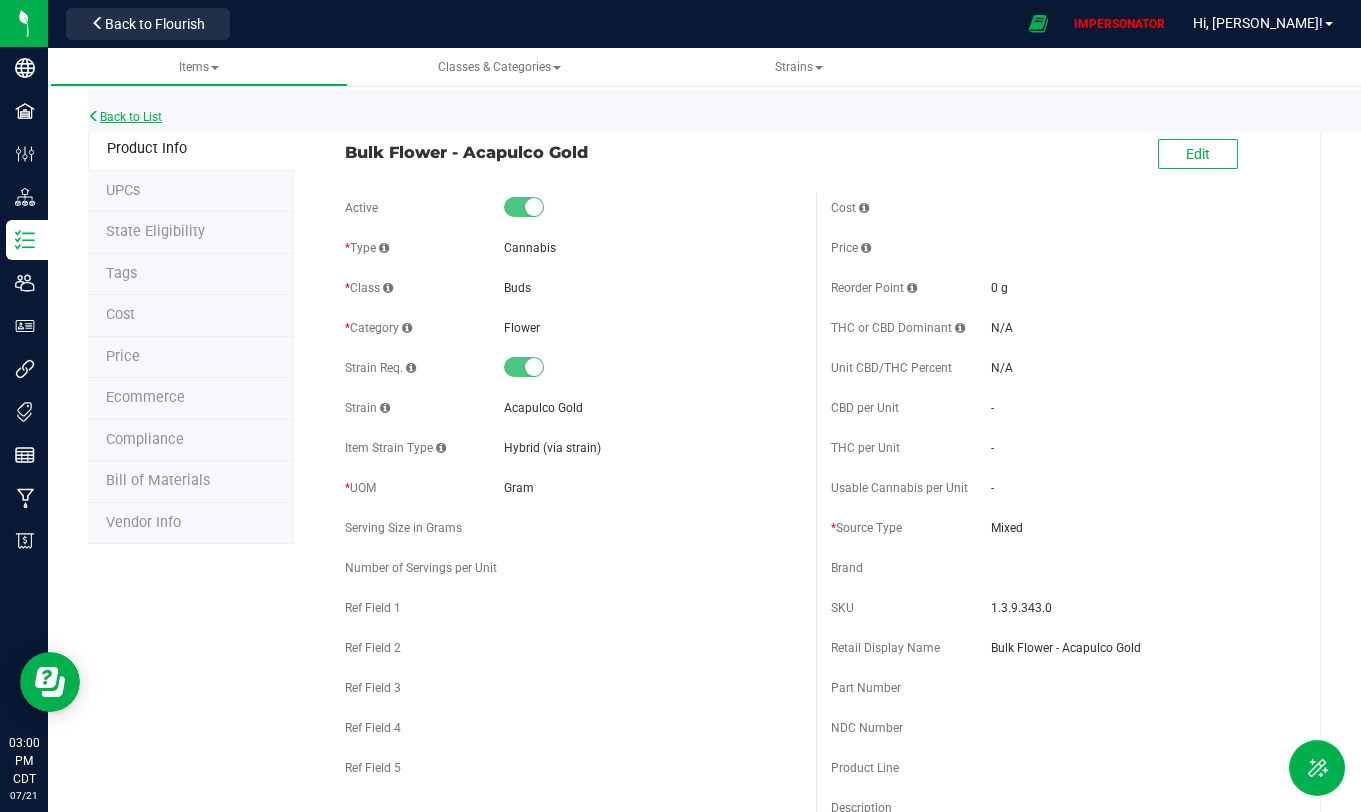 click on "Back to List" at bounding box center [125, 117] 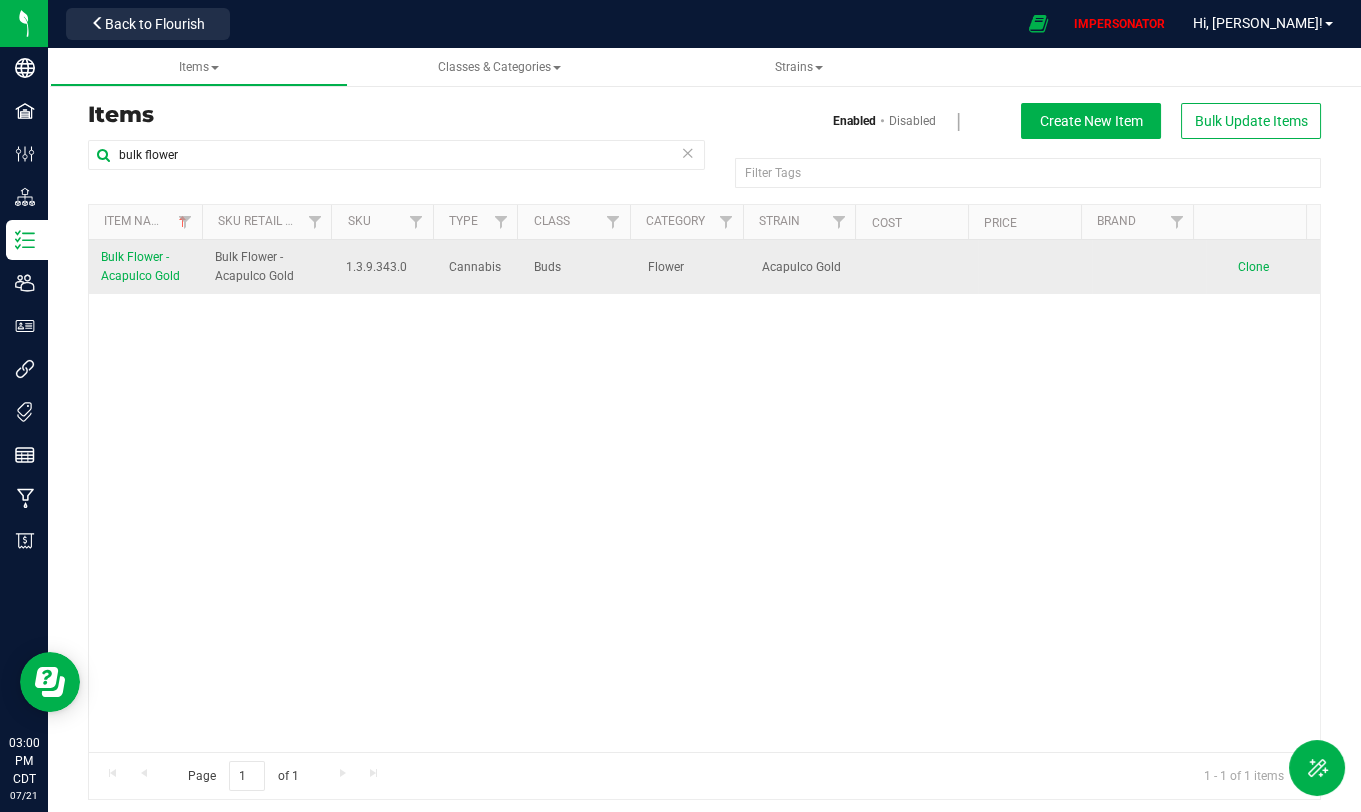 click on "Clone" at bounding box center [1252, 267] 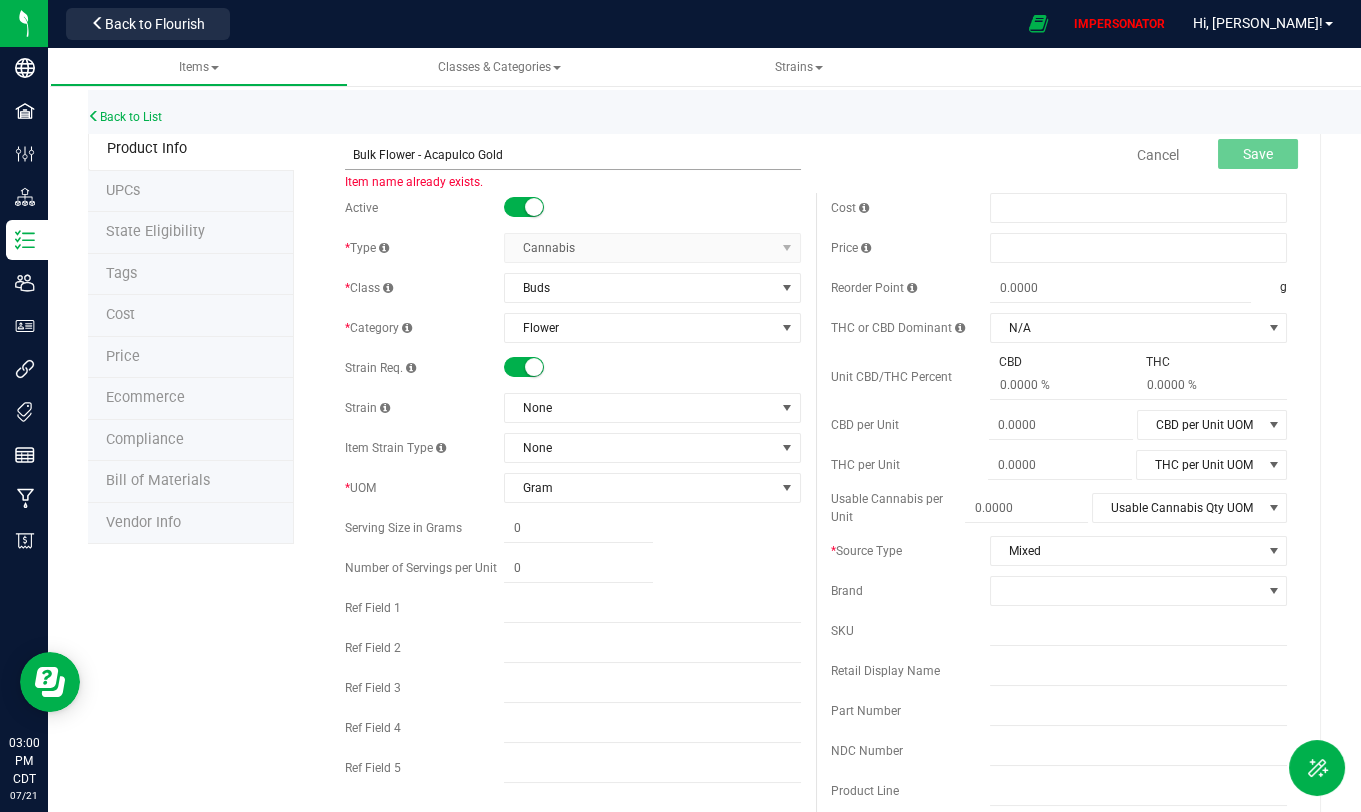 drag, startPoint x: 422, startPoint y: 153, endPoint x: 564, endPoint y: 158, distance: 142.088 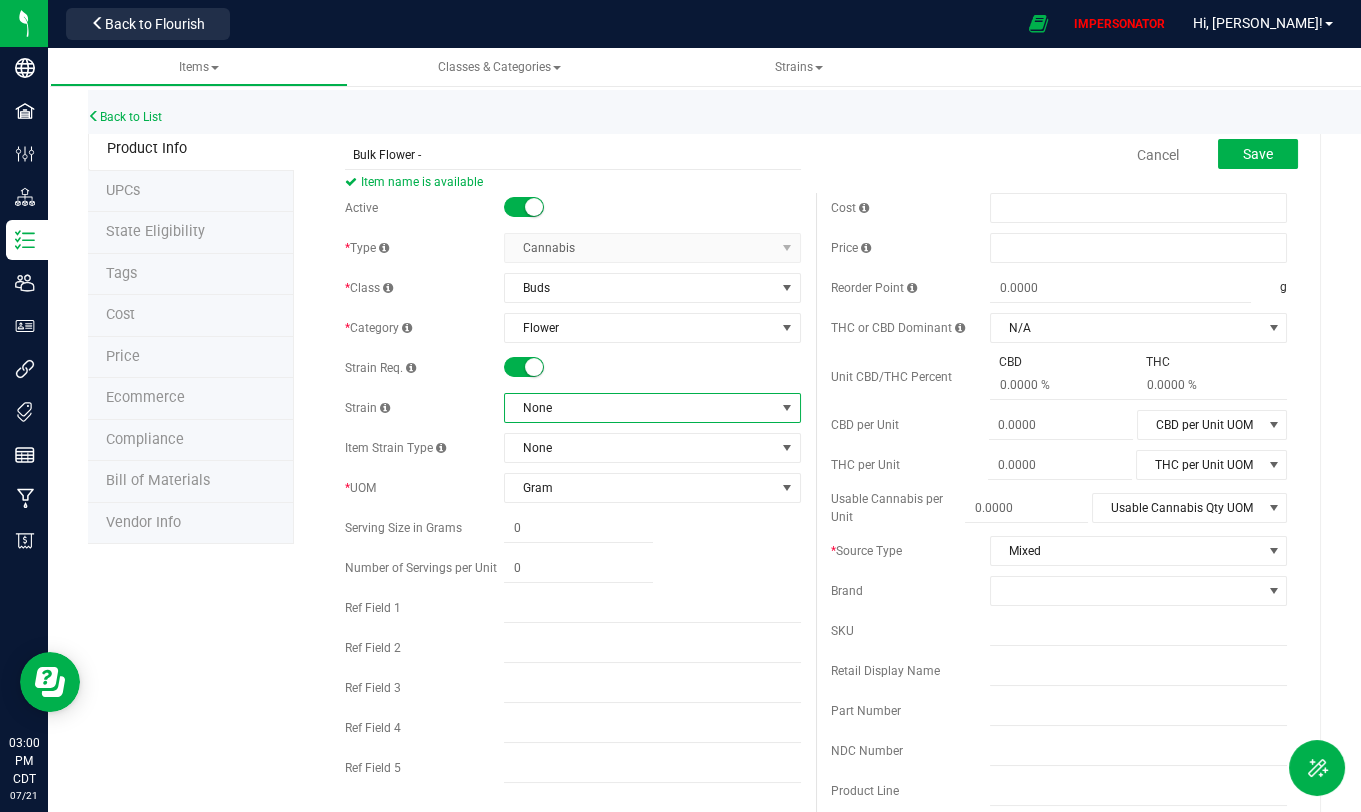 click on "None" at bounding box center (640, 408) 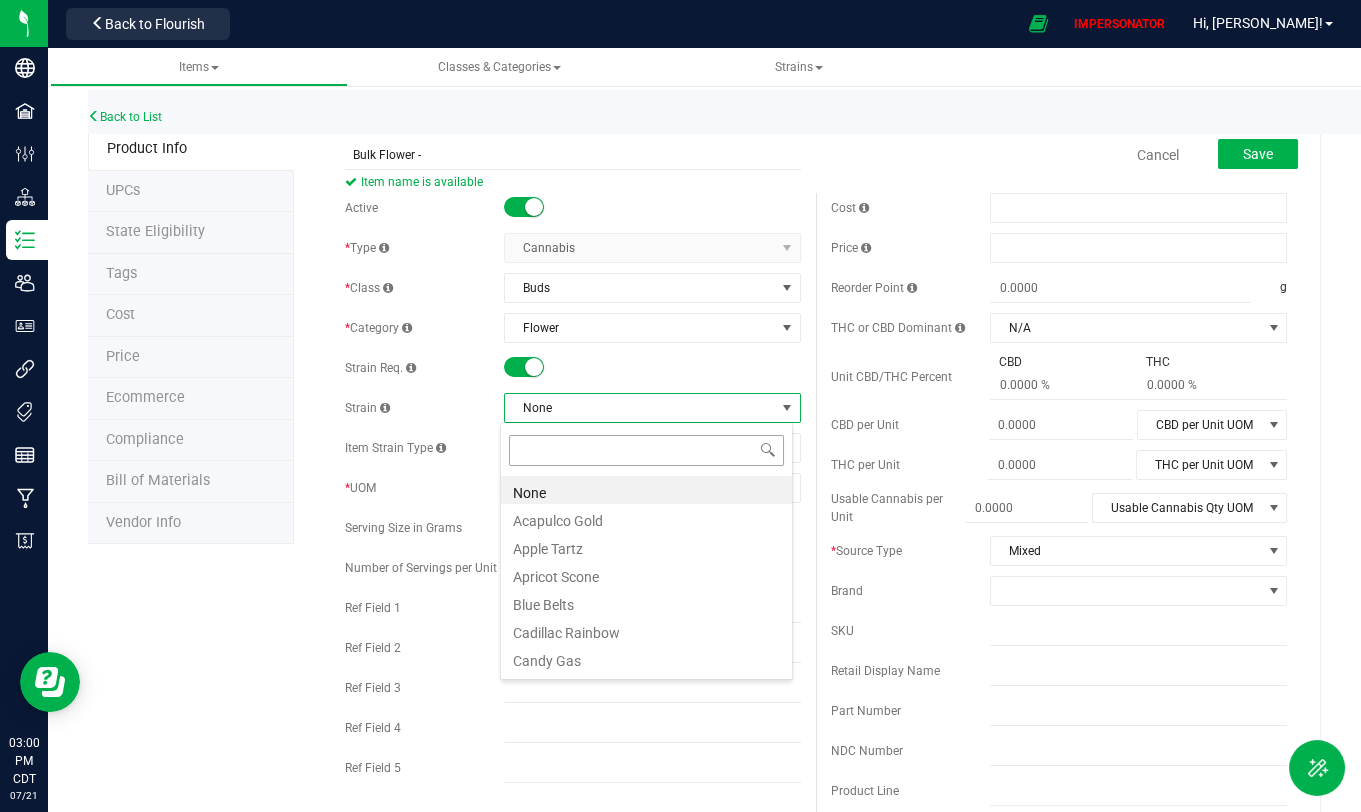 scroll, scrollTop: 99970, scrollLeft: 99706, axis: both 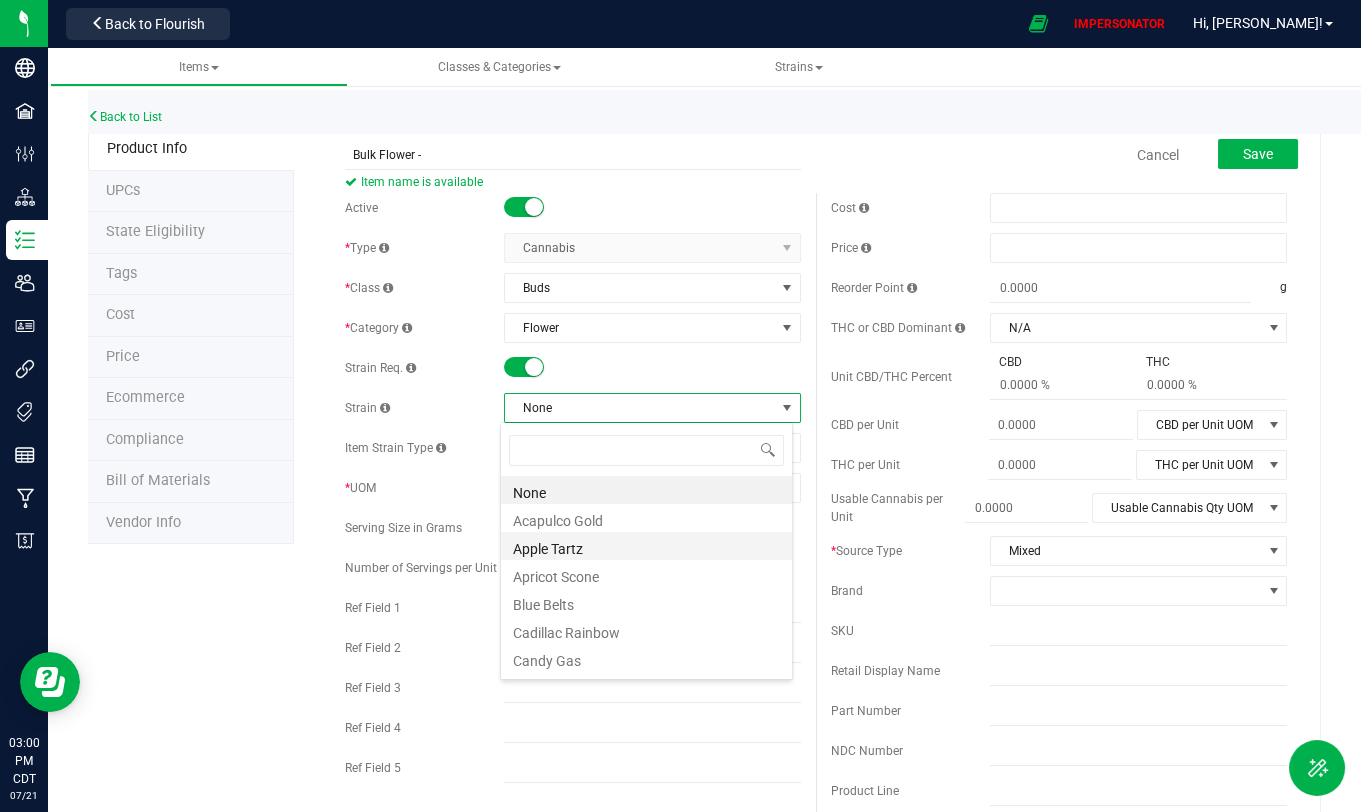 click on "Apple Tartz" at bounding box center [646, 546] 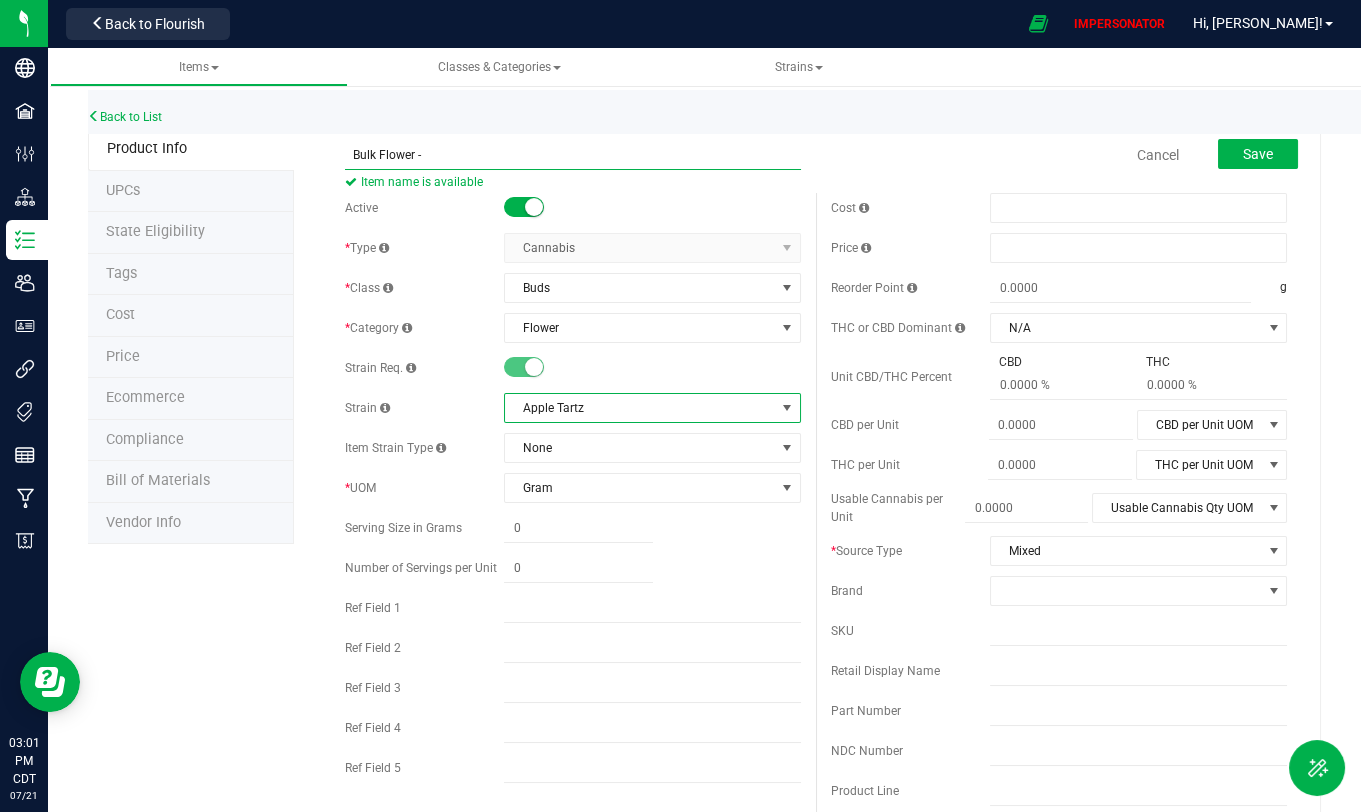 click on "Bulk Flower -" at bounding box center (573, 155) 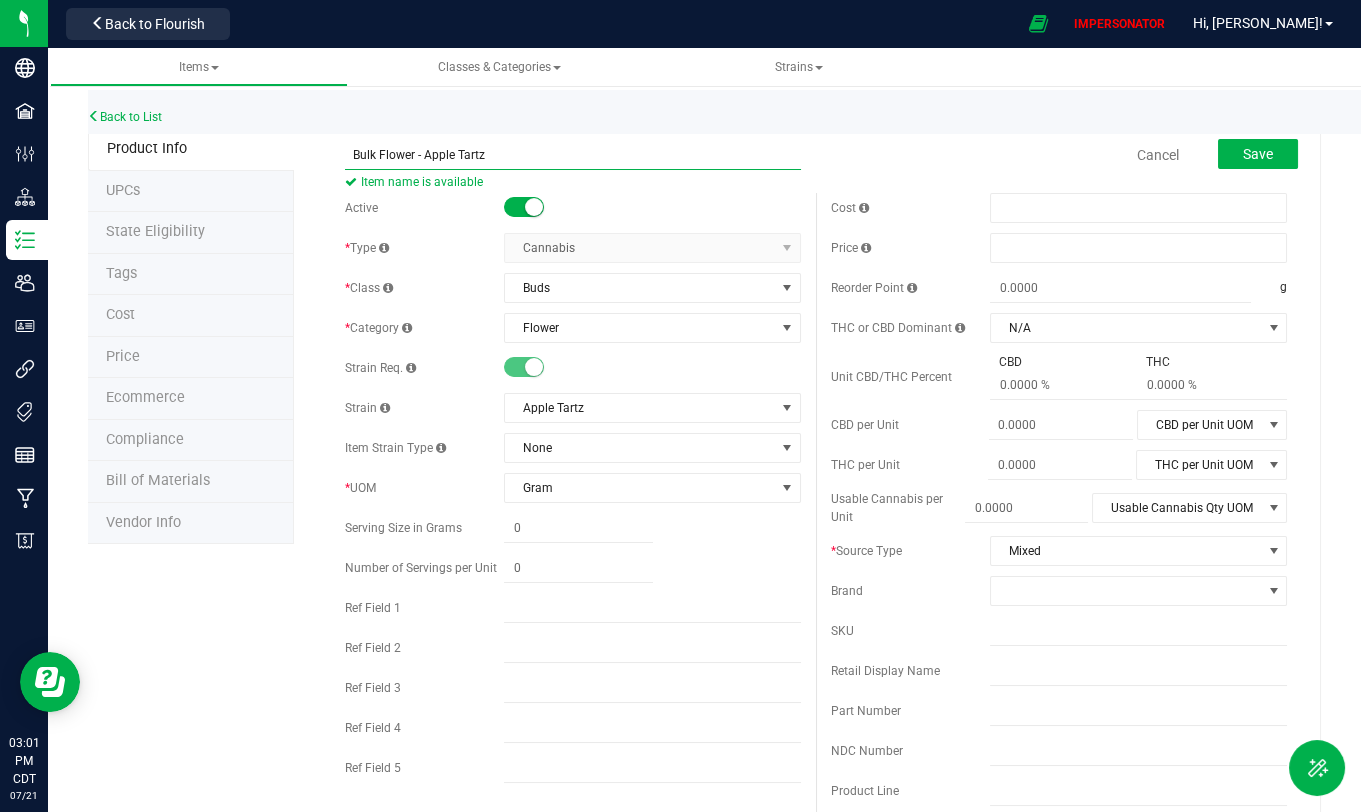 drag, startPoint x: 346, startPoint y: 152, endPoint x: 532, endPoint y: 152, distance: 186 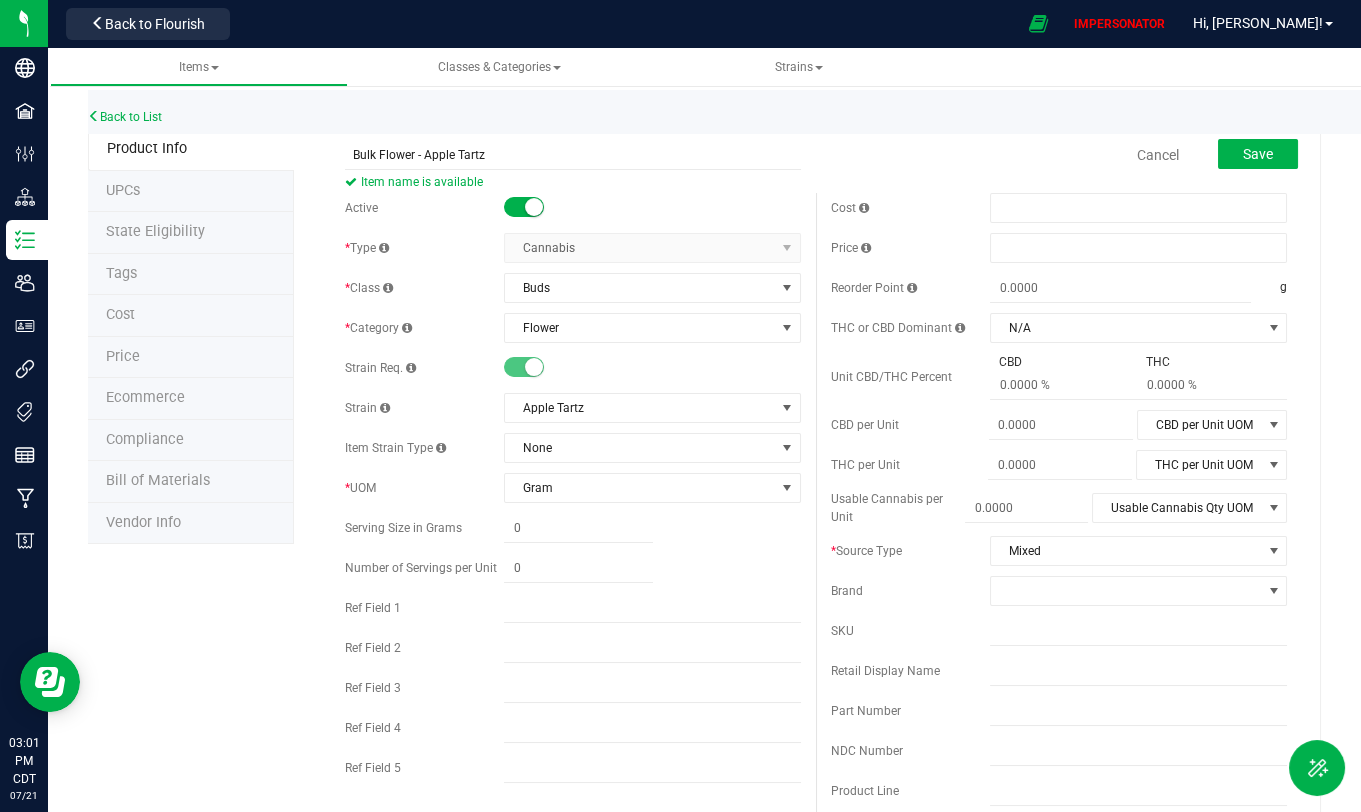 click at bounding box center (652, 528) 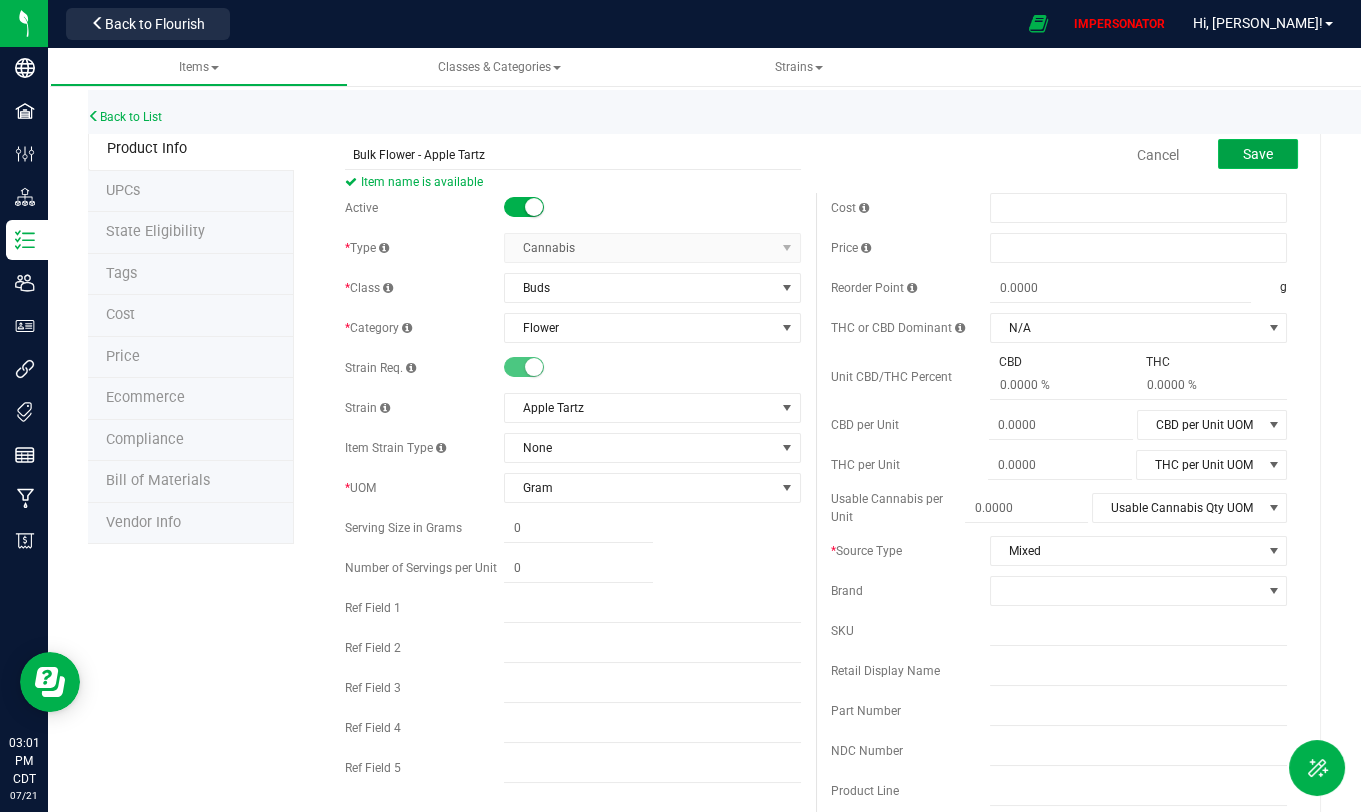 click on "Save" at bounding box center (1258, 154) 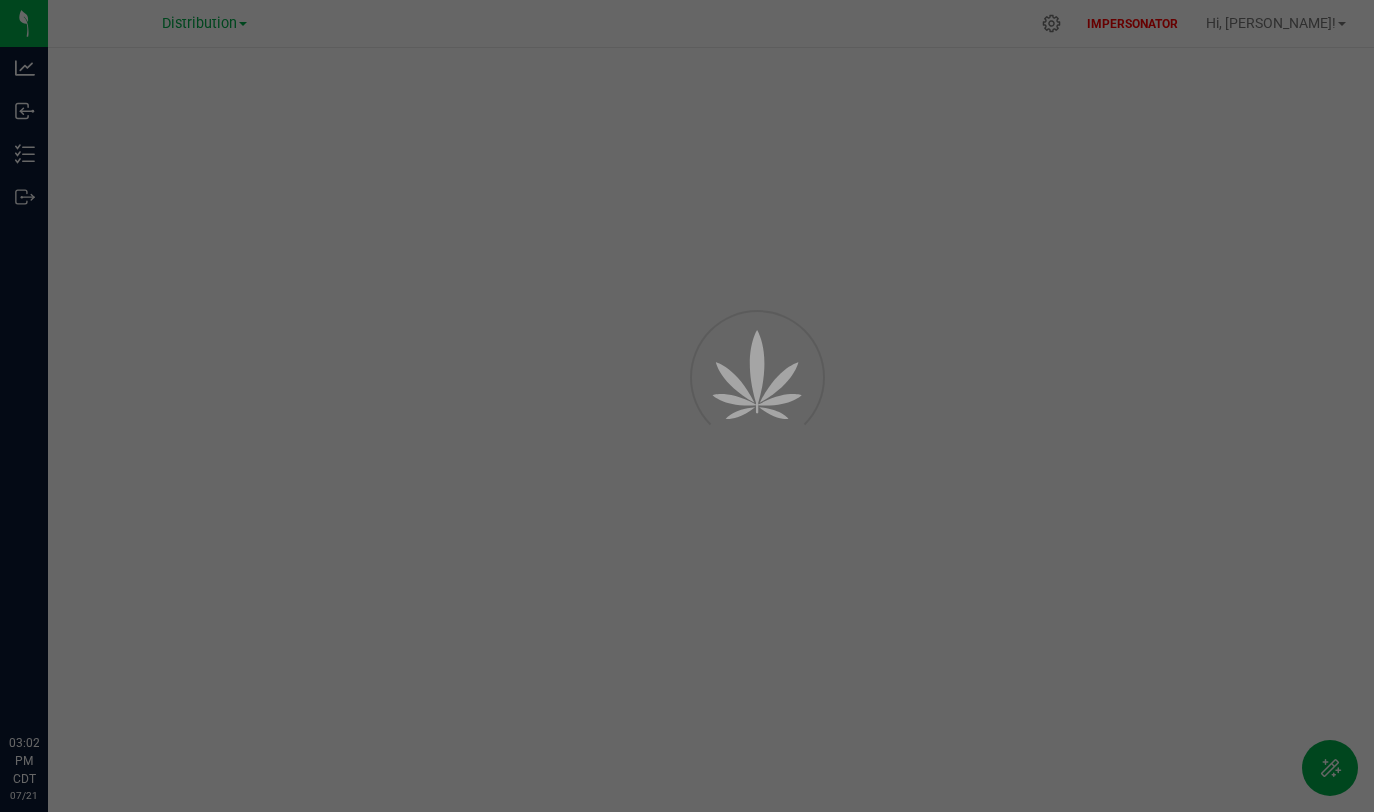 scroll, scrollTop: 0, scrollLeft: 0, axis: both 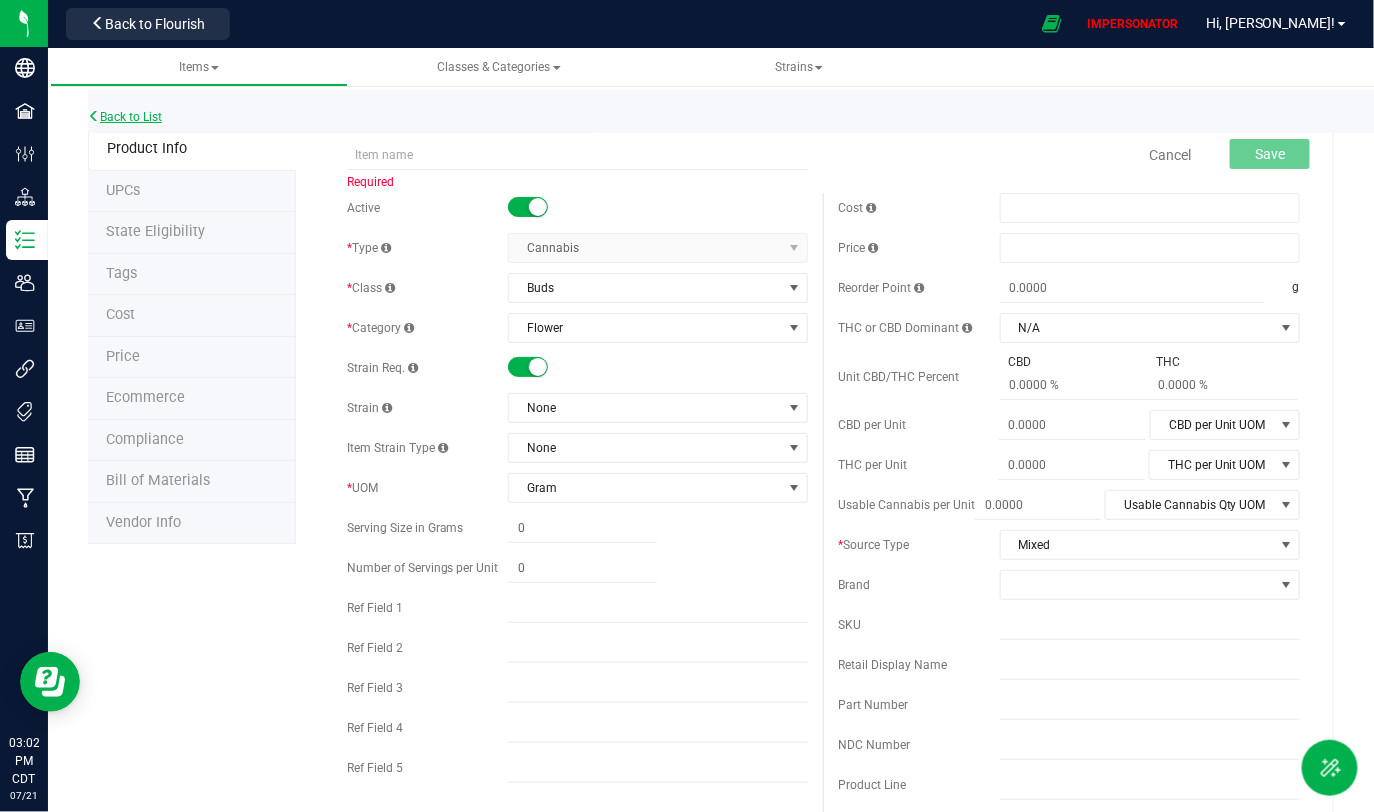 click on "Back to List" at bounding box center (125, 117) 